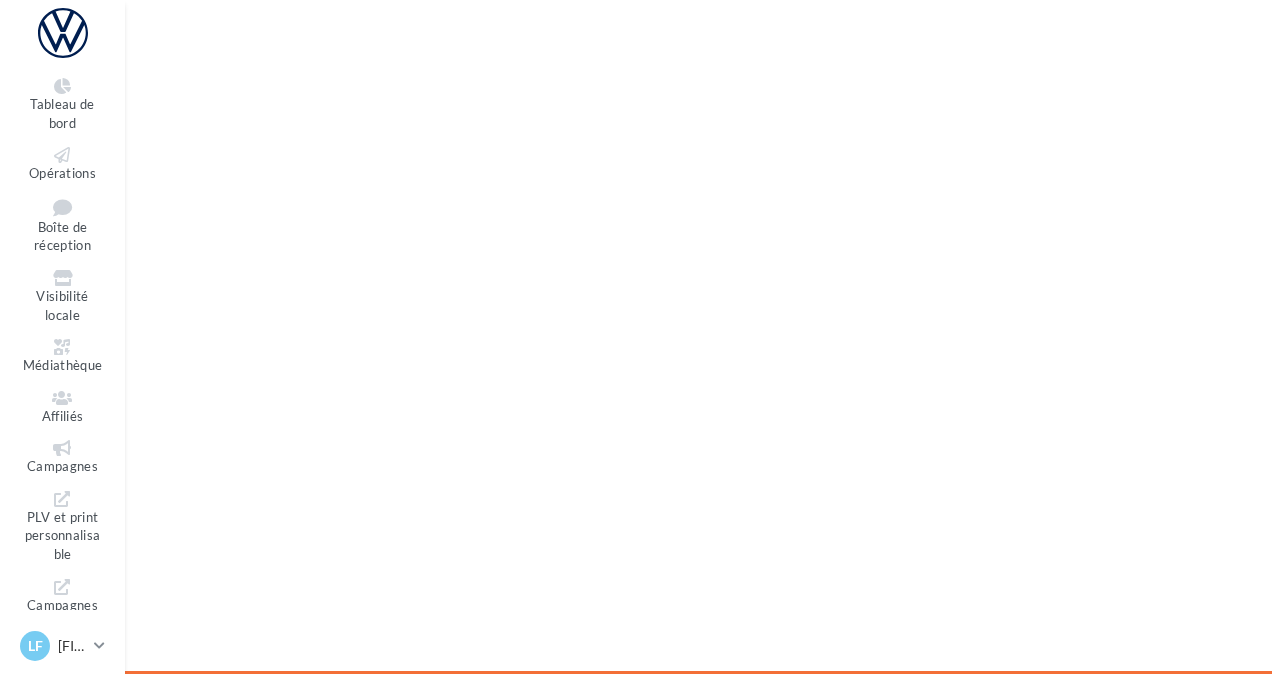 scroll, scrollTop: 0, scrollLeft: 0, axis: both 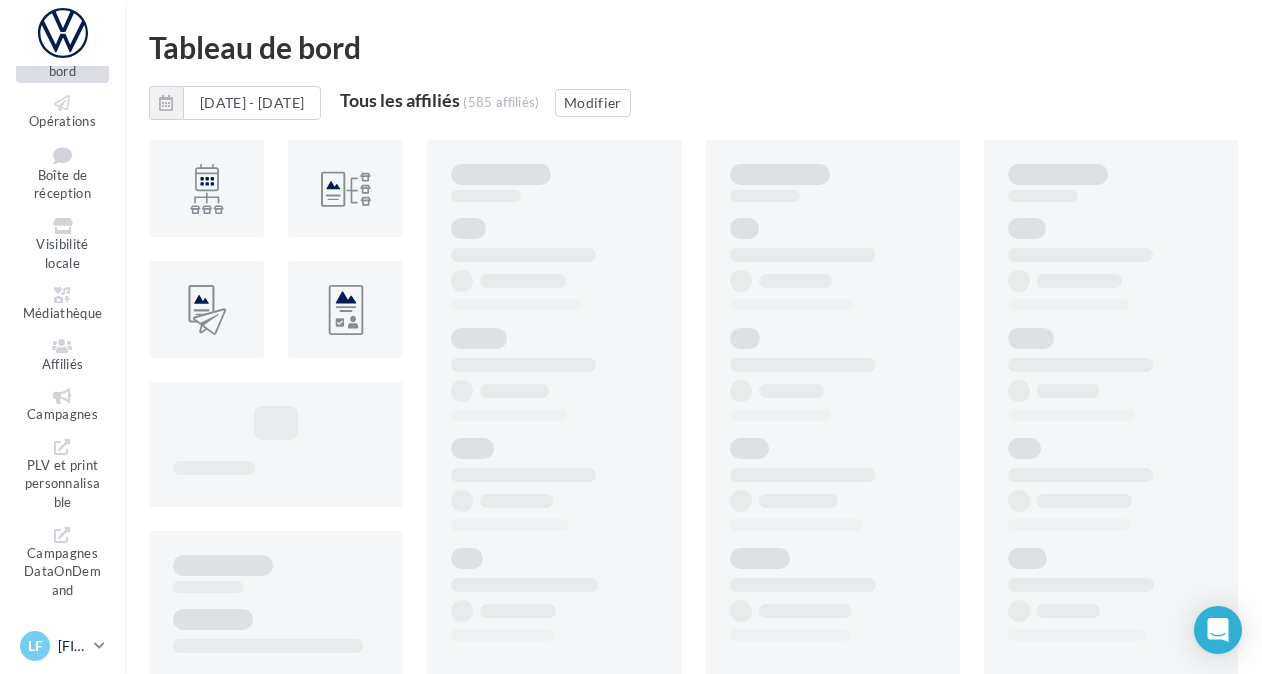 click on "[FIRST] [LAST]" at bounding box center (72, 646) 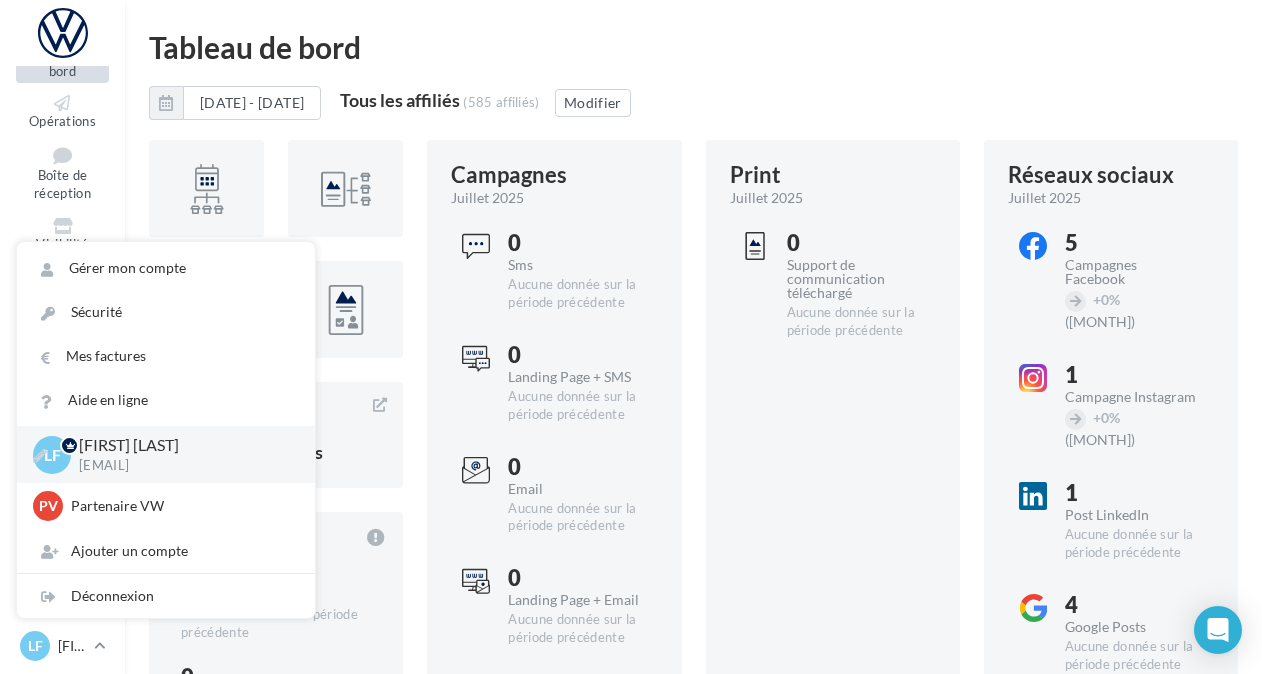 click on "[EMAIL]" at bounding box center (181, 466) 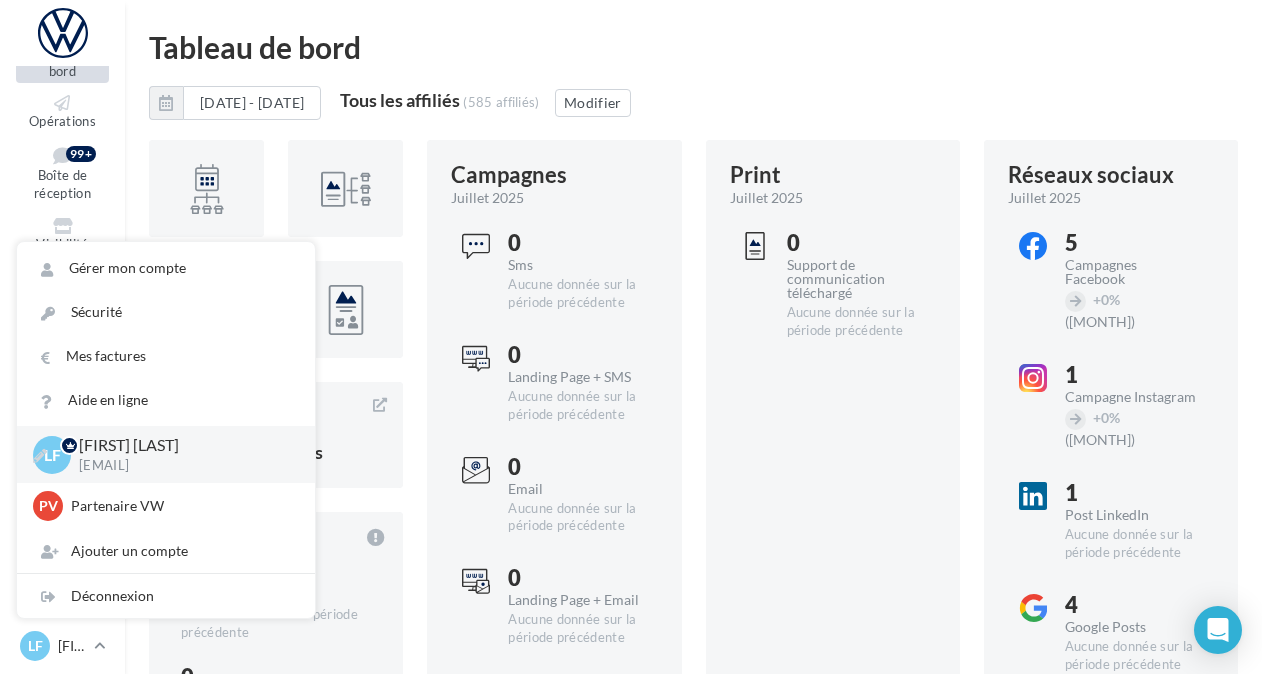 click on "[FIRST] [LAST]" at bounding box center (181, 445) 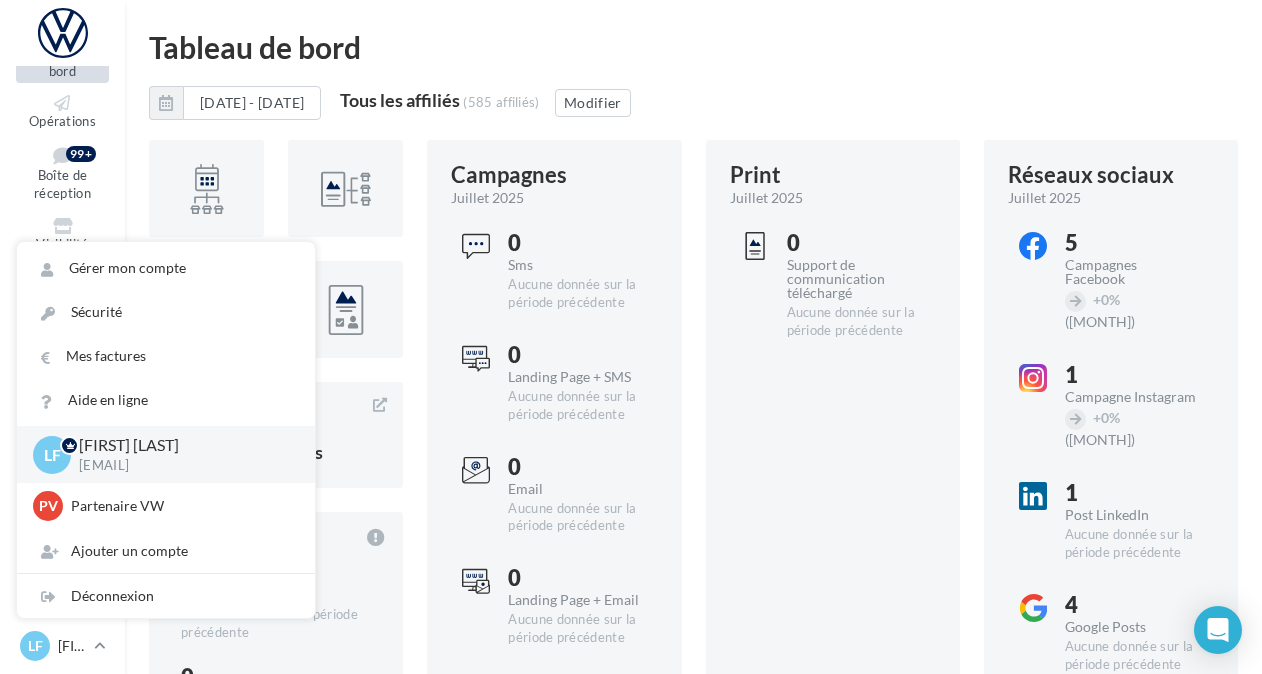 click on "Tableau de bord" at bounding box center (693, 47) 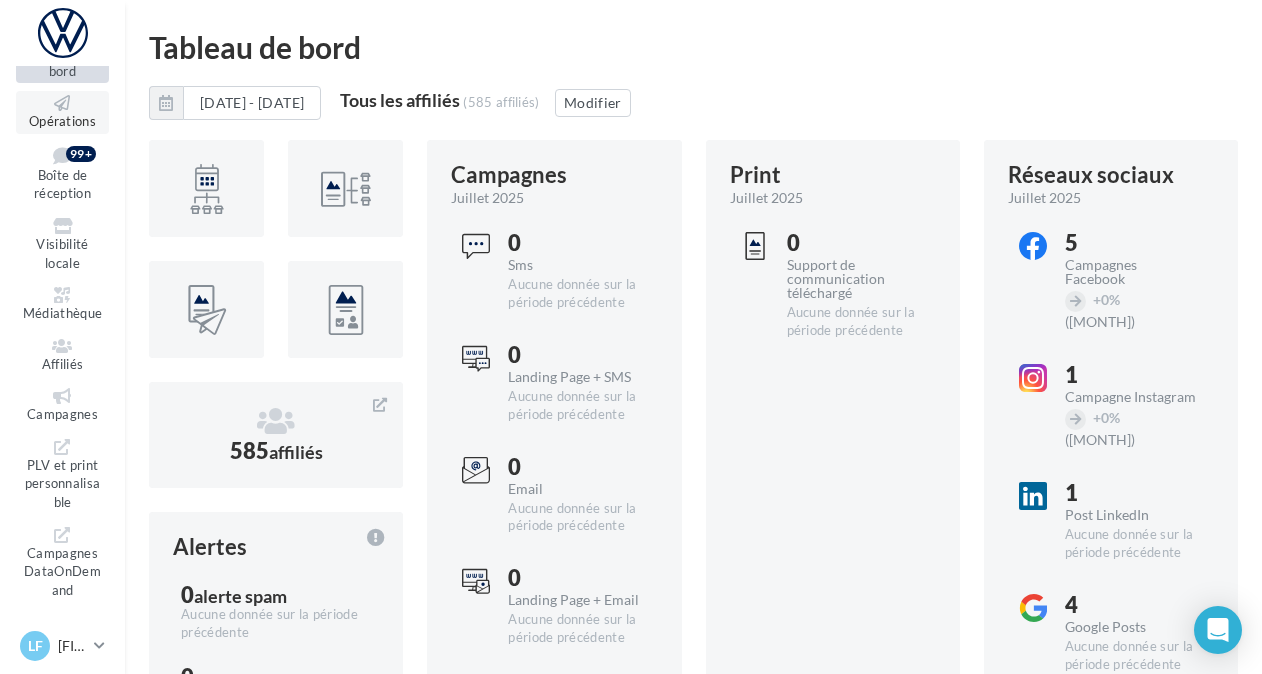 click on "Opérations" at bounding box center [62, 121] 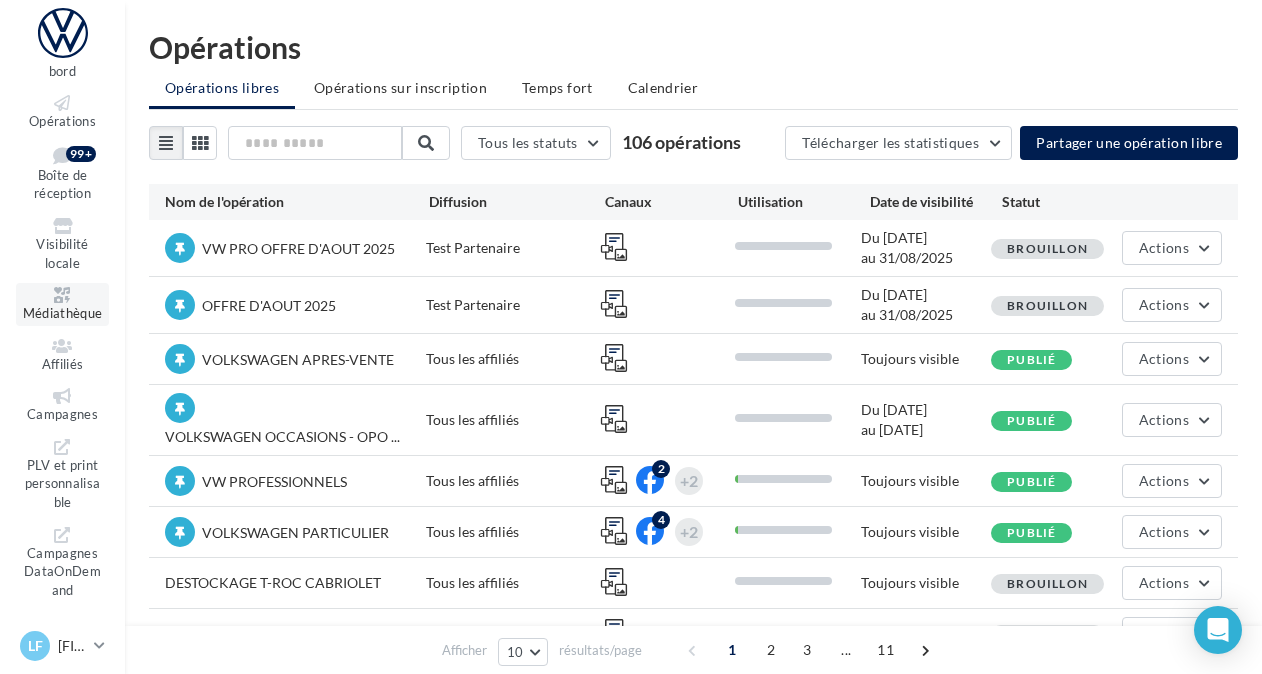 click on "Médiathèque" at bounding box center (63, 313) 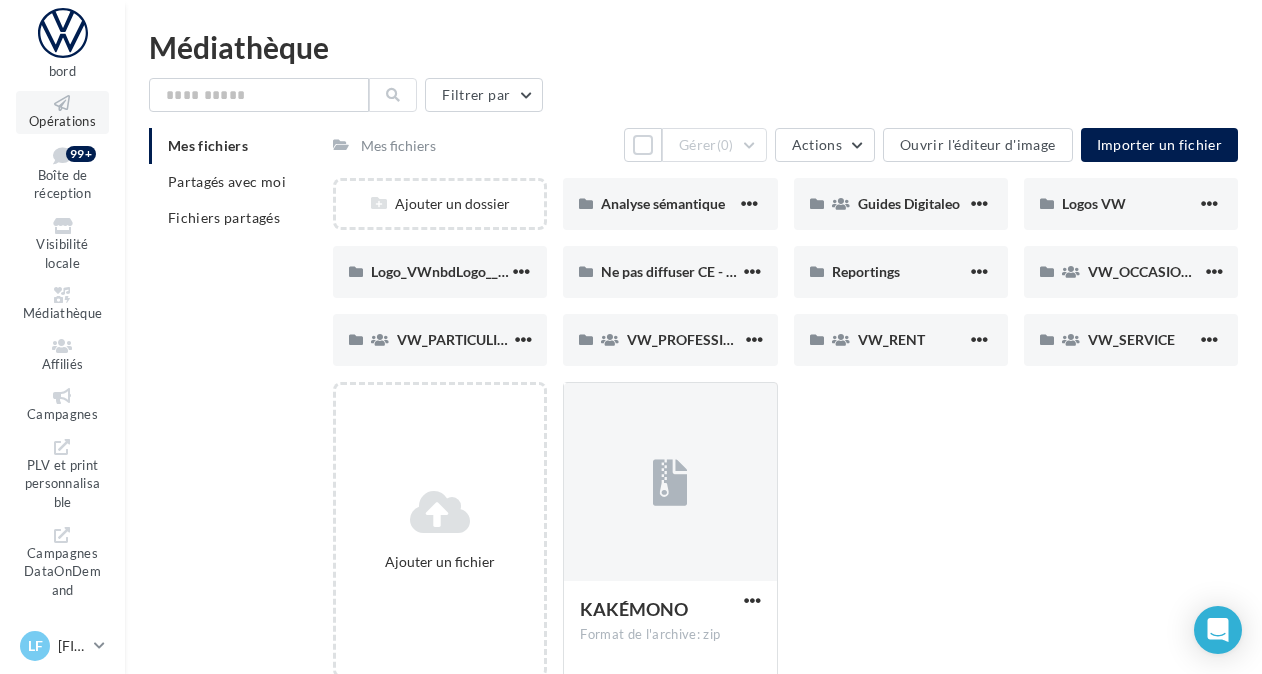 click at bounding box center [62, 103] 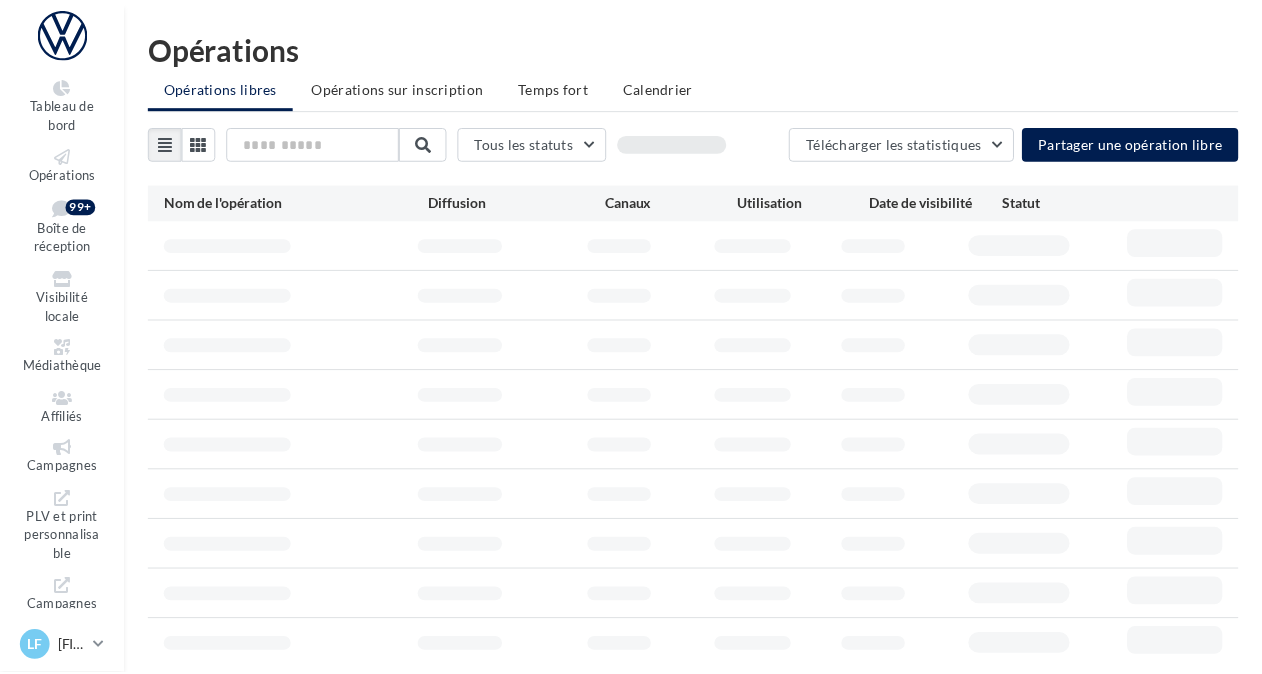 scroll, scrollTop: 0, scrollLeft: 0, axis: both 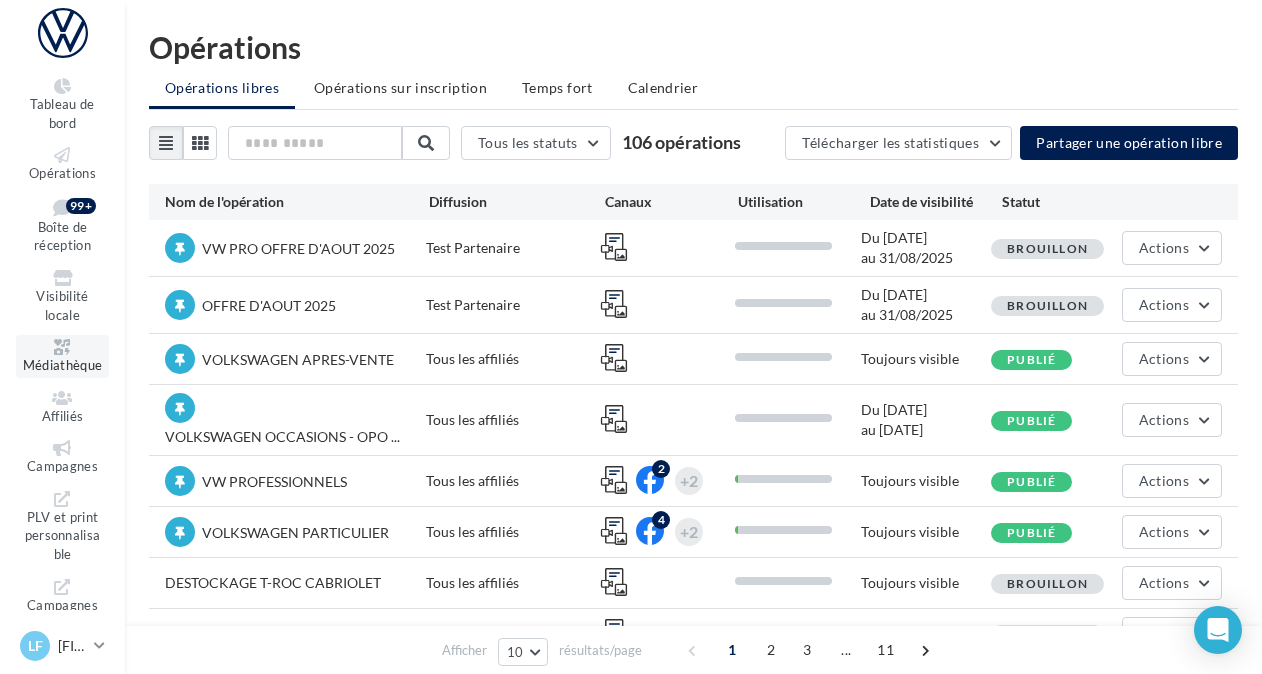 click on "Médiathèque" at bounding box center [63, 365] 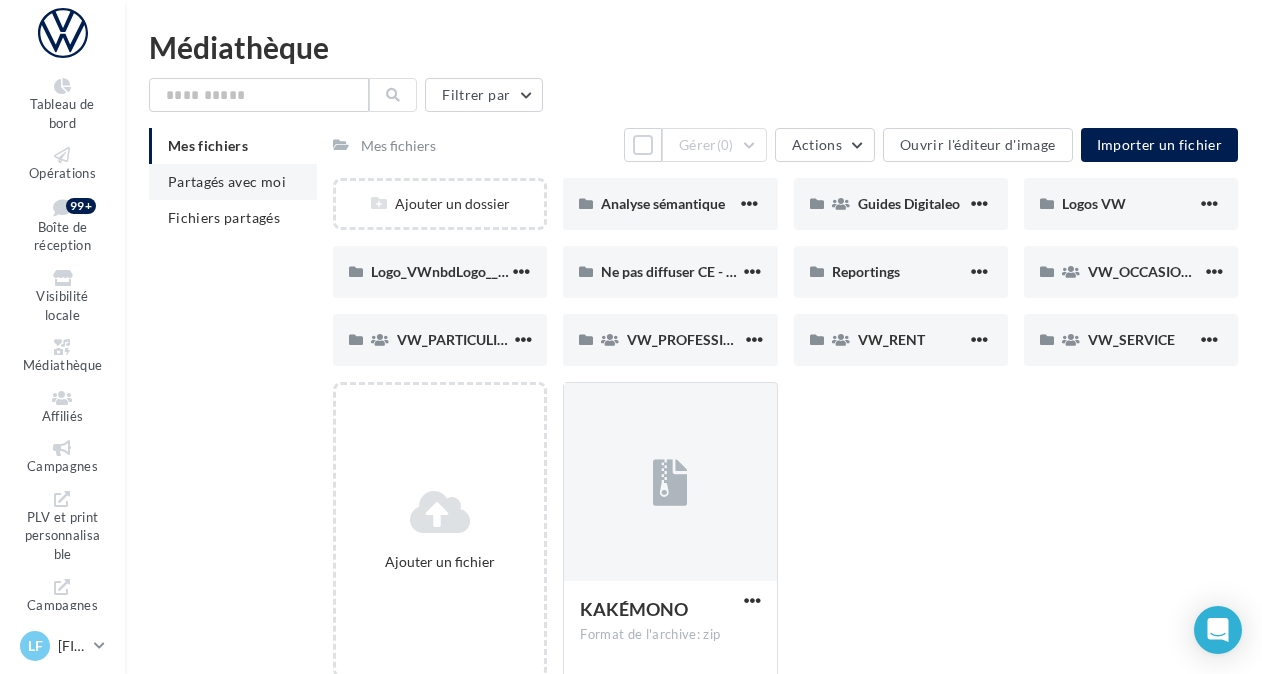 click on "Partagés avec moi" at bounding box center (227, 181) 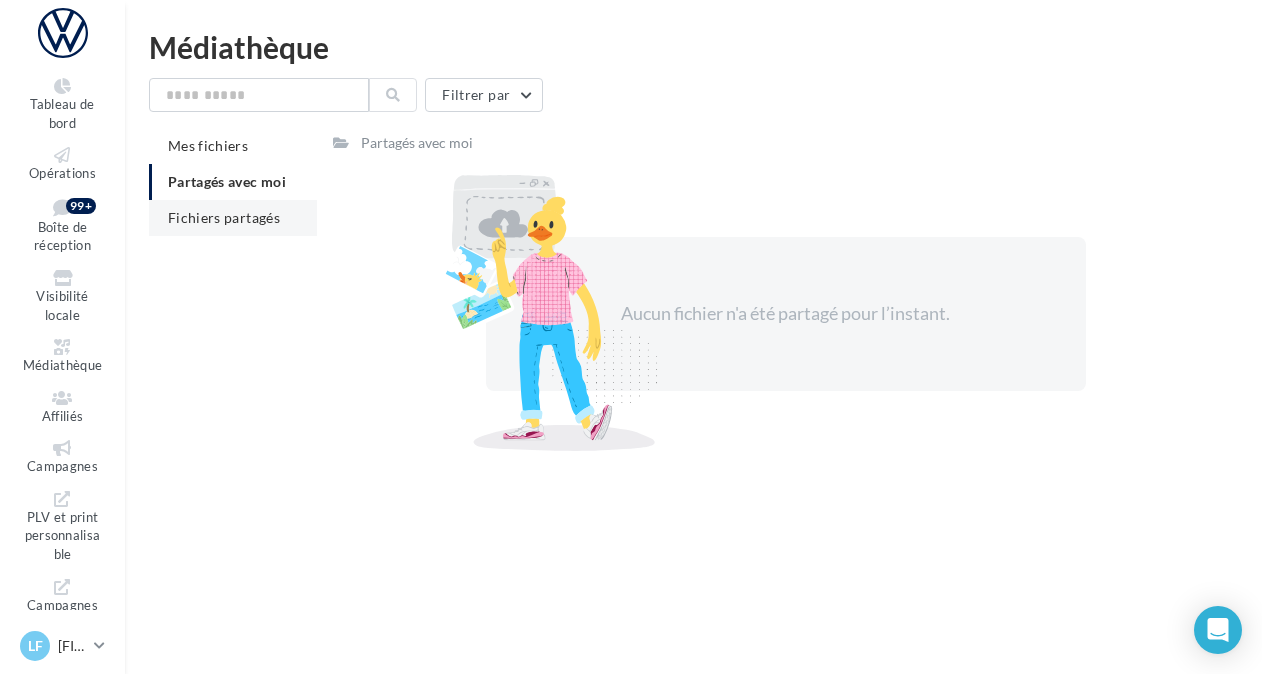 click on "Fichiers partagés" at bounding box center [233, 218] 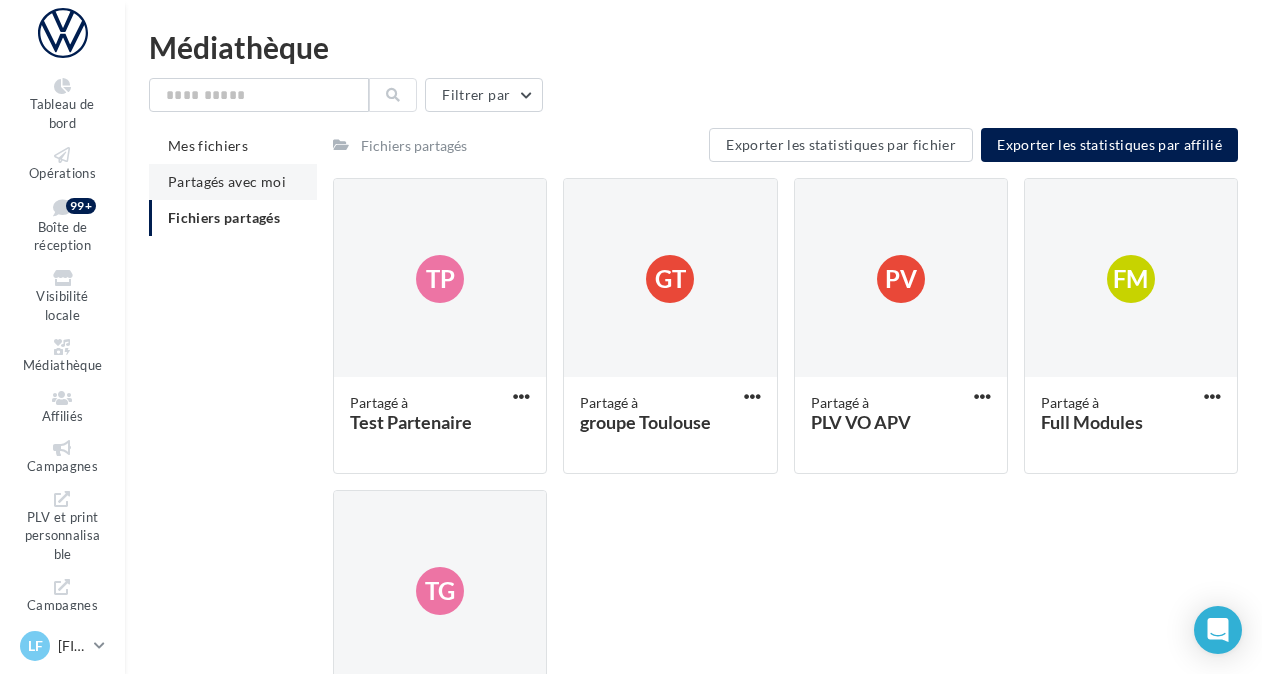 click on "Partagés avec moi" at bounding box center [227, 181] 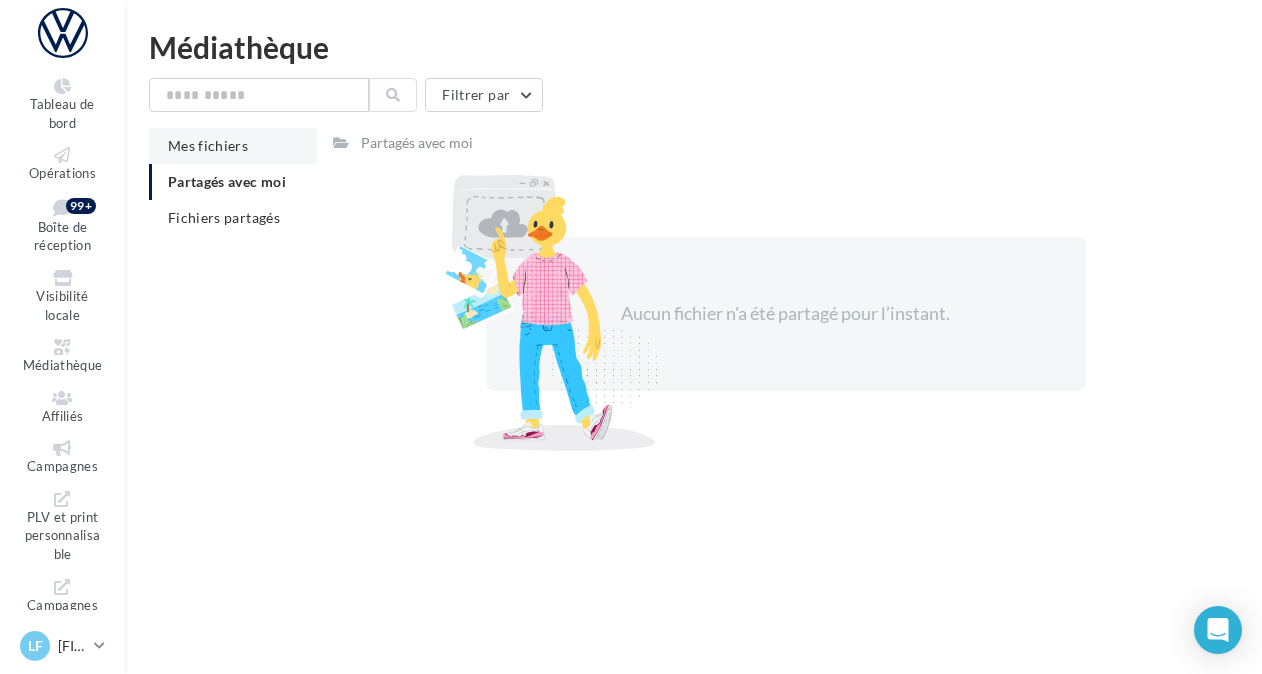 click on "Mes fichiers" at bounding box center (208, 145) 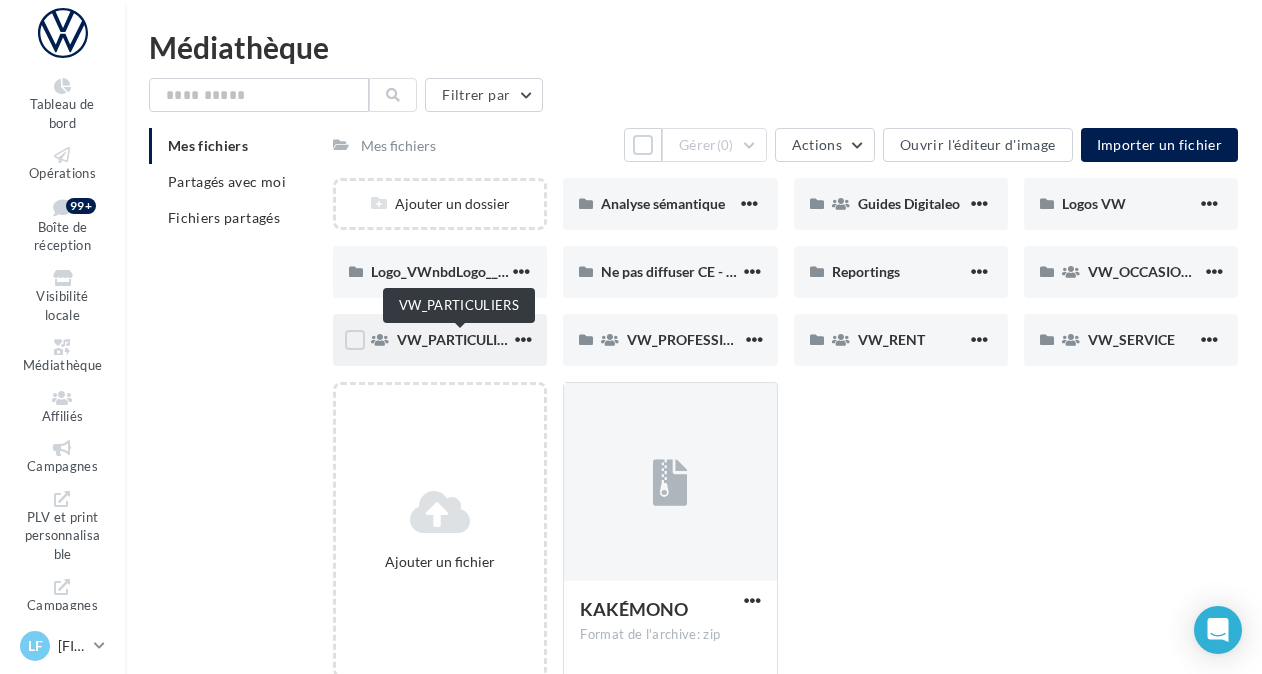 click on "VW_PARTICULIERS" at bounding box center (459, 339) 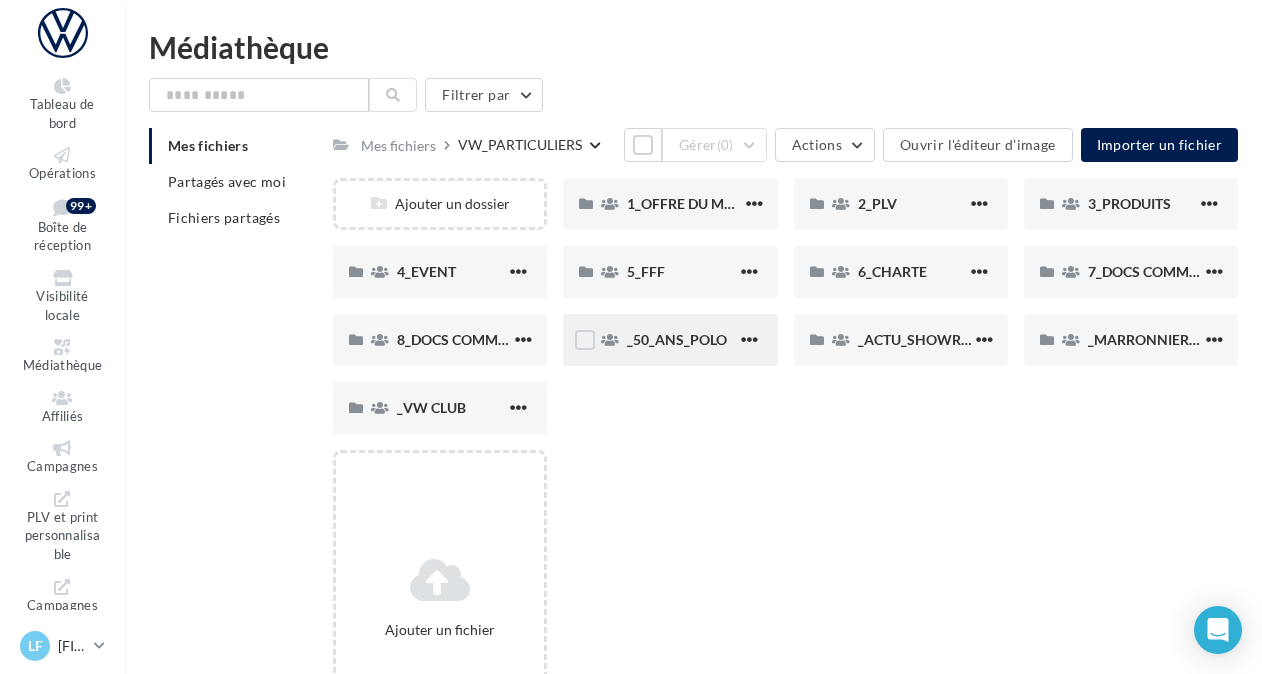 click on "_50_ANS_POLO" at bounding box center (670, 340) 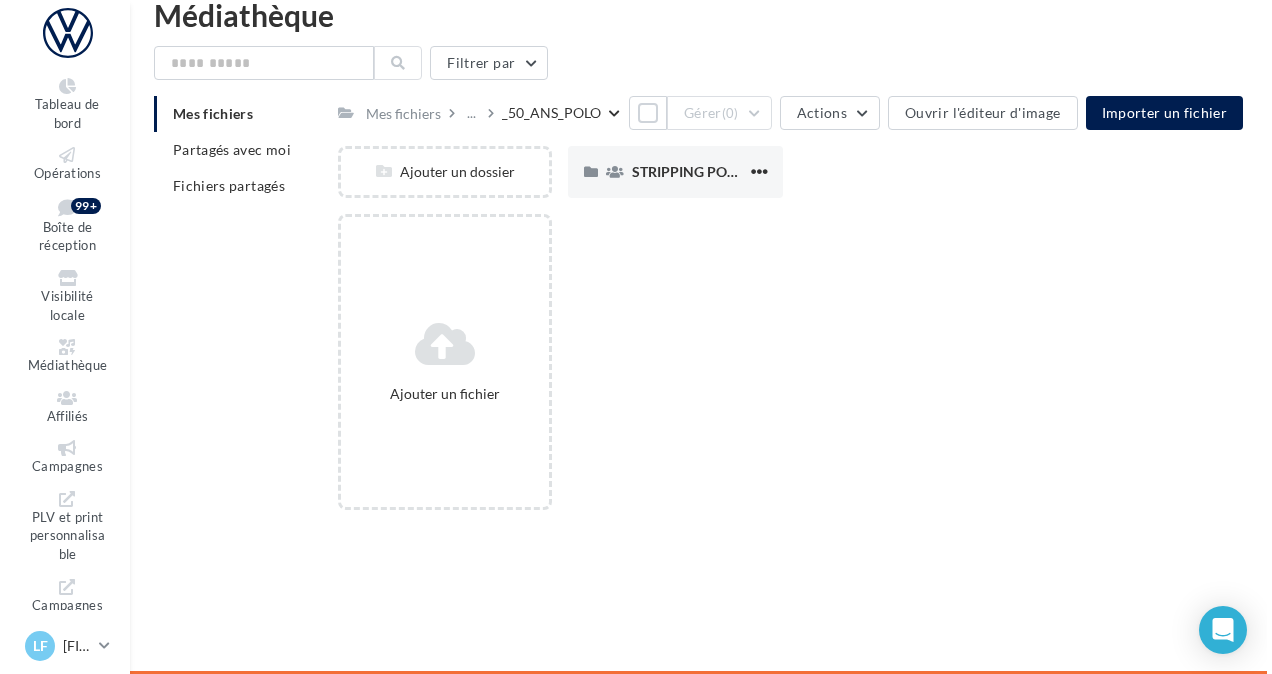 scroll, scrollTop: 0, scrollLeft: 0, axis: both 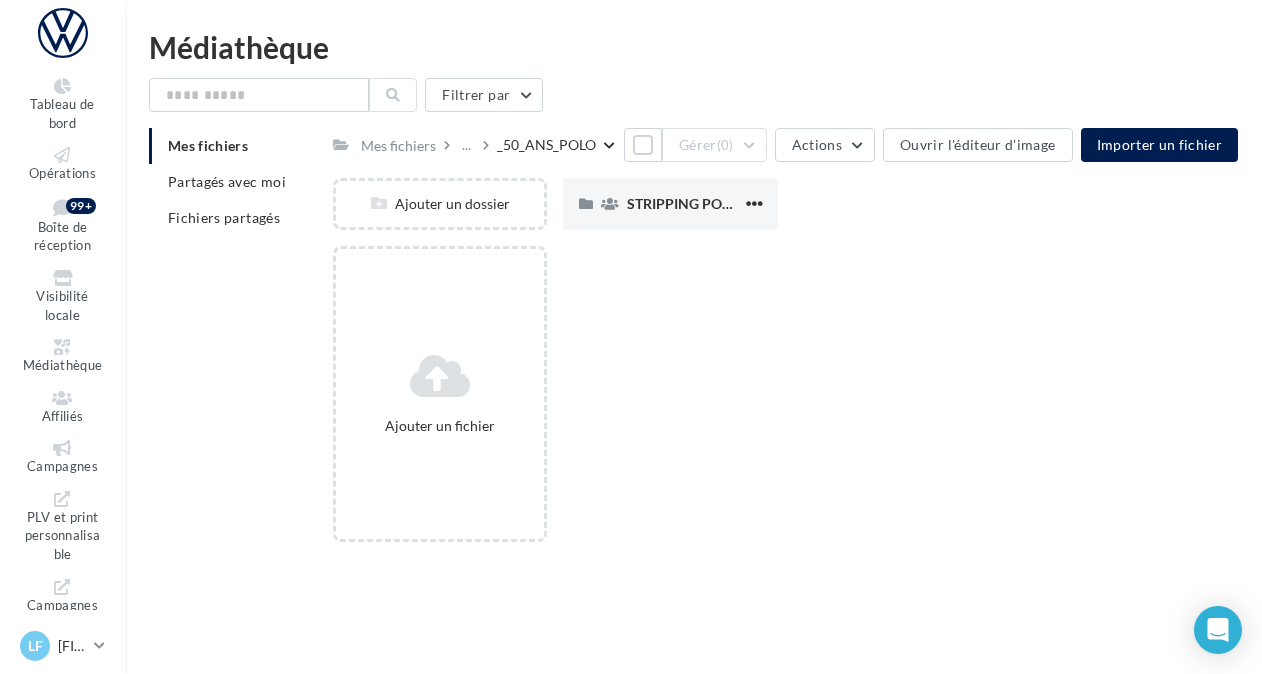 click on "Tableau de bord
Opérations
Affiliés" at bounding box center [631, 369] 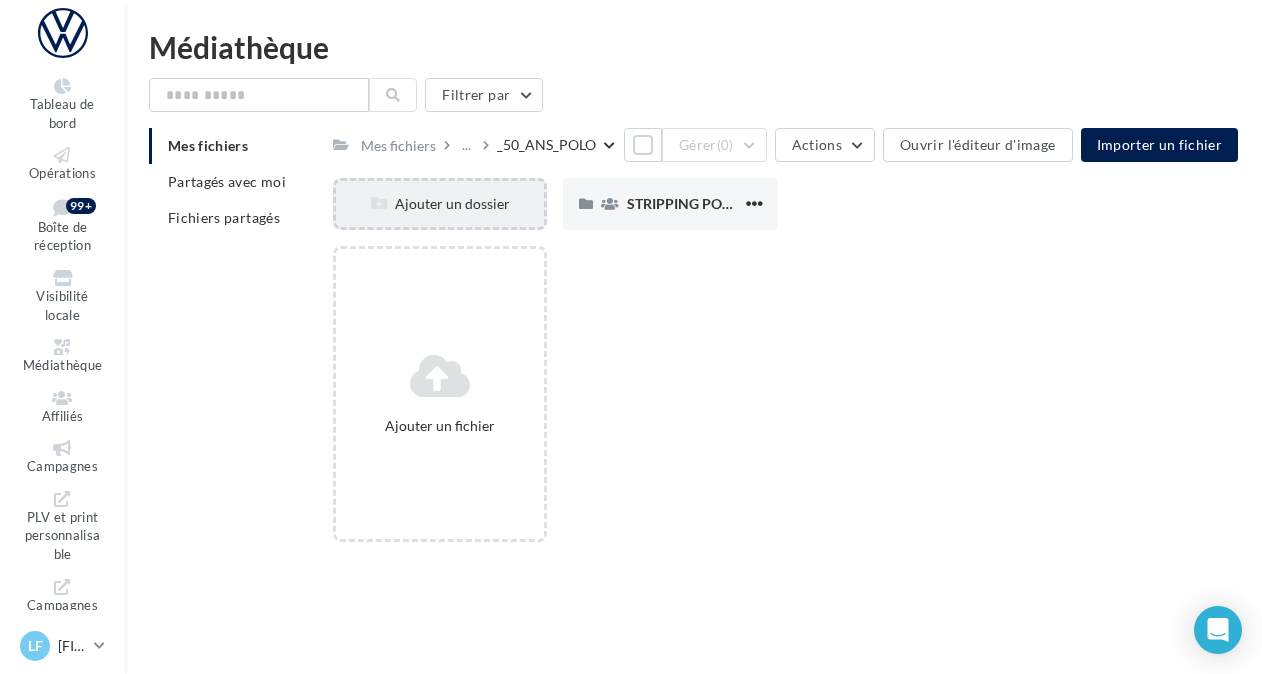 click on "Ajouter un dossier" at bounding box center (440, 204) 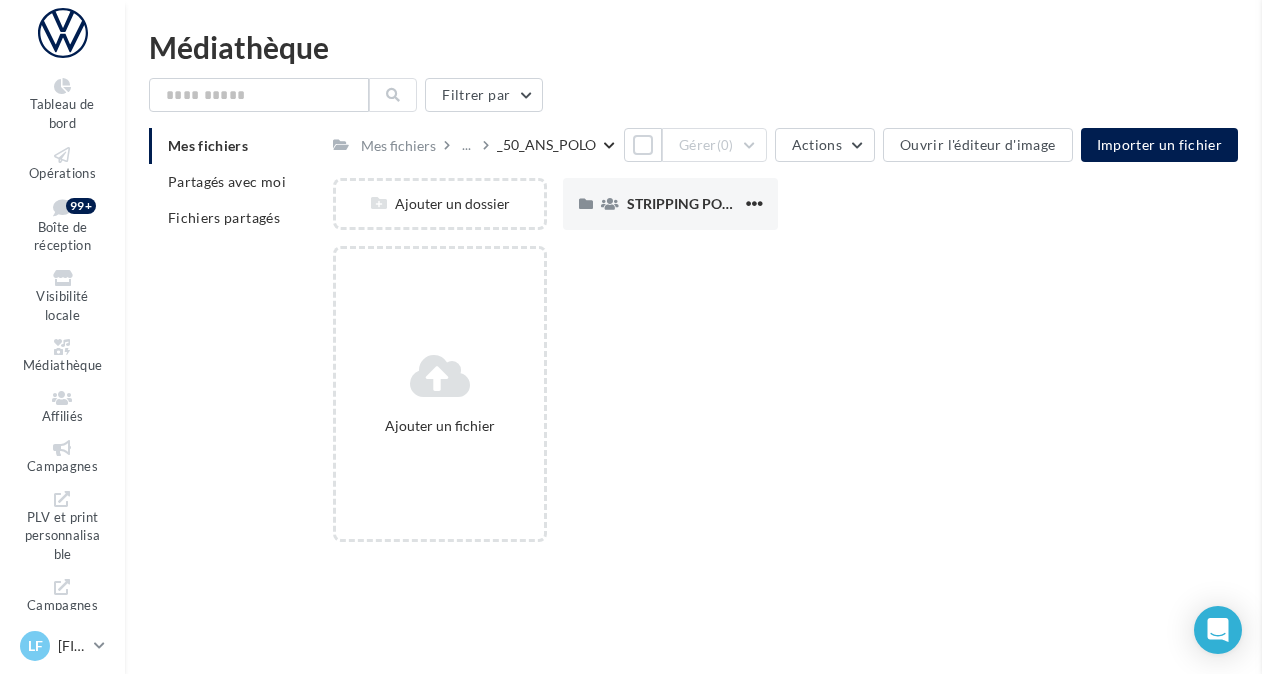 click at bounding box center (1893, 337) 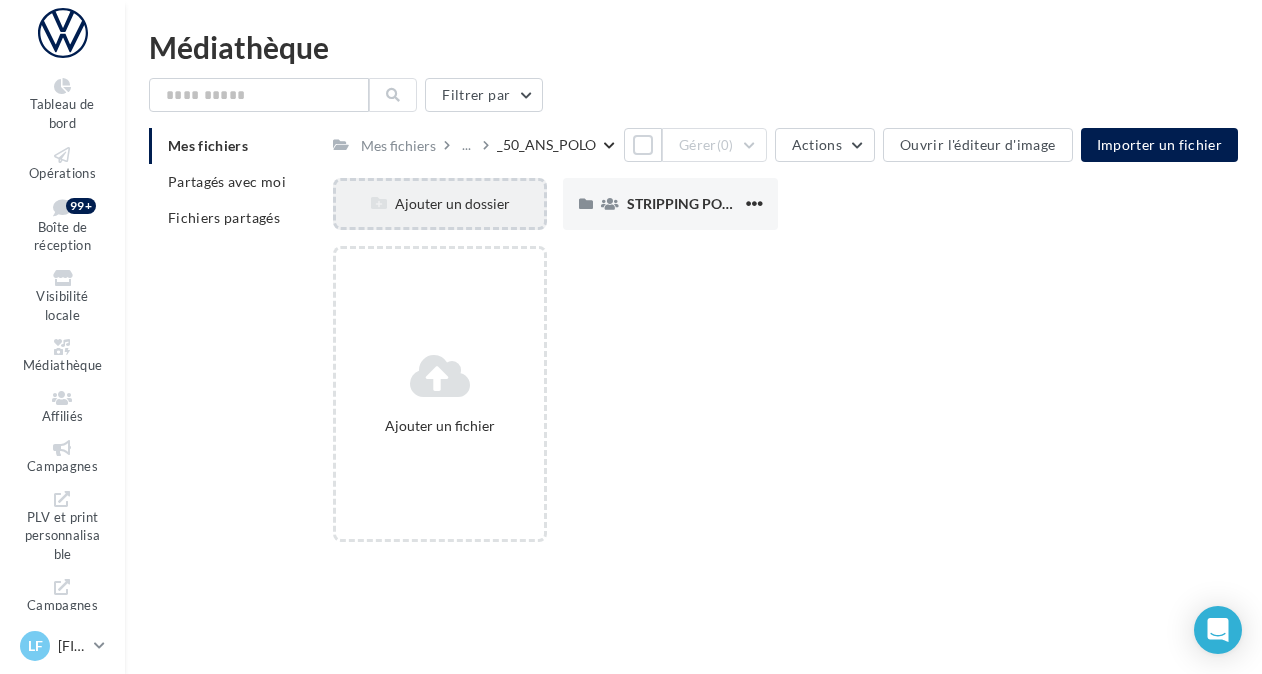 click on "Ajouter un dossier" at bounding box center (440, 204) 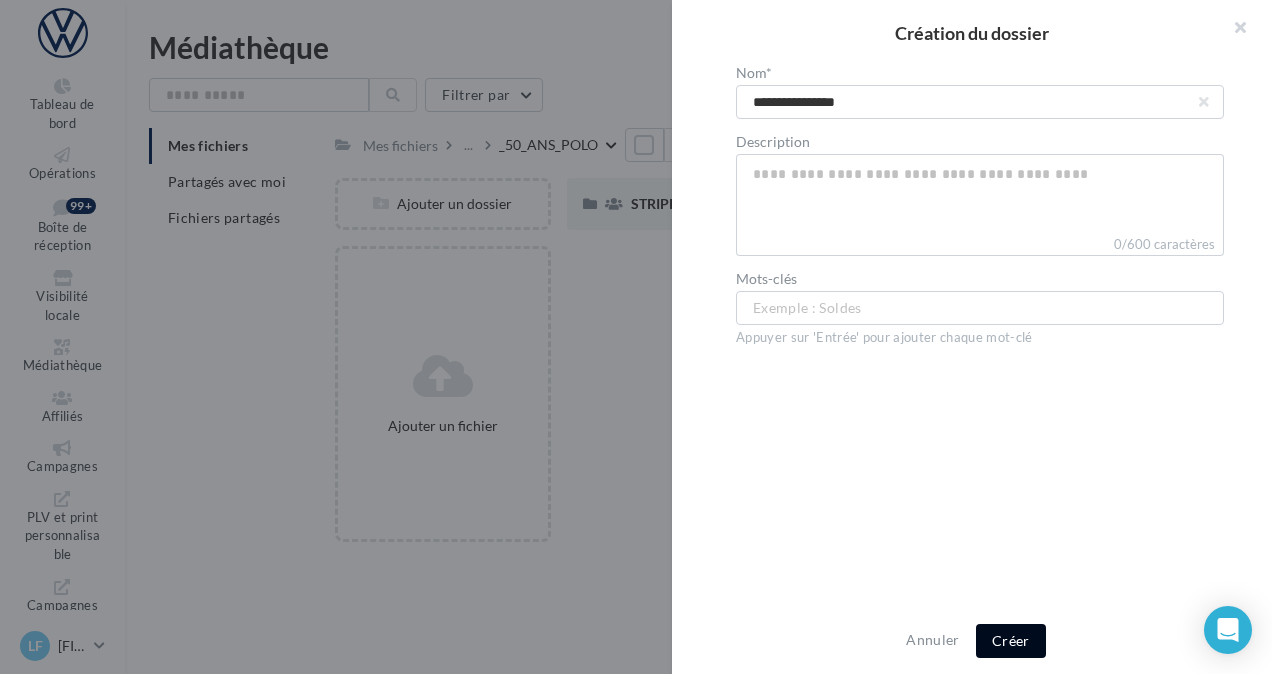 type on "**********" 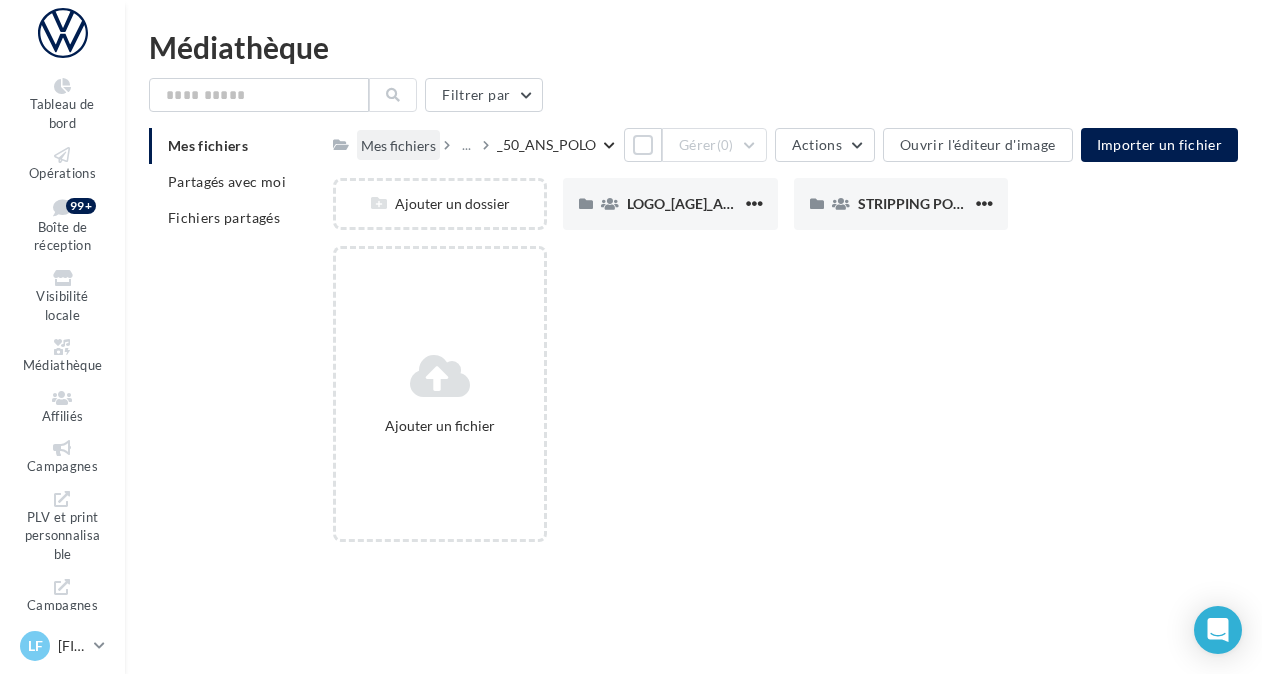 click on "Mes fichiers" at bounding box center [398, 146] 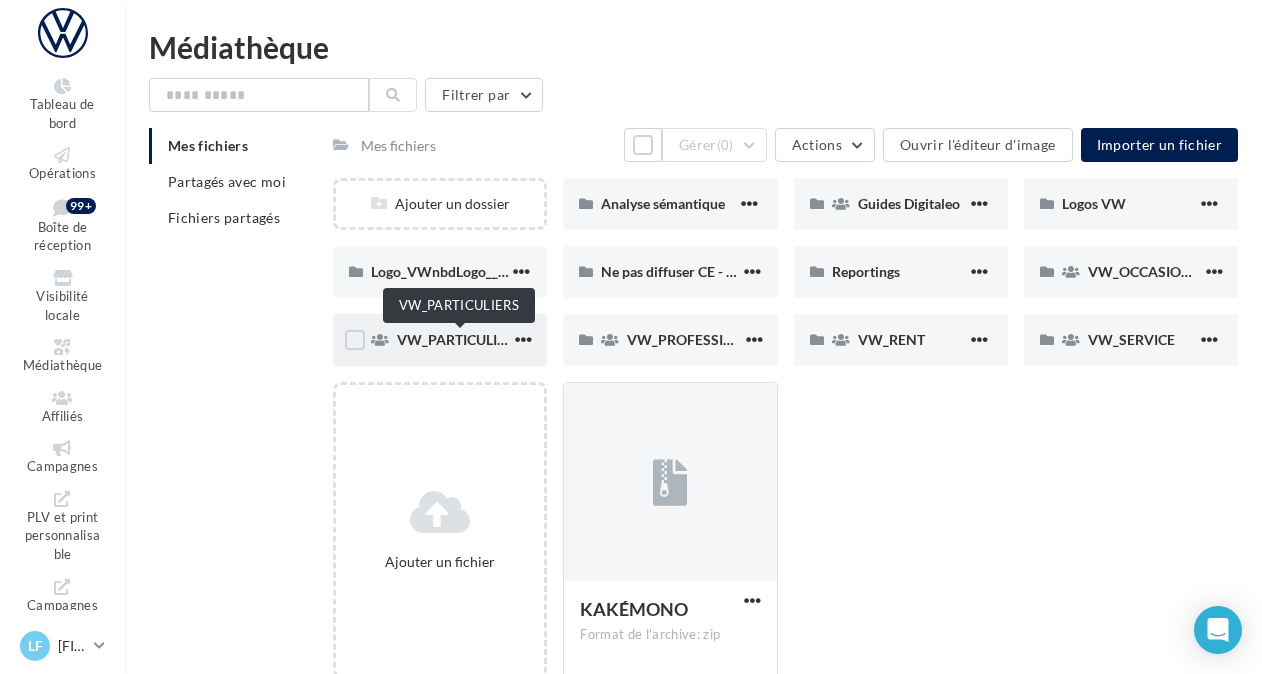 click on "VW_PARTICULIERS" at bounding box center (459, 339) 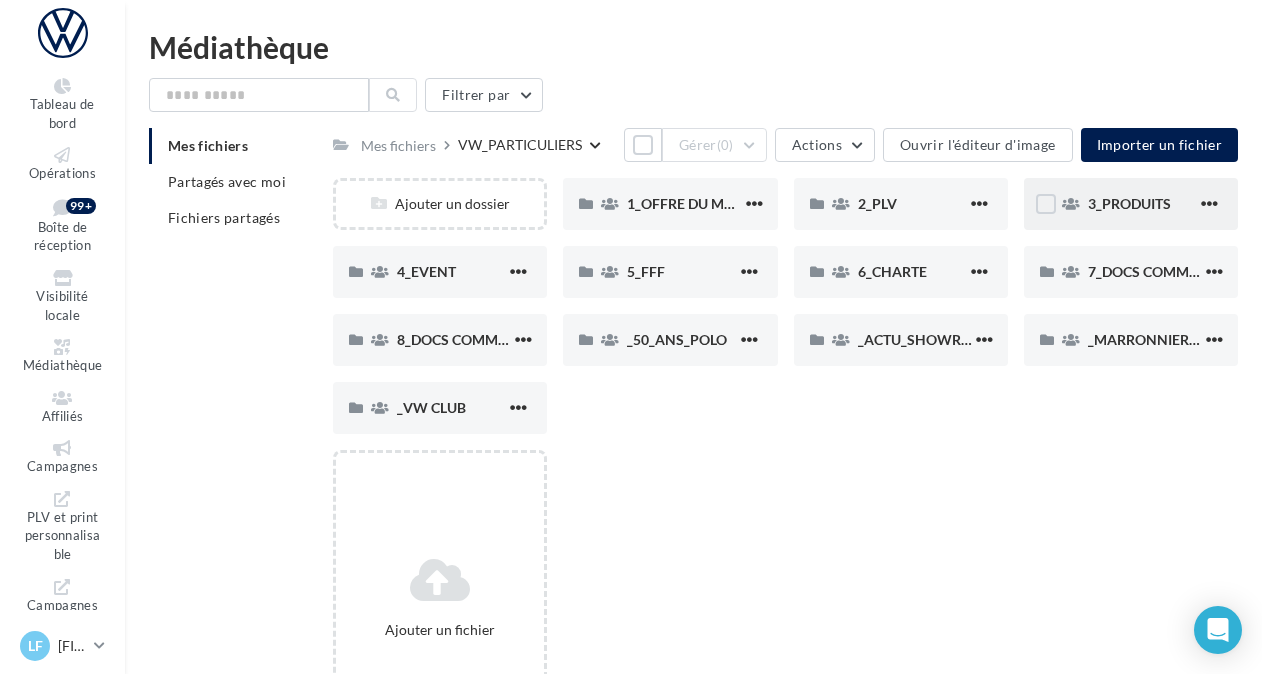 click on "3_PRODUITS" at bounding box center (1131, 204) 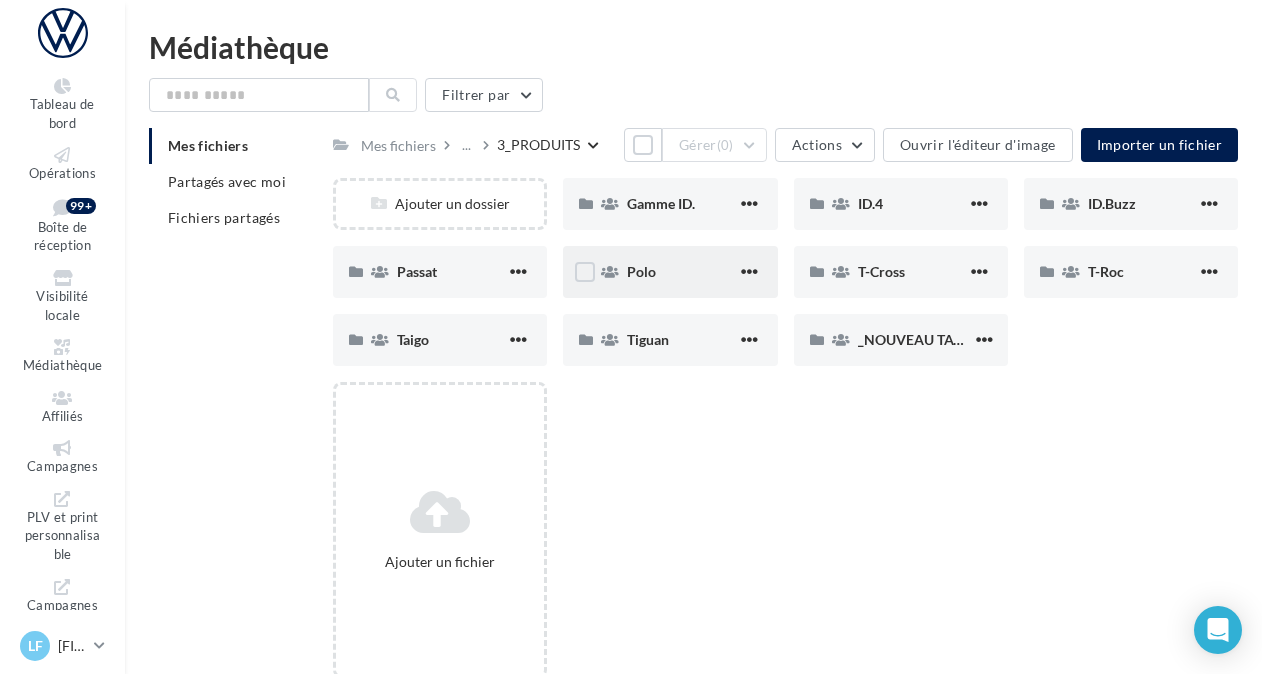 click on "Polo" at bounding box center [670, 272] 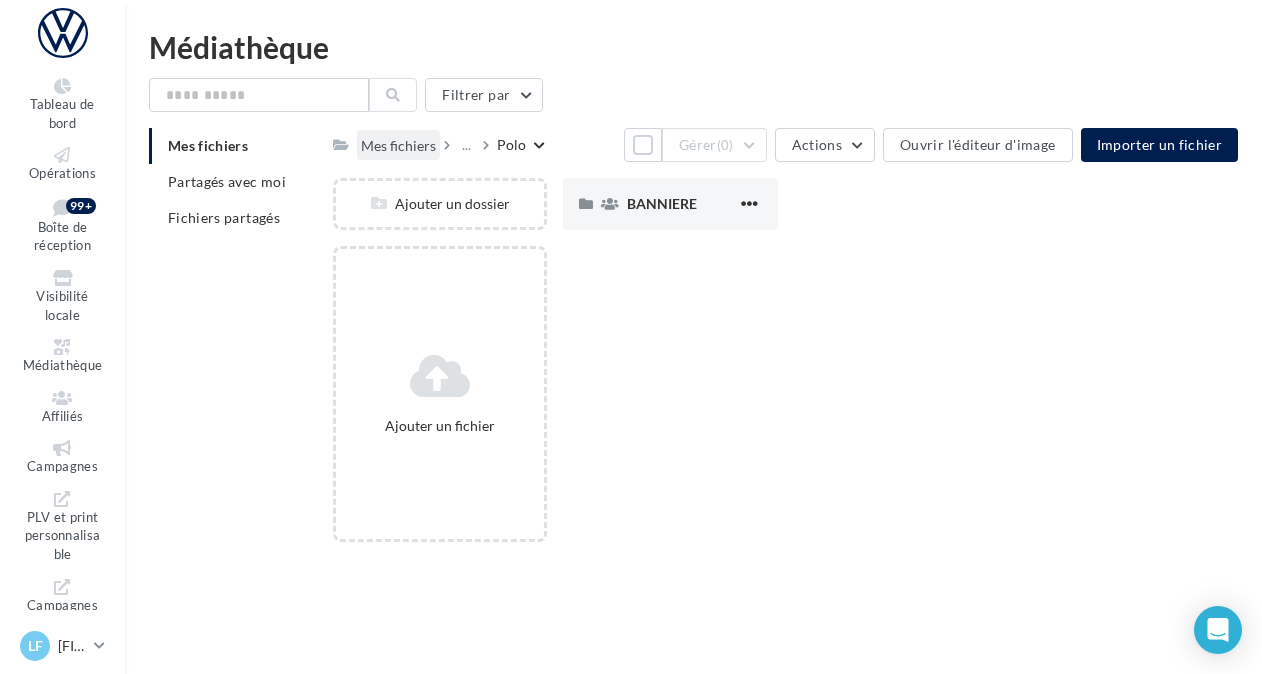 click on "Mes fichiers" at bounding box center (398, 144) 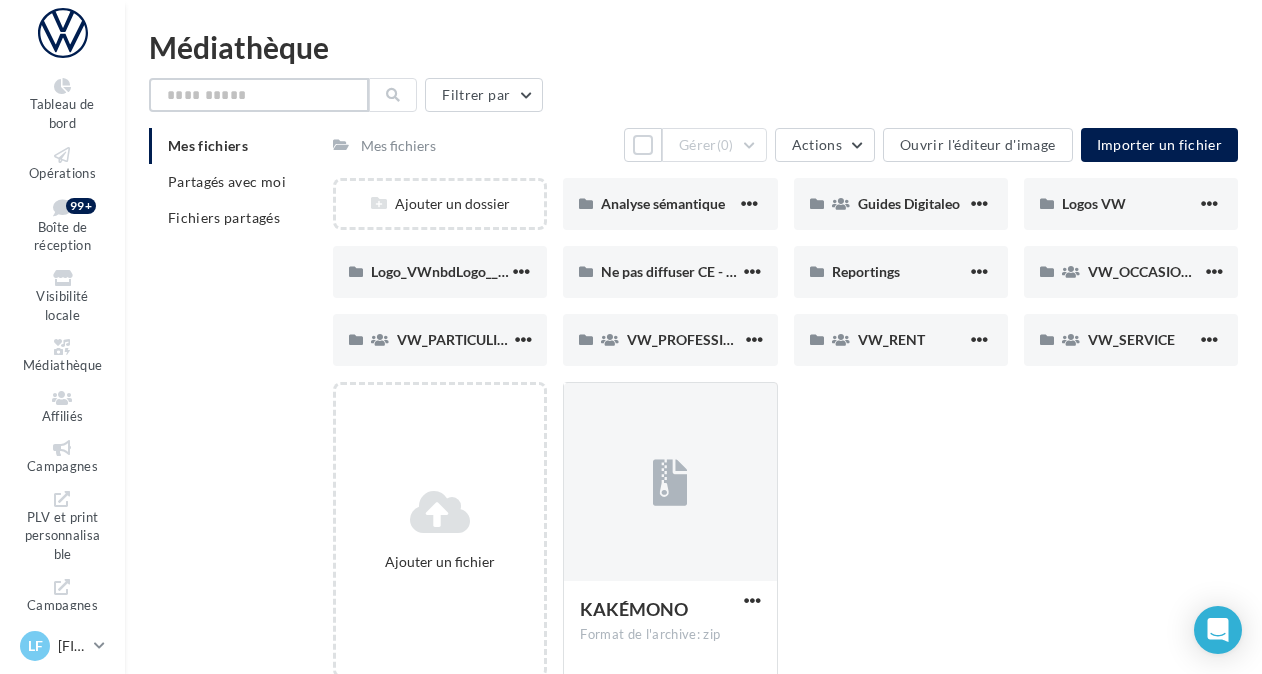 click at bounding box center [259, 95] 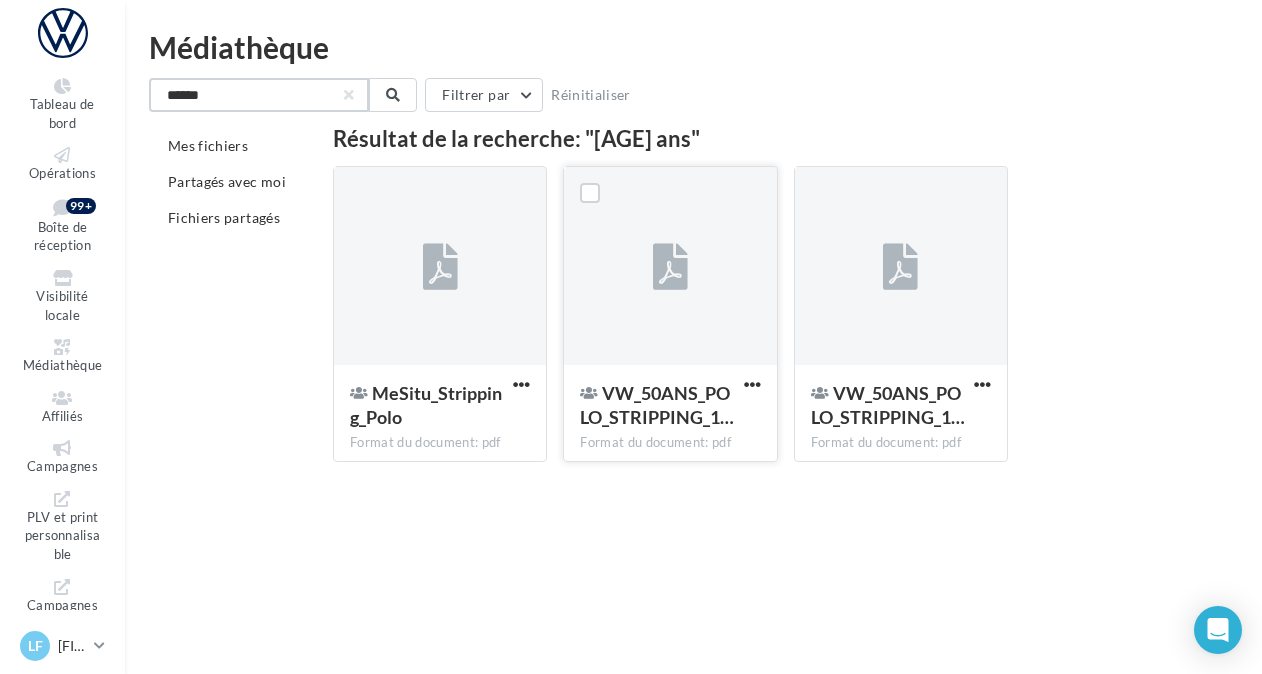 type on "******" 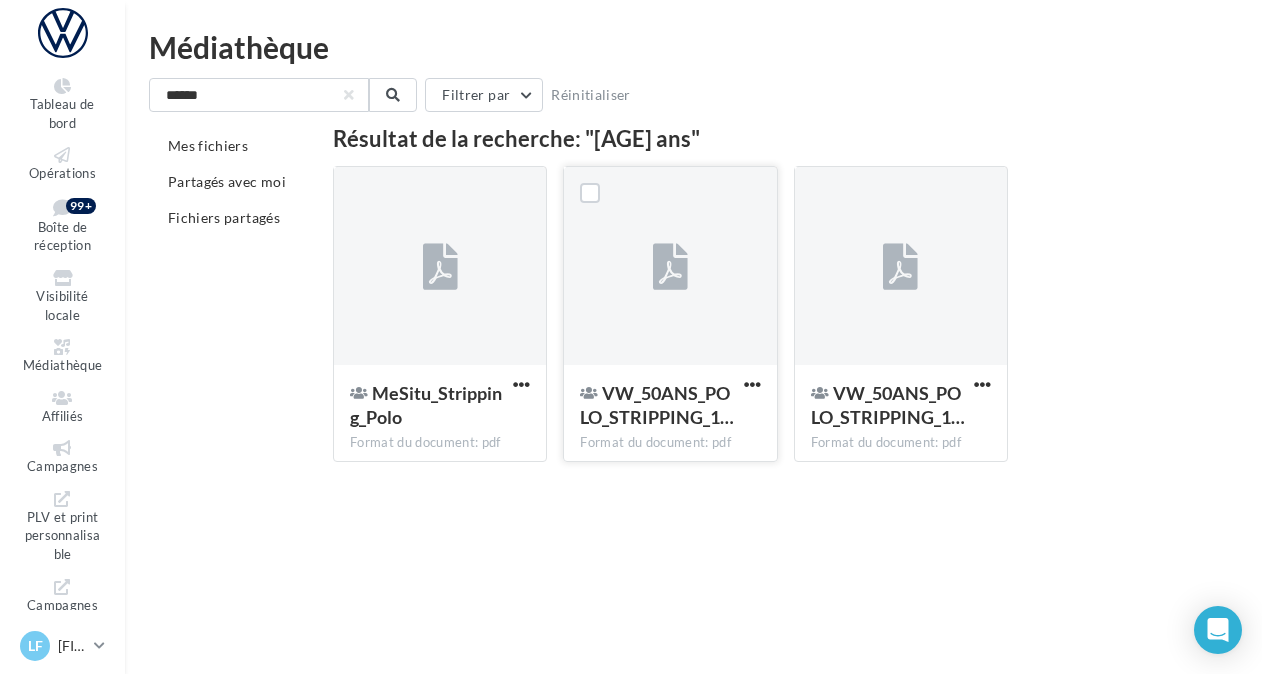 click on "VW_[AGE]ANS_POLO_STRIPPING_1…  Format du document: pdf" at bounding box center [670, 412] 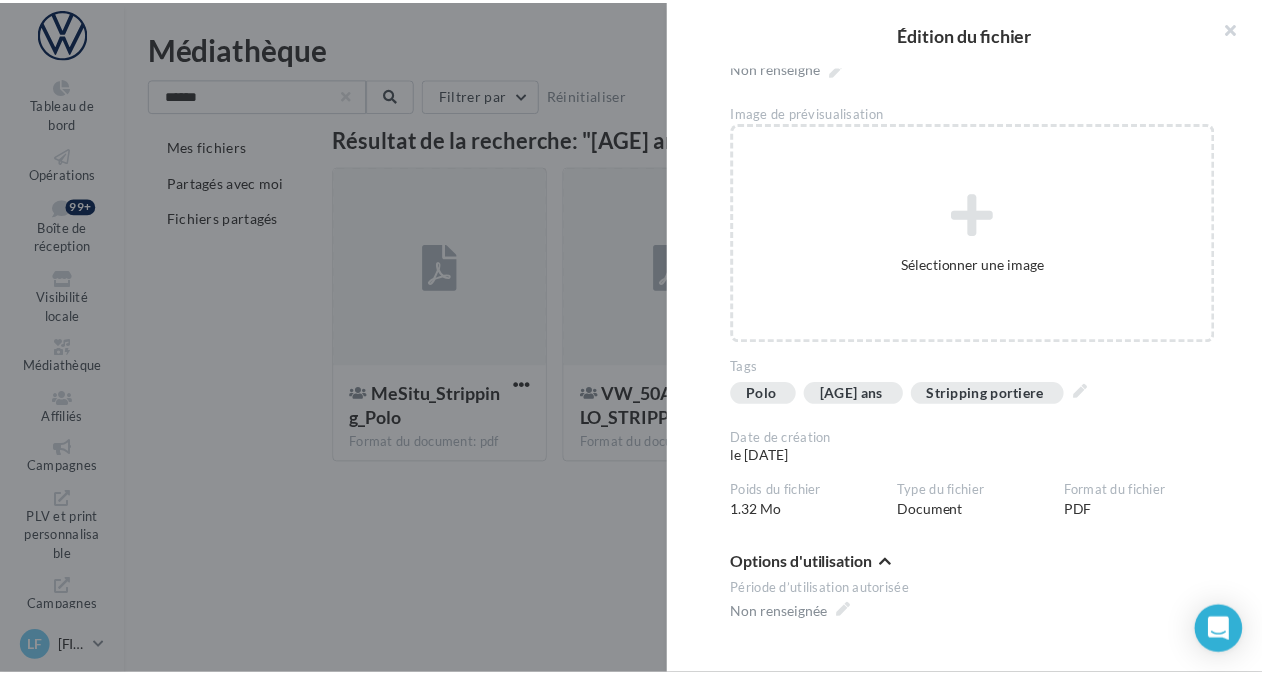 scroll, scrollTop: 86, scrollLeft: 0, axis: vertical 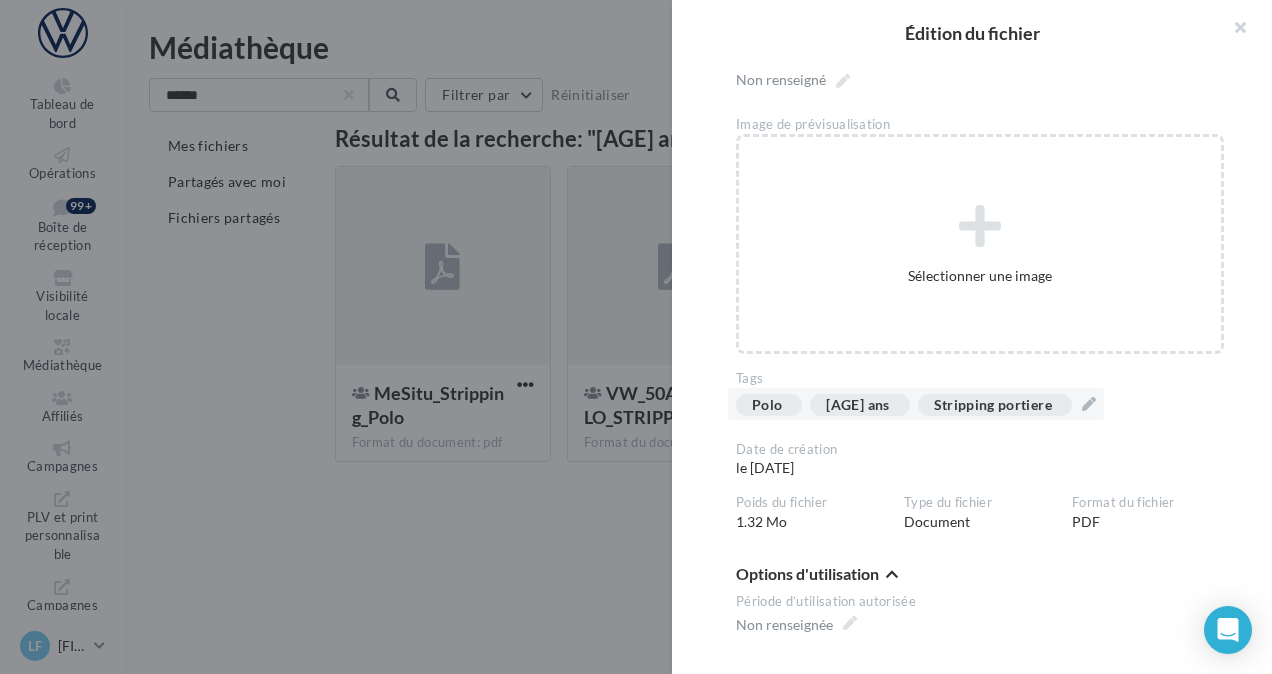 click on "[AGE] ans" at bounding box center (857, 405) 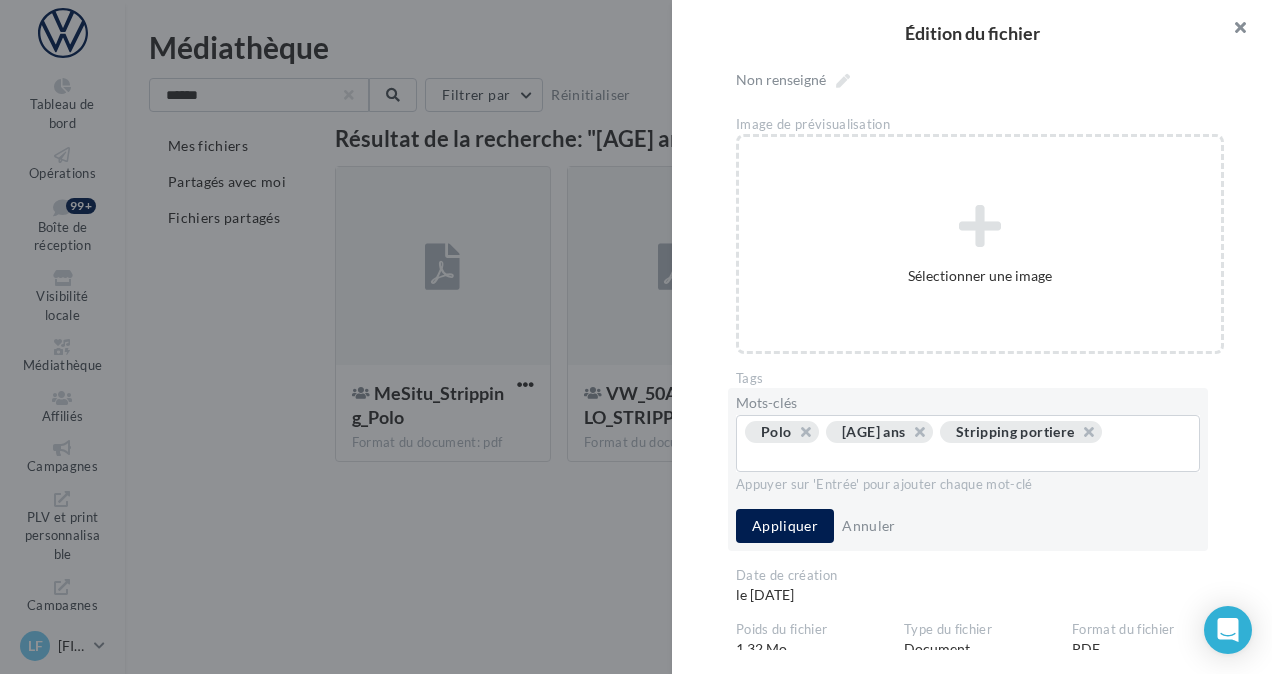 click at bounding box center (1232, 30) 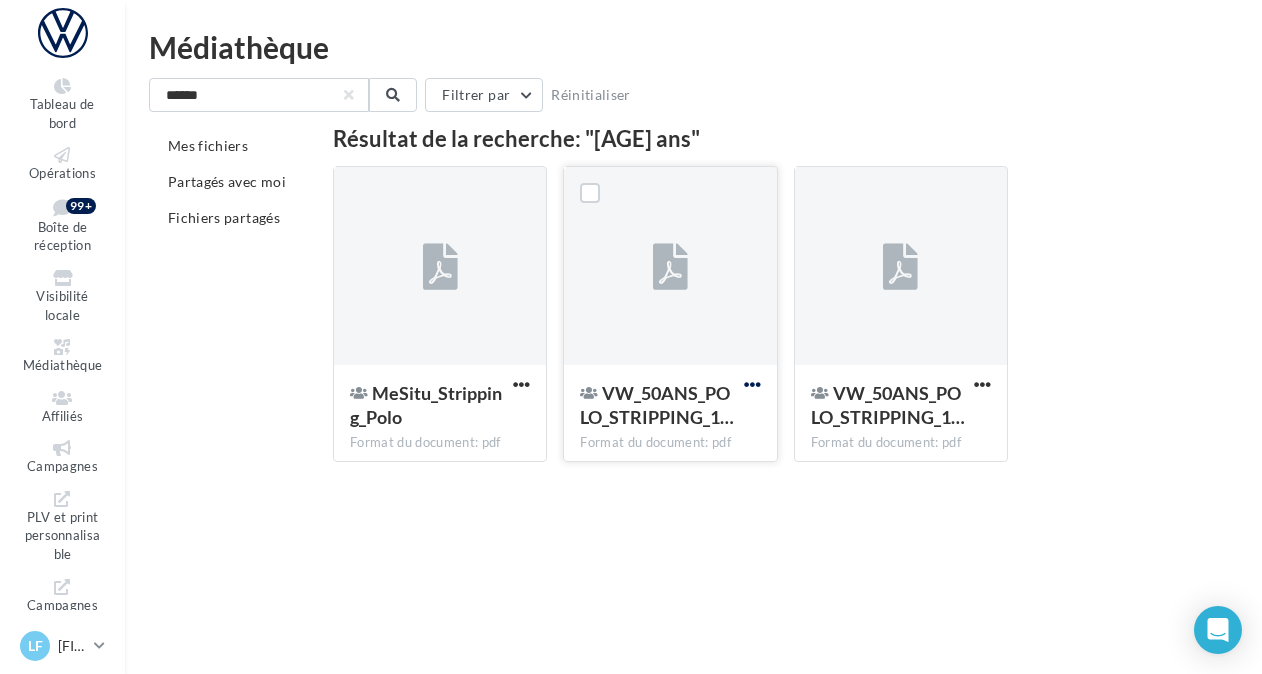 click at bounding box center [752, 384] 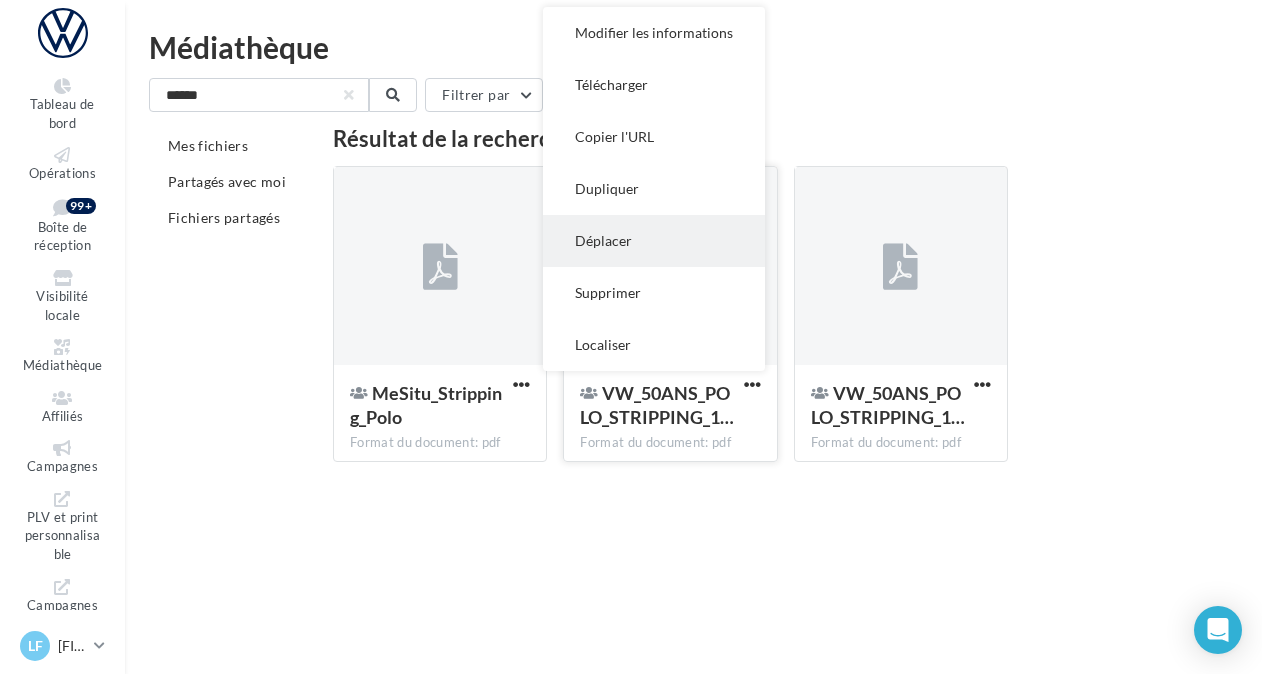 click on "Déplacer" at bounding box center (654, 241) 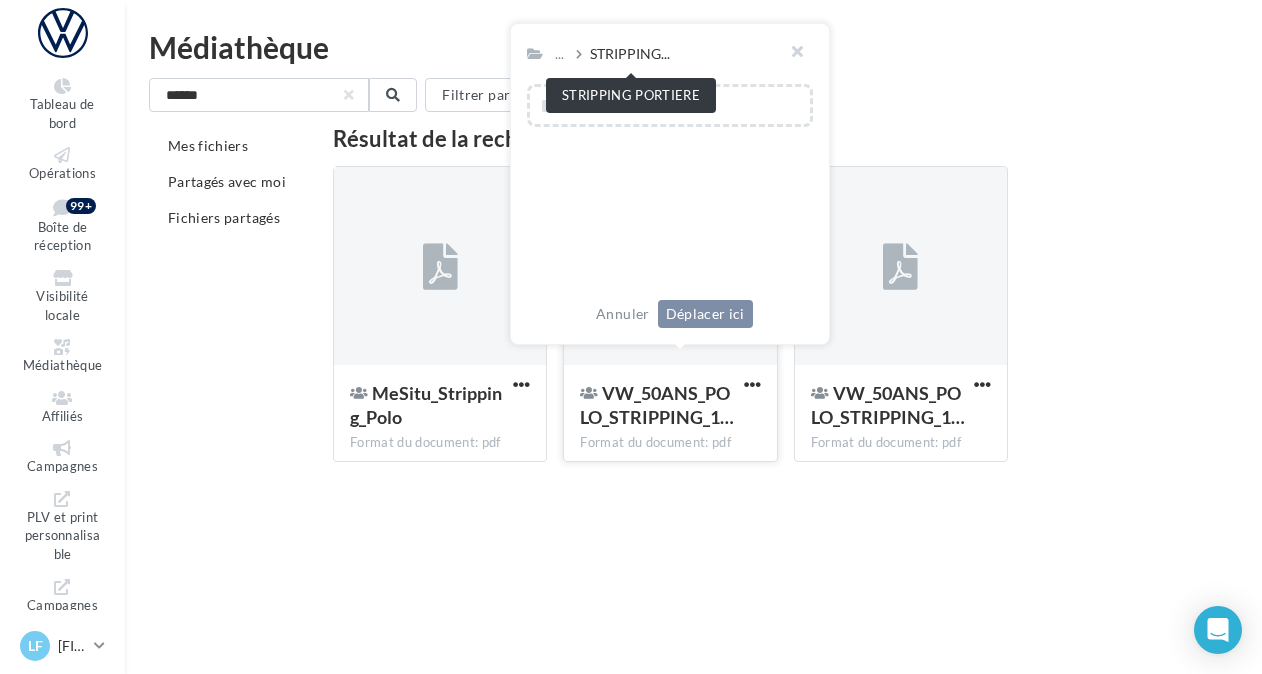 click on "STRIPPING..." at bounding box center (630, 54) 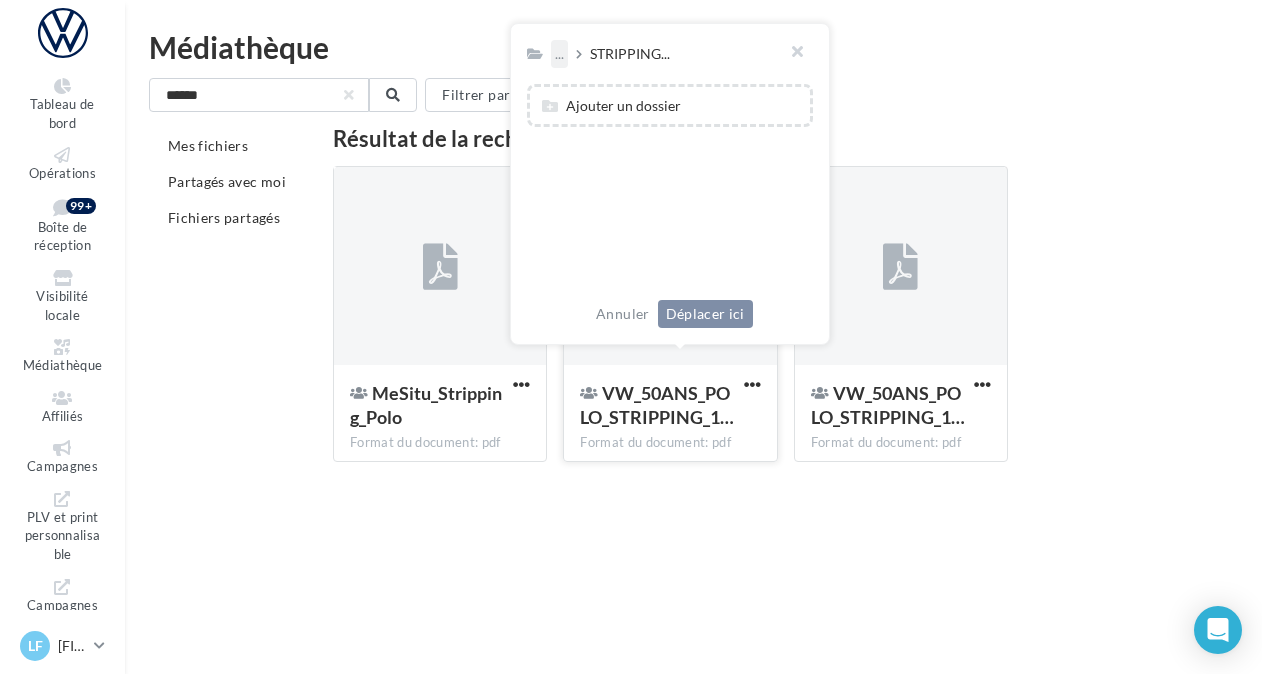 click on "..." at bounding box center (559, 54) 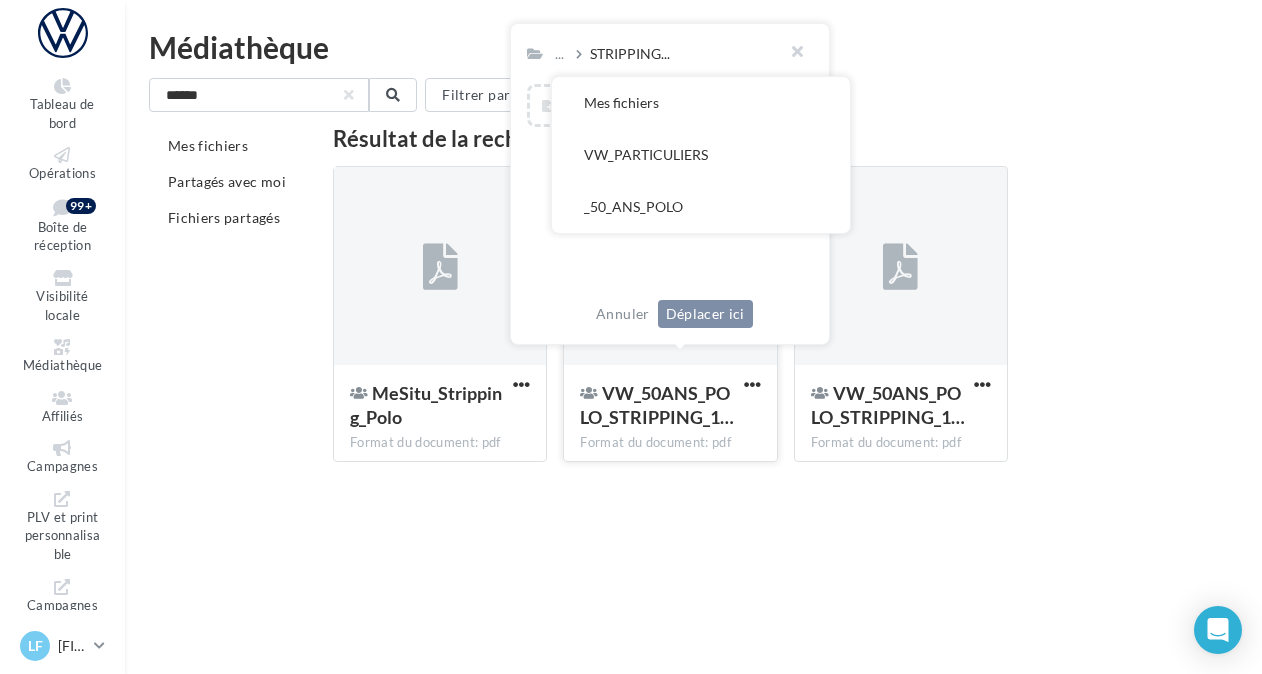 click on "MeSitu_Stripping_Polo  Format du document: pdf                   MeSitu_Stripping_Polo
VW_[AGE]ANS_POLO_STRIPPING_1…  Format du document: pdf                 ...           Mes fichiers       VW_PARTICULIERS       _[AGE]_ANS_POLO         STRIPPING...               Ajouter un dossier      Annuler    Déplacer ici         VW_[AGE]ANS_POLO_STRIPPING_10000X400mm_Blc_HD
VW_[AGE]ANS_POLO_STRIPPING_1…  Format du document: pdf                   VW_[AGE]ANS_POLO_STRIPPING_10000X400mm_Noir_HD" at bounding box center (693, 255) 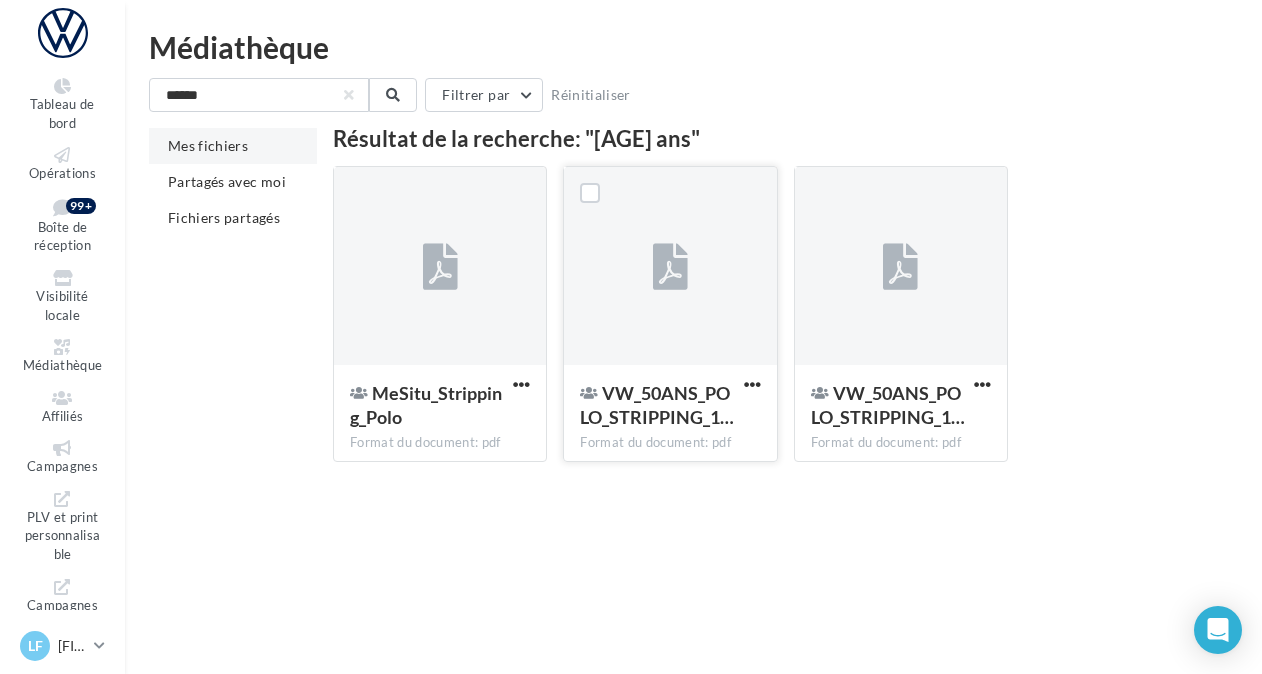 click on "Mes fichiers" at bounding box center [208, 145] 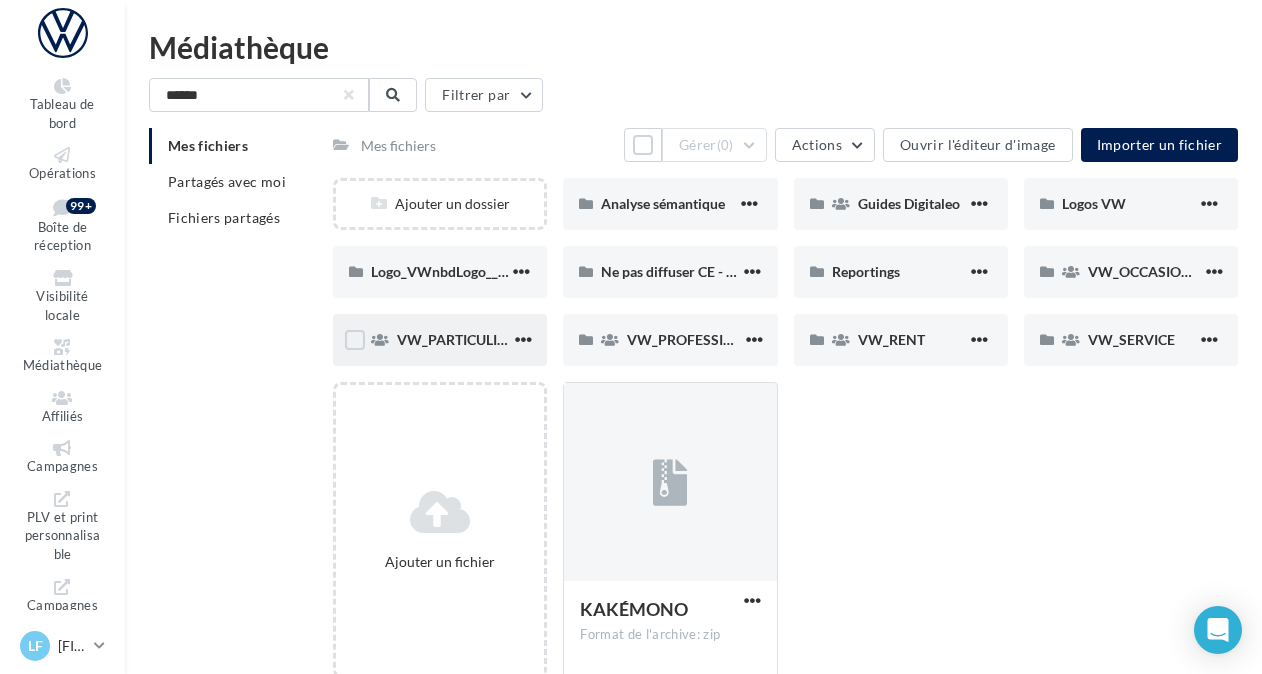 click on "VW_PARTICULIERS" at bounding box center (440, 340) 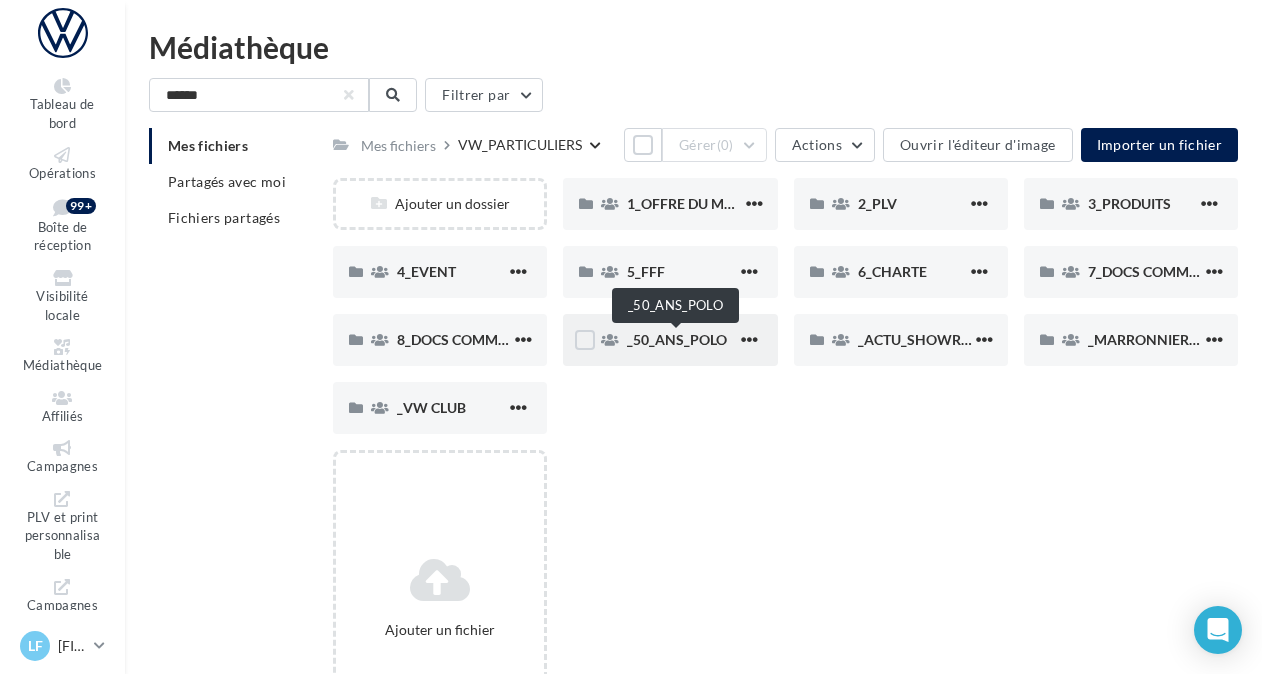 click on "_50_ANS_POLO" at bounding box center [677, 339] 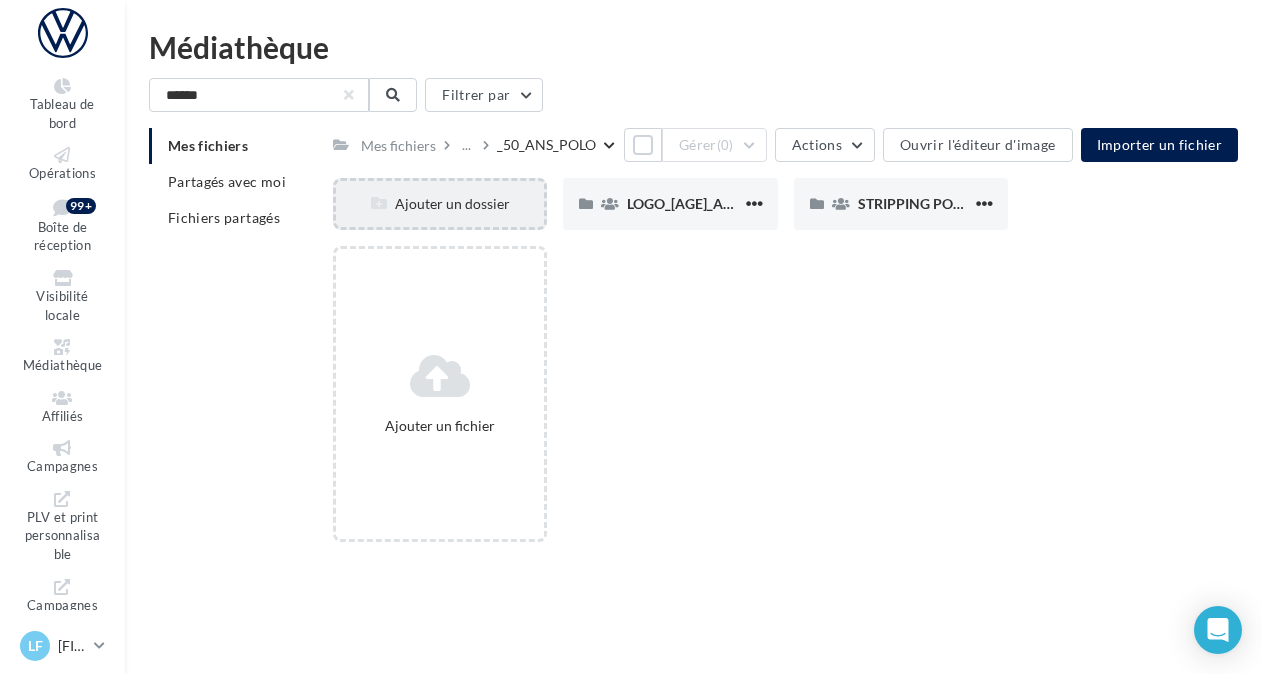 click on "Ajouter un dossier" at bounding box center [440, 204] 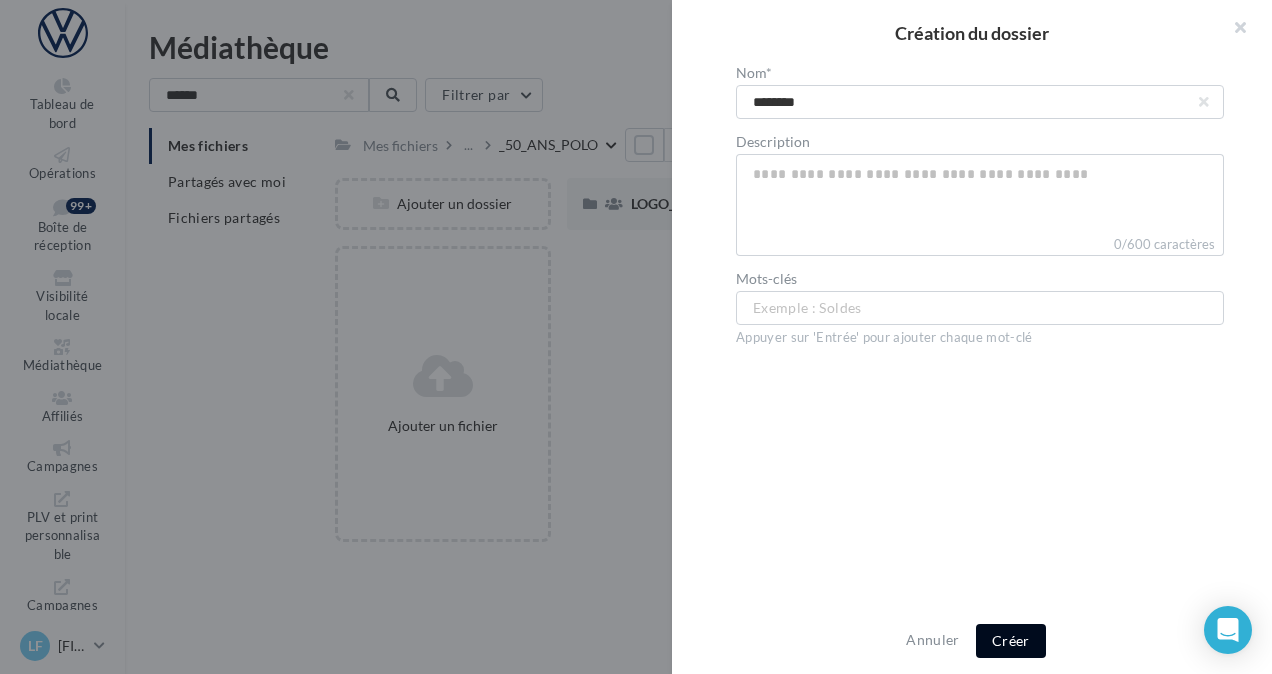 type on "********" 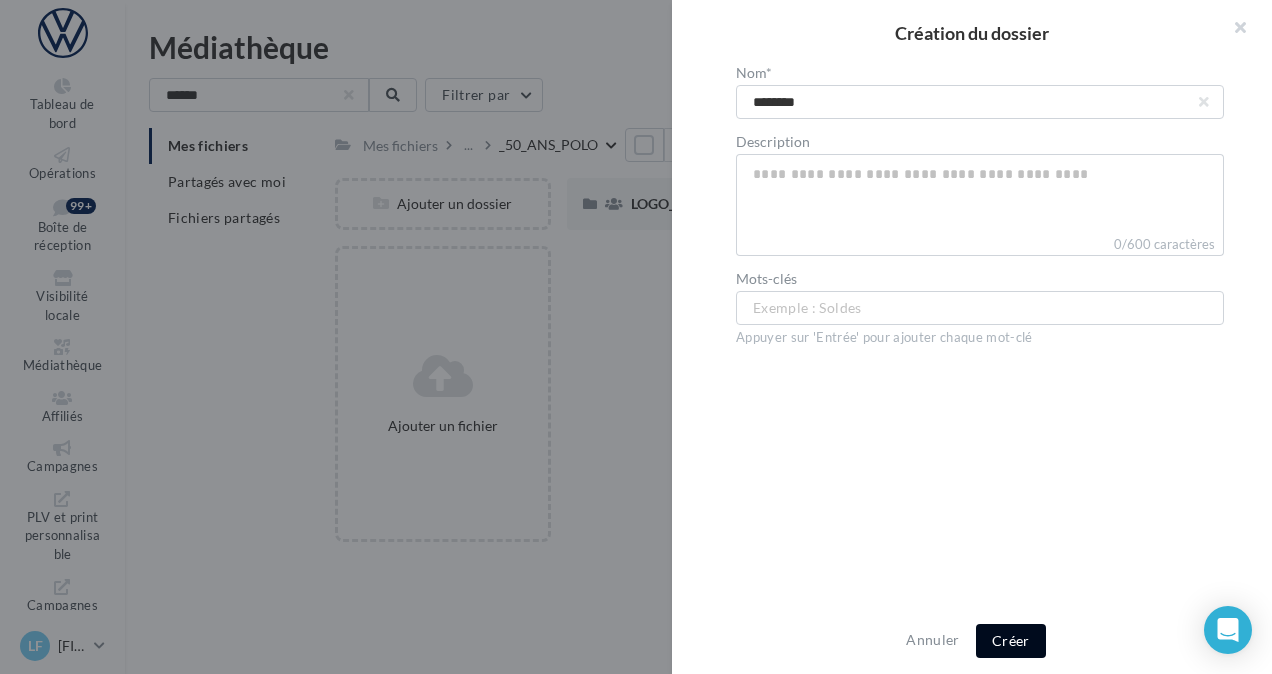click on "Créer" at bounding box center [1011, 641] 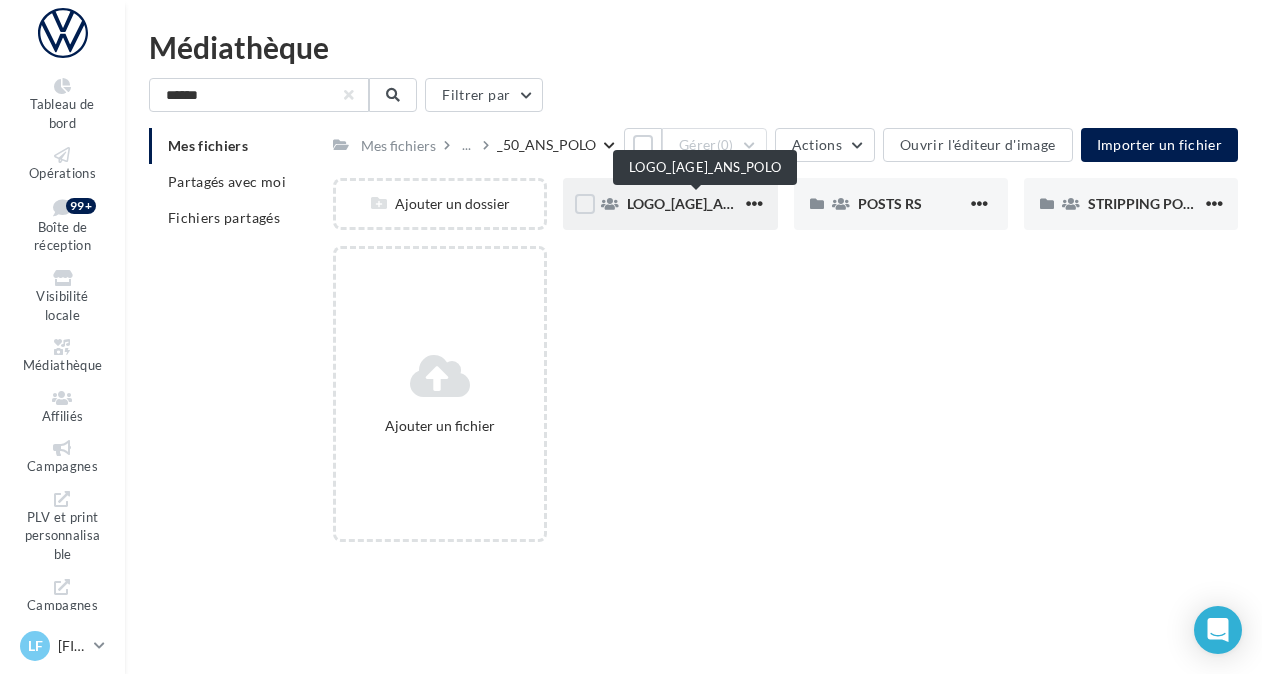 click on "LOGO_50_ANS_POLO" at bounding box center (706, 203) 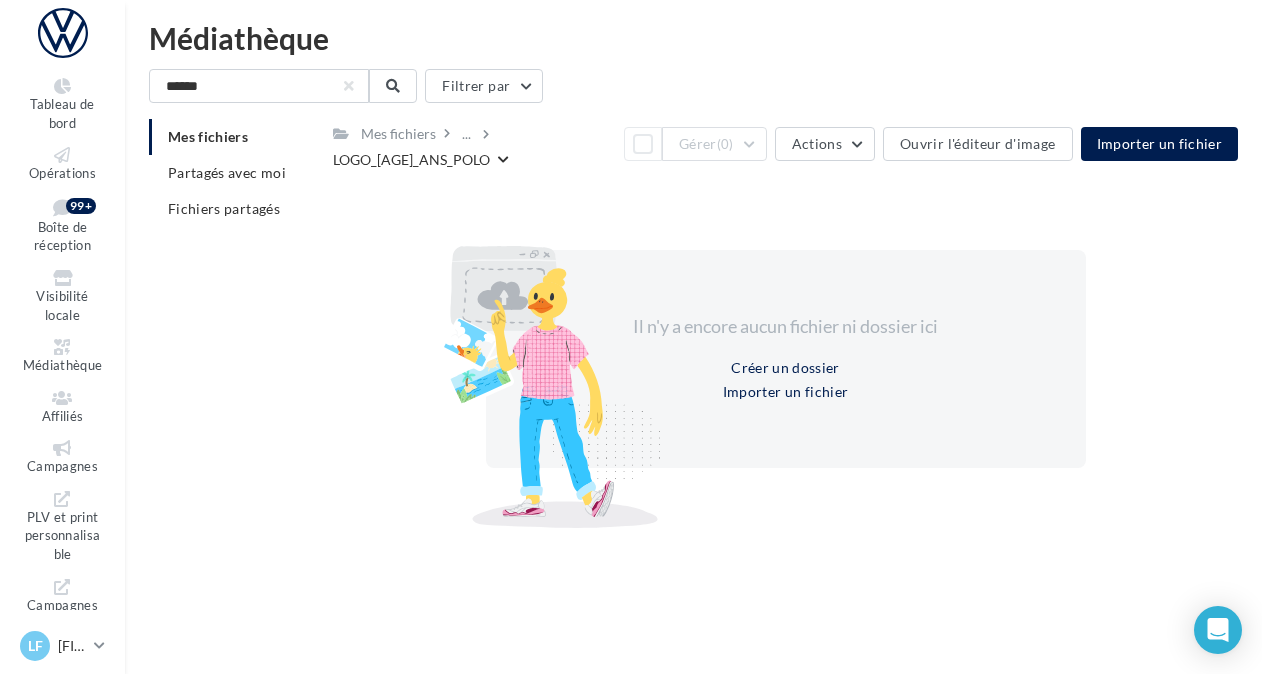 scroll, scrollTop: 10, scrollLeft: 0, axis: vertical 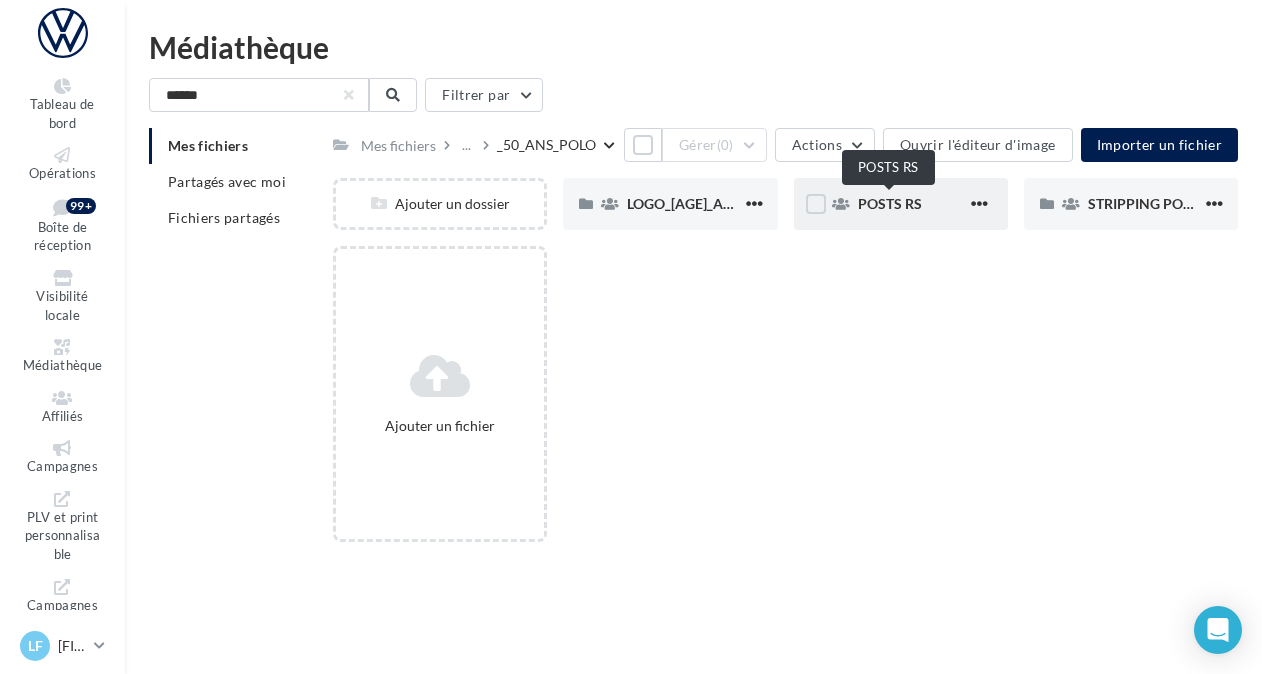 click on "POSTS RS" at bounding box center [890, 203] 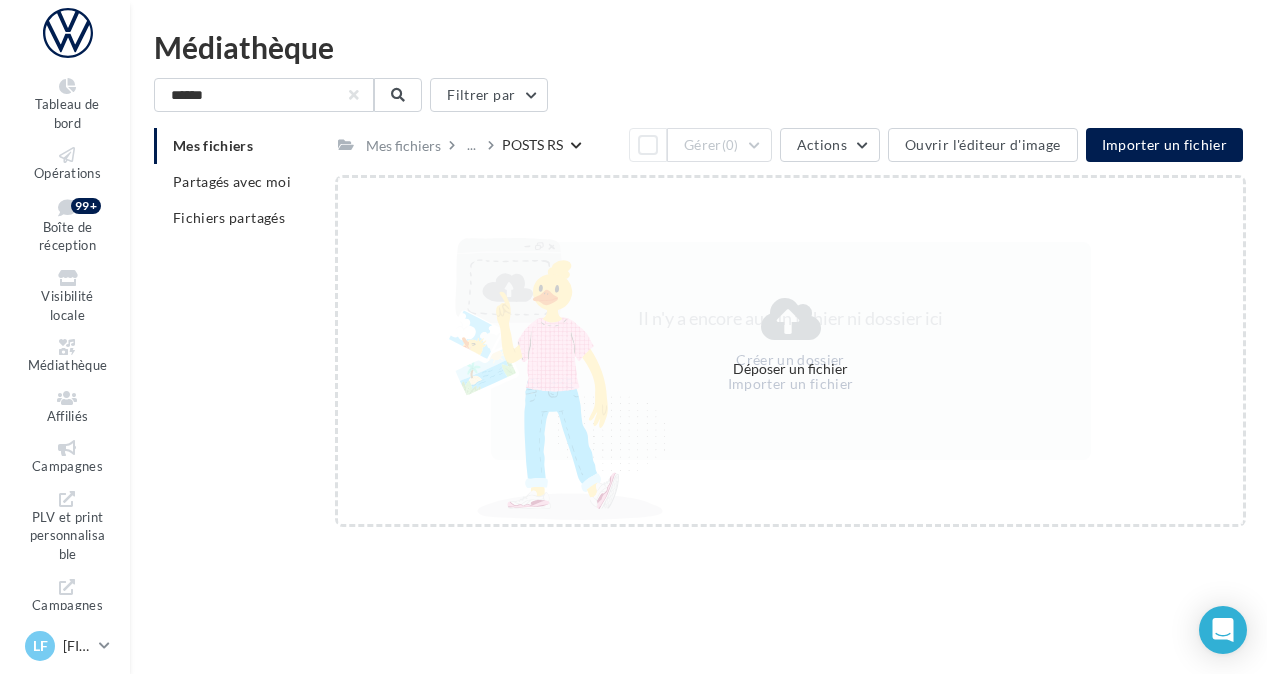 scroll, scrollTop: 32, scrollLeft: 0, axis: vertical 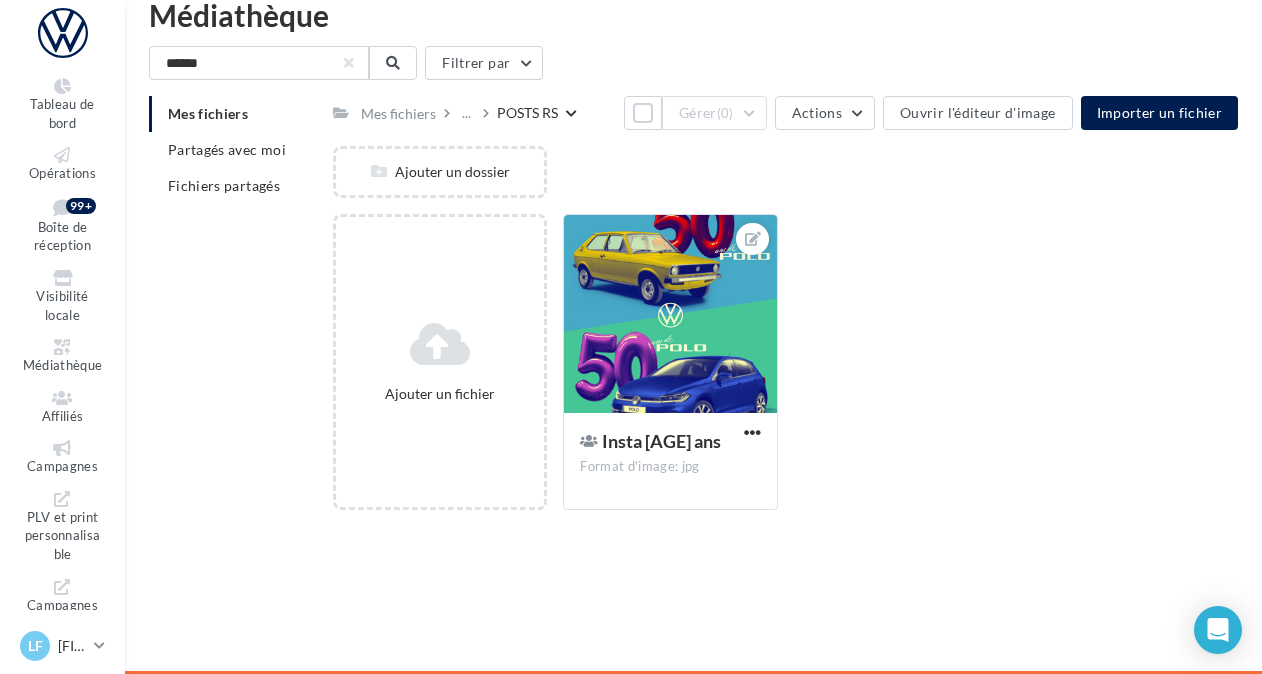 click on "Ajouter un fichier
Insta 50 ans  Format d'image: jpg                   Insta 50 ans" at bounding box center [793, 370] 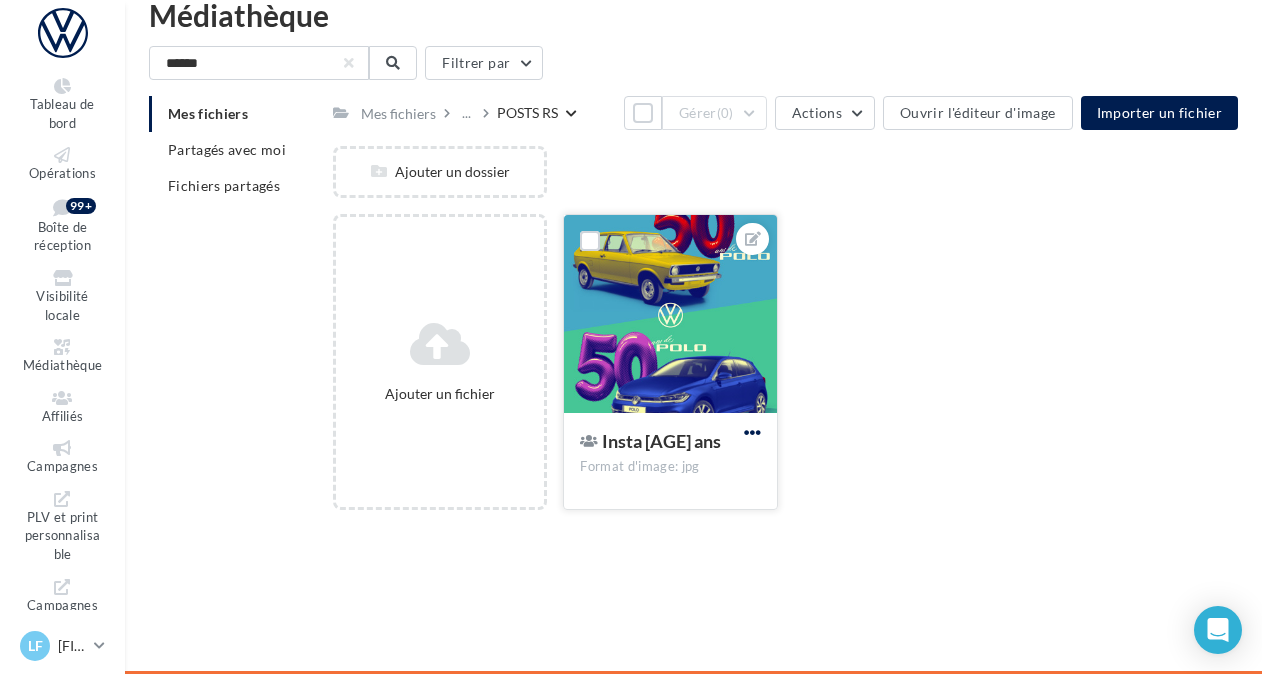 click at bounding box center (752, 432) 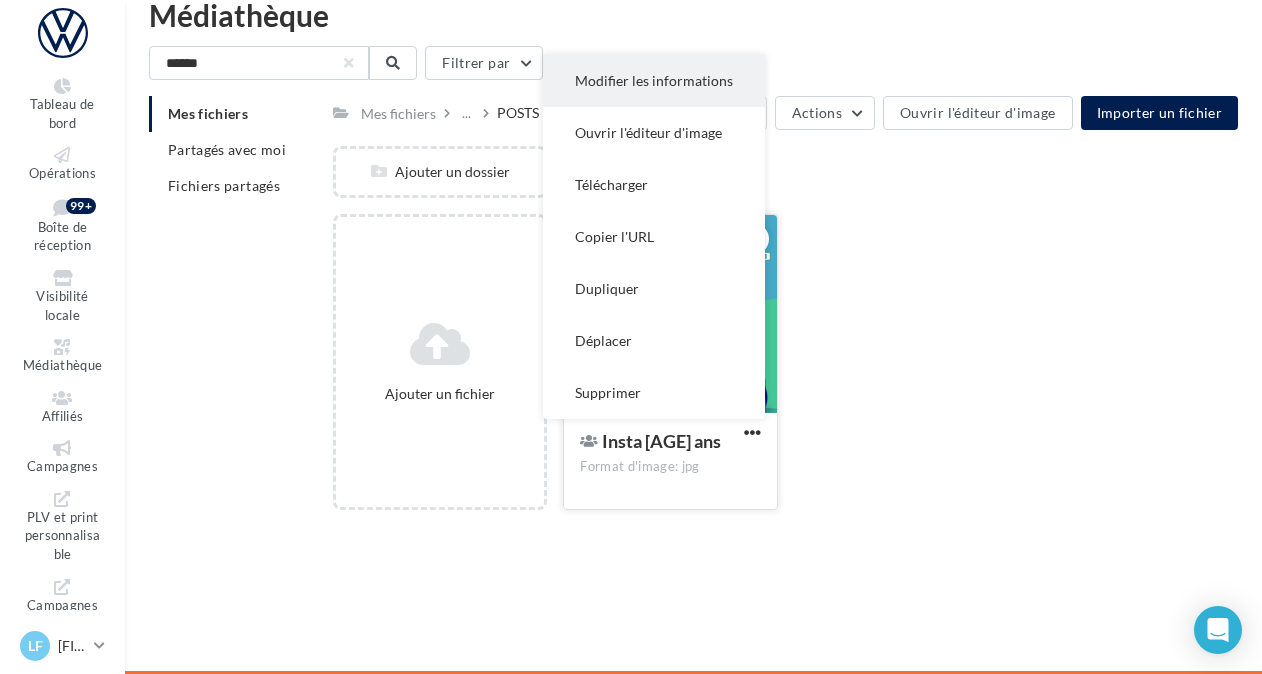 click on "Modifier les informations" at bounding box center (654, 81) 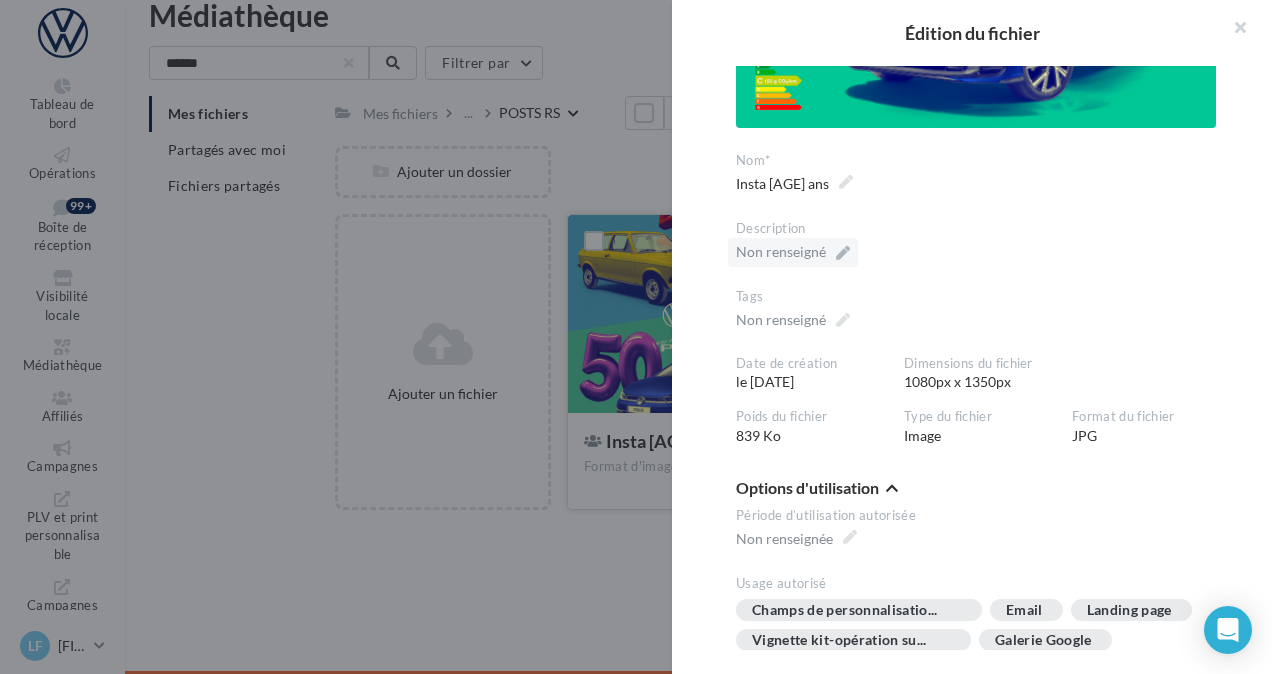 scroll, scrollTop: 557, scrollLeft: 0, axis: vertical 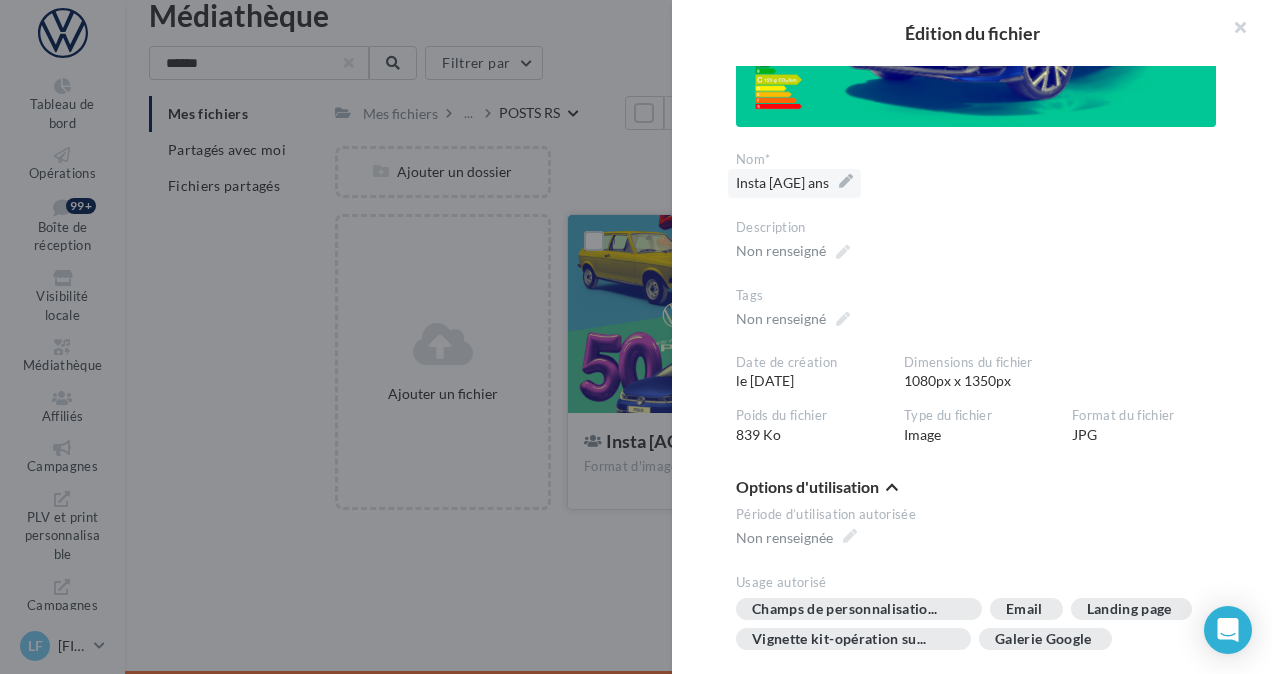click on "Insta 50 ans" at bounding box center (794, 183) 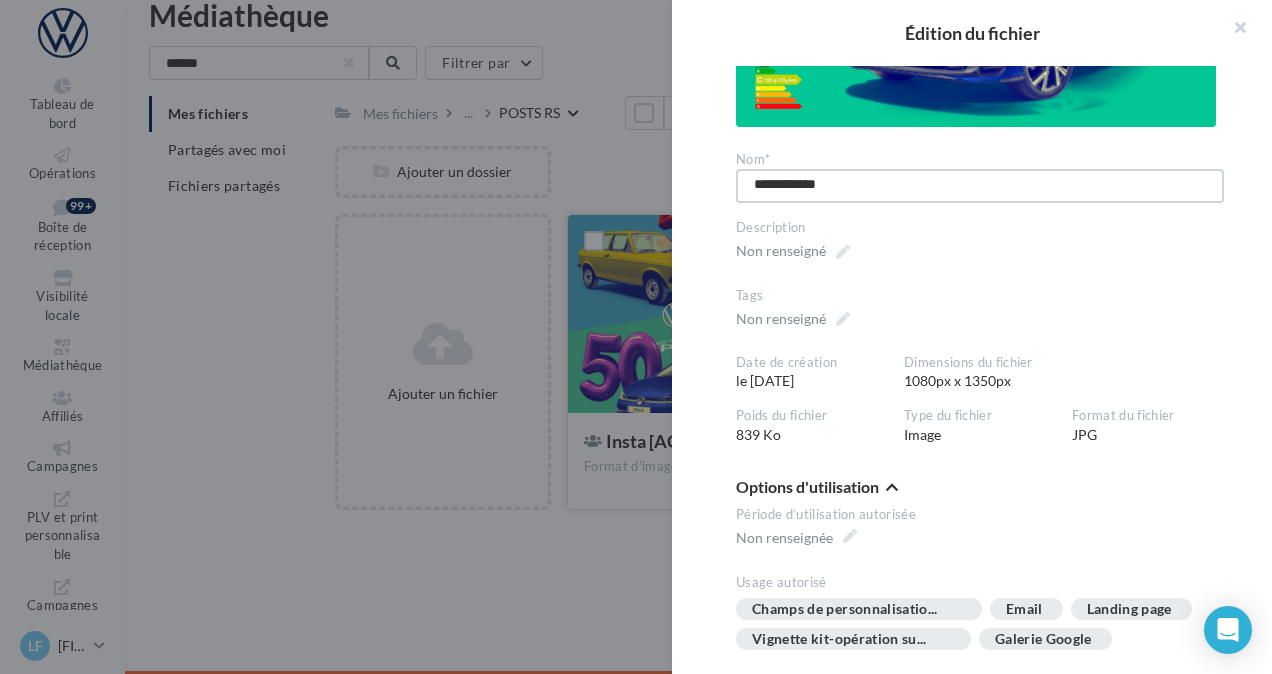 click on "**********" at bounding box center [980, 186] 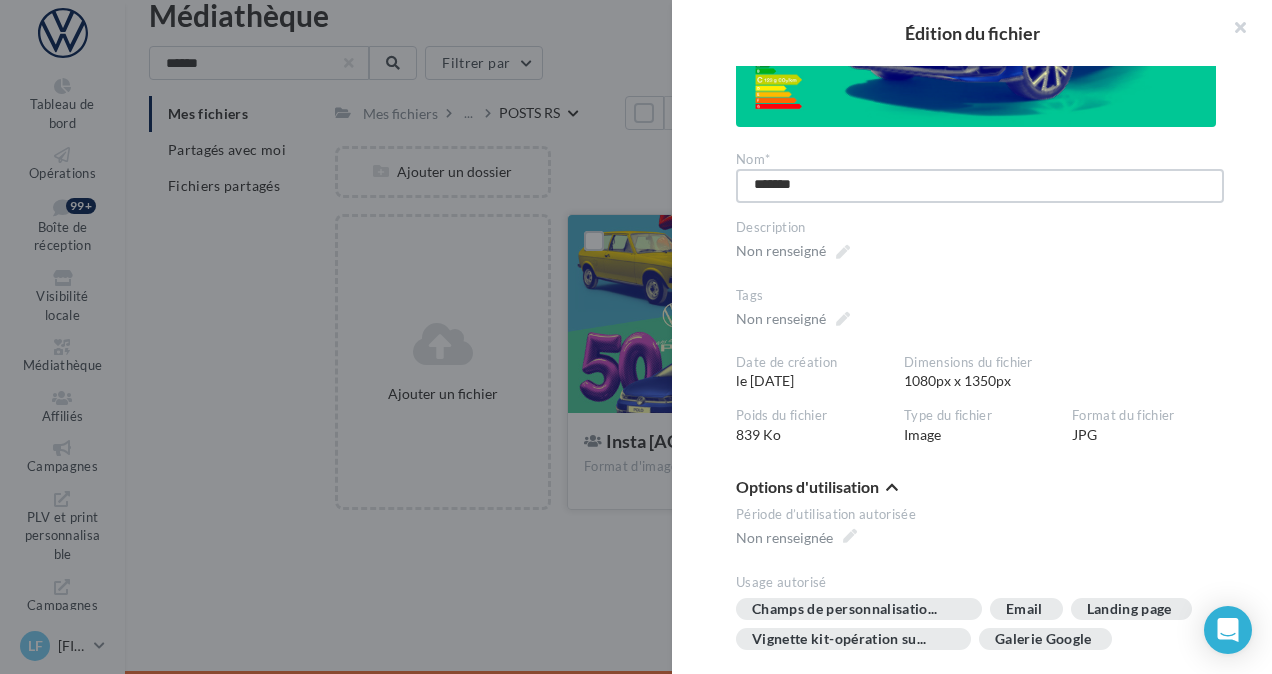 type on "********" 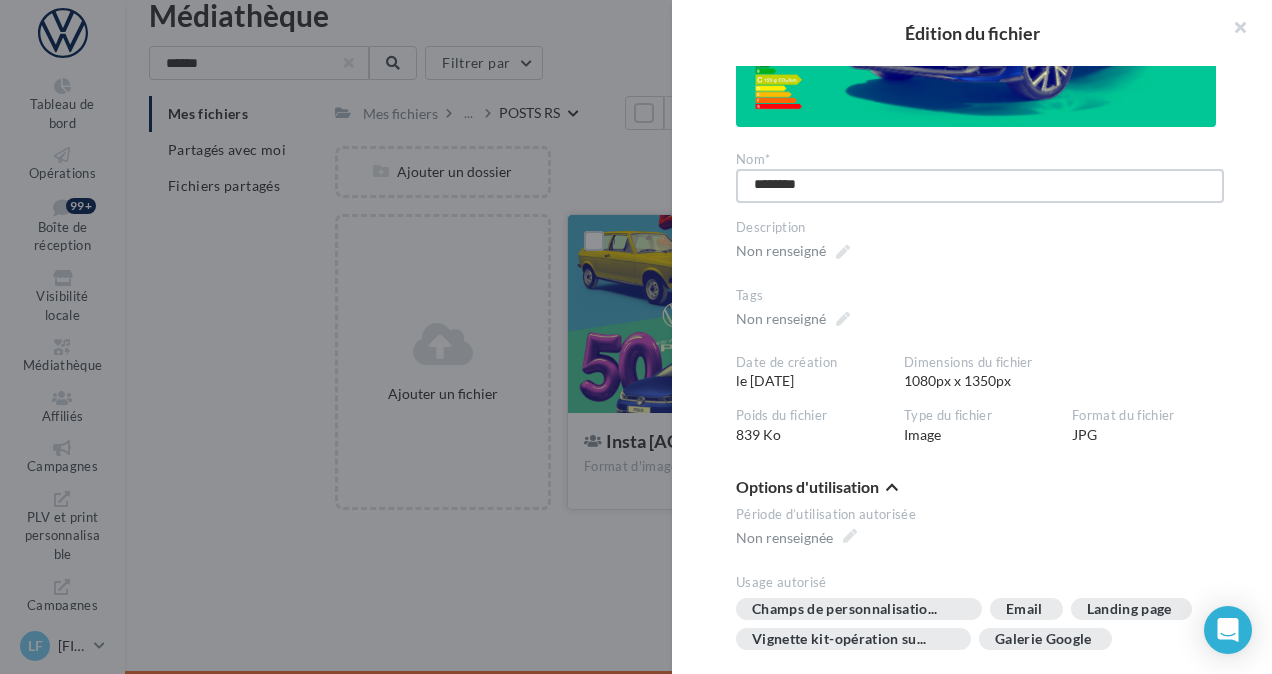 type on "*********" 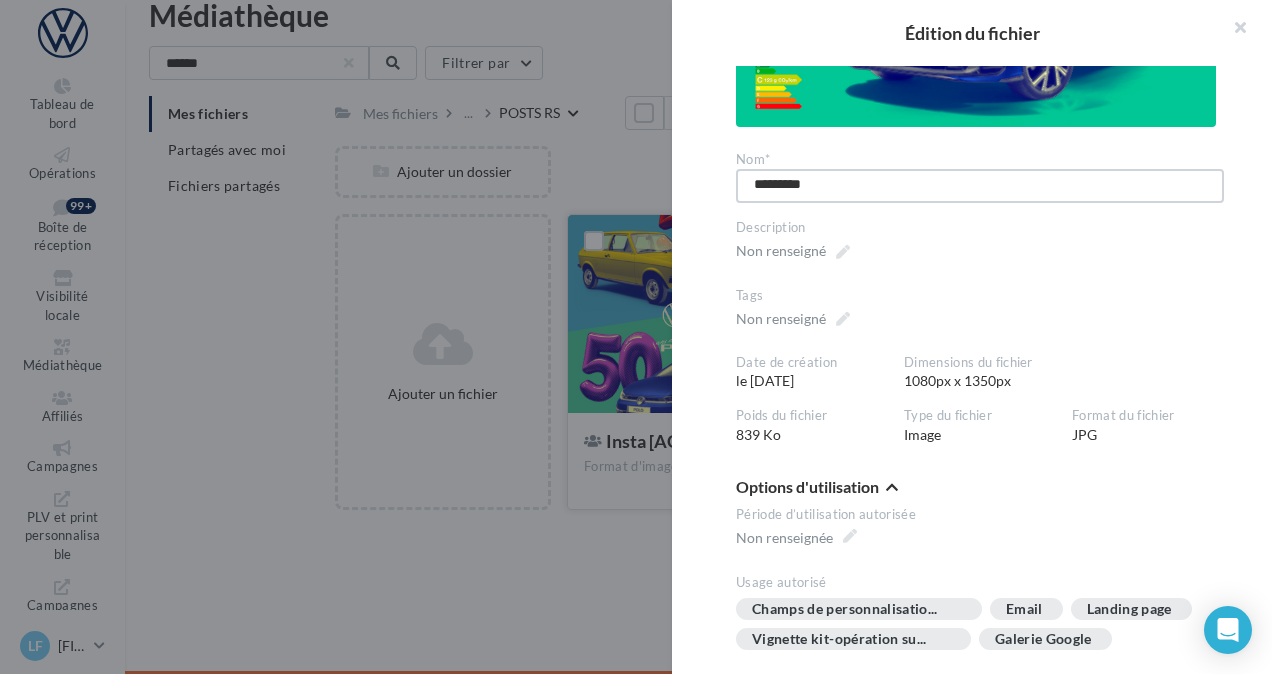 type on "********" 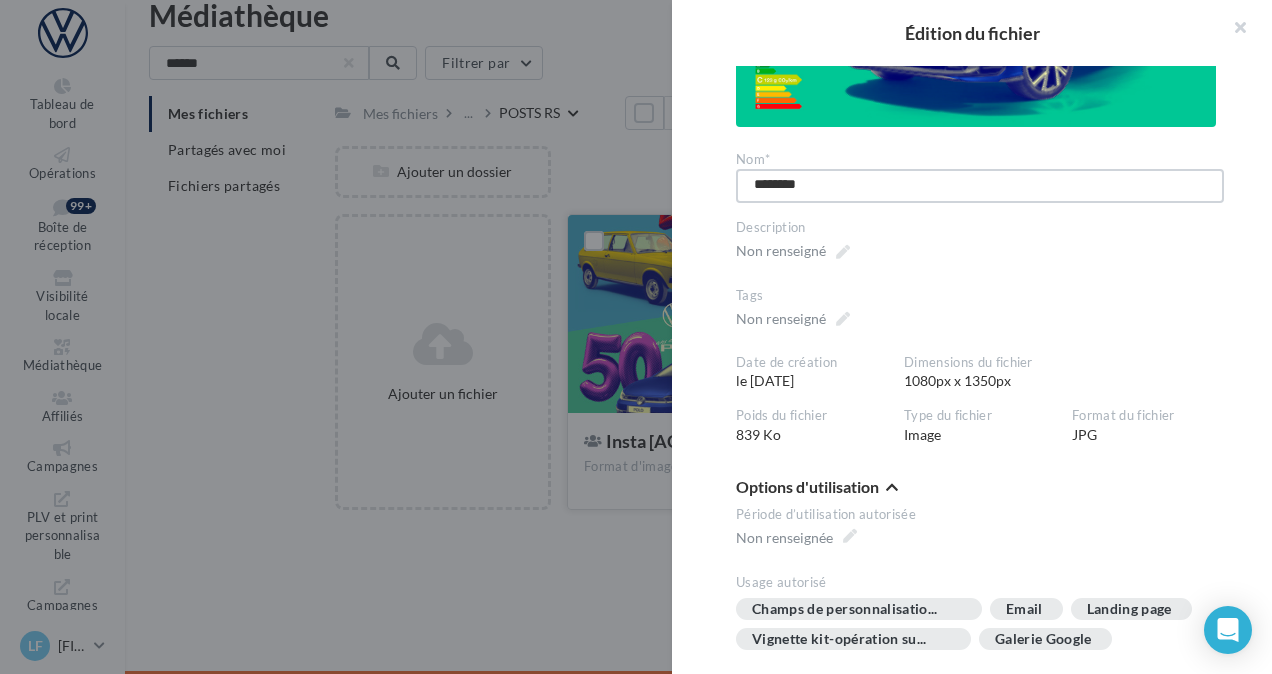type on "*******" 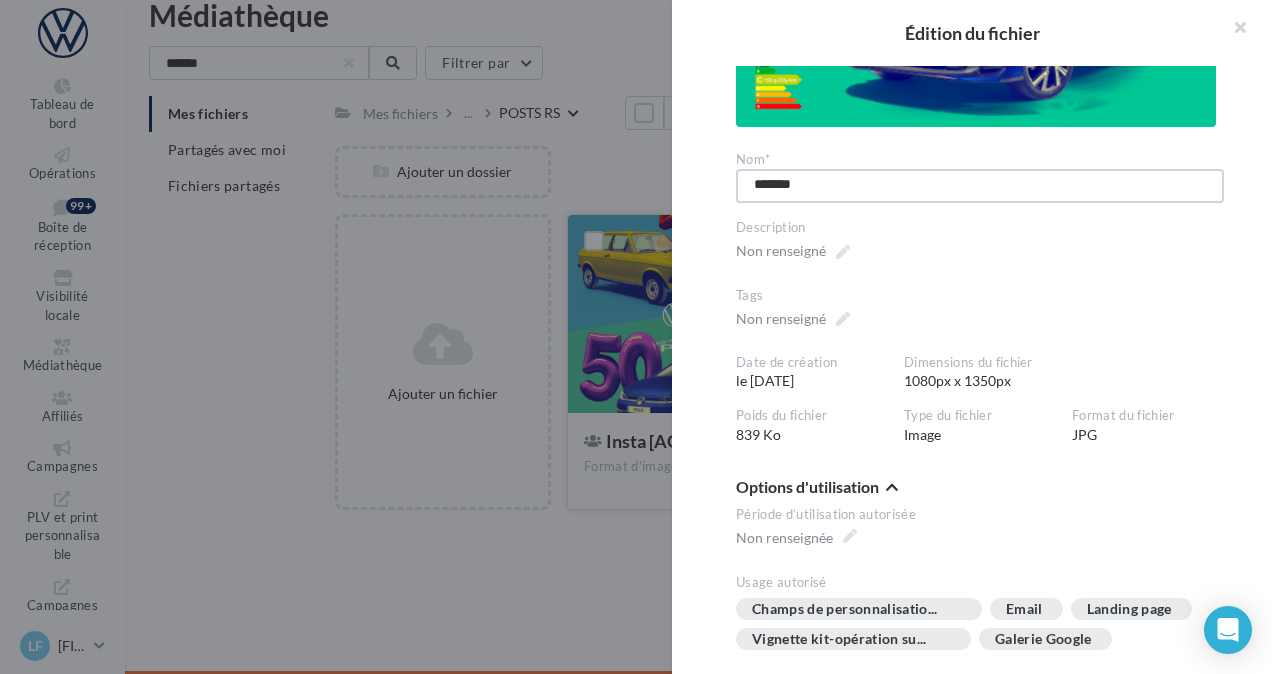type on "********" 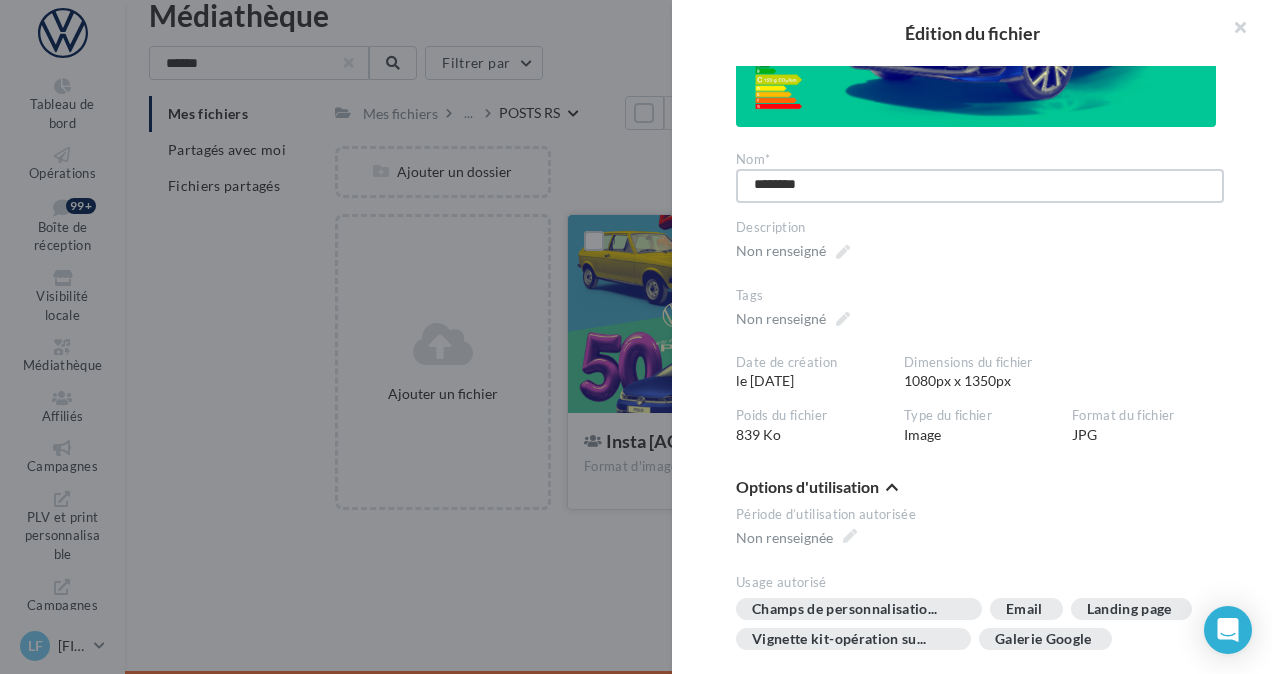 type on "*******" 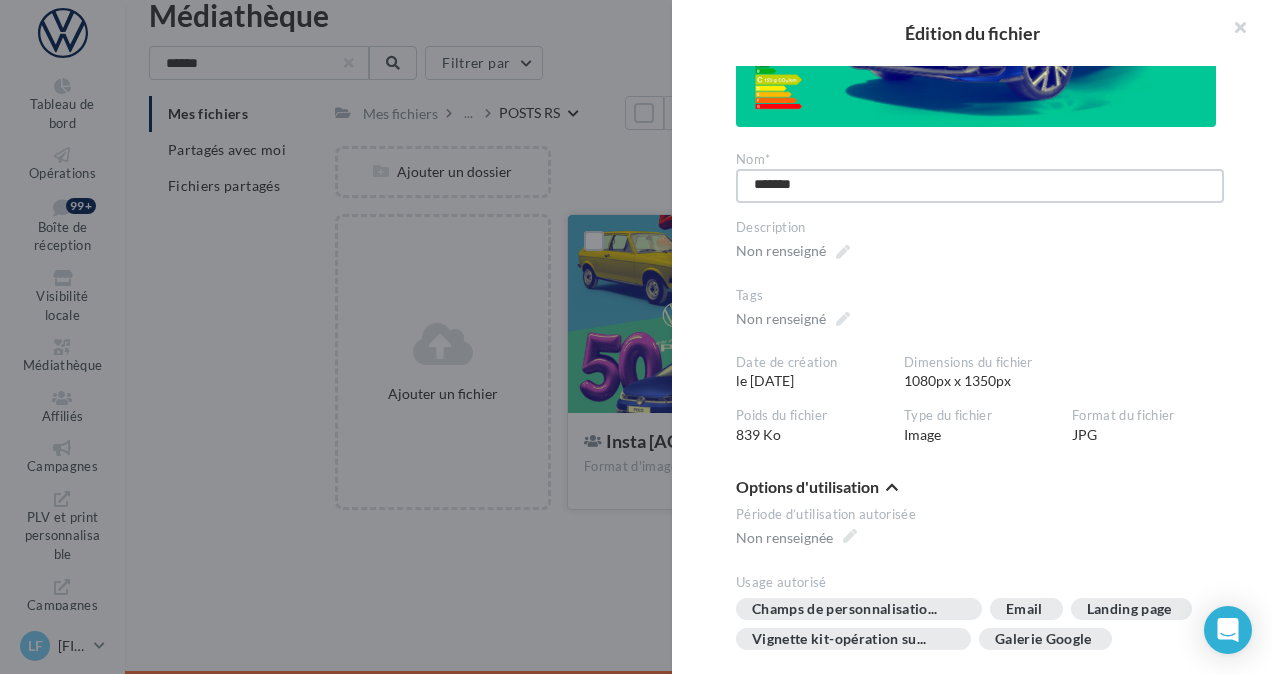 type on "********" 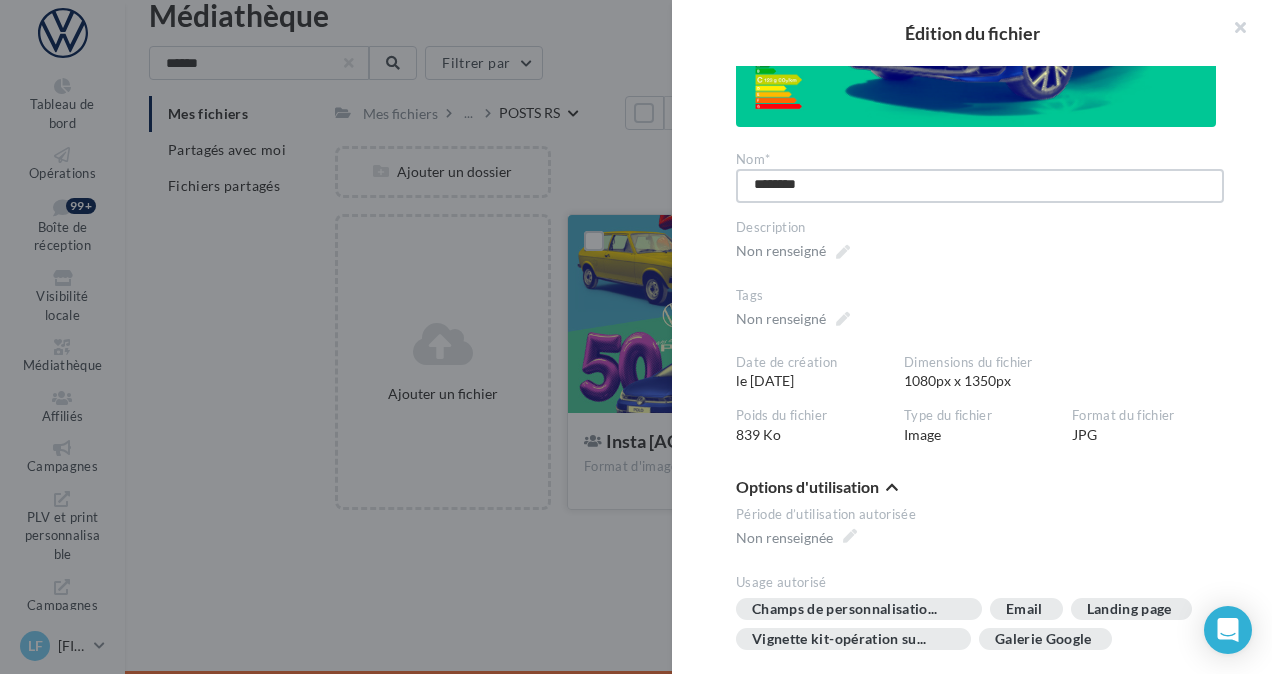 type on "*********" 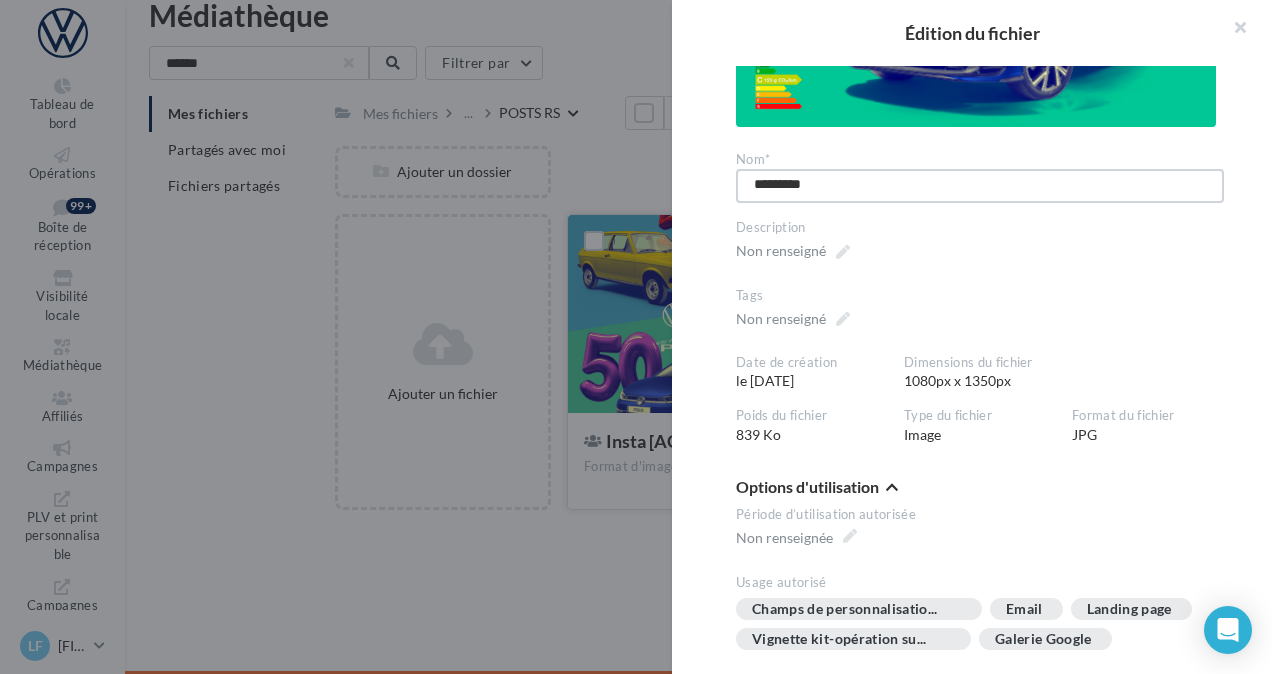 type on "**********" 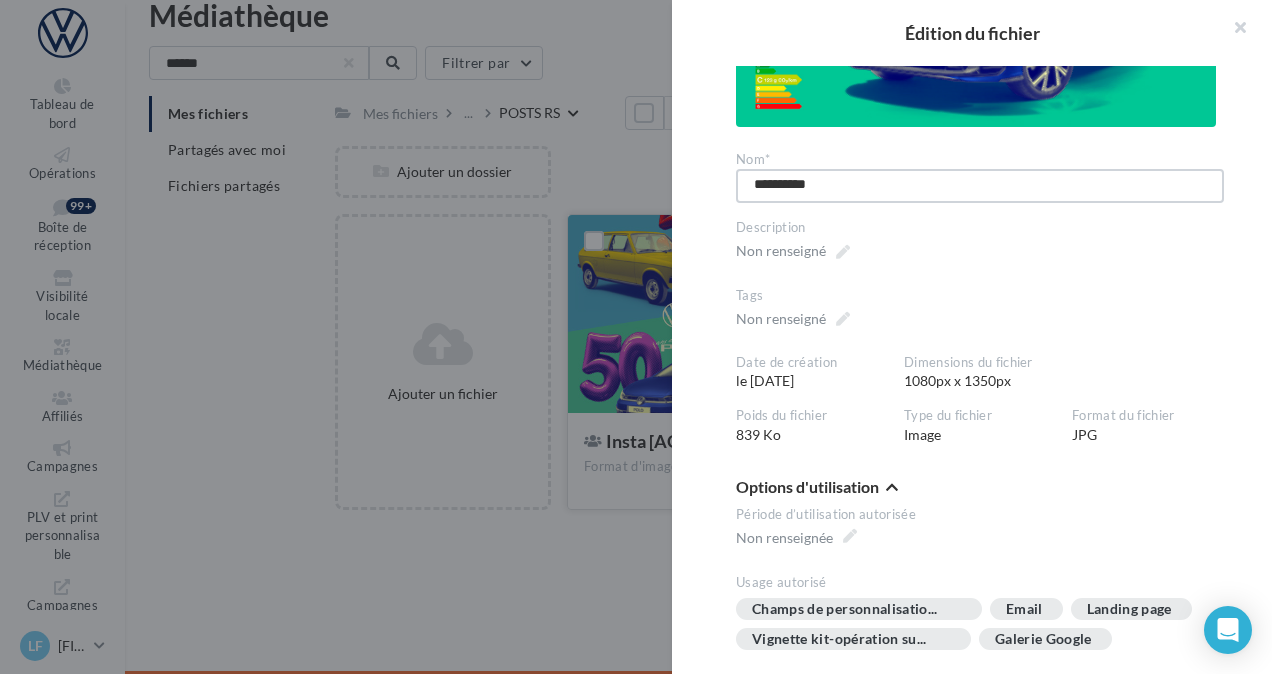 type on "**********" 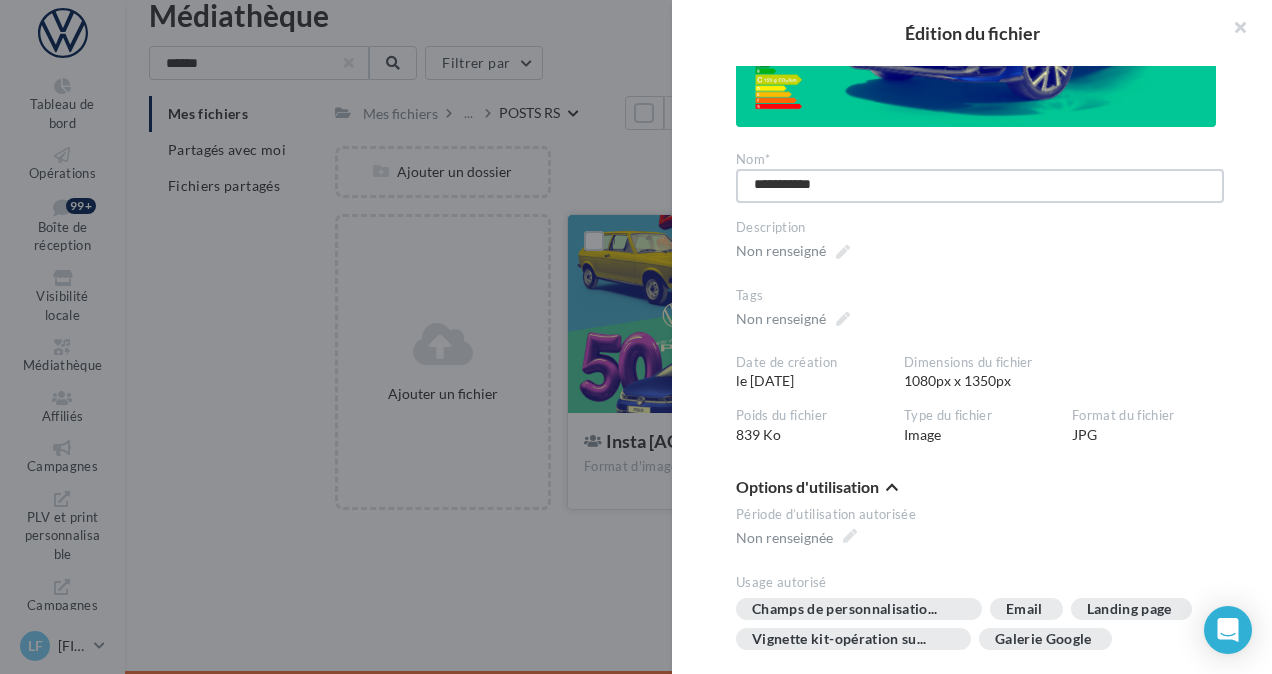 type on "**********" 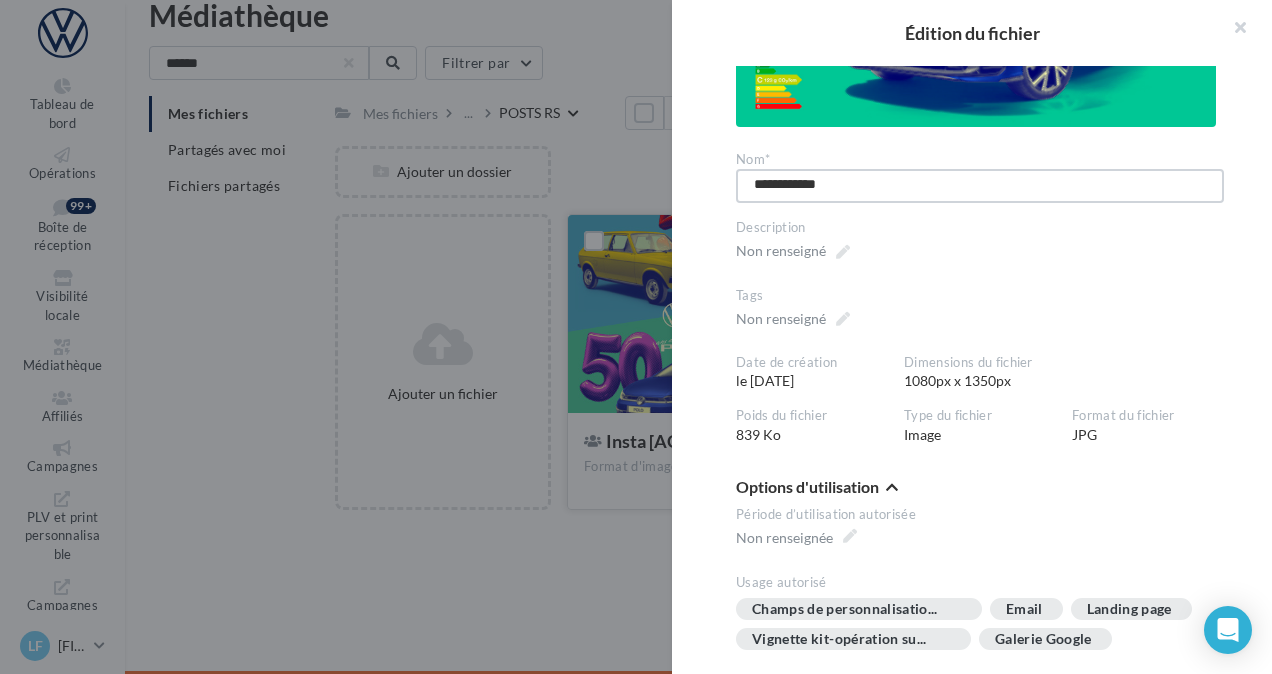 type on "**********" 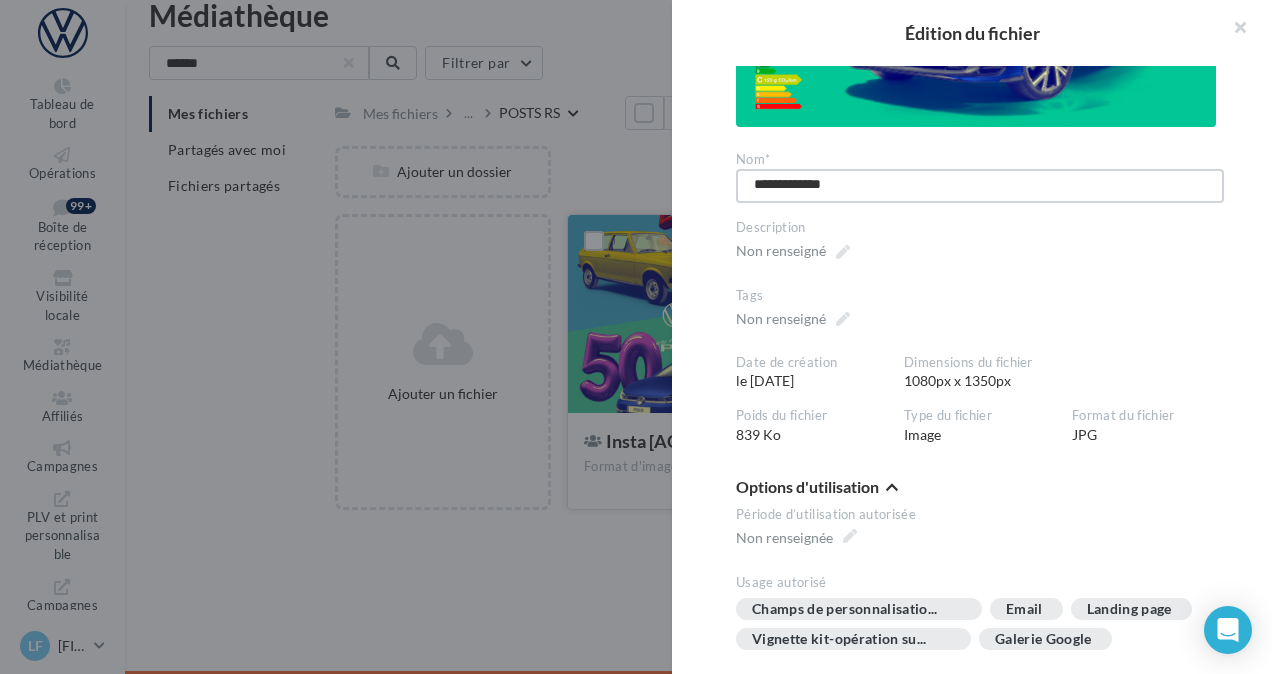 type on "**********" 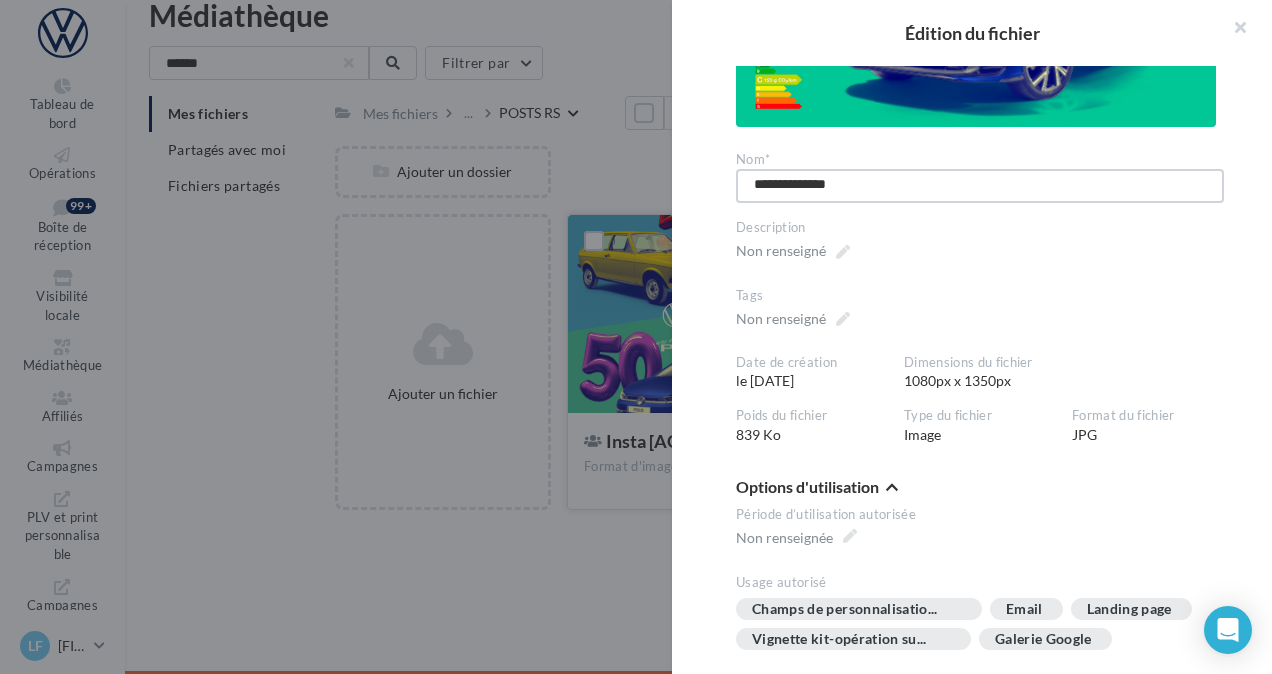 type on "**********" 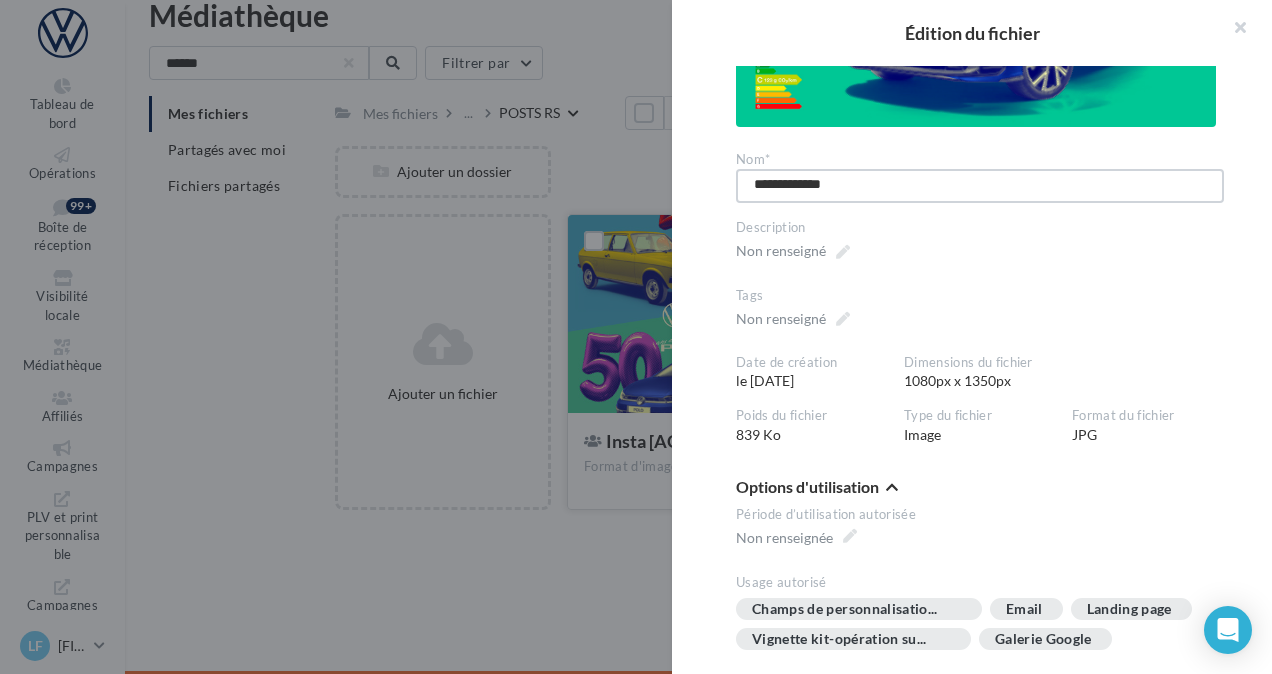 type on "**********" 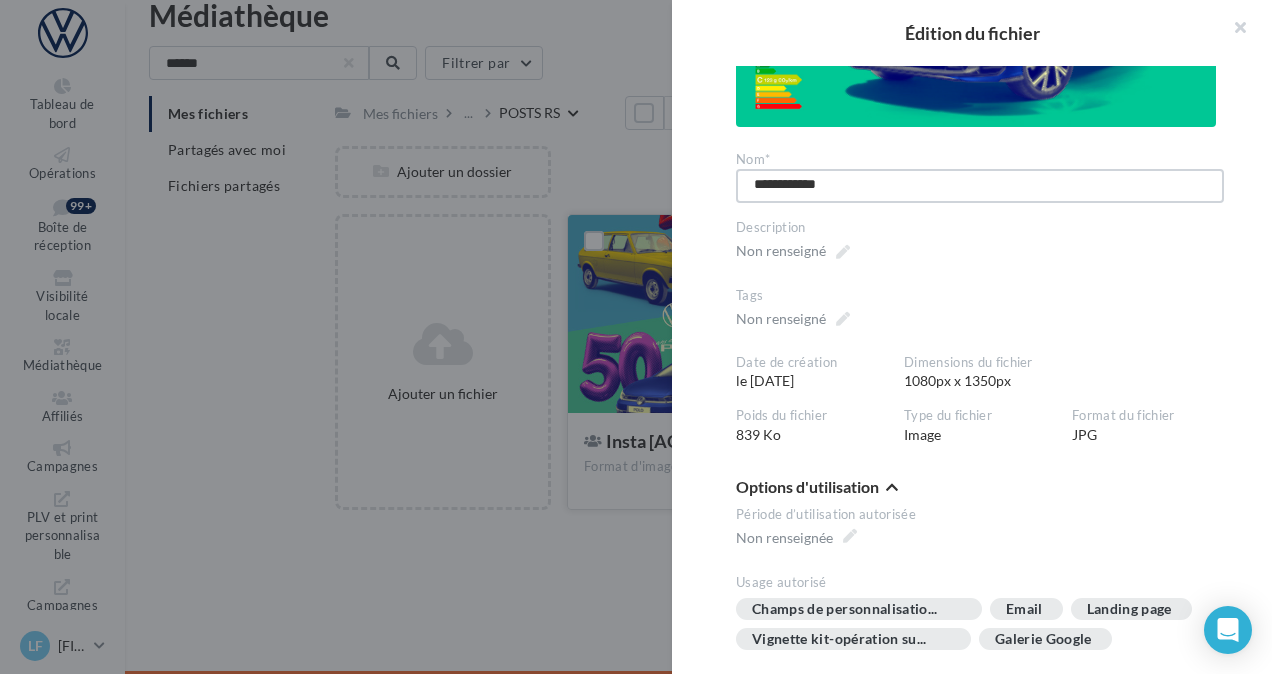 type on "**********" 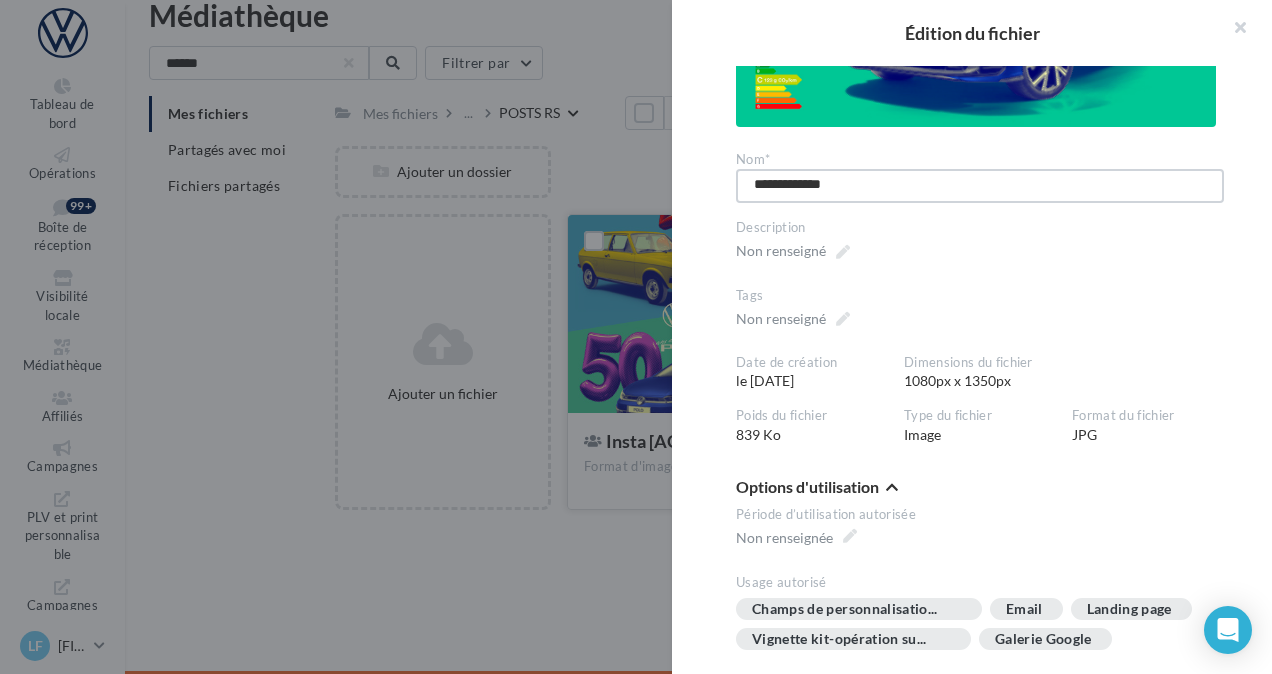 type on "**********" 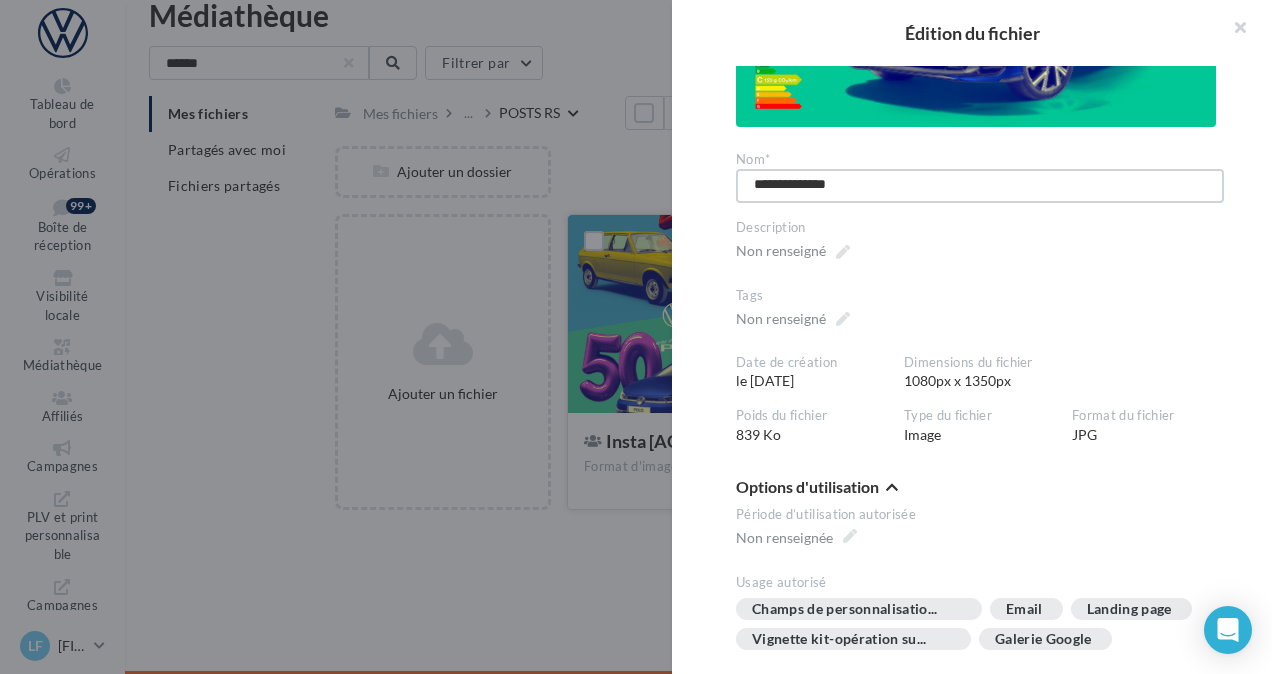 type on "**********" 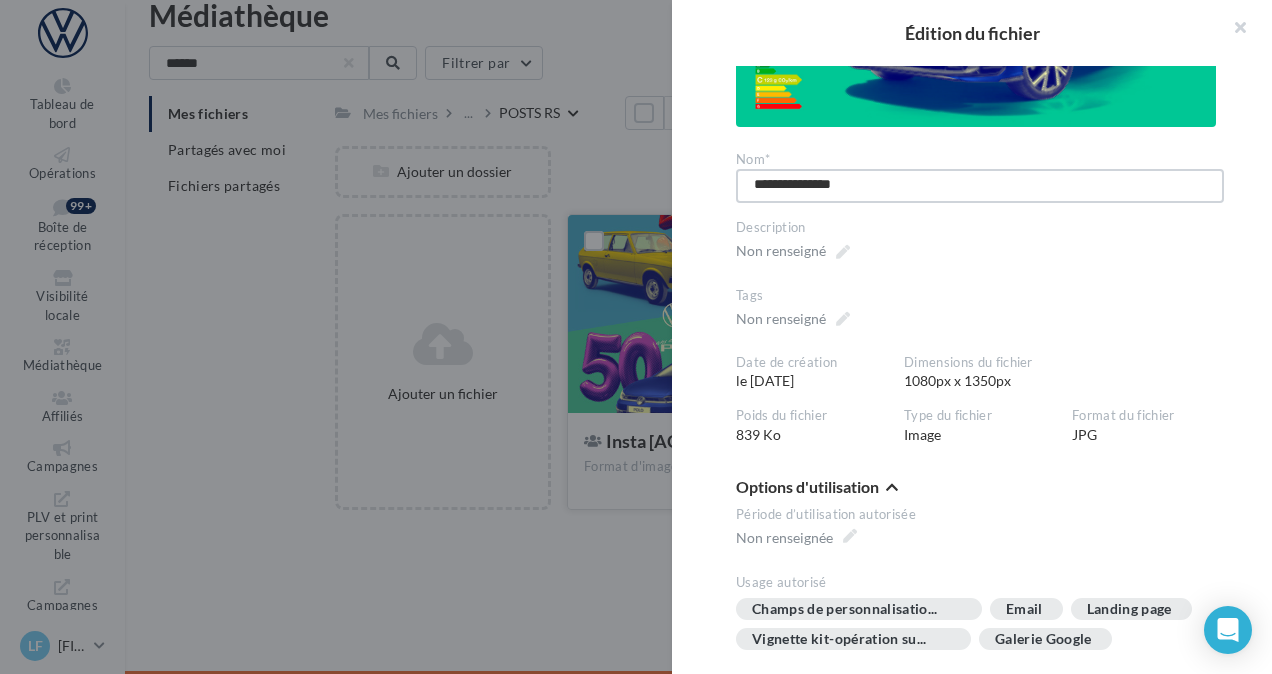type on "**********" 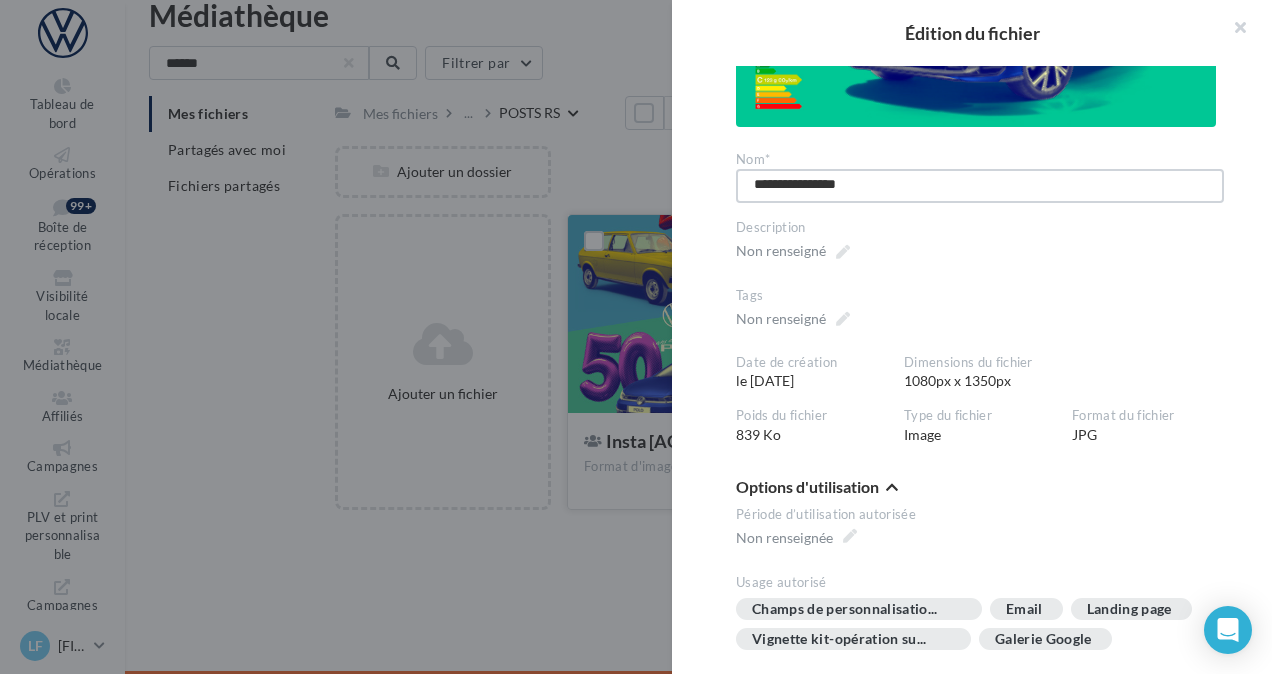 type on "**********" 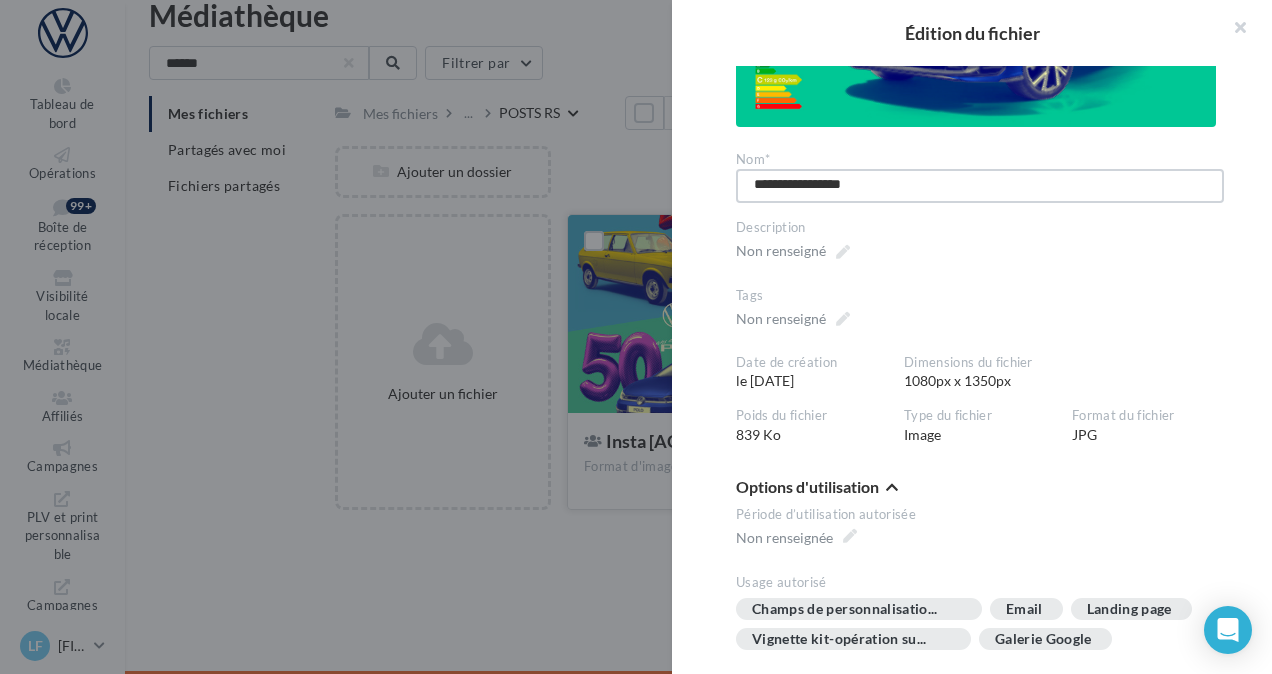type on "**********" 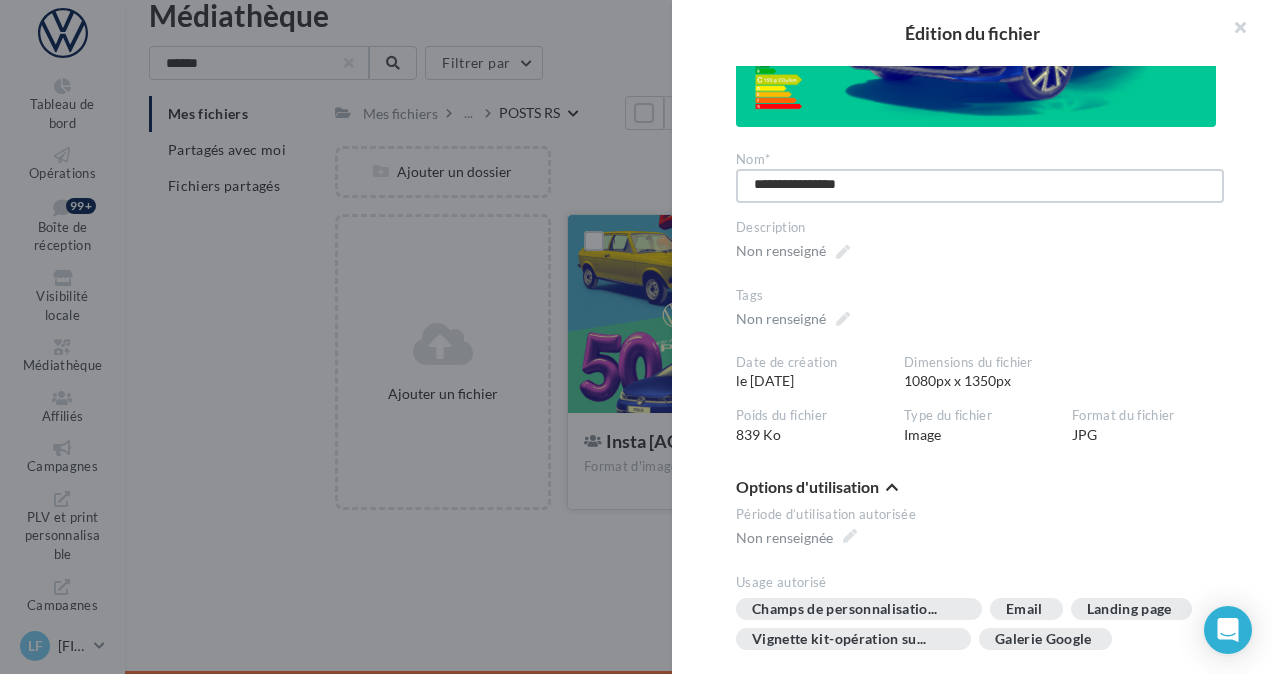 type on "**********" 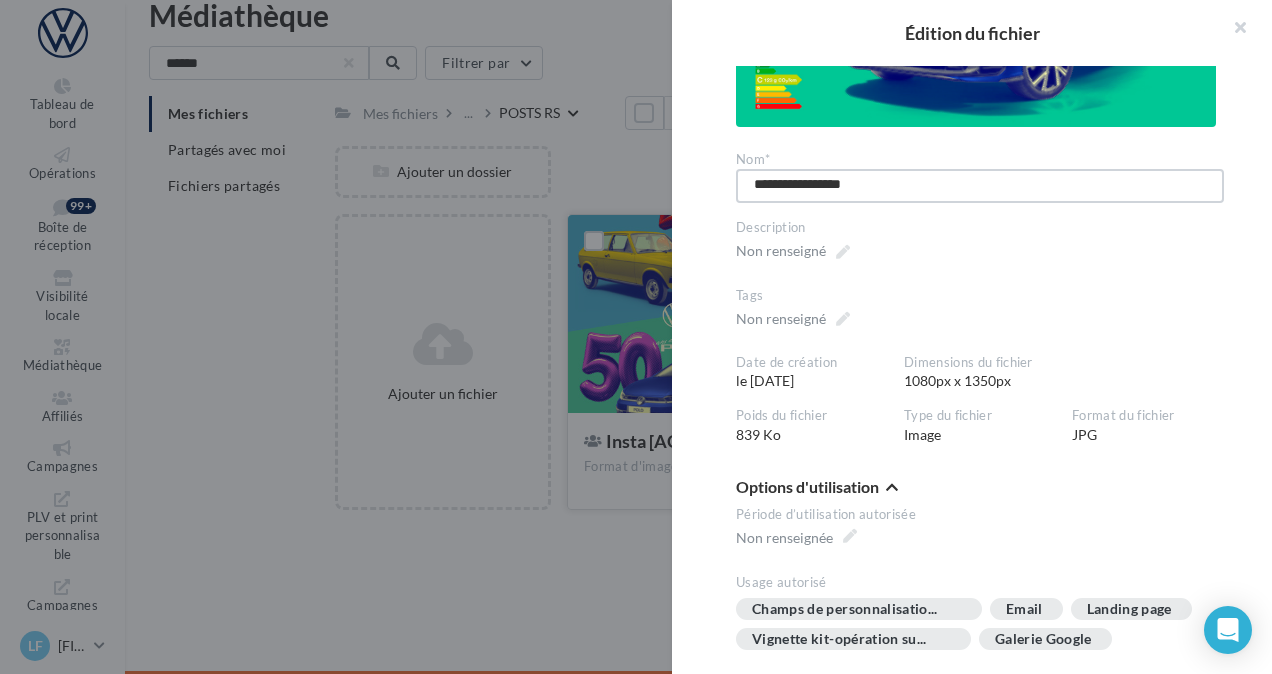 click on "**********" at bounding box center (980, 186) 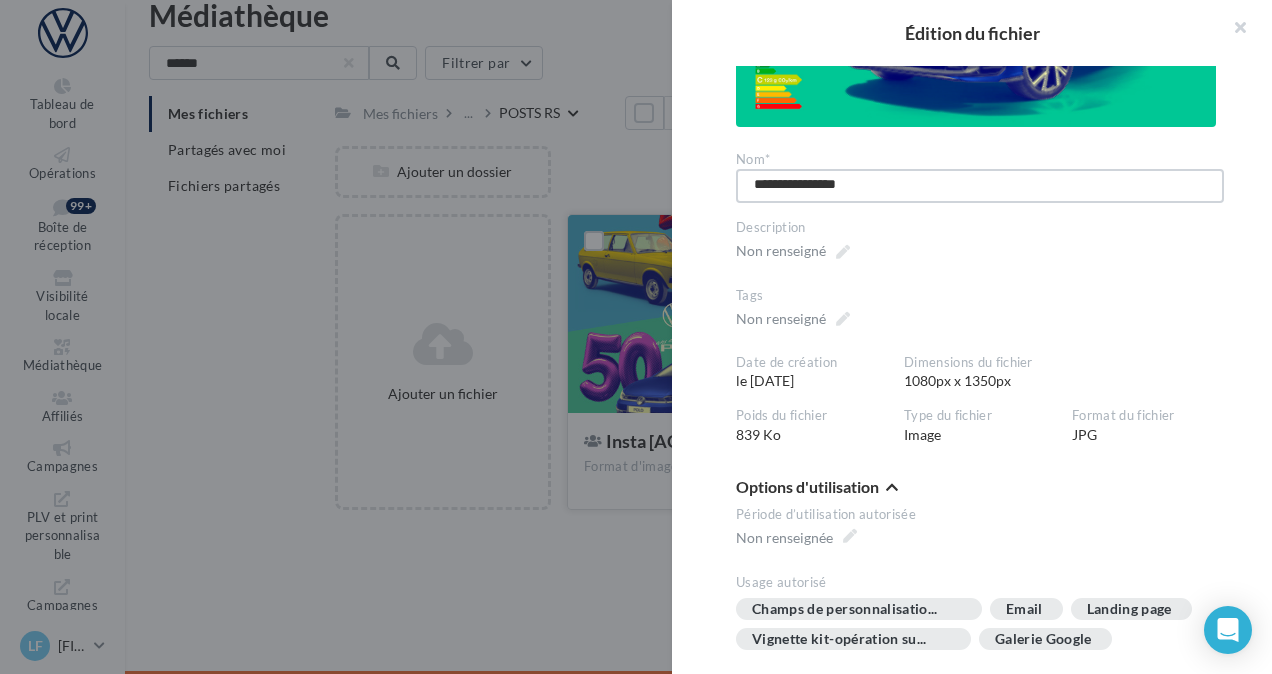 type on "**********" 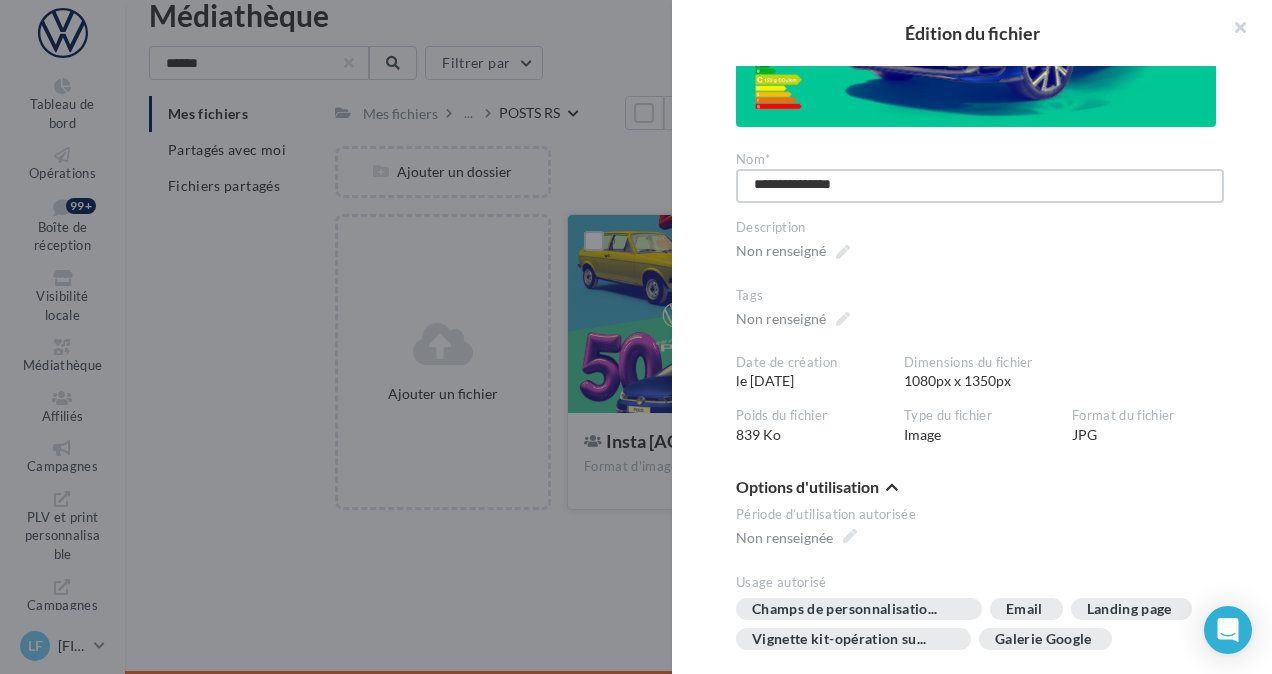 type on "**********" 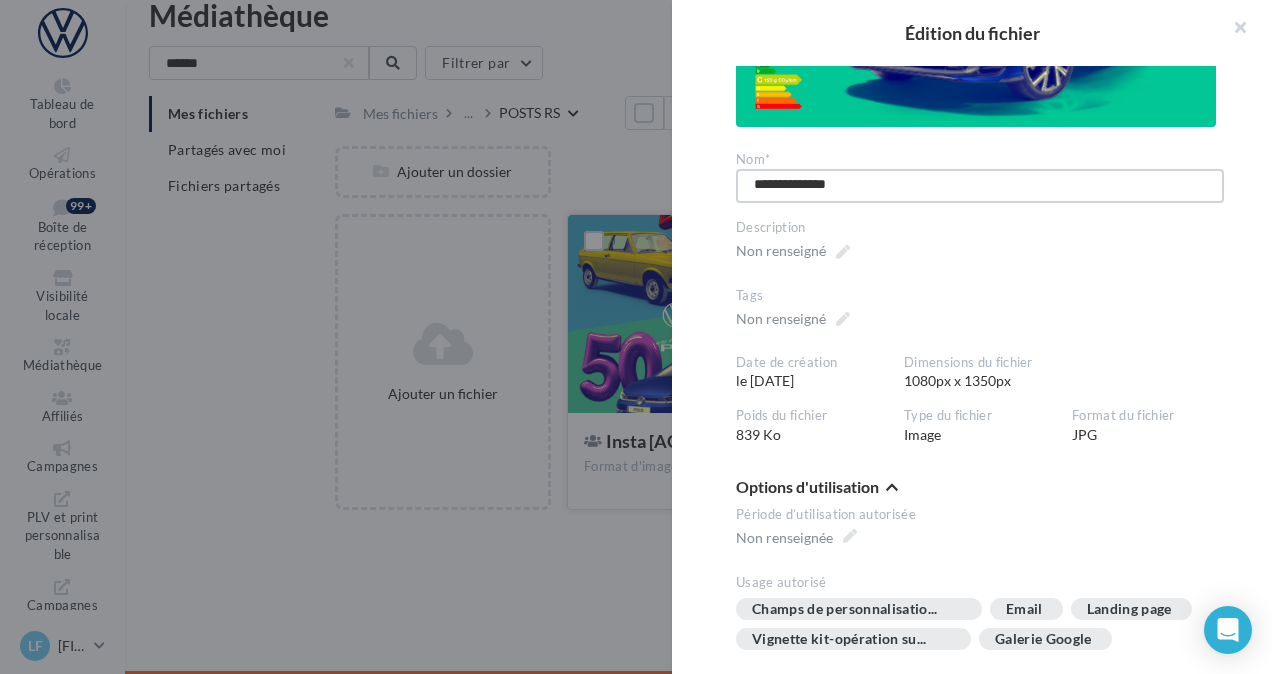 type on "**********" 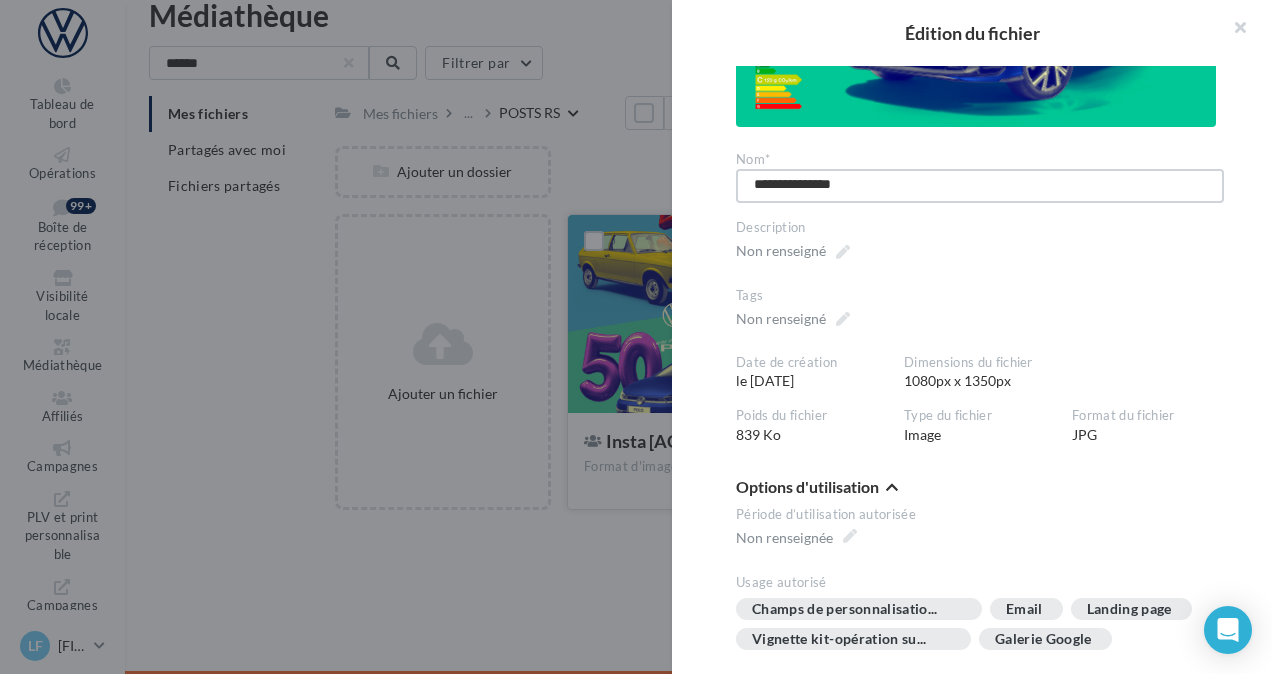 type on "**********" 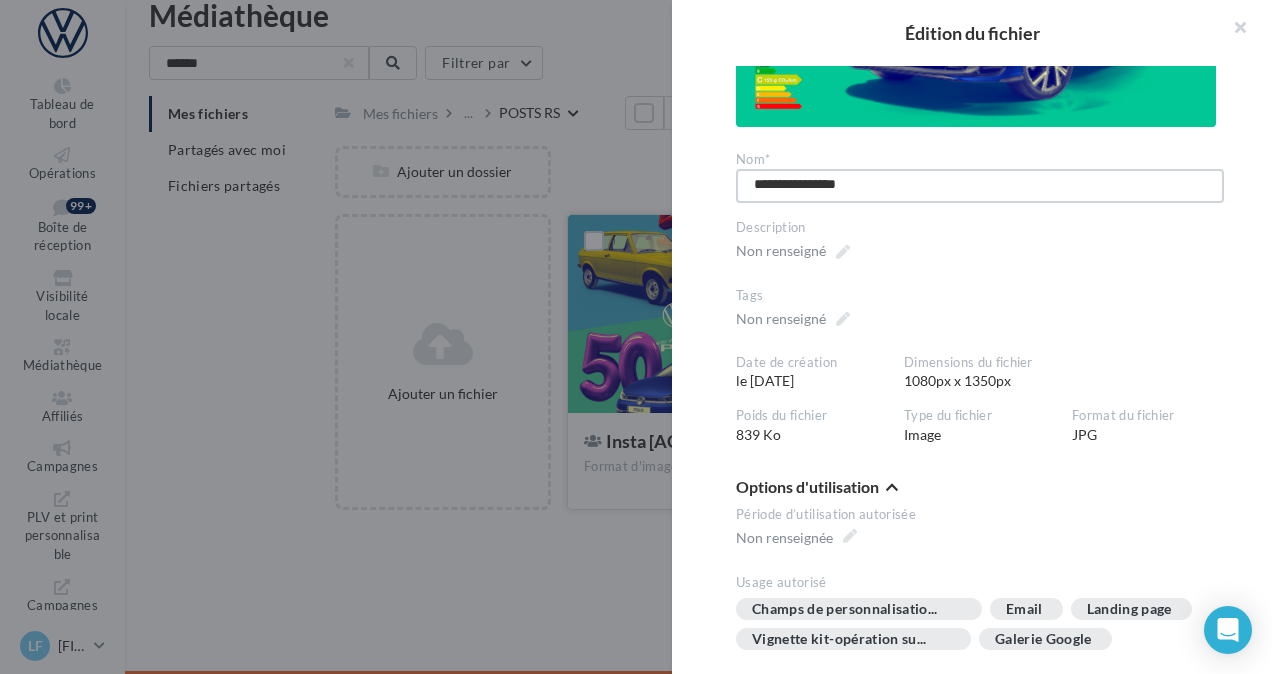 type on "**********" 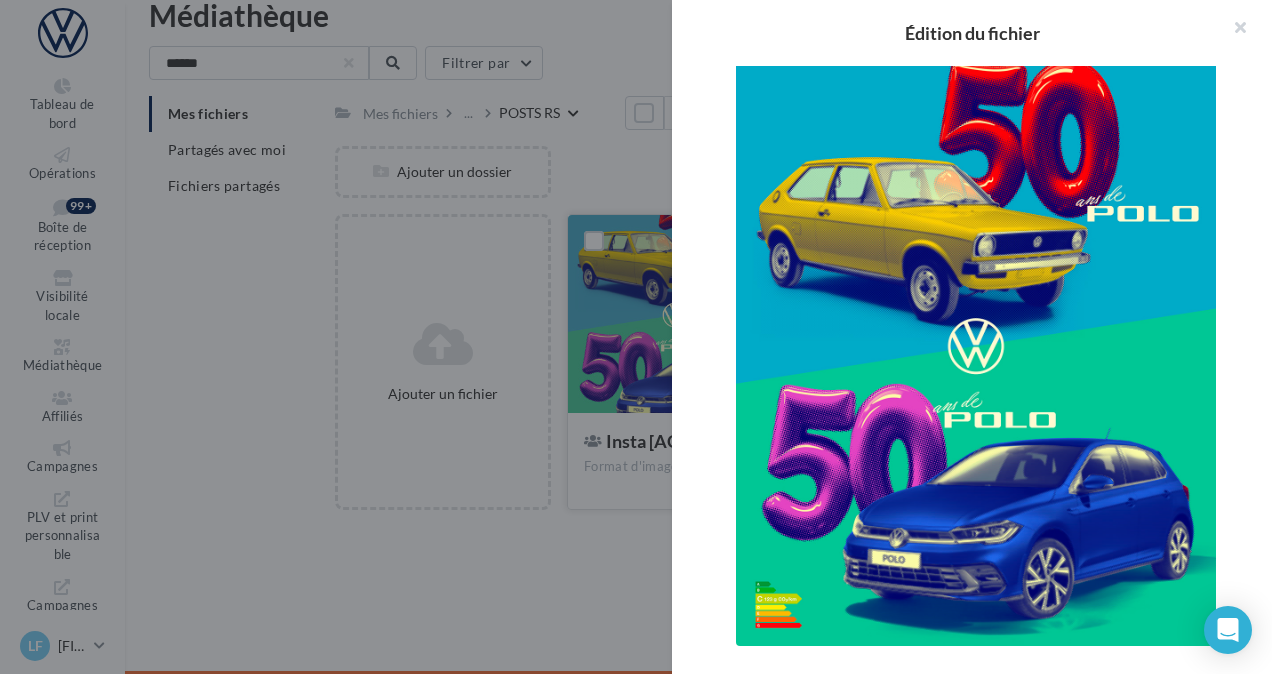 scroll, scrollTop: 0, scrollLeft: 0, axis: both 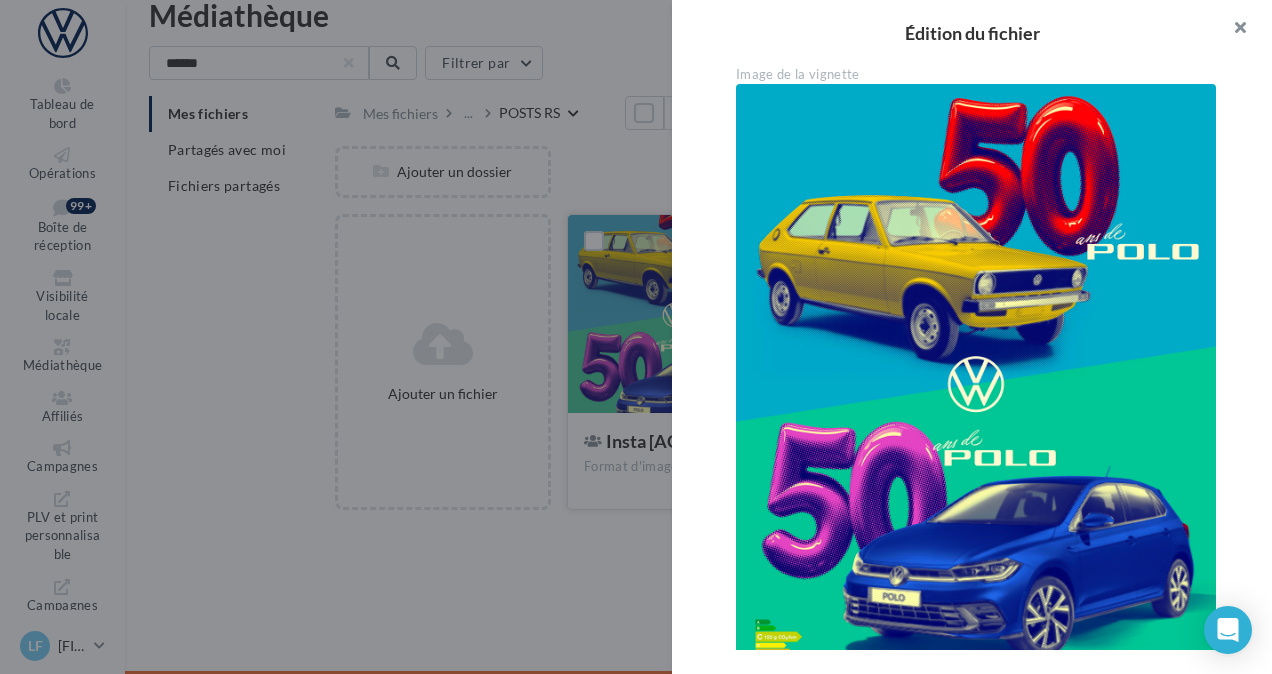 type on "**********" 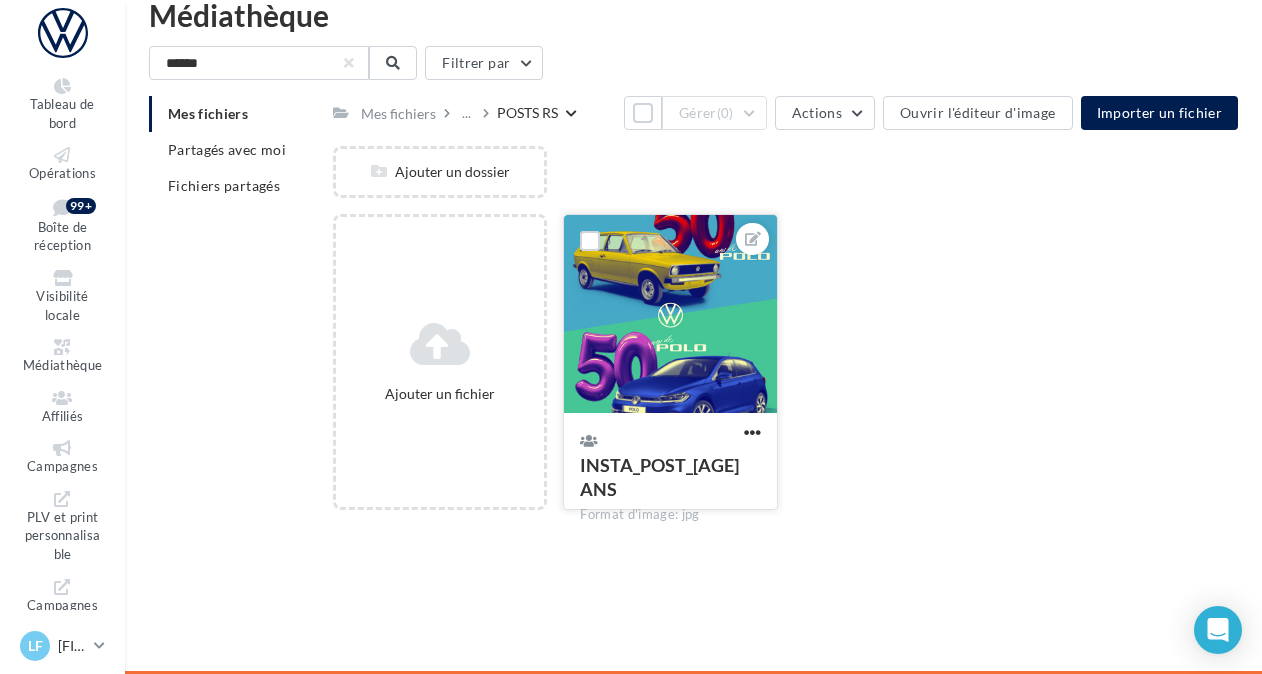 click on "INSTA_POST_50 ANS" at bounding box center [659, 477] 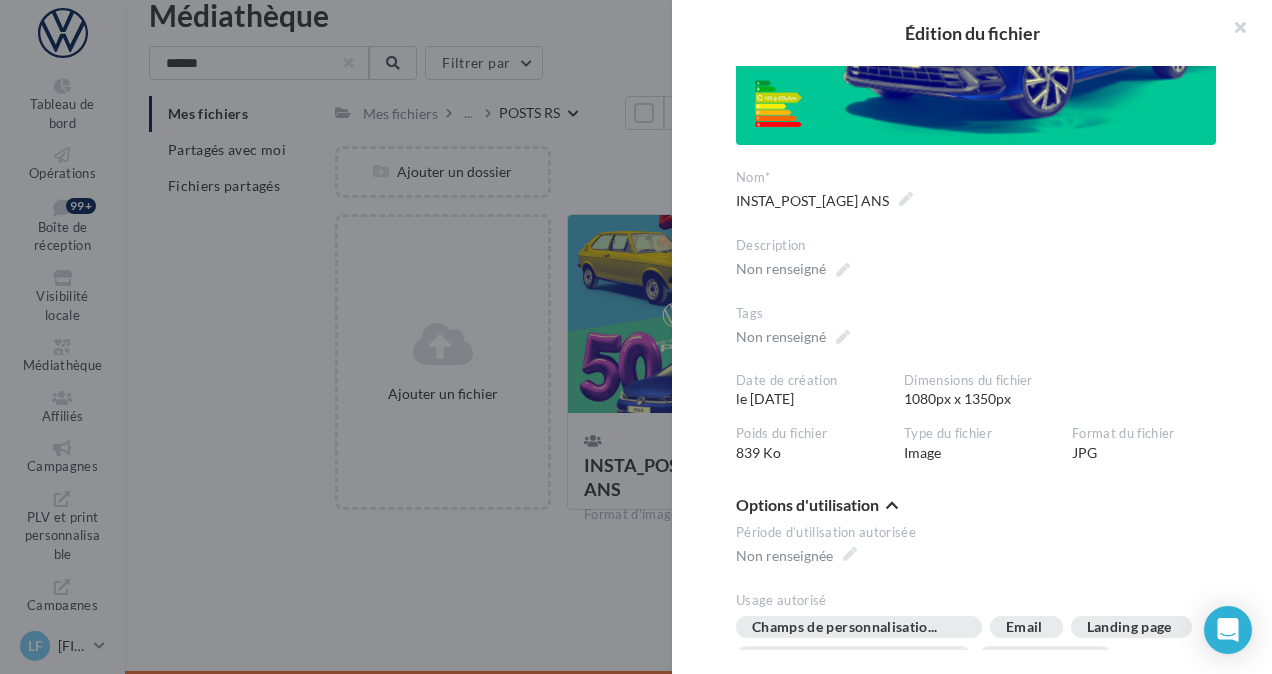 scroll, scrollTop: 565, scrollLeft: 0, axis: vertical 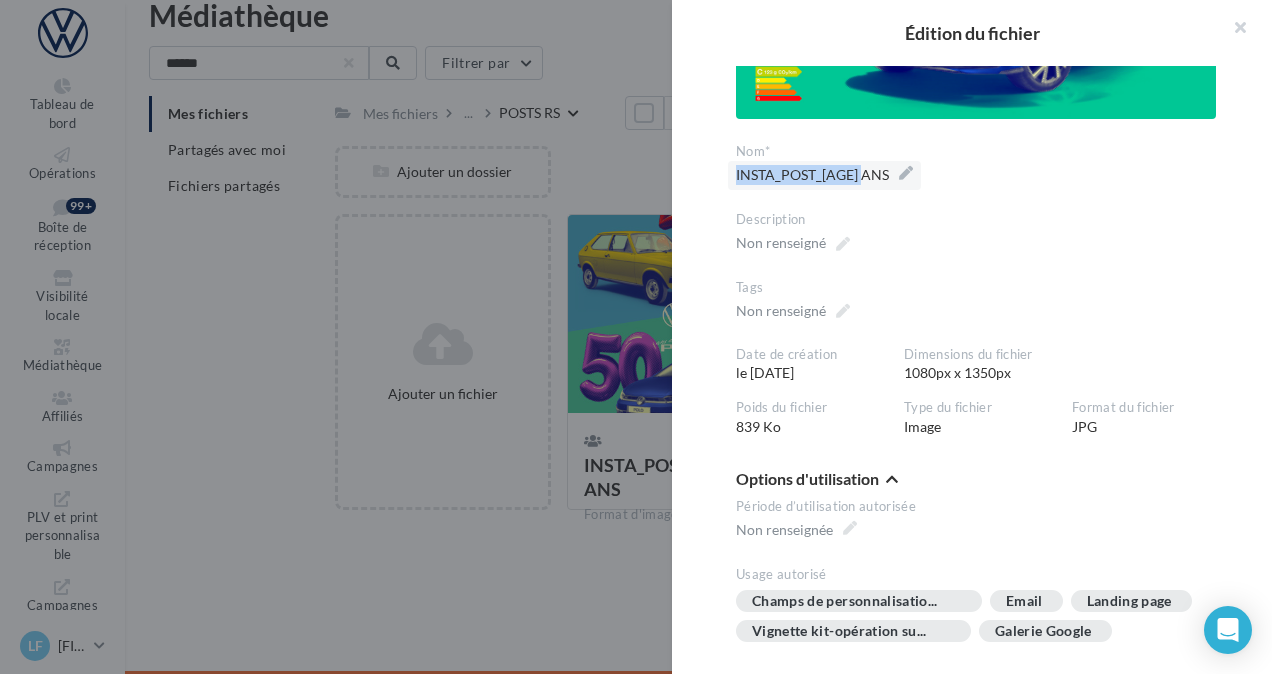 drag, startPoint x: 720, startPoint y: 174, endPoint x: 868, endPoint y: 170, distance: 148.05405 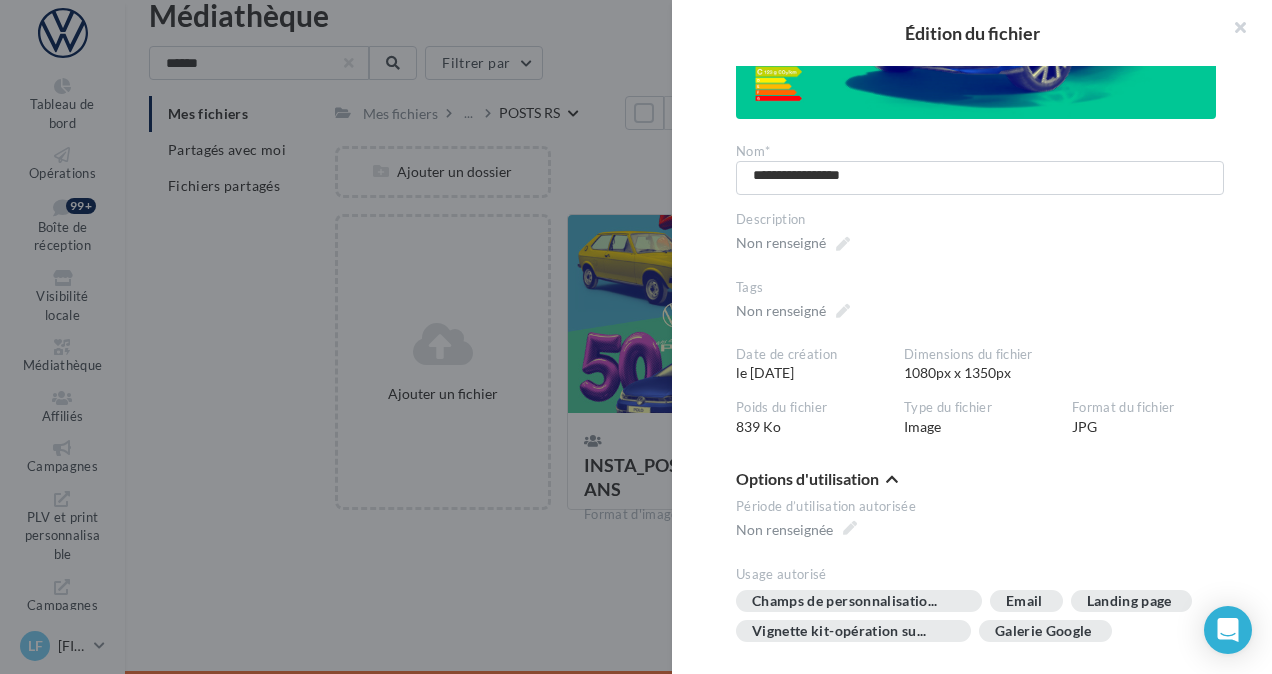 copy on "INSTA_POST_50 ANS" 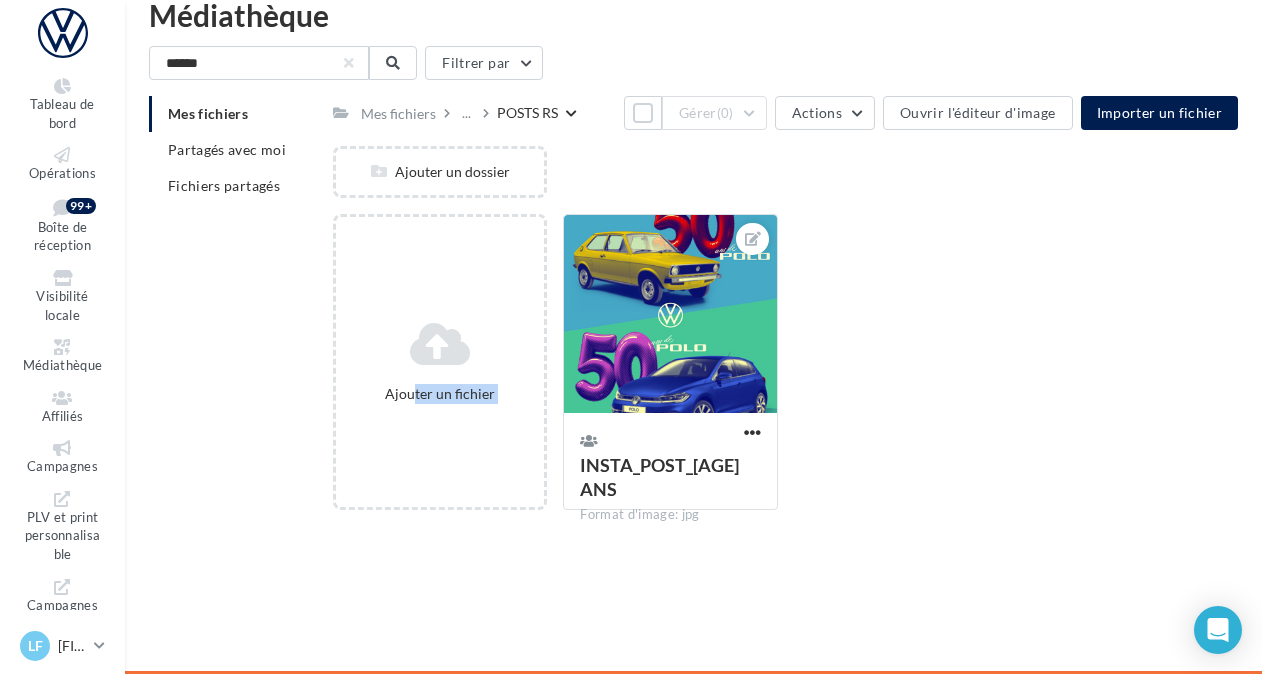 drag, startPoint x: 407, startPoint y: 431, endPoint x: 672, endPoint y: 648, distance: 342.51132 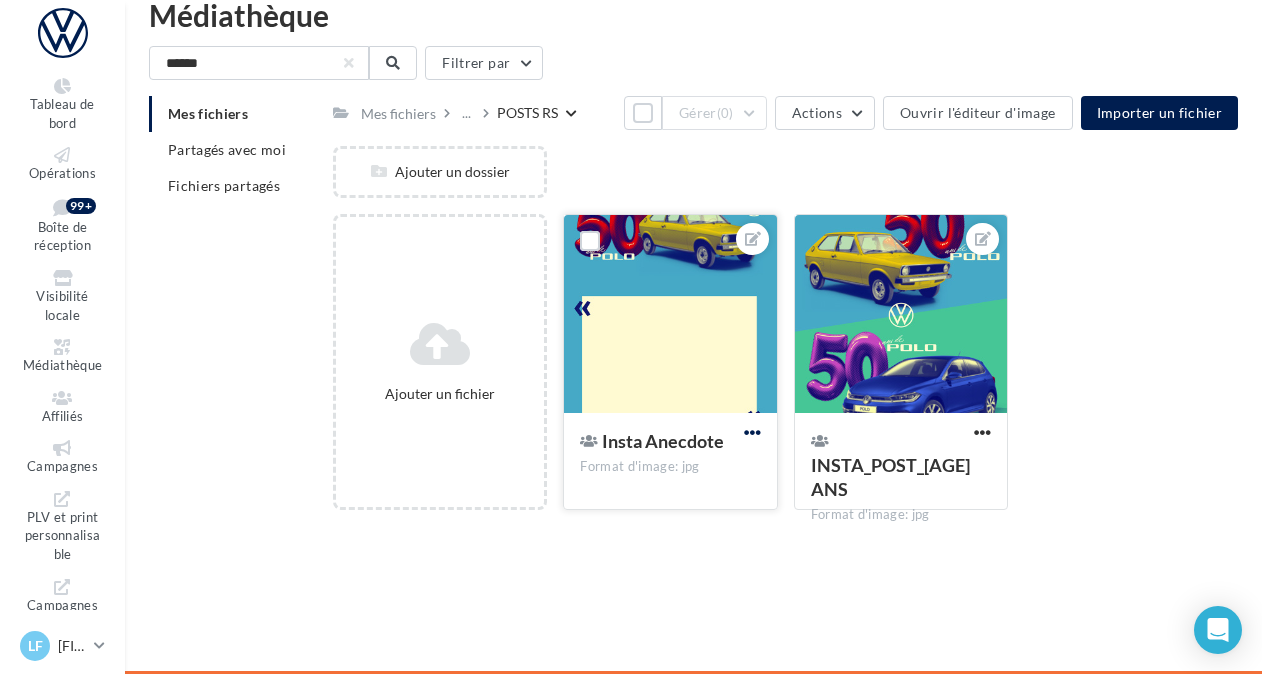 click at bounding box center [752, 432] 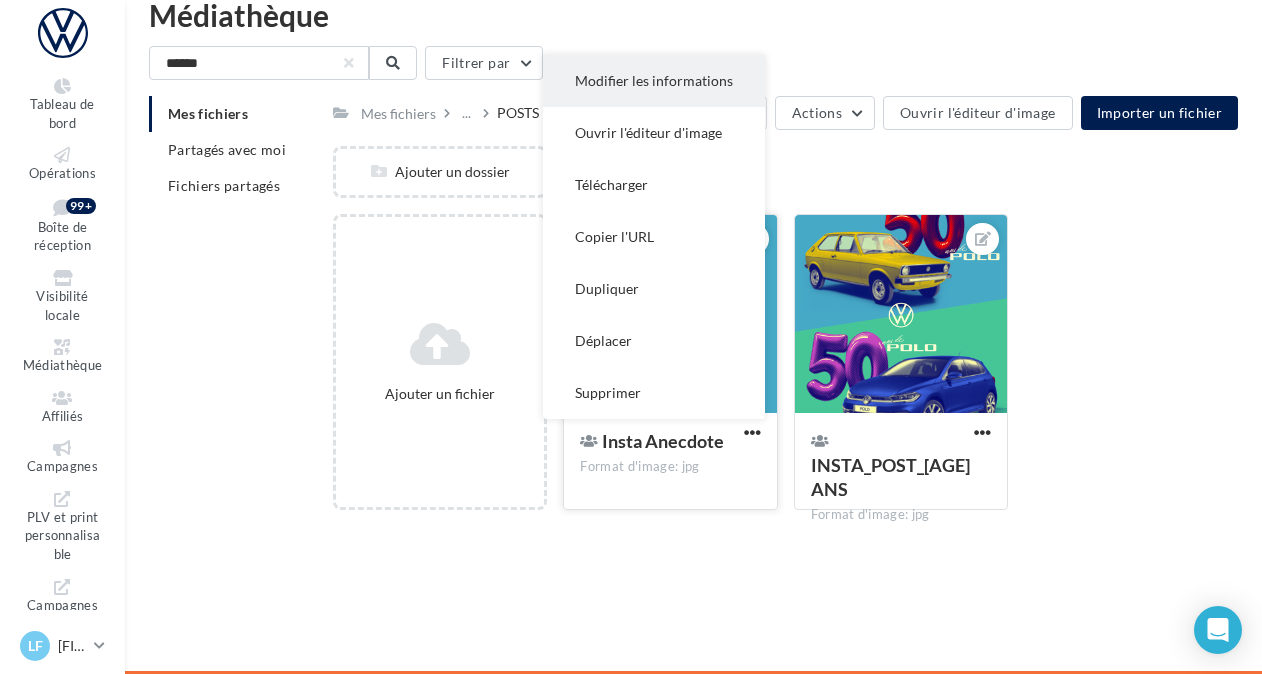 click on "Modifier les informations" at bounding box center [654, 81] 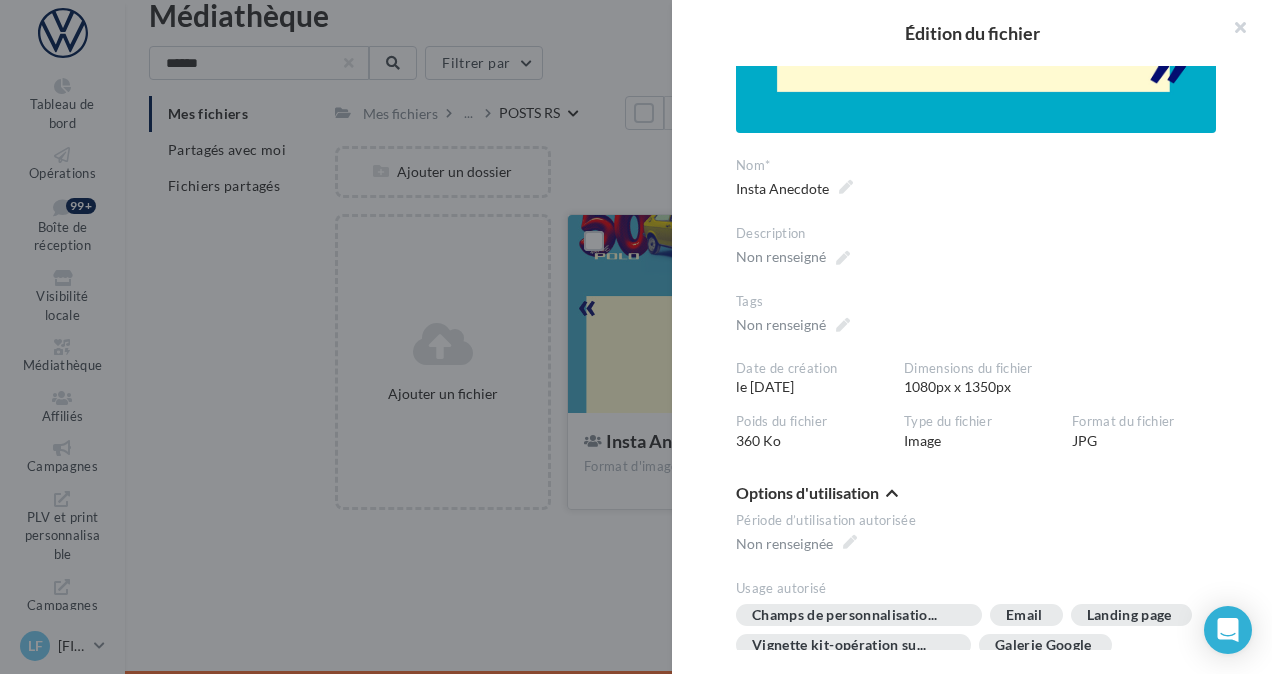 scroll, scrollTop: 541, scrollLeft: 0, axis: vertical 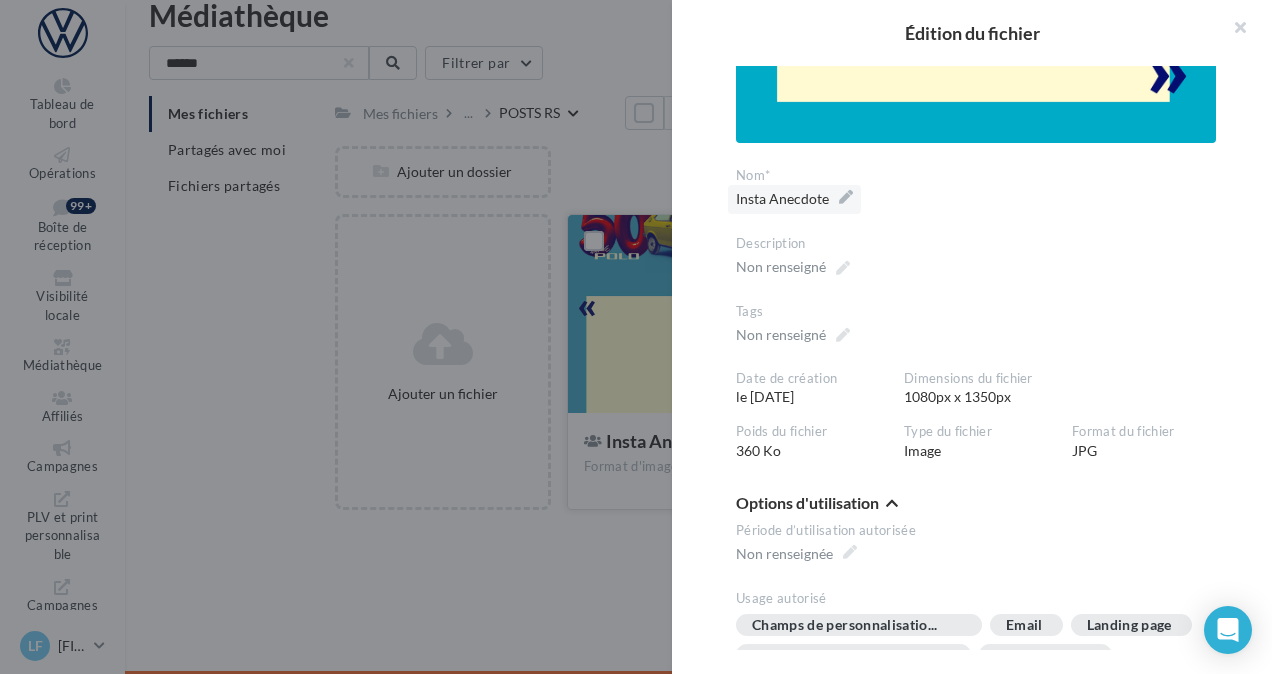 click on "Insta Anecdote" at bounding box center [794, 199] 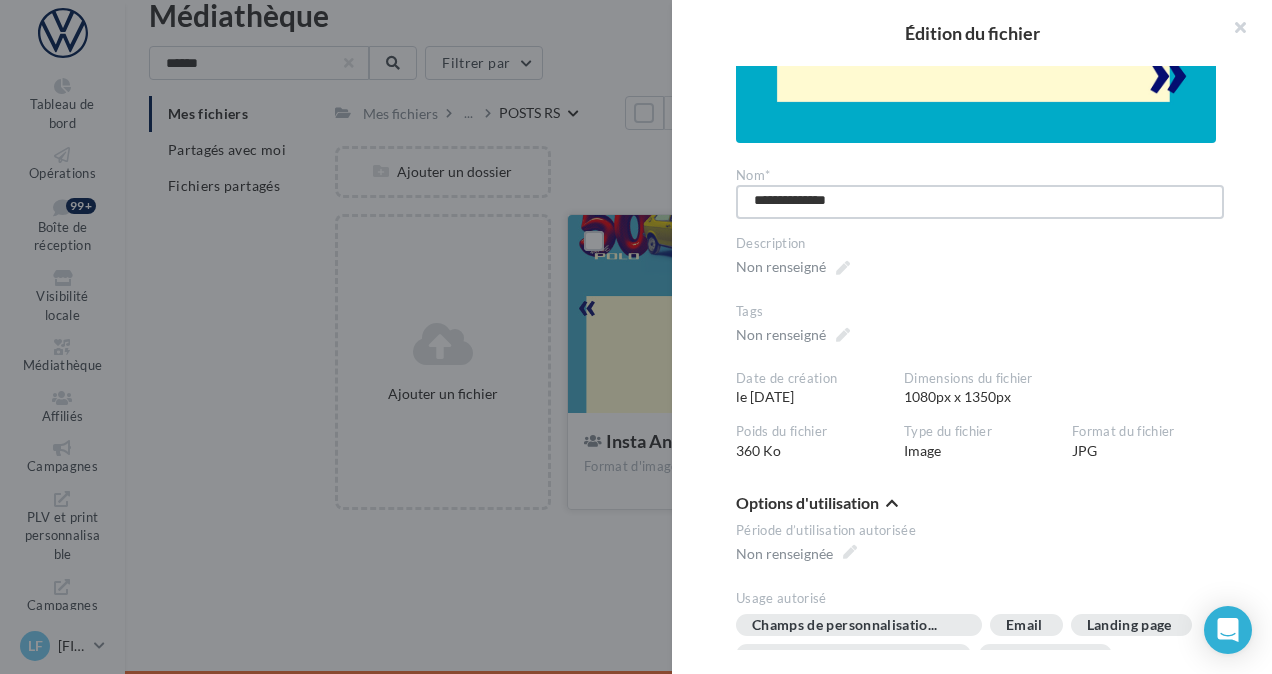 click on "**********" at bounding box center [980, 202] 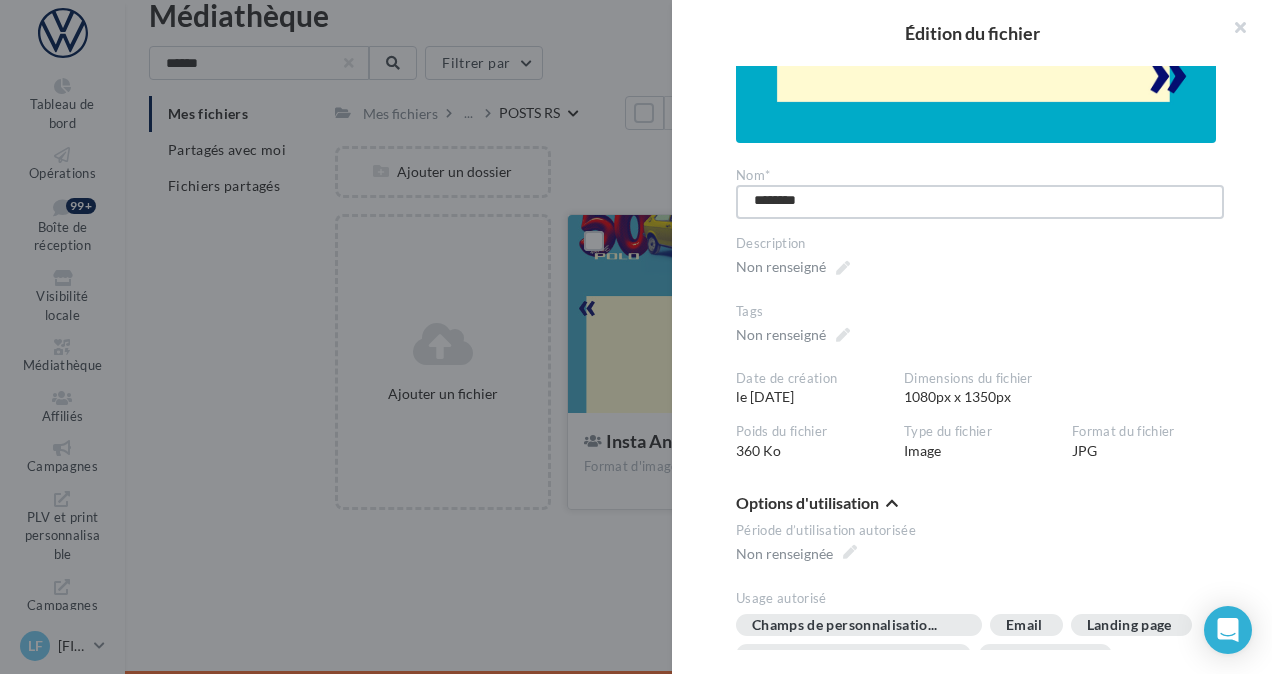 type on "********" 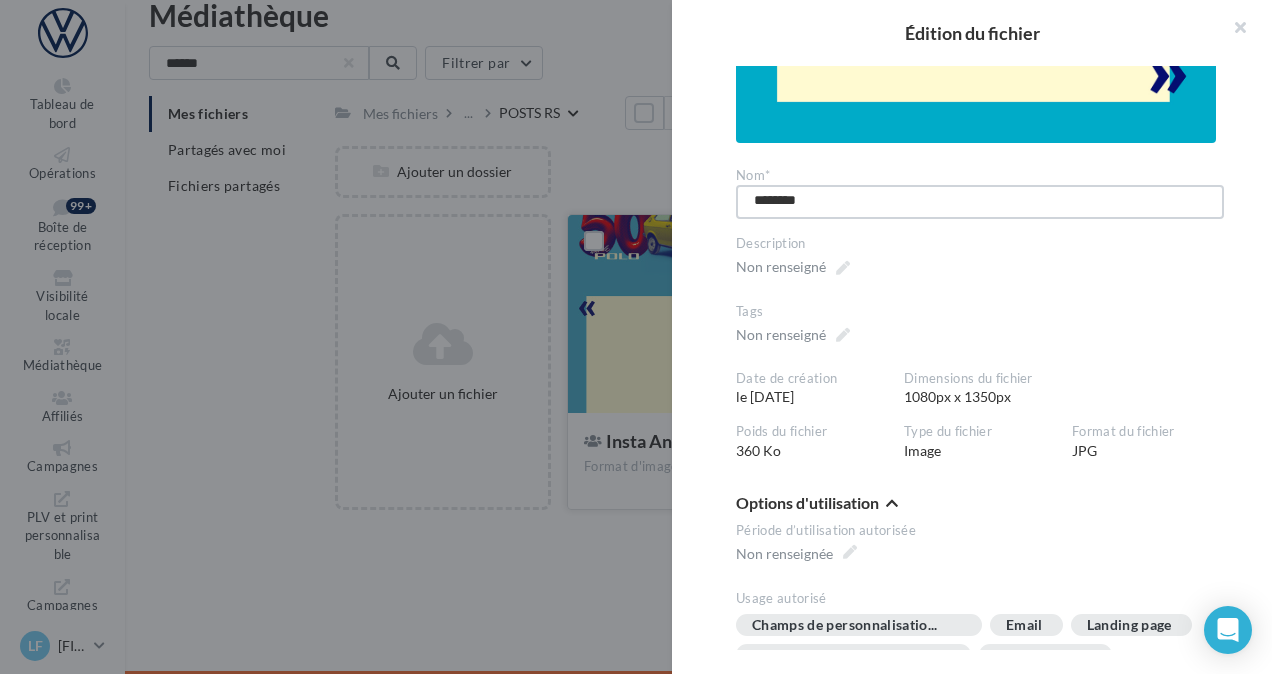 type on "**********" 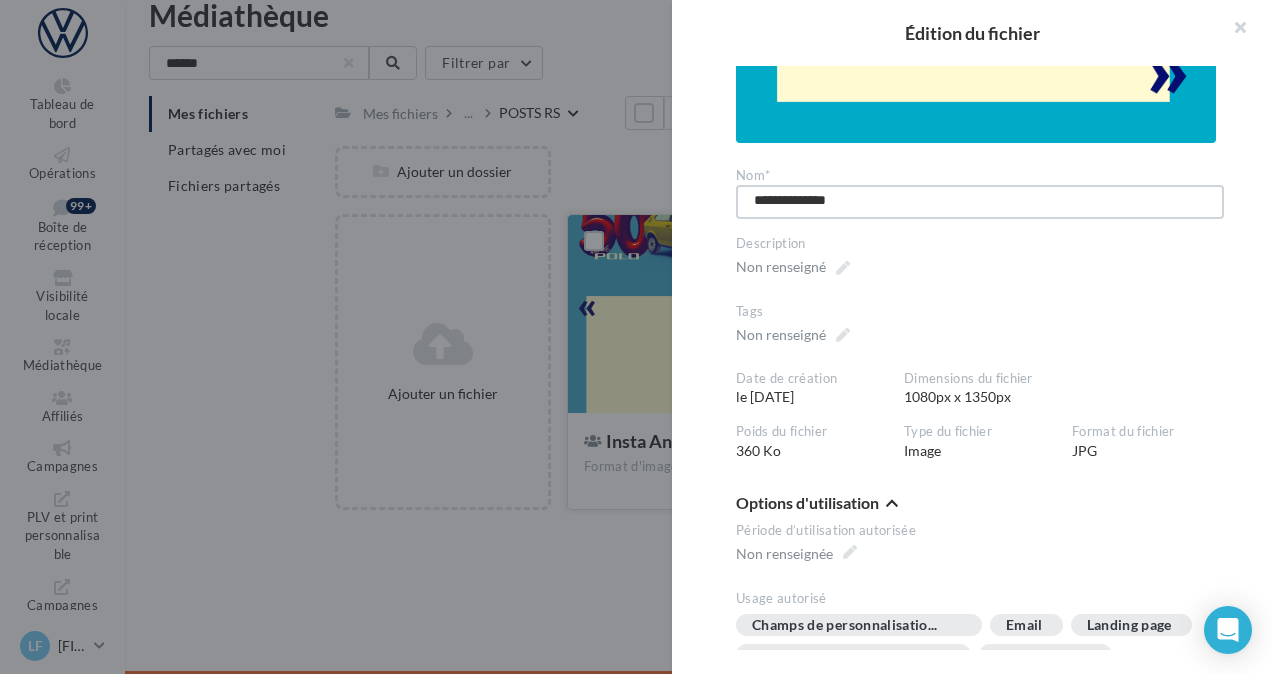 type on "*" 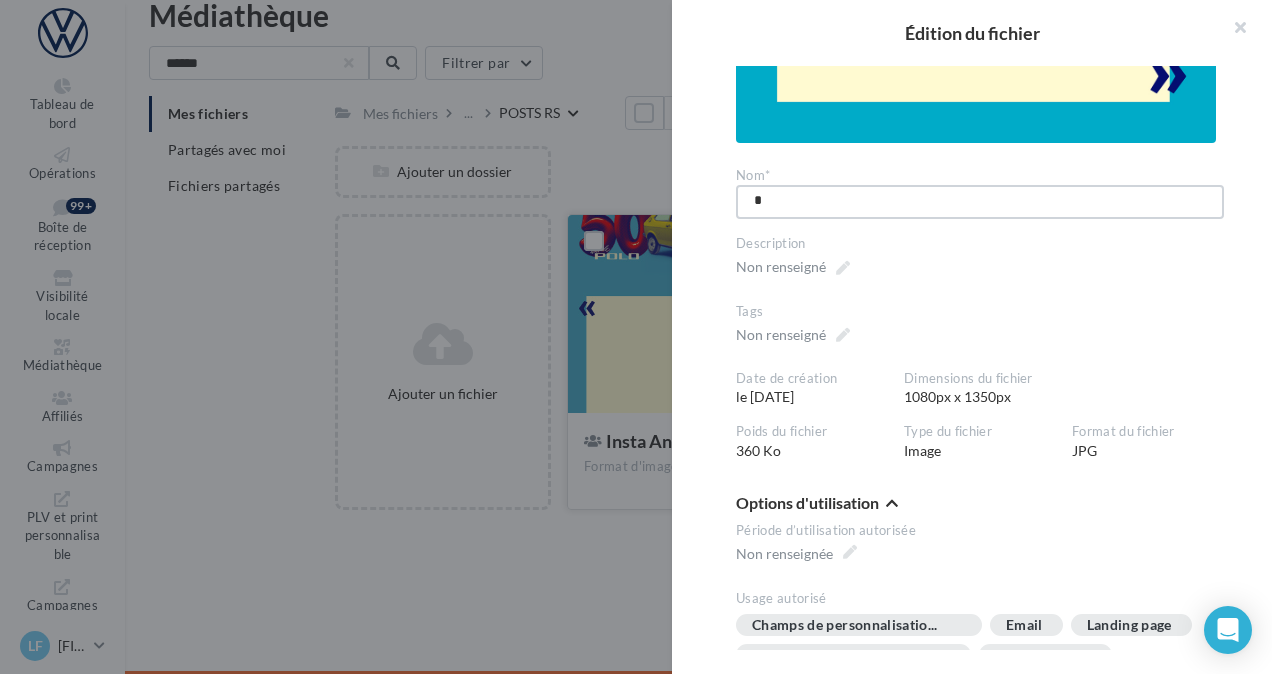 type on "**" 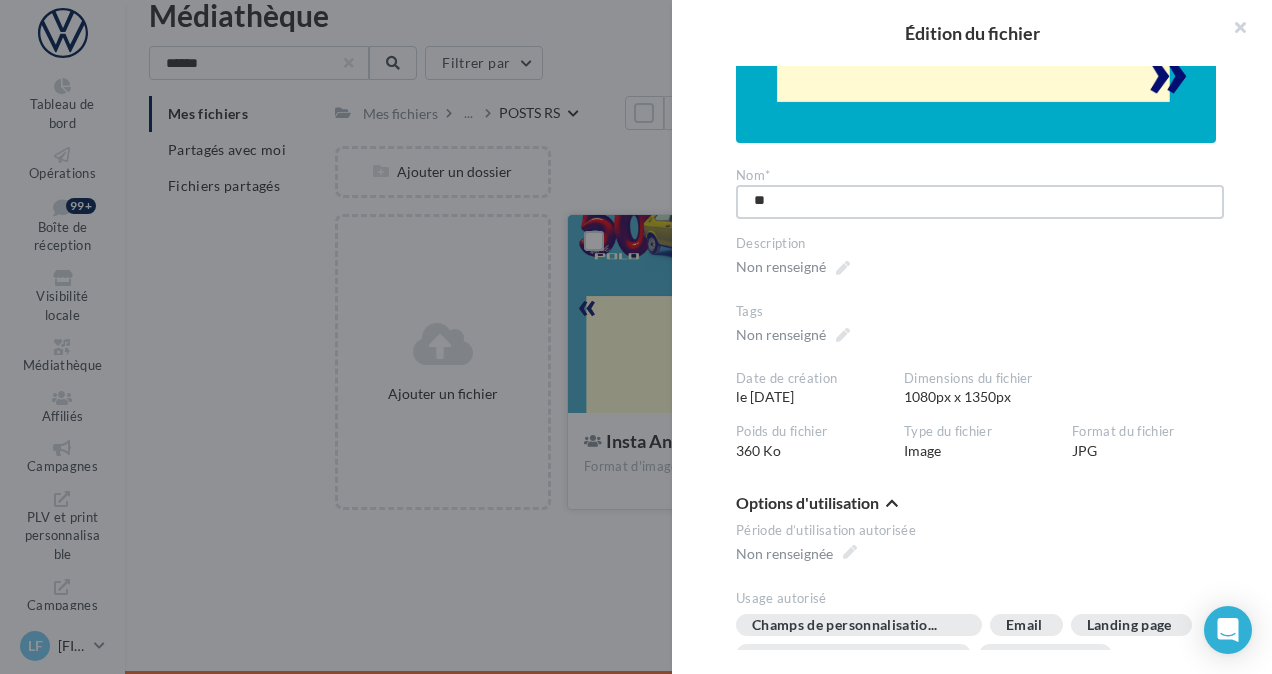 type on "*" 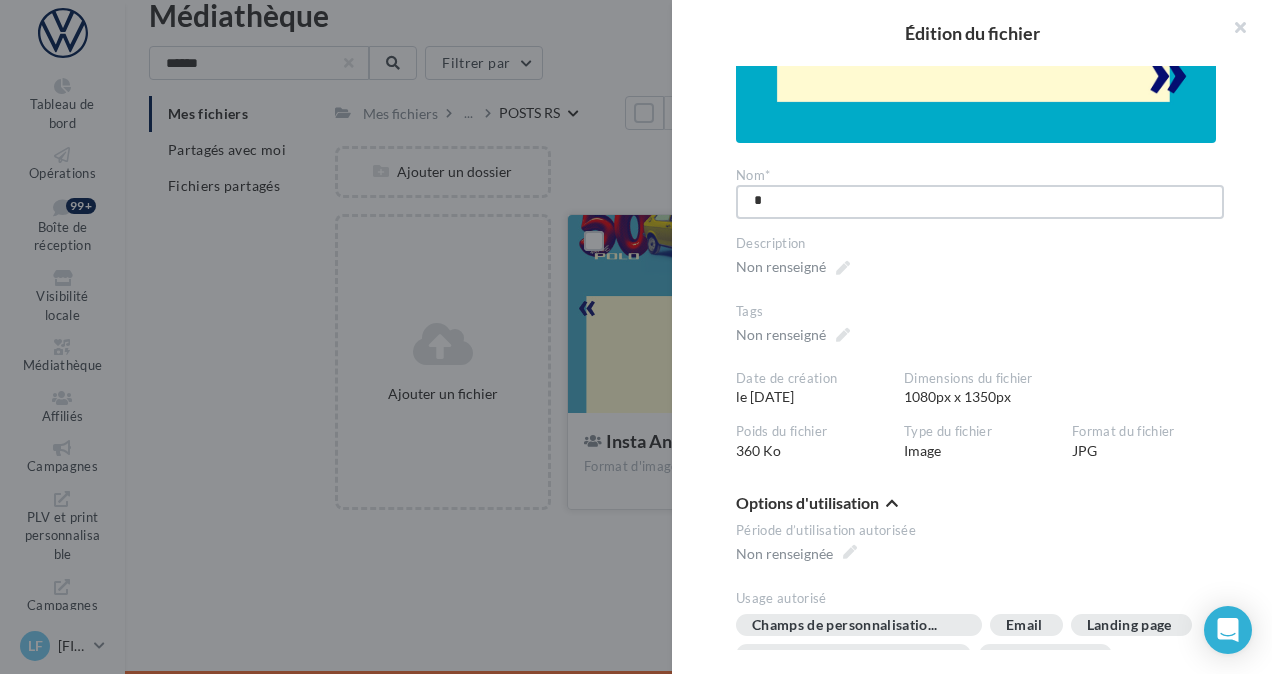 type on "**" 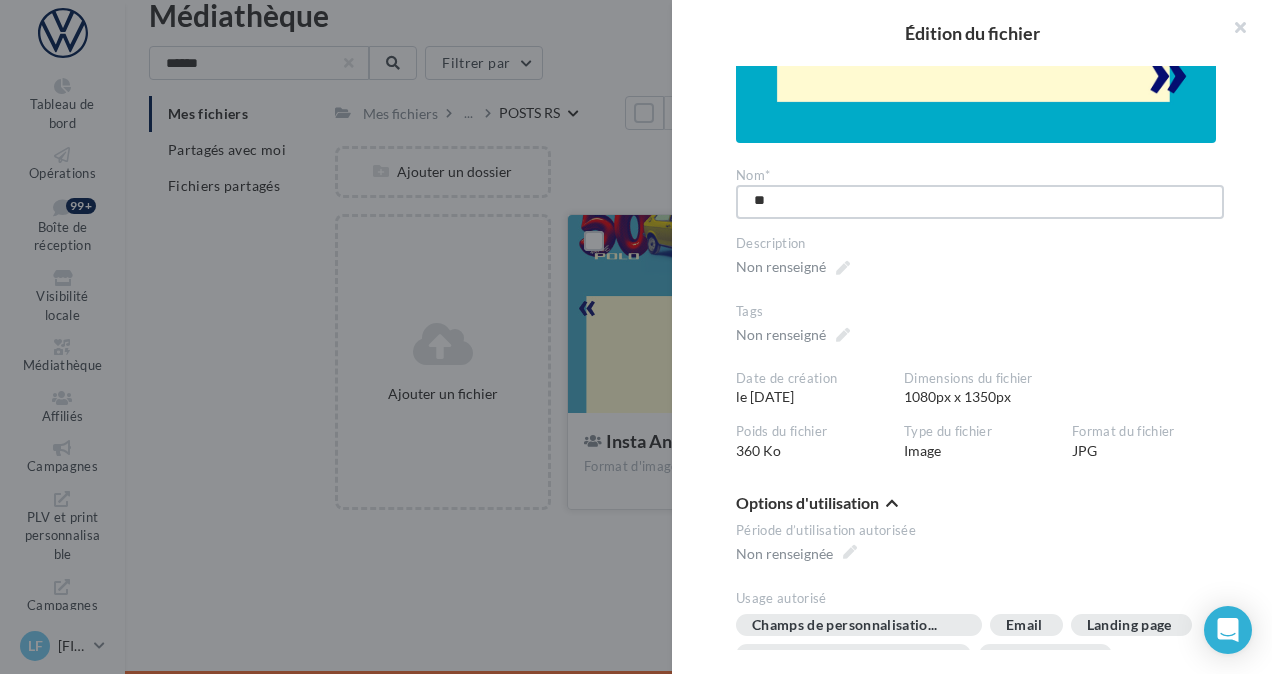 type on "***" 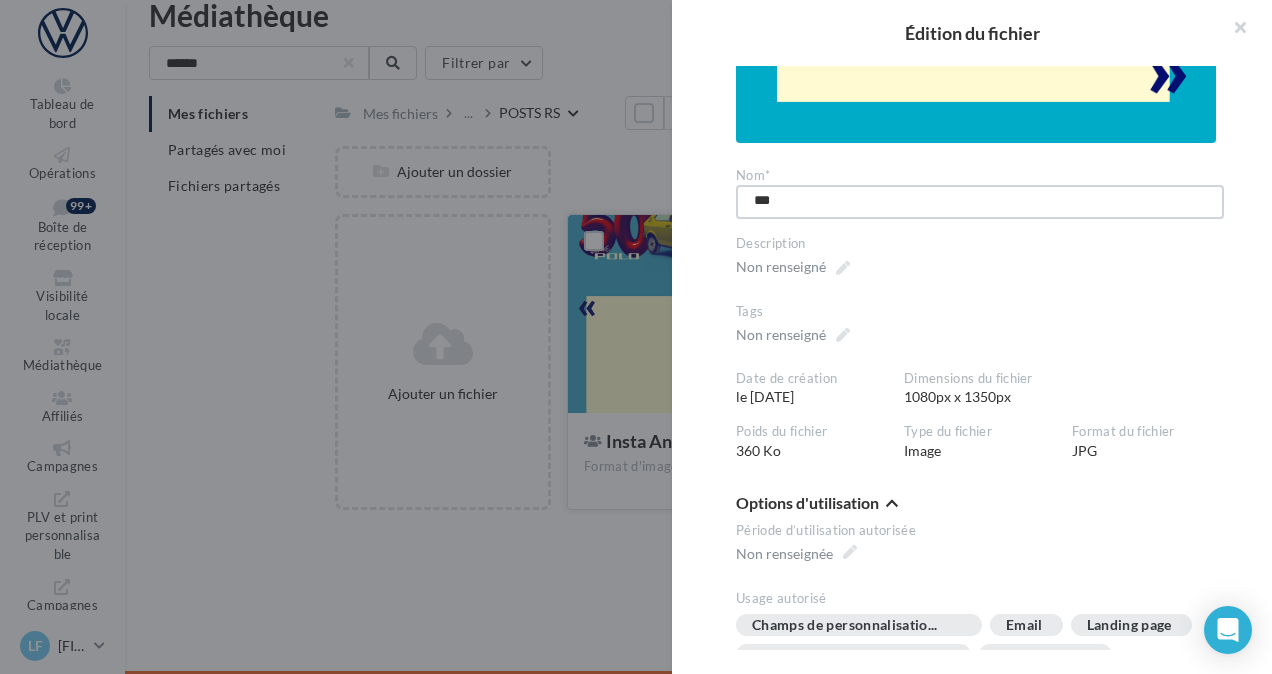 type on "****" 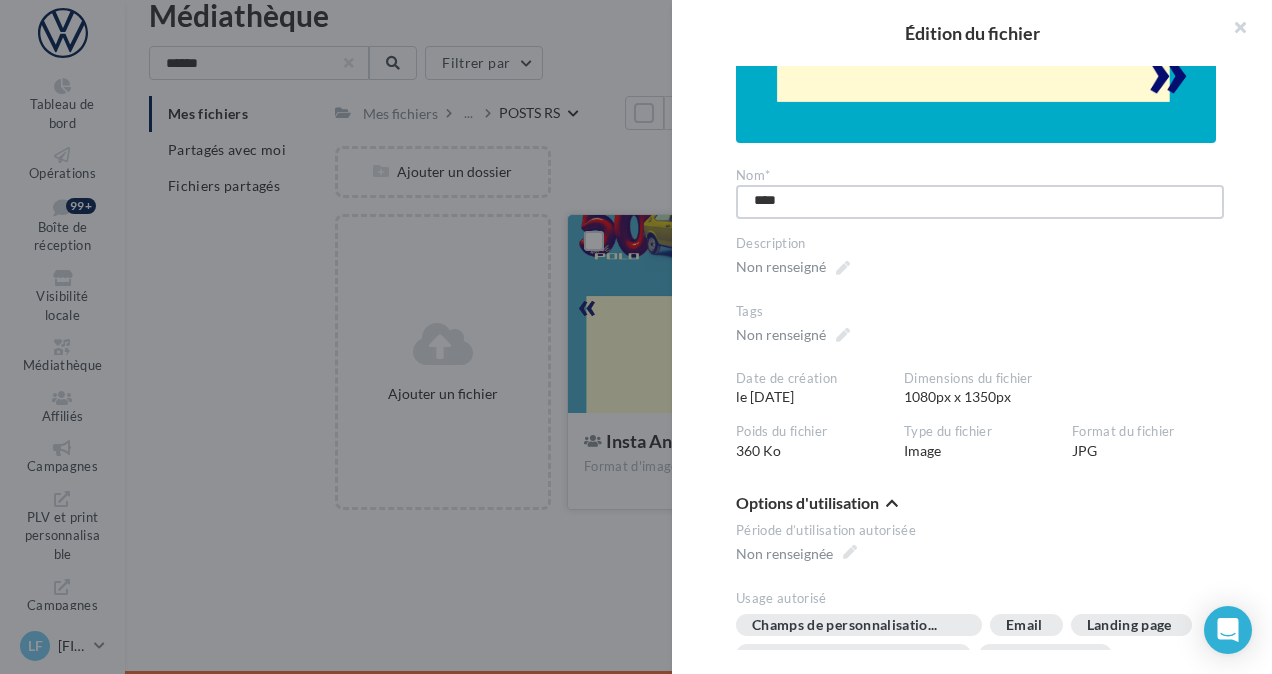 type on "*****" 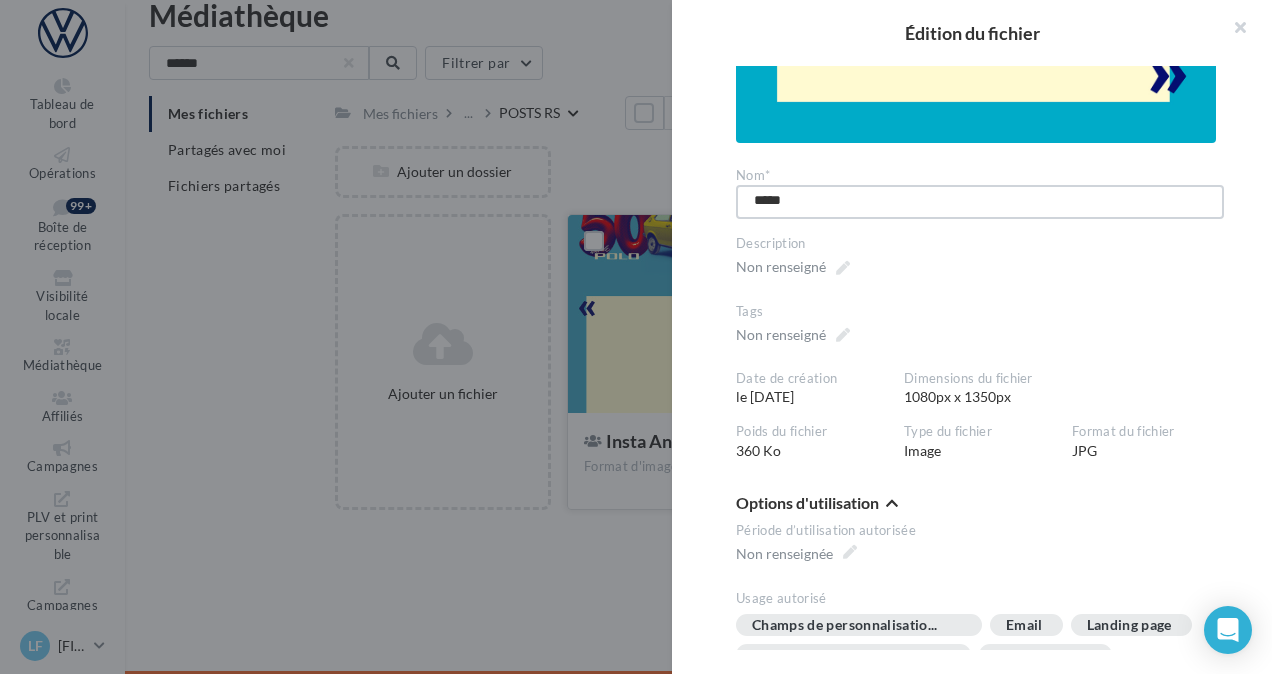 type on "*****" 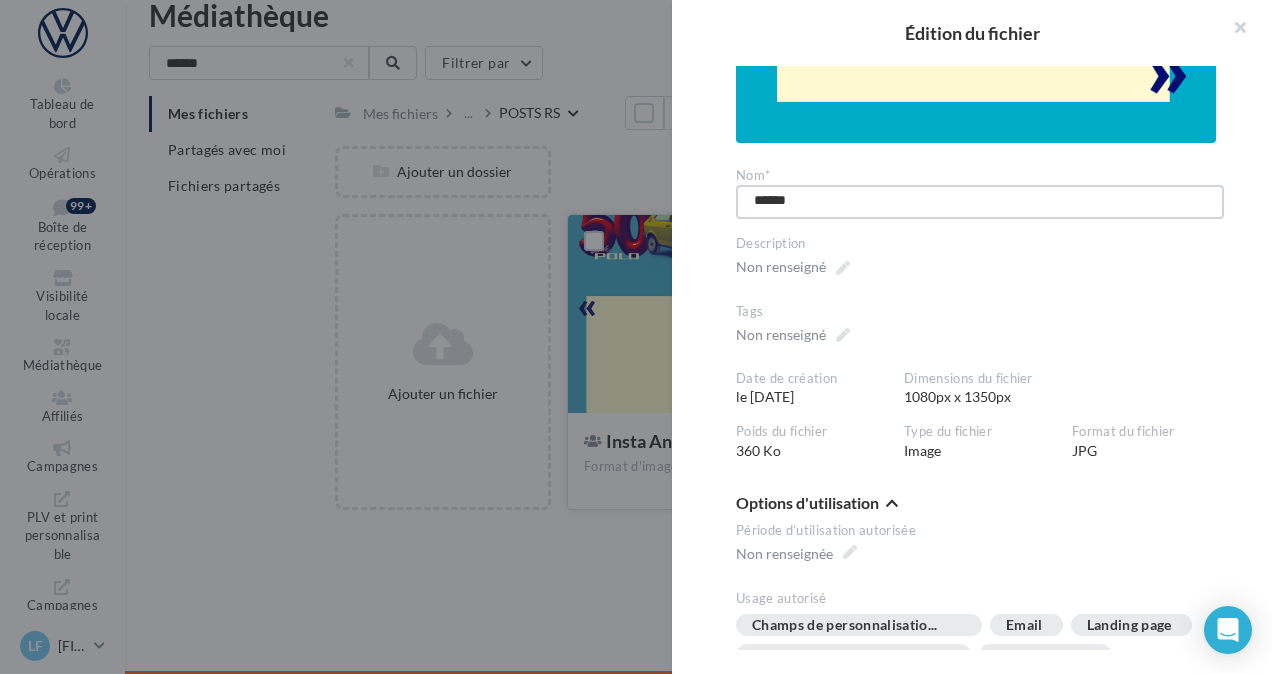 type on "*******" 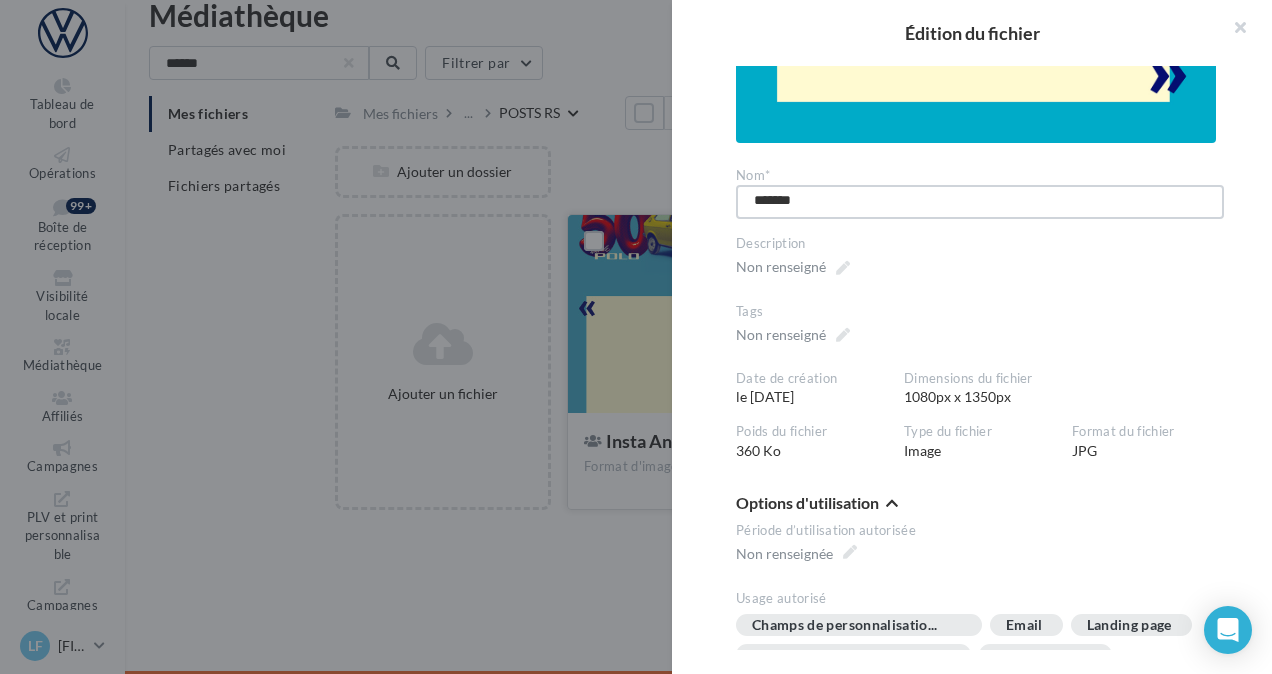 type on "********" 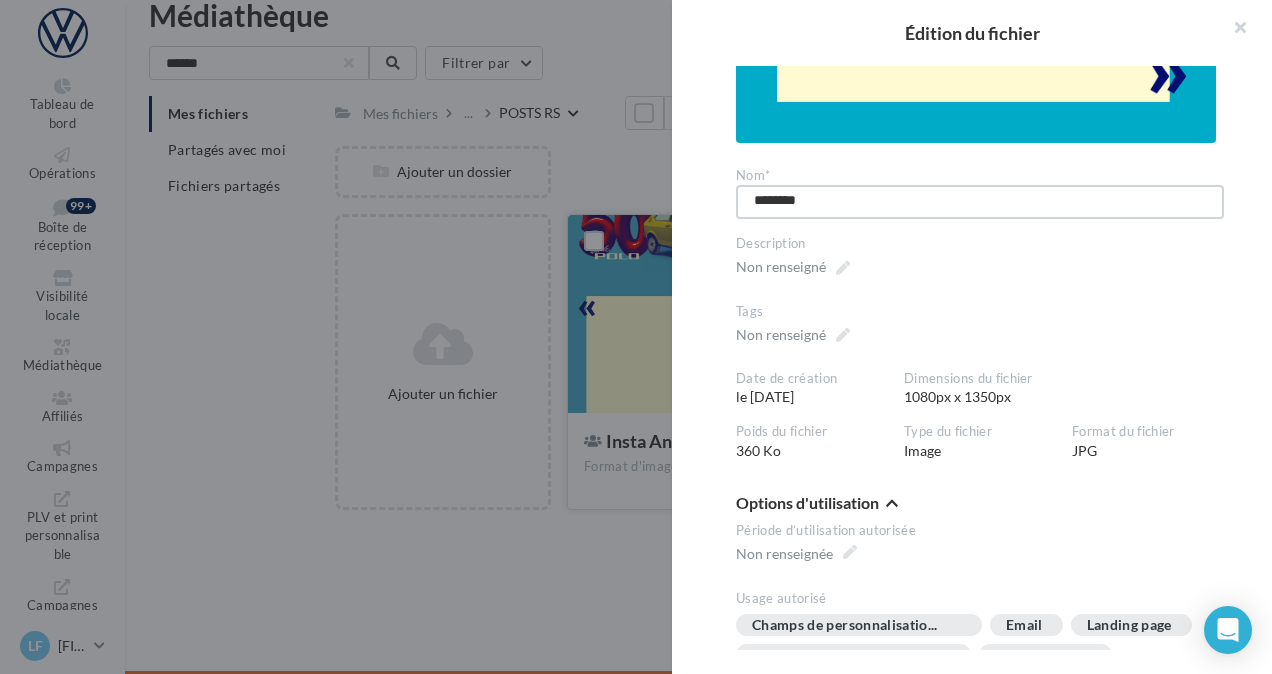 type on "*********" 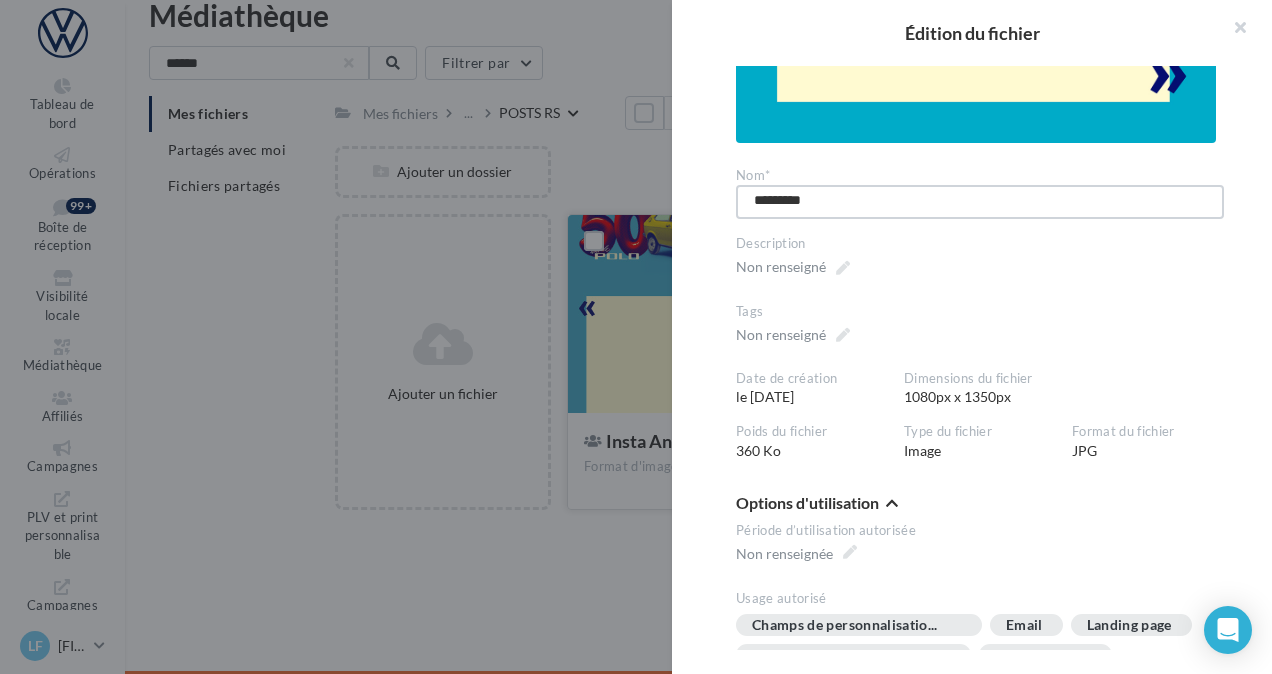 type on "**********" 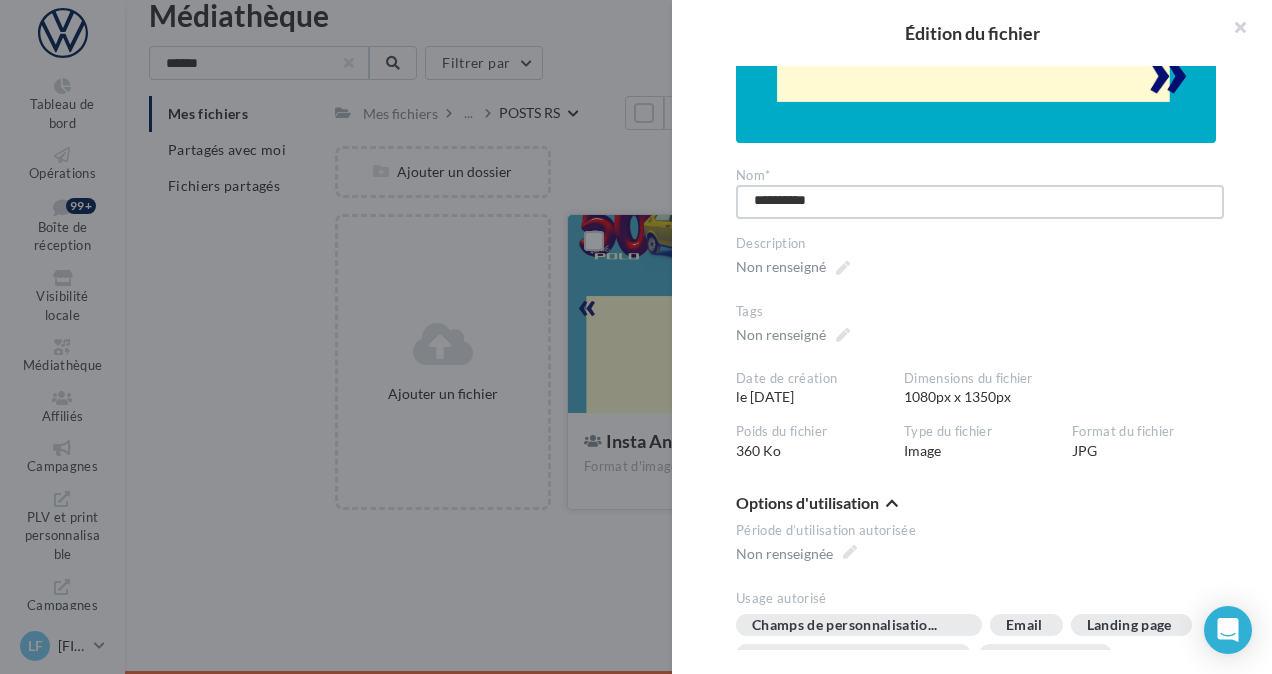 type on "*********" 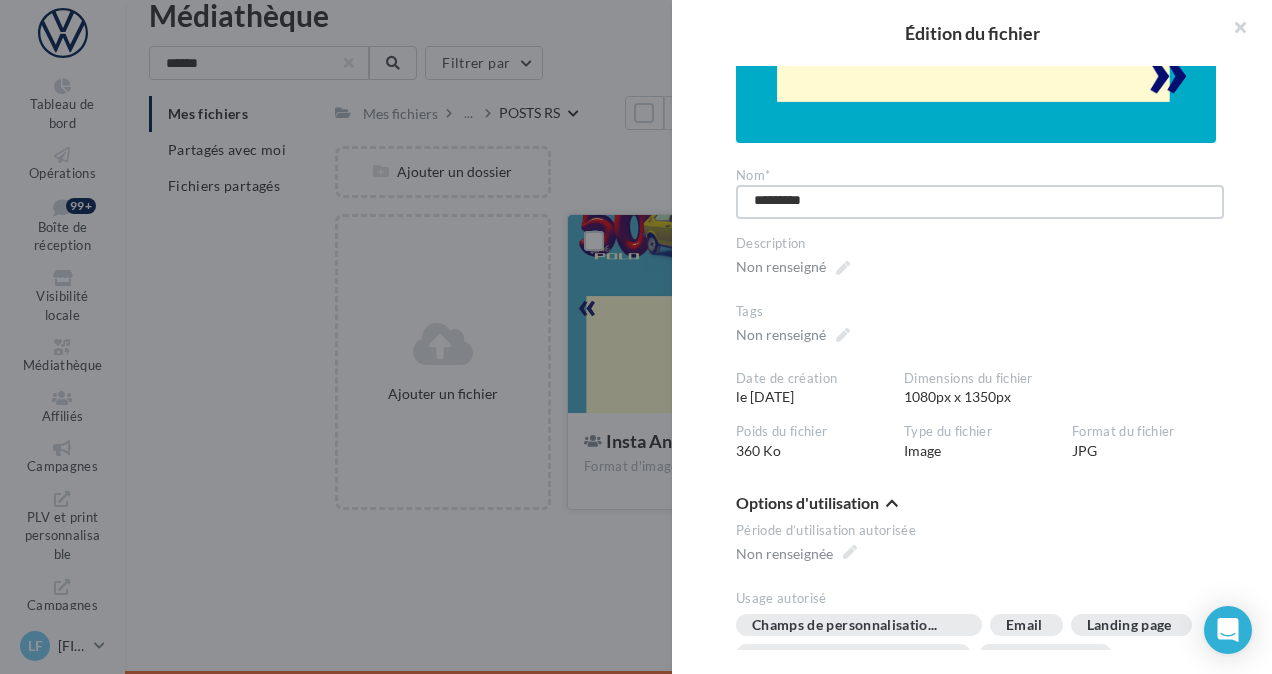 type on "********" 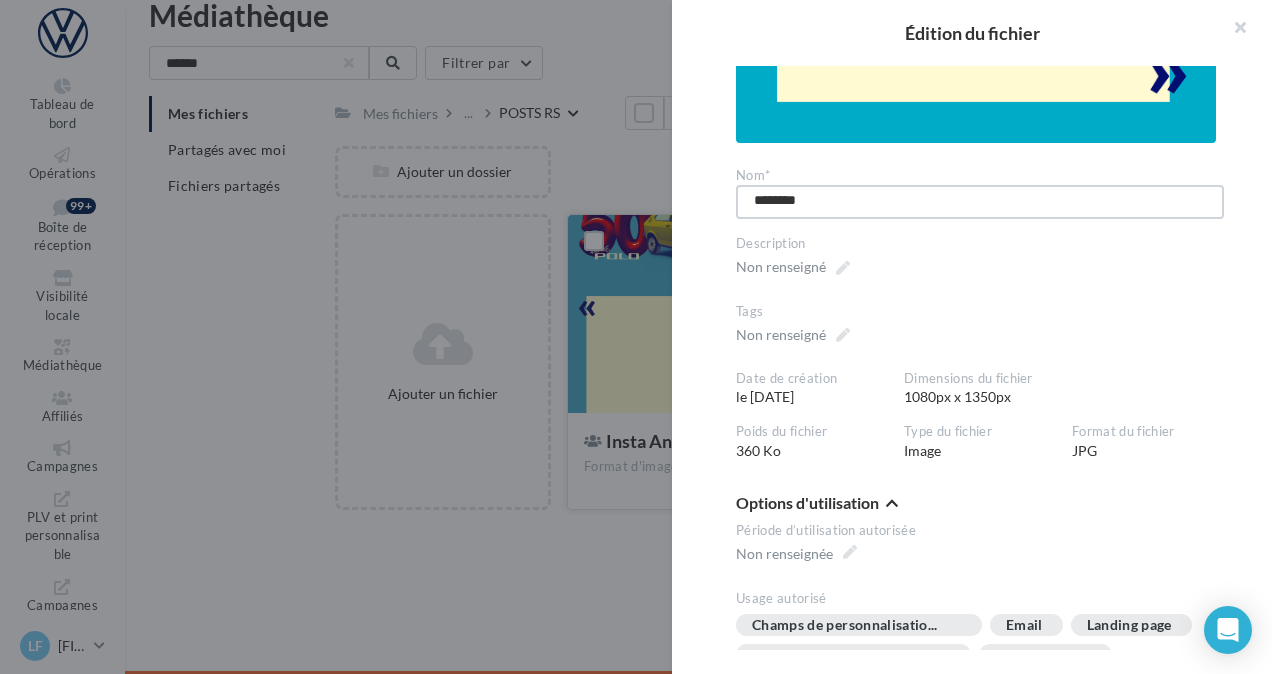 type on "*******" 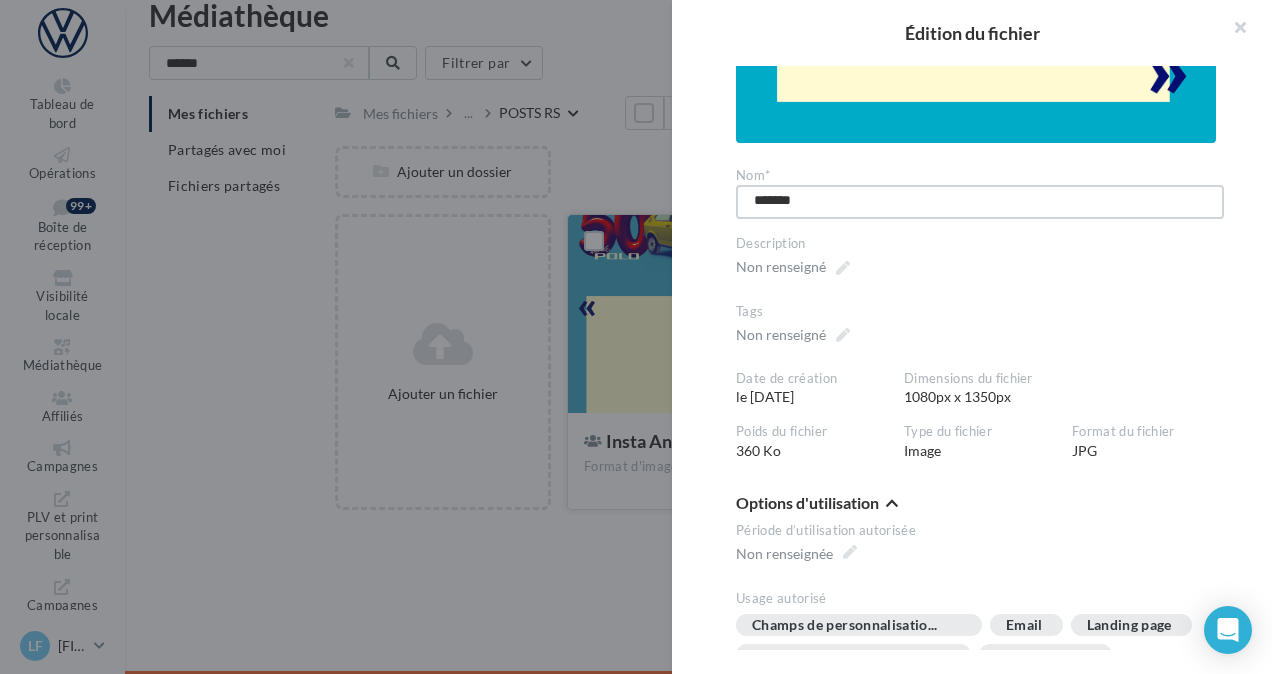 type on "******" 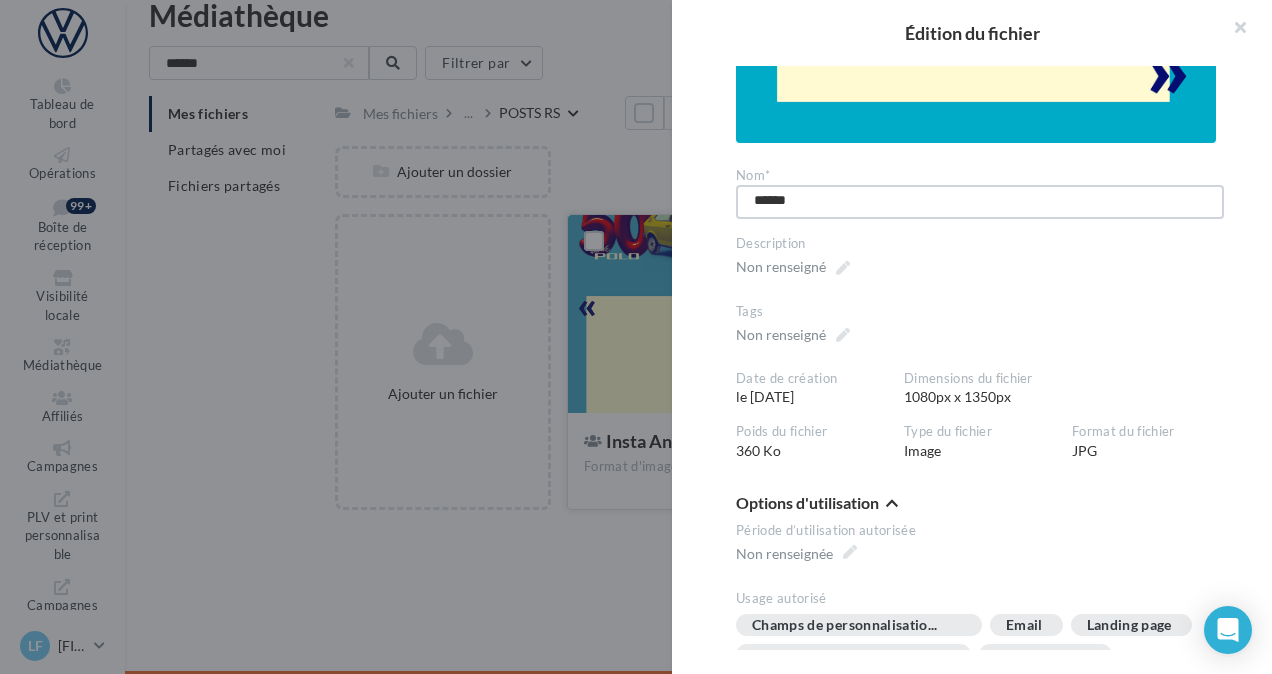 type on "*******" 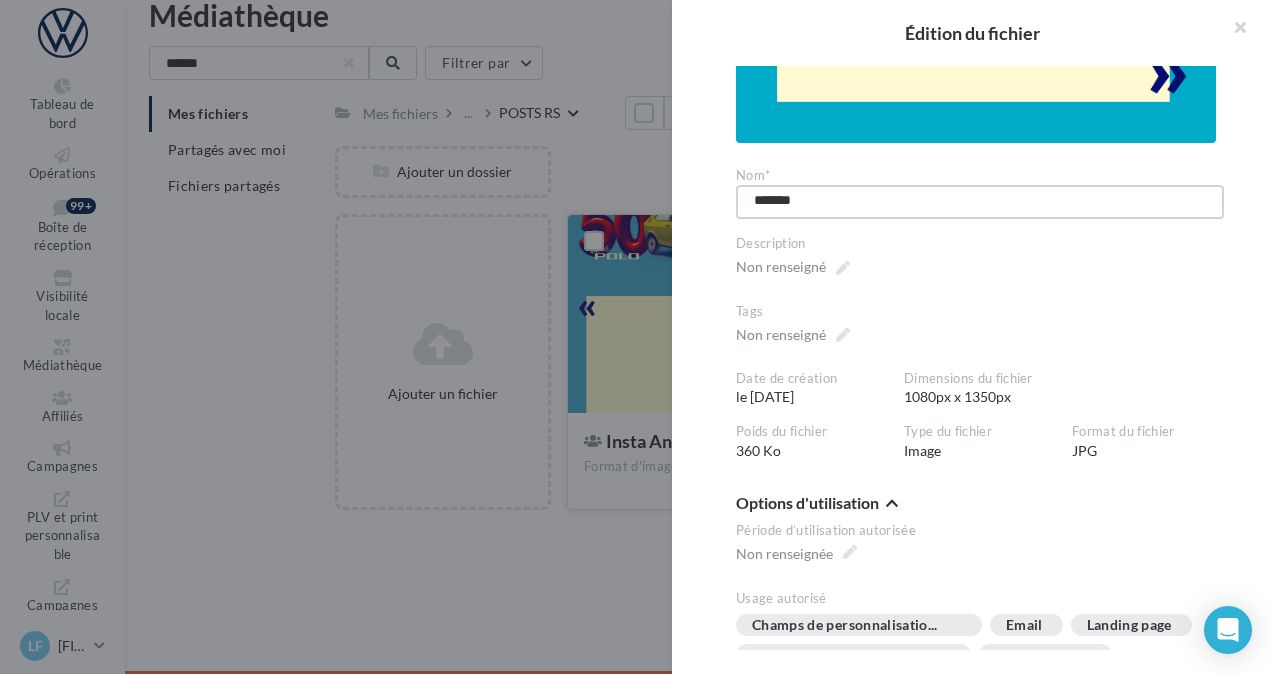 type on "*******" 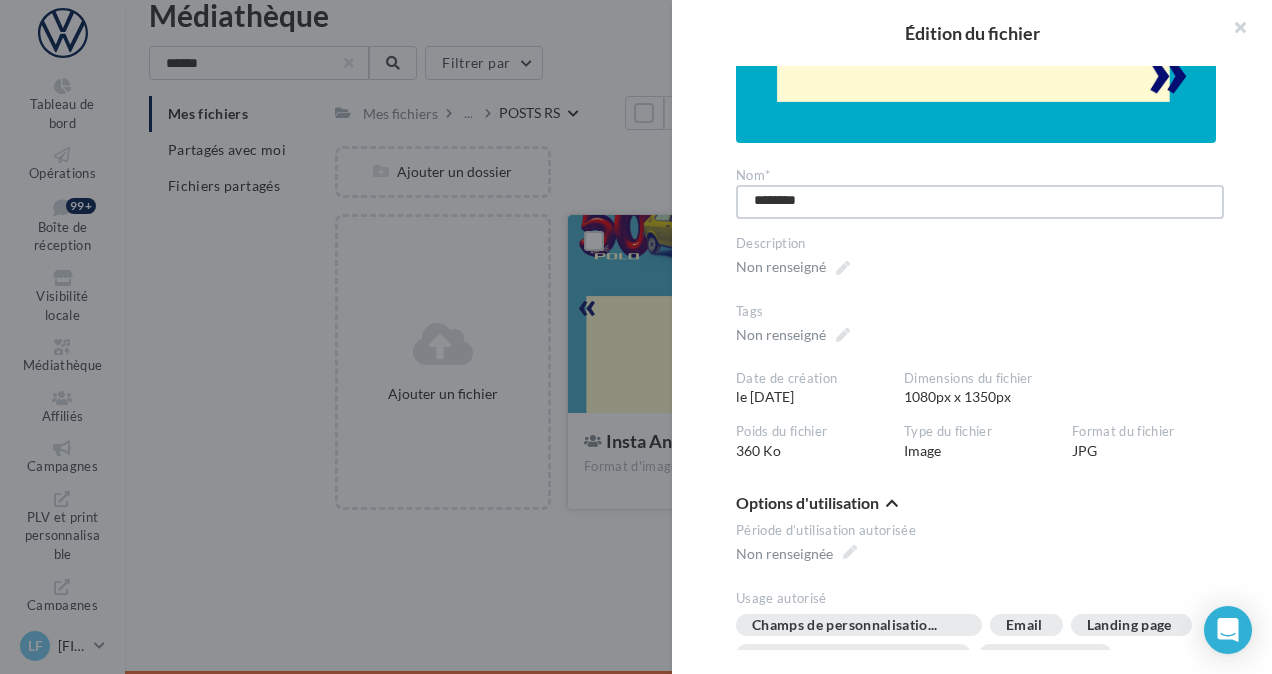 type on "*********" 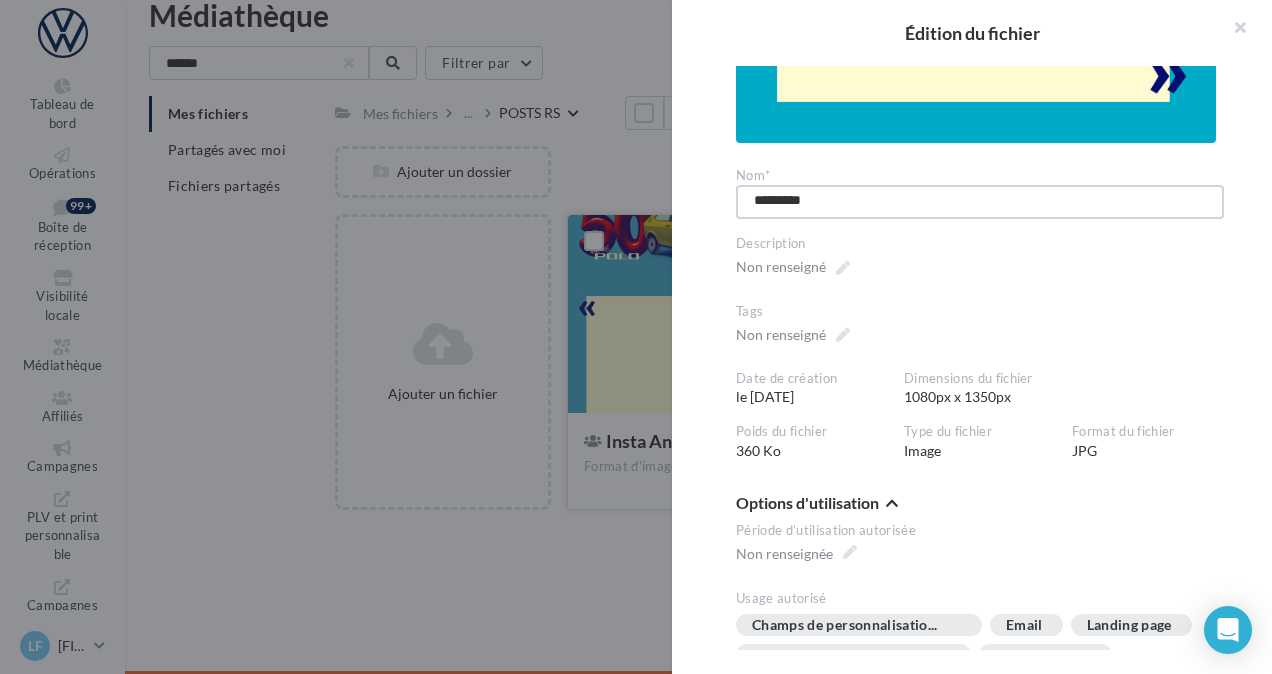 type on "********" 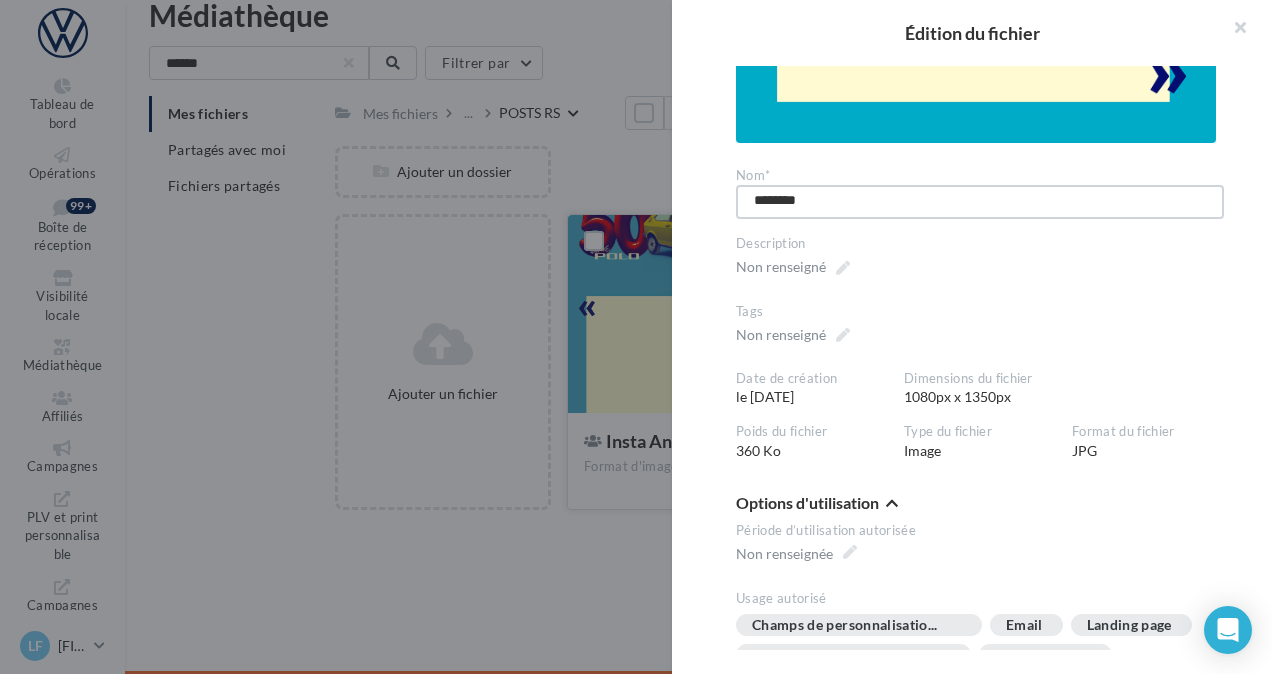 type on "*******" 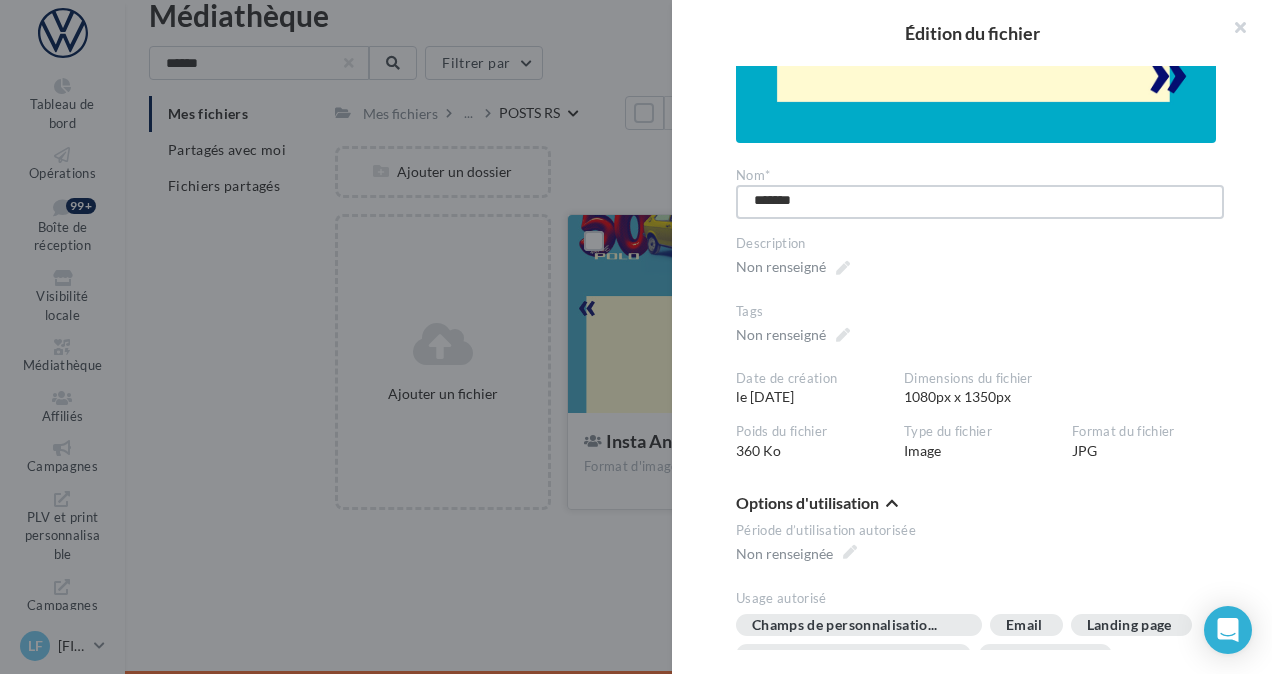 type on "******" 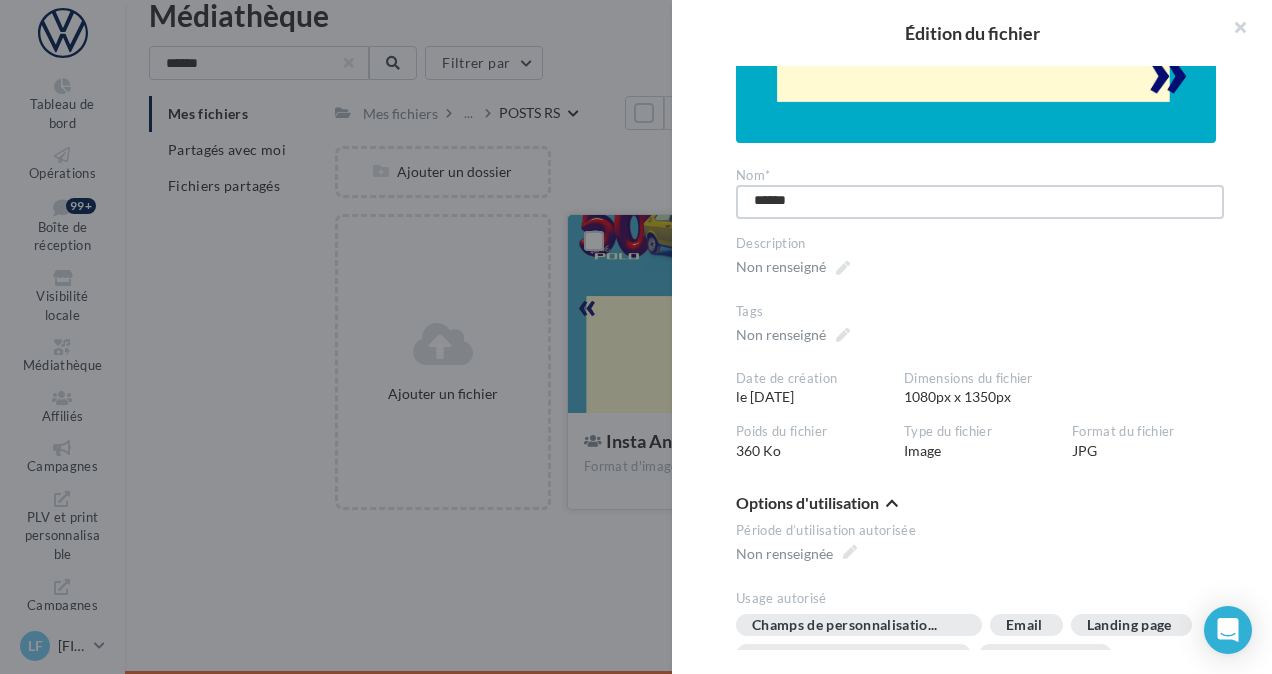 type on "*******" 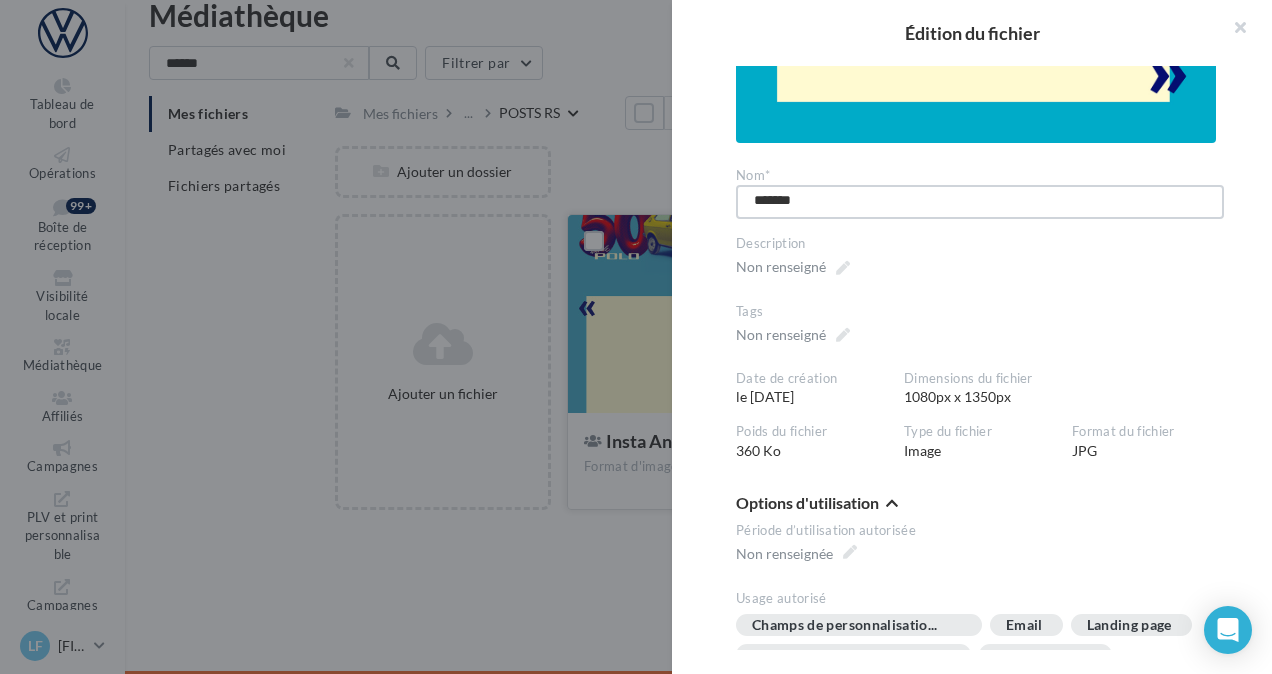 type on "*******" 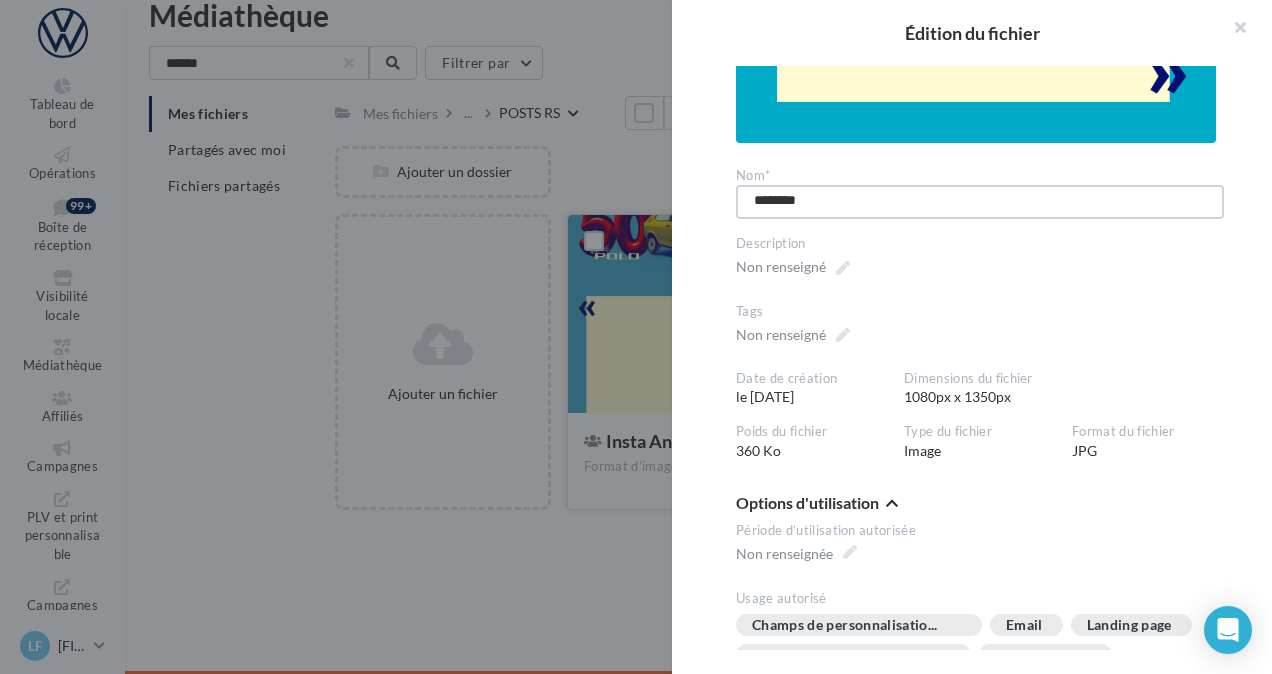 type on "*********" 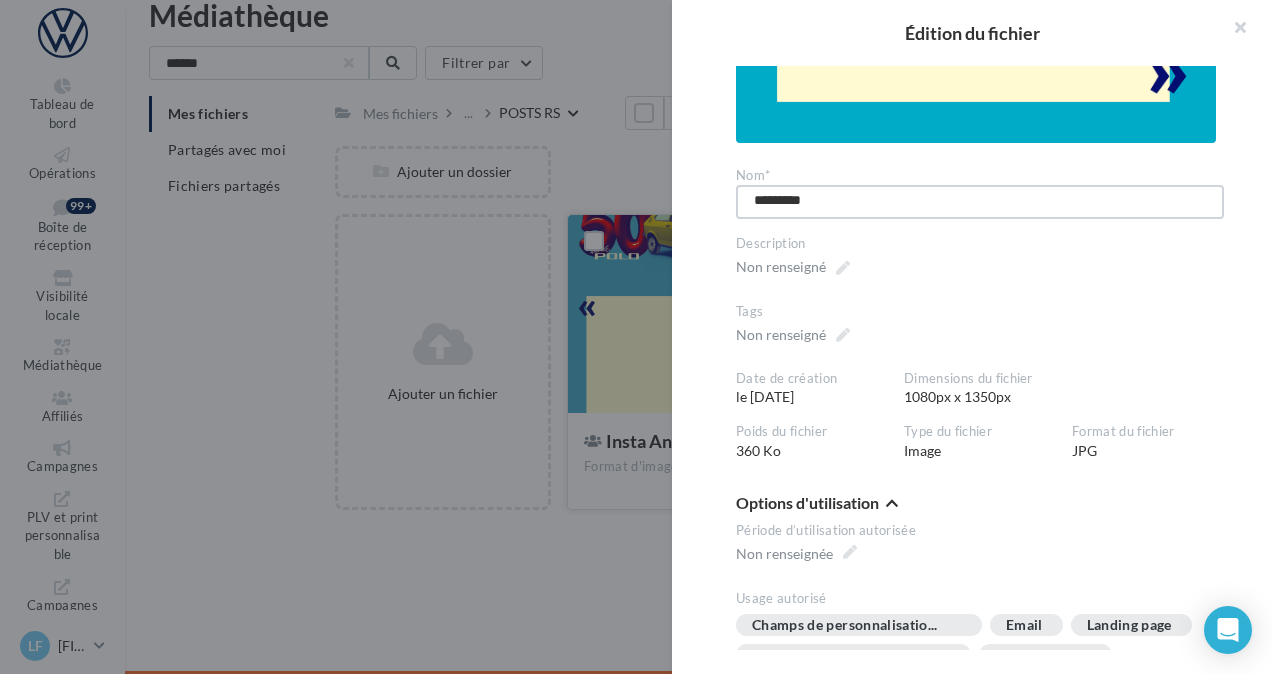type on "*********" 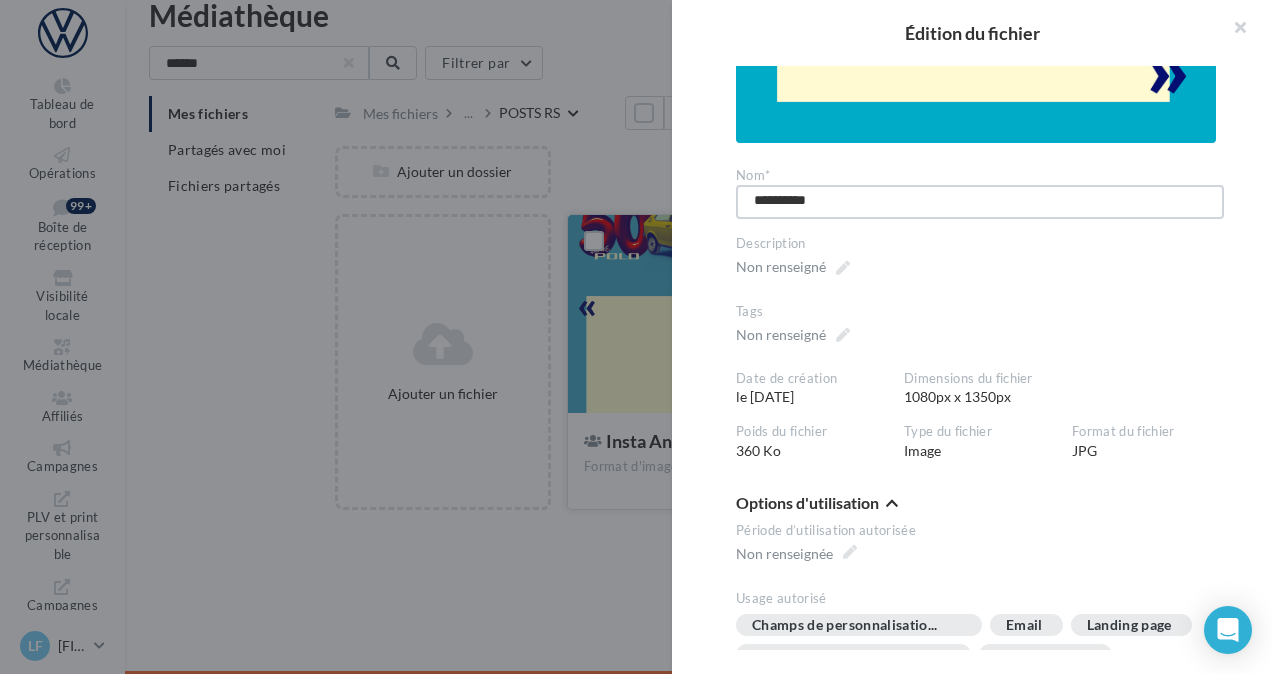 type on "**********" 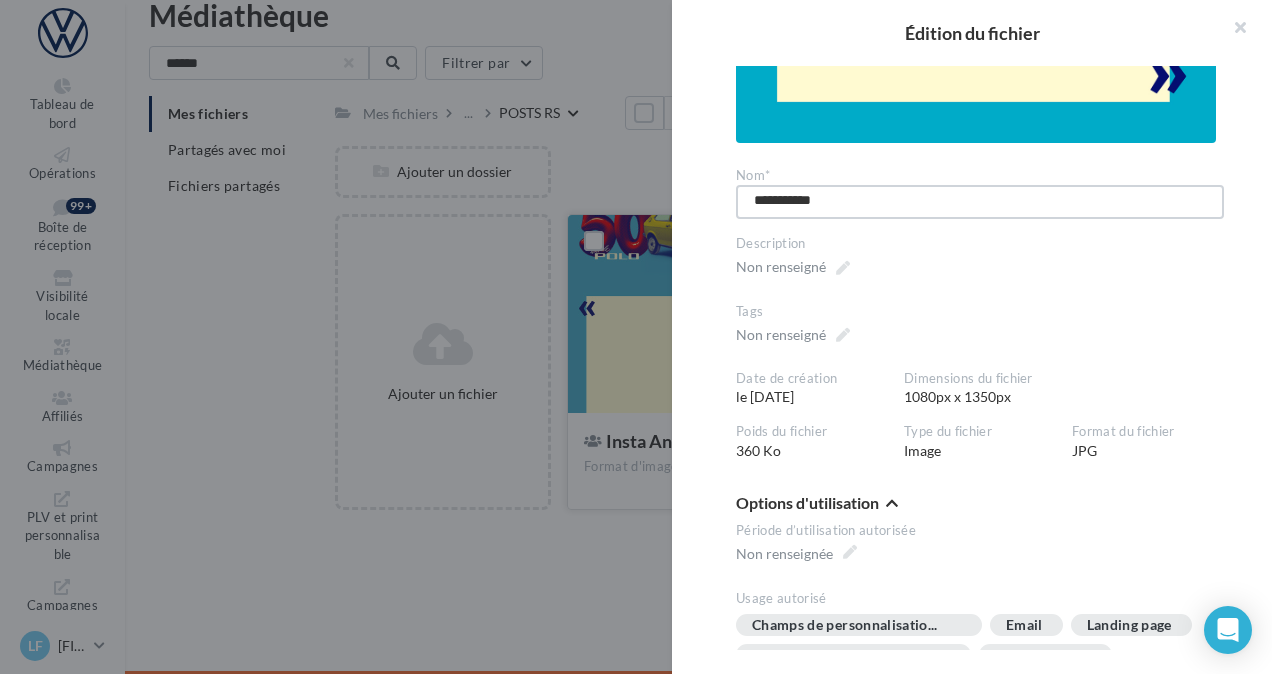 type on "**********" 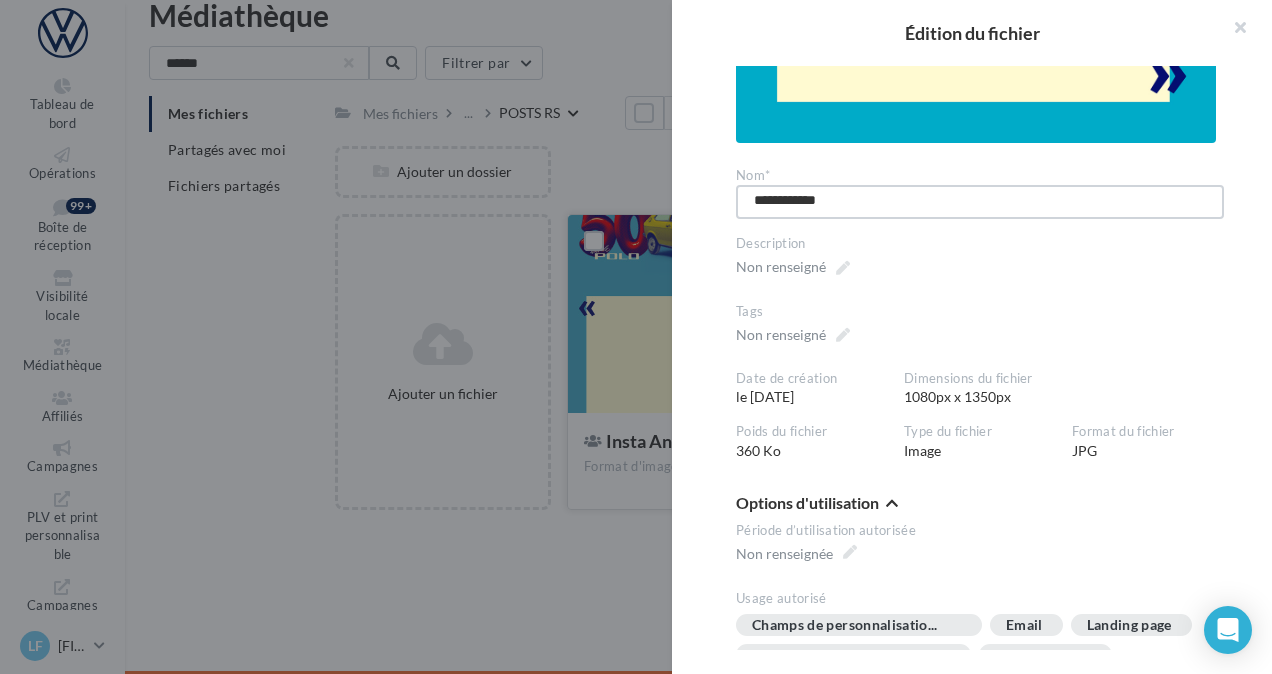 type on "**********" 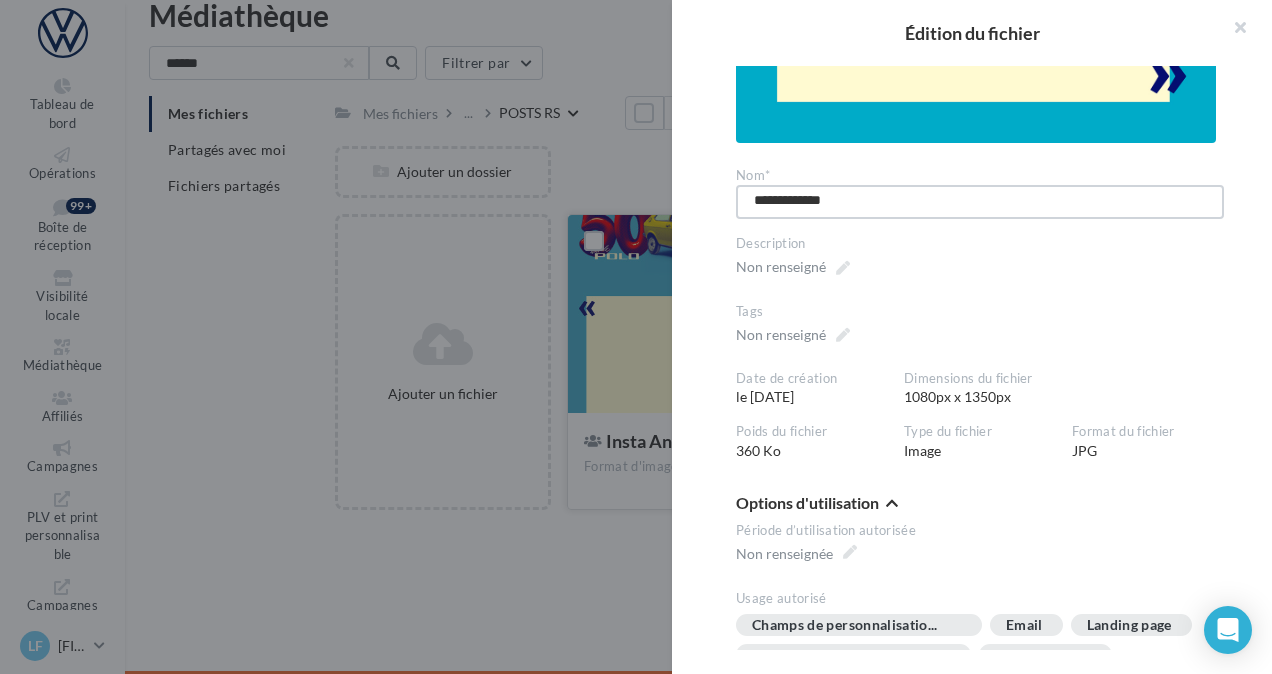 type on "**********" 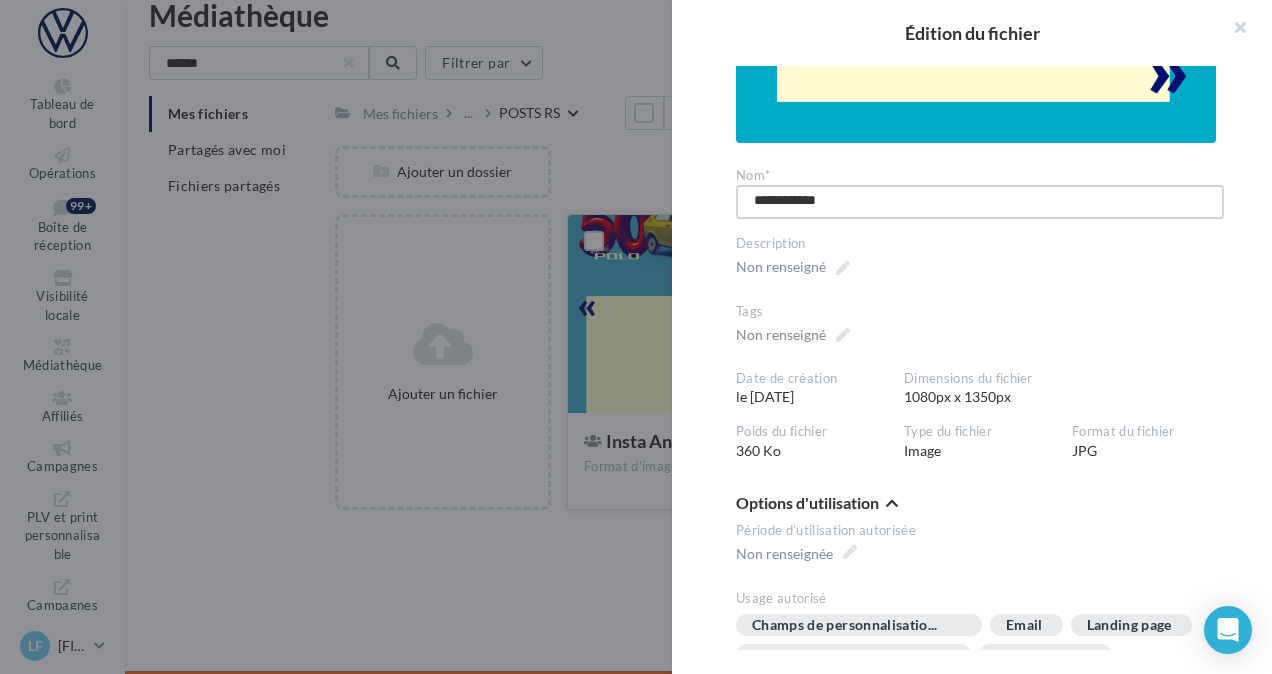 type on "**********" 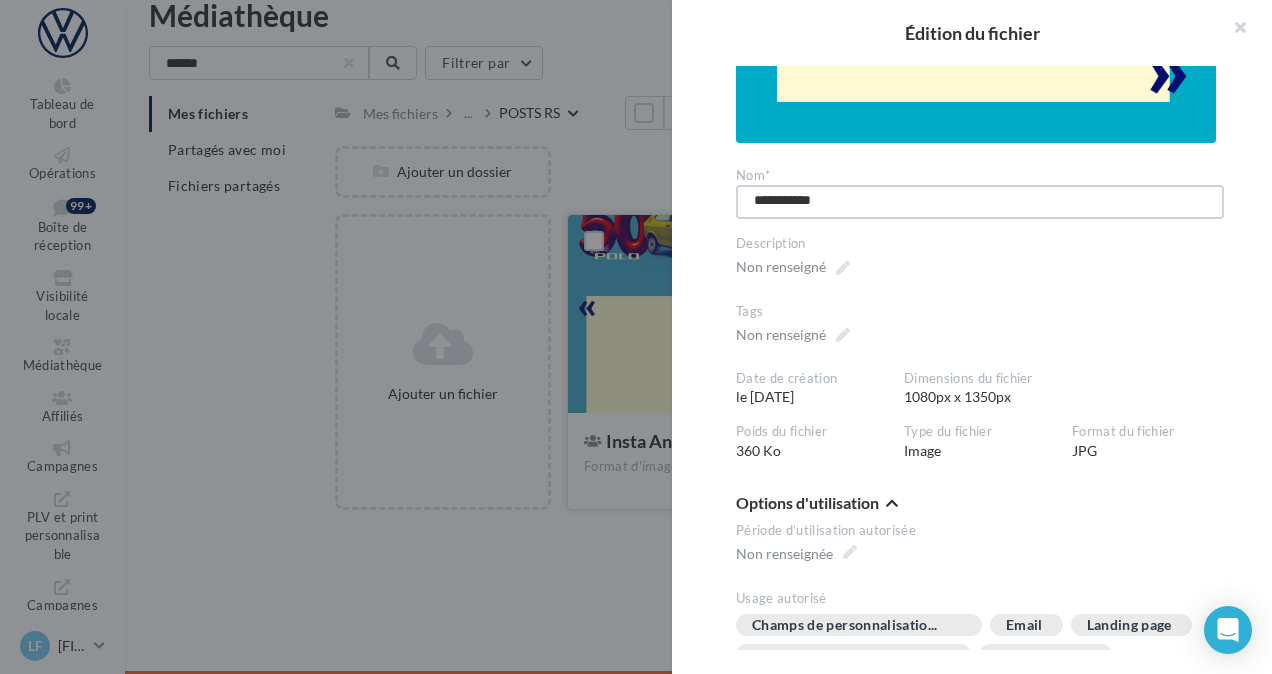 type on "**********" 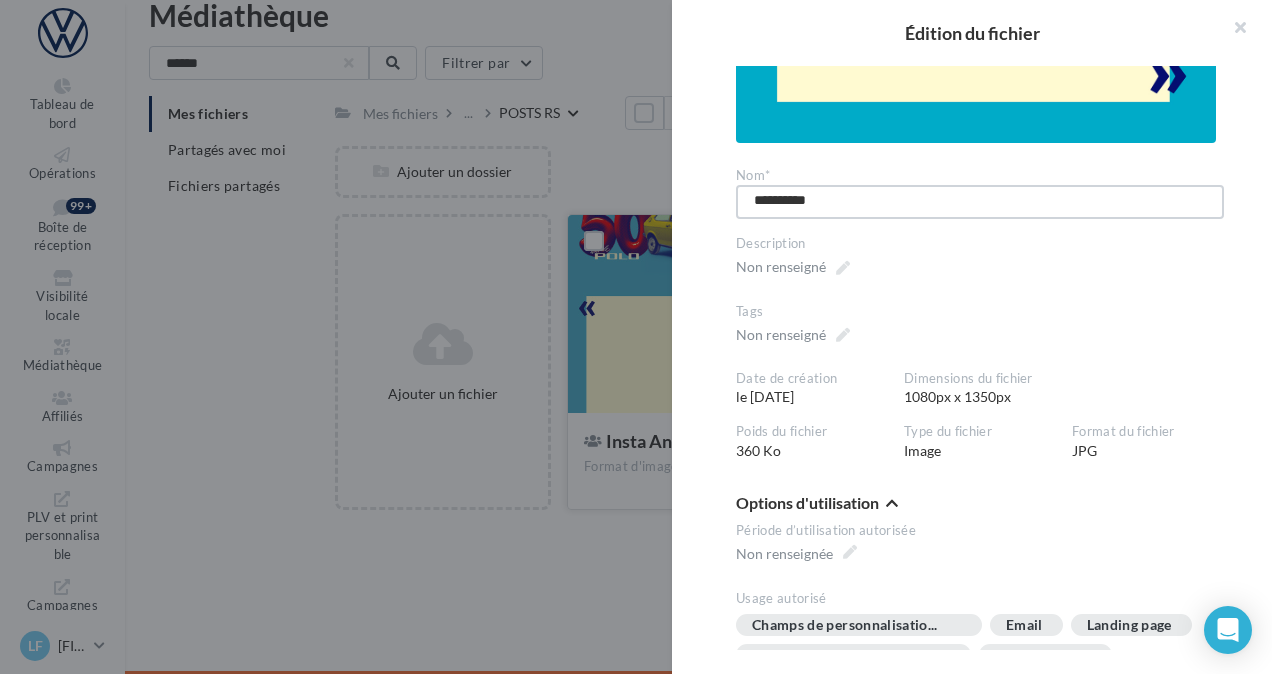 type on "**********" 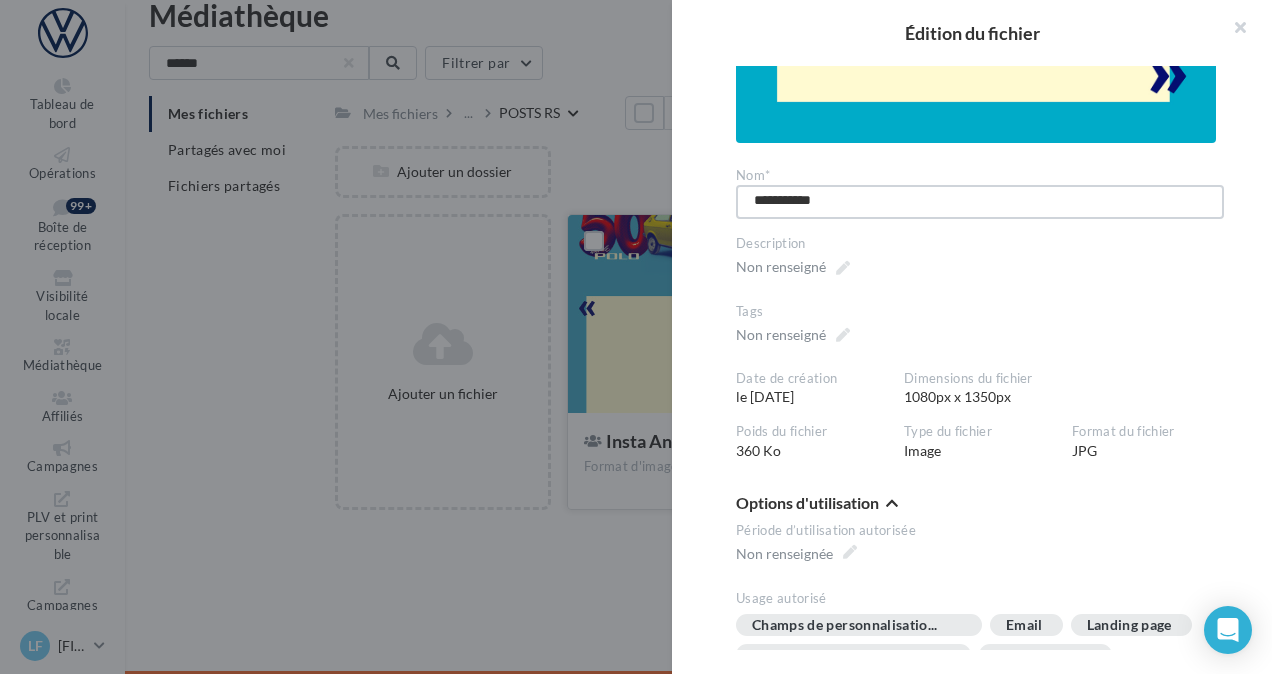 type on "**********" 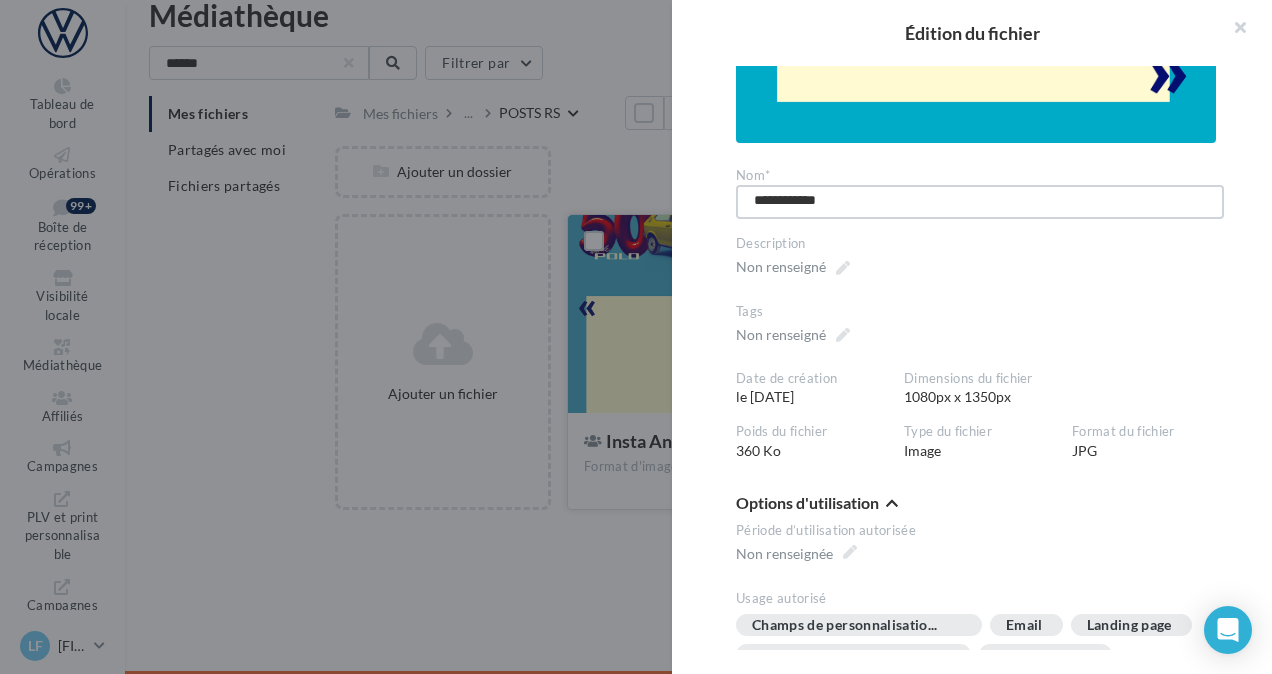 type on "**********" 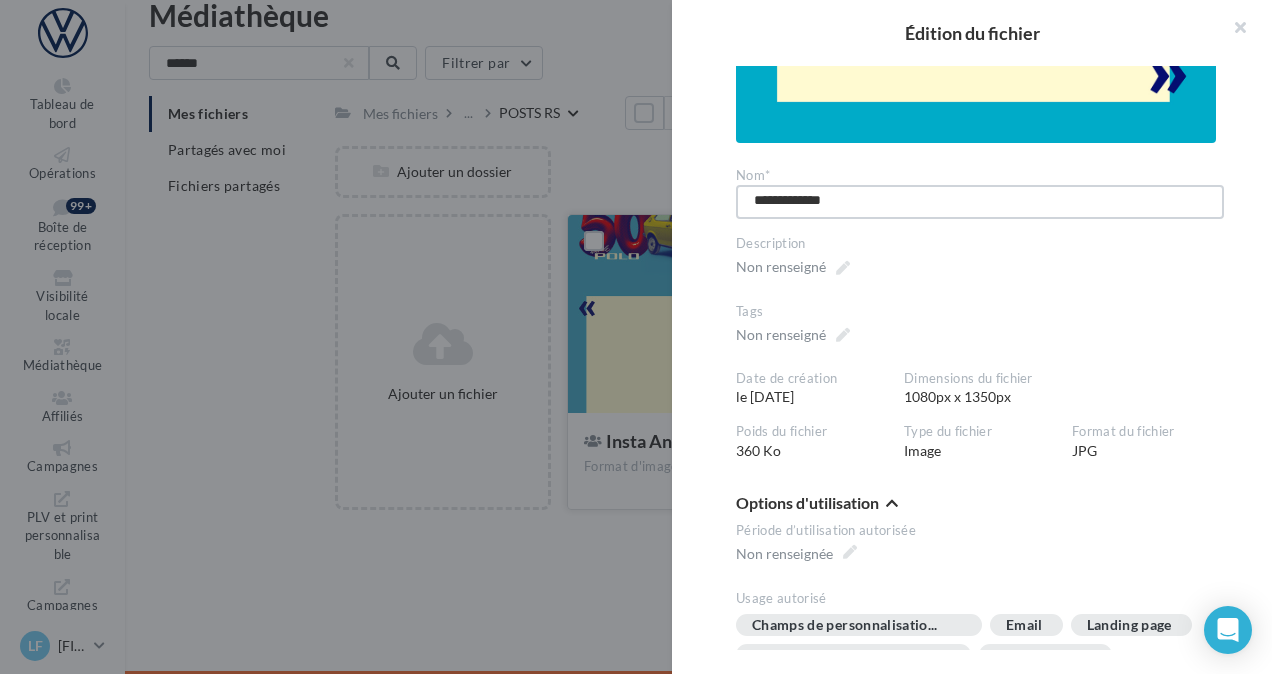 type on "**********" 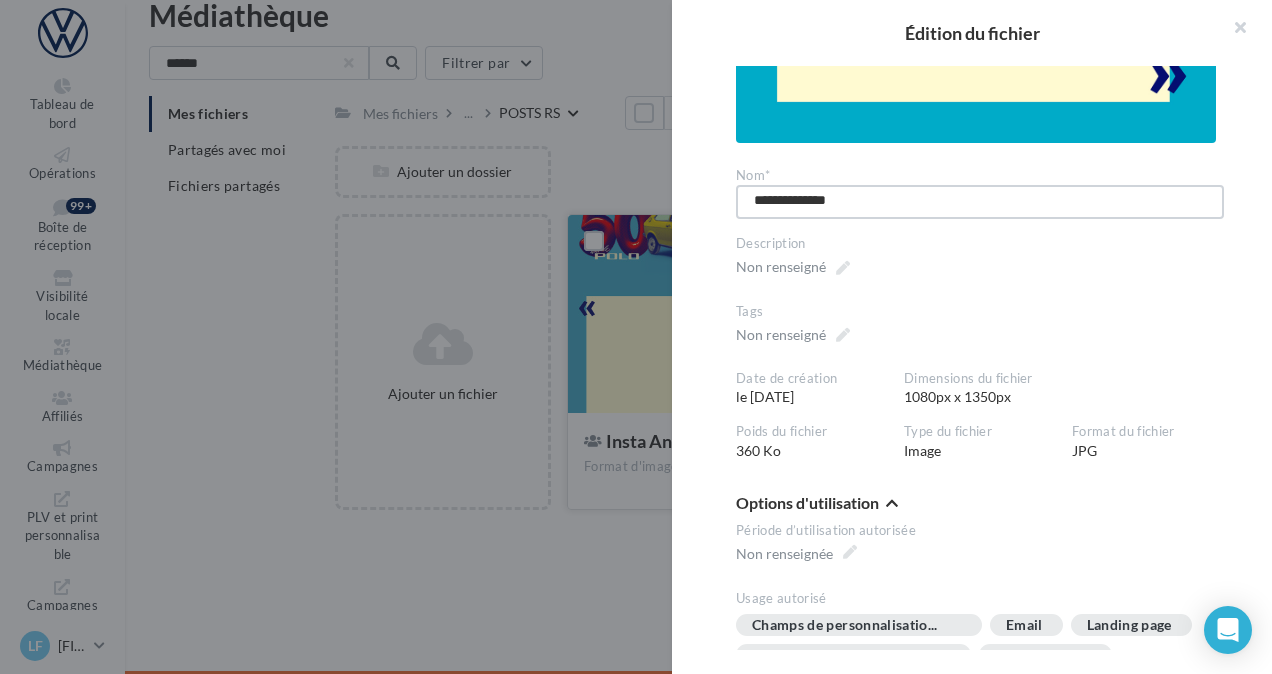 type on "**********" 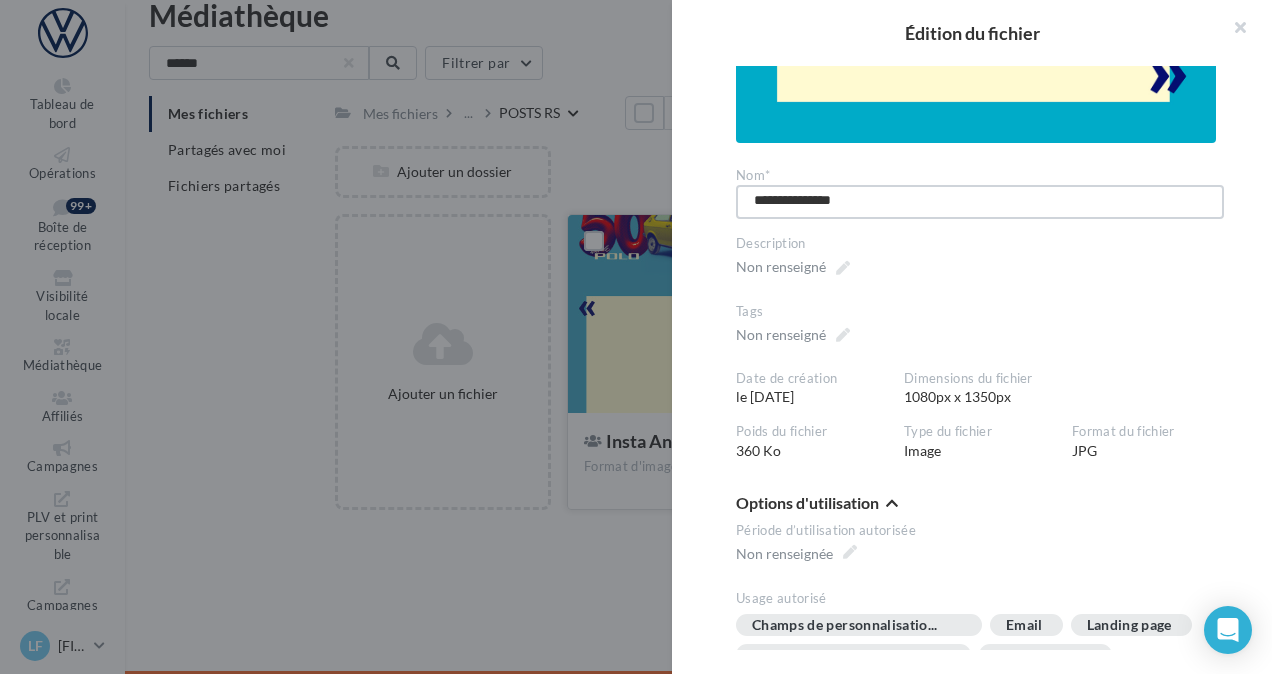 type on "**********" 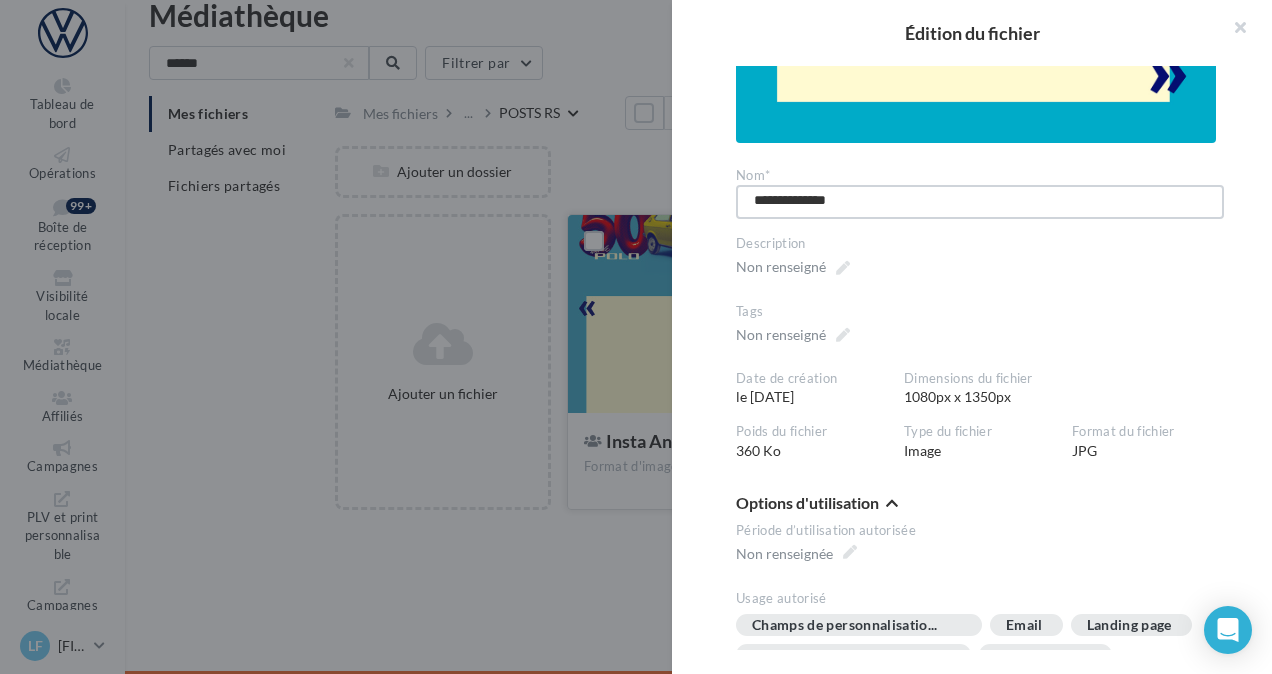 type on "**********" 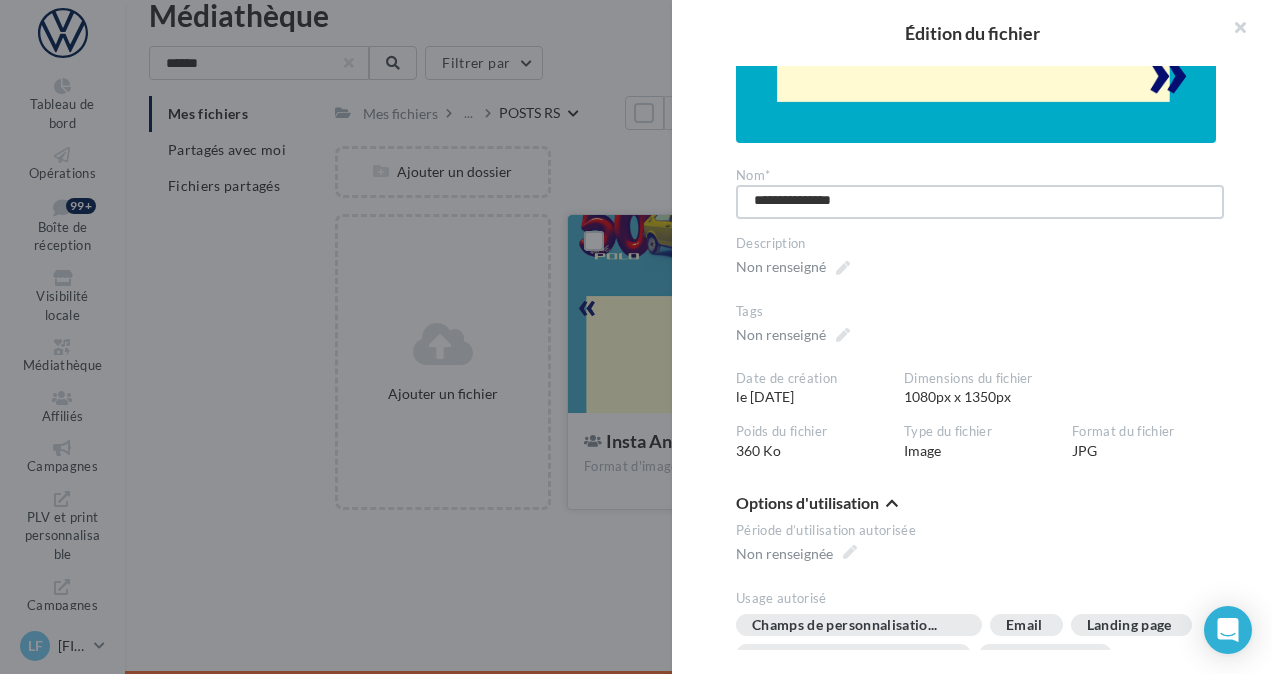 type on "**********" 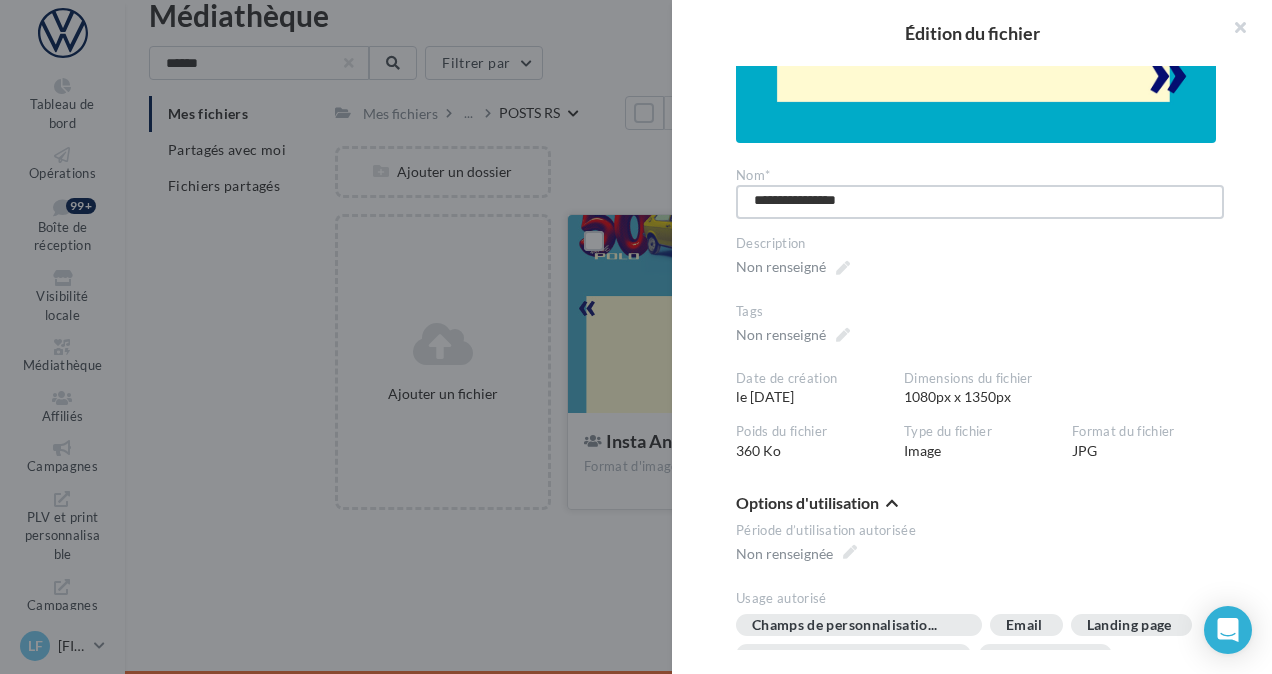 type on "**********" 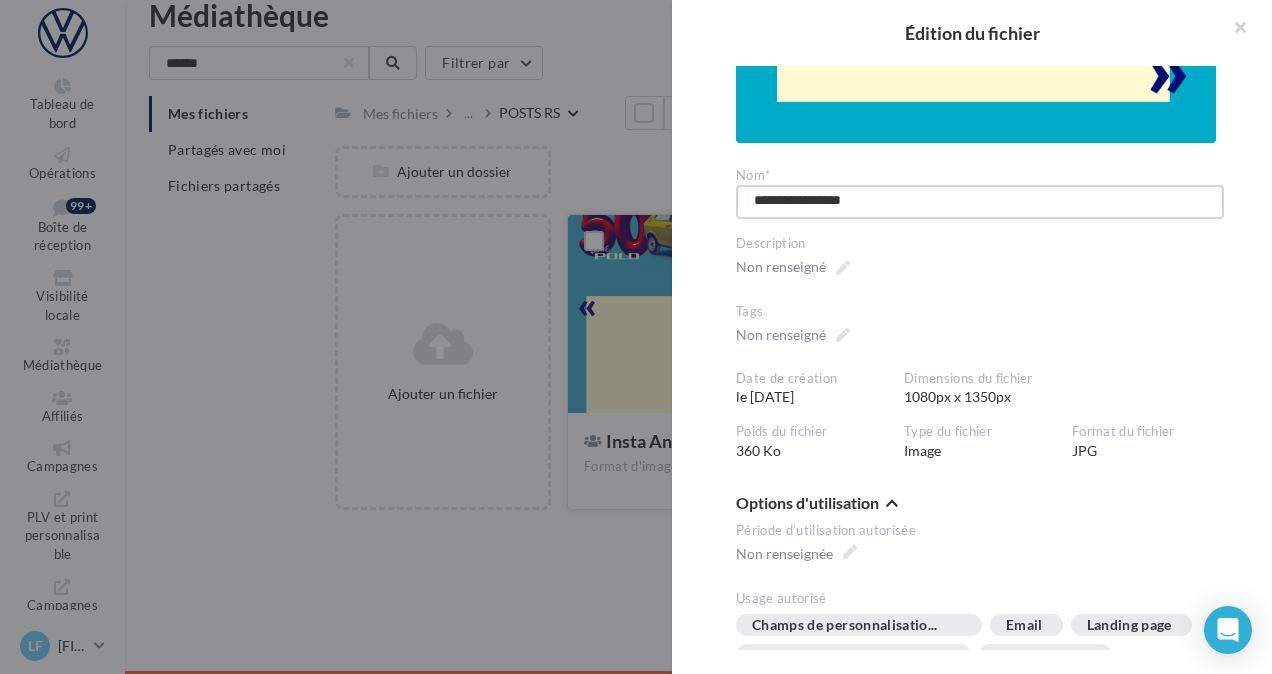 type on "**********" 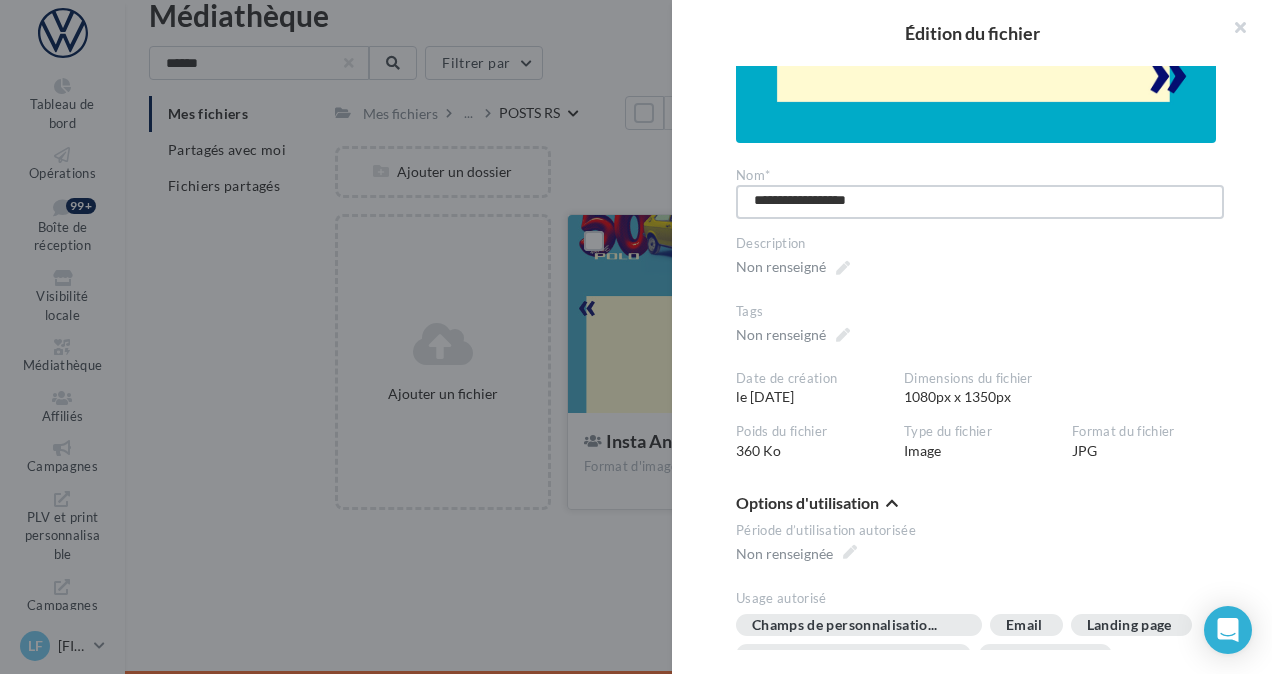 type on "**********" 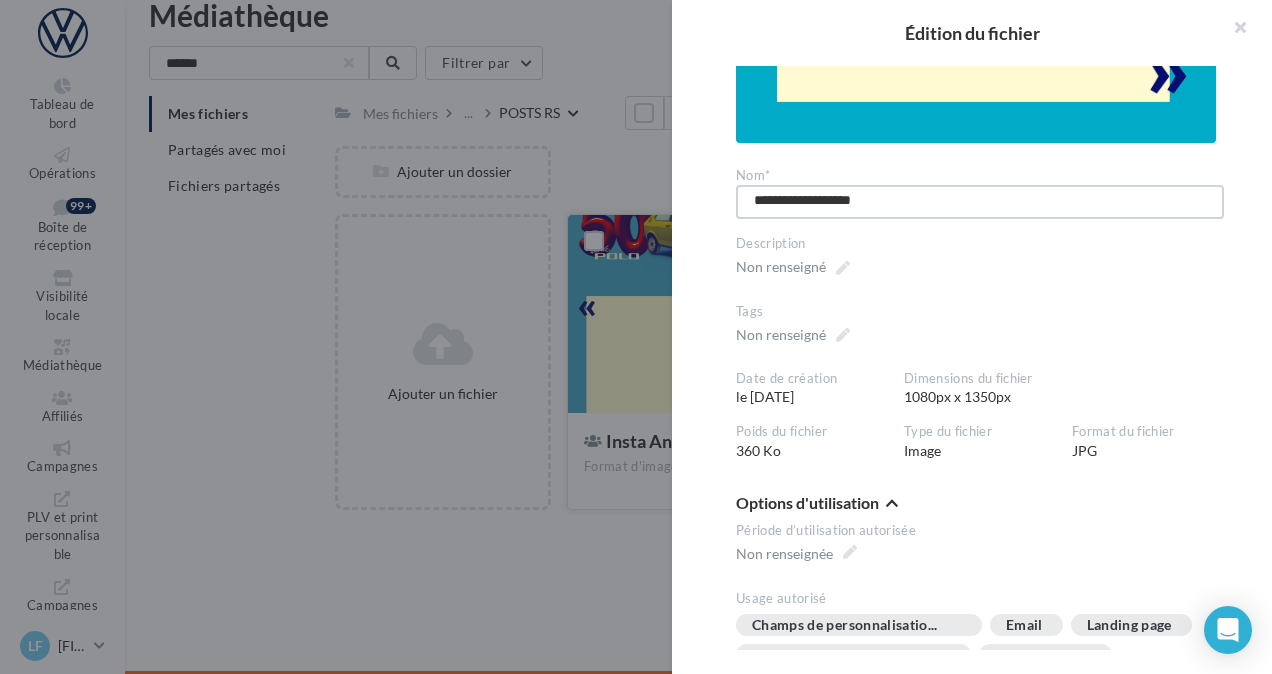 type on "**********" 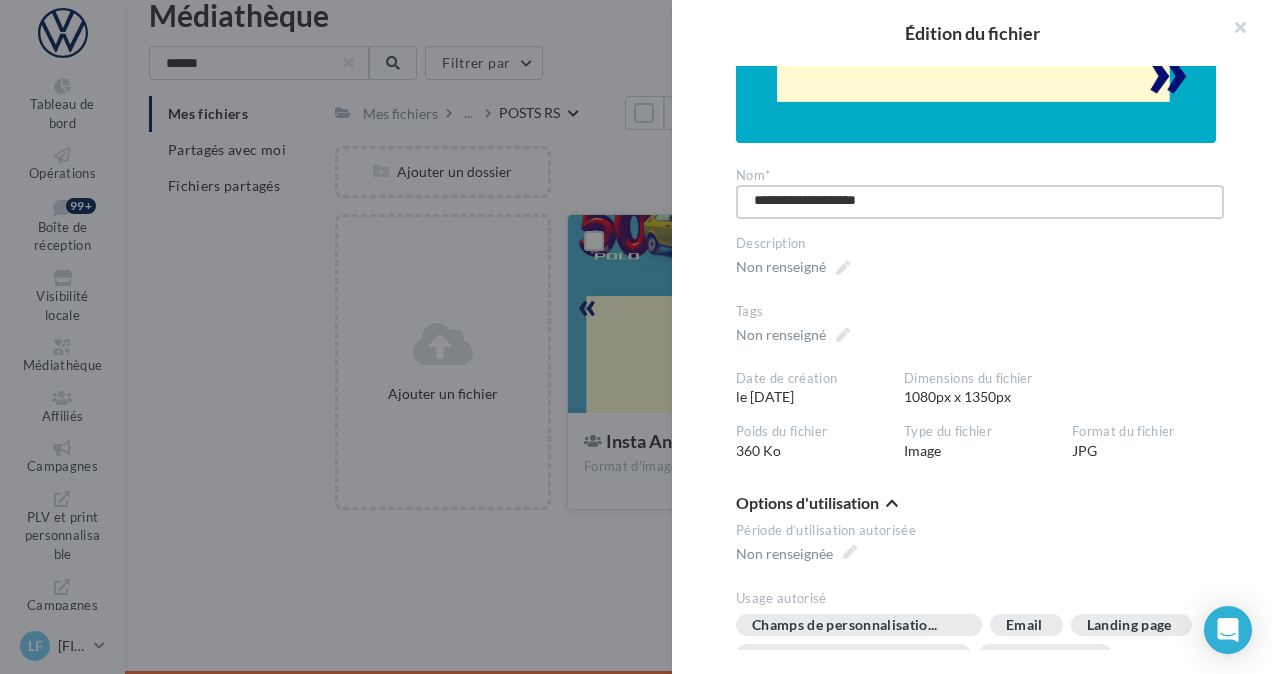 type on "**********" 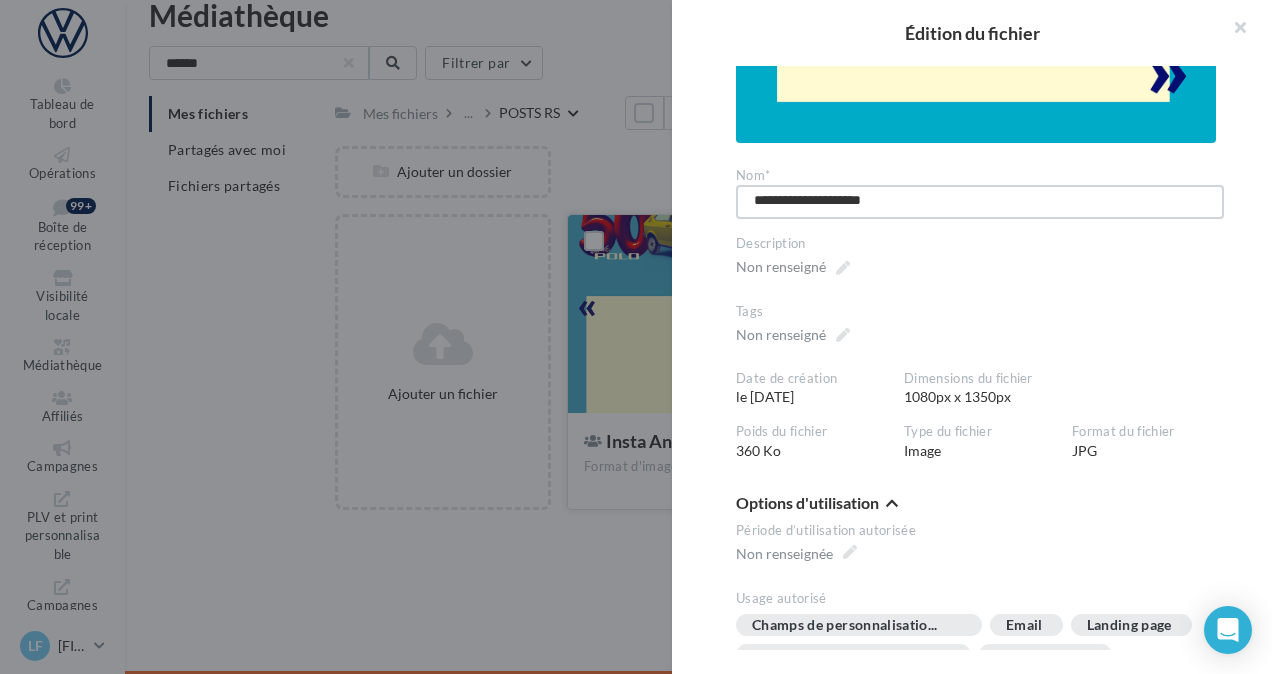 type on "**********" 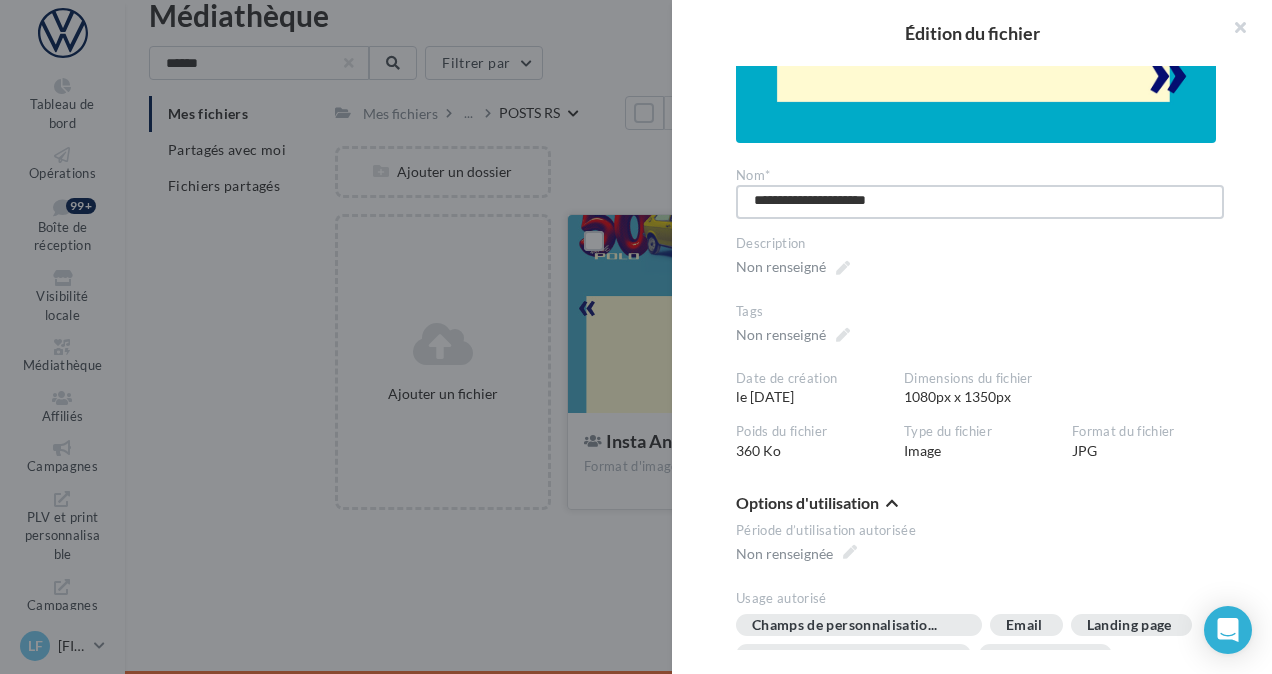 type on "**********" 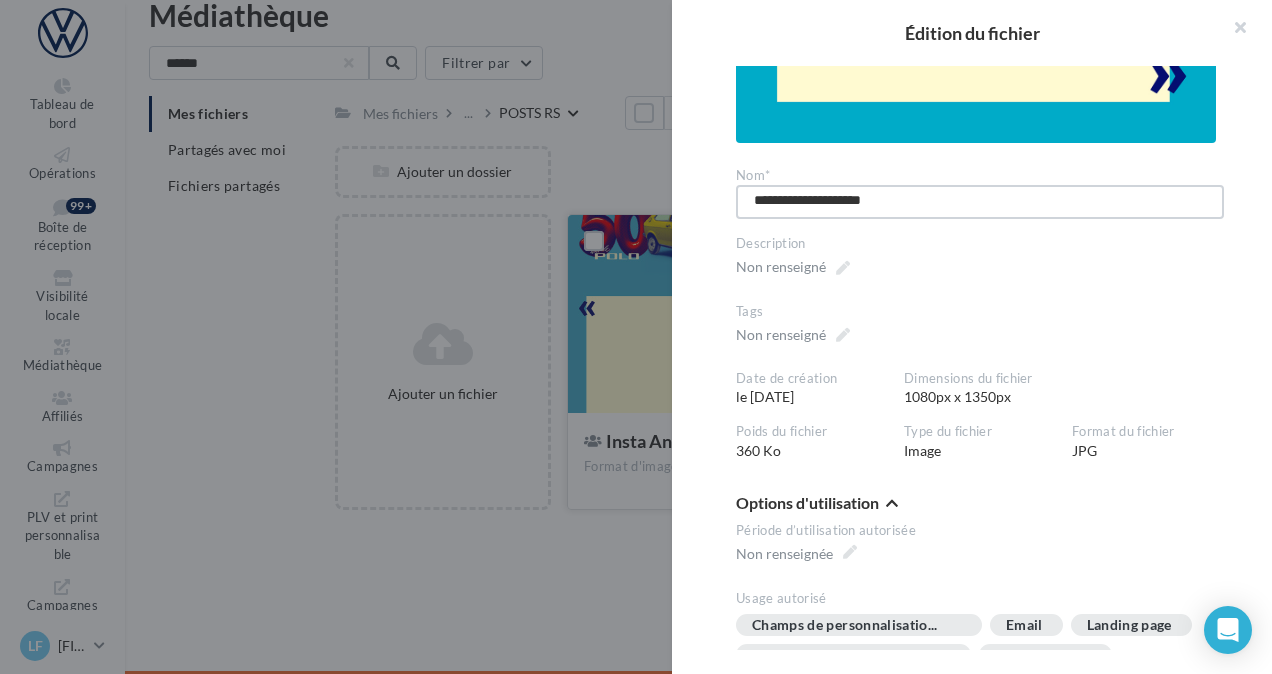 type on "**********" 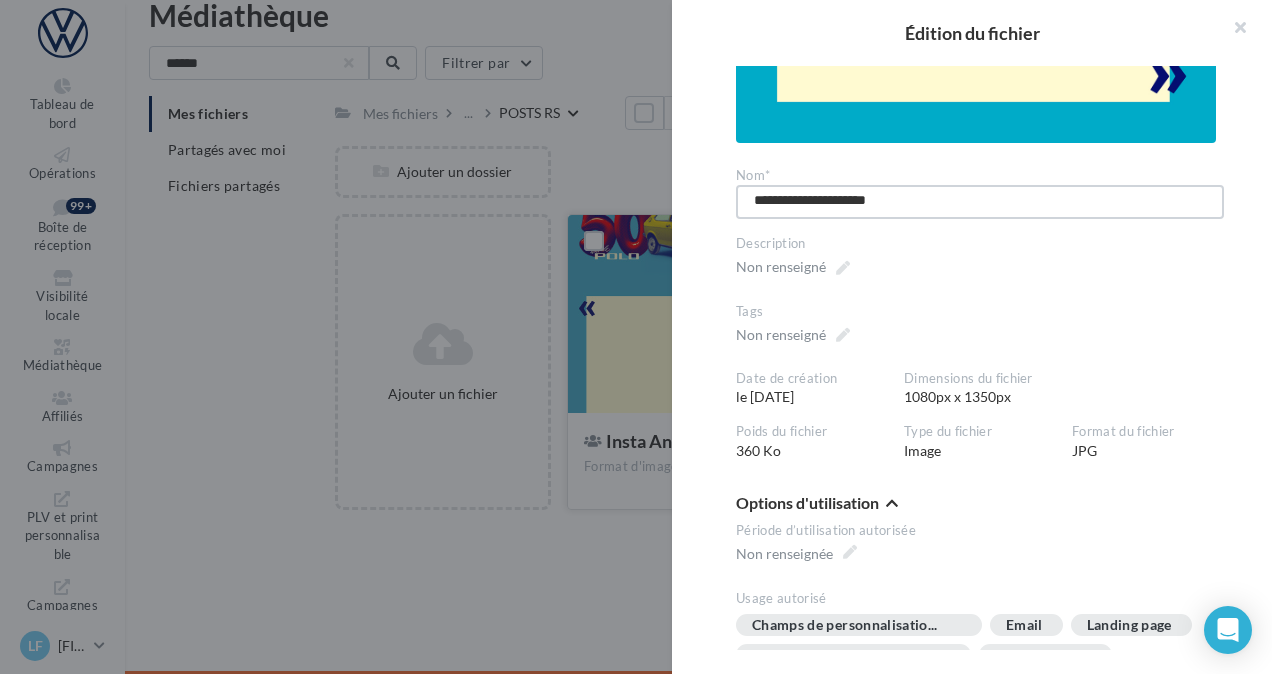 type on "**********" 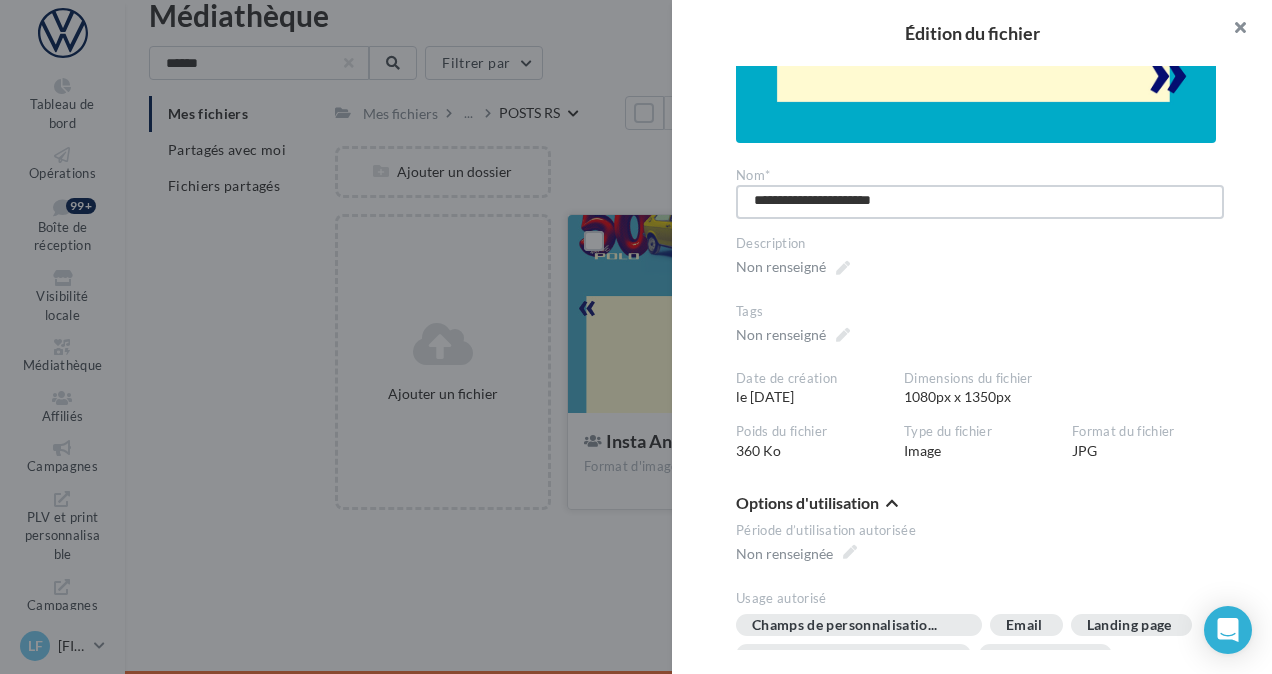 type on "**********" 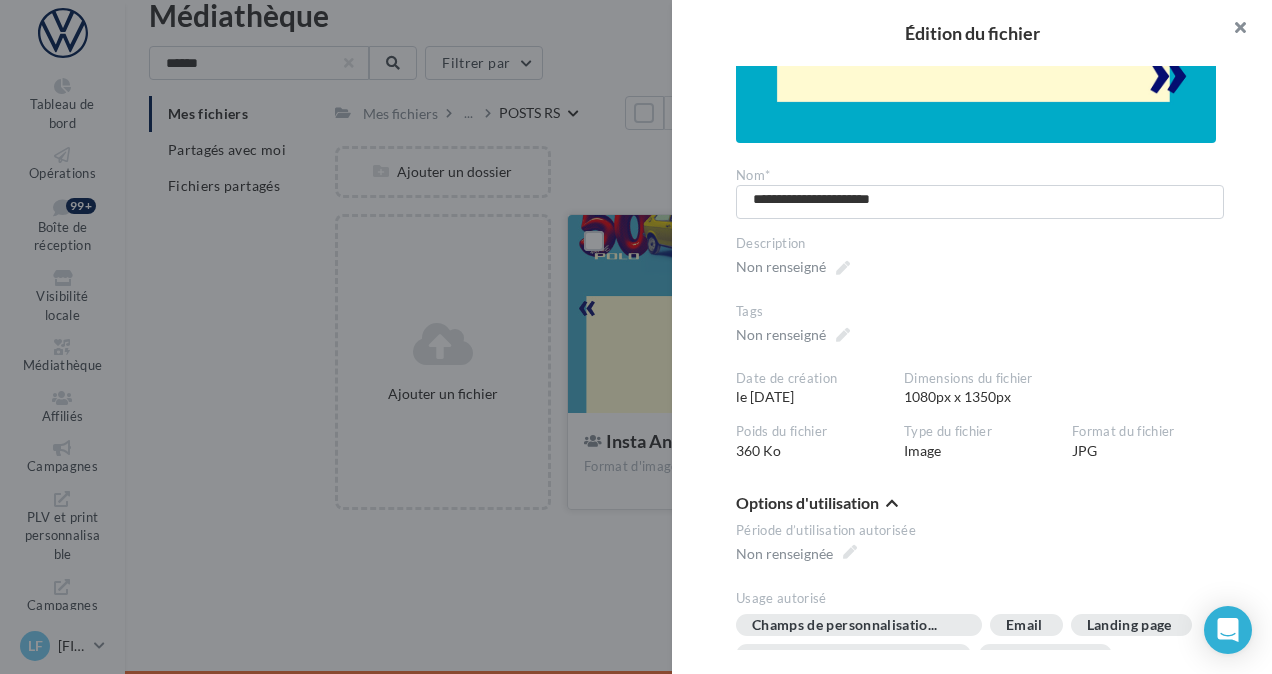 click at bounding box center (1232, 30) 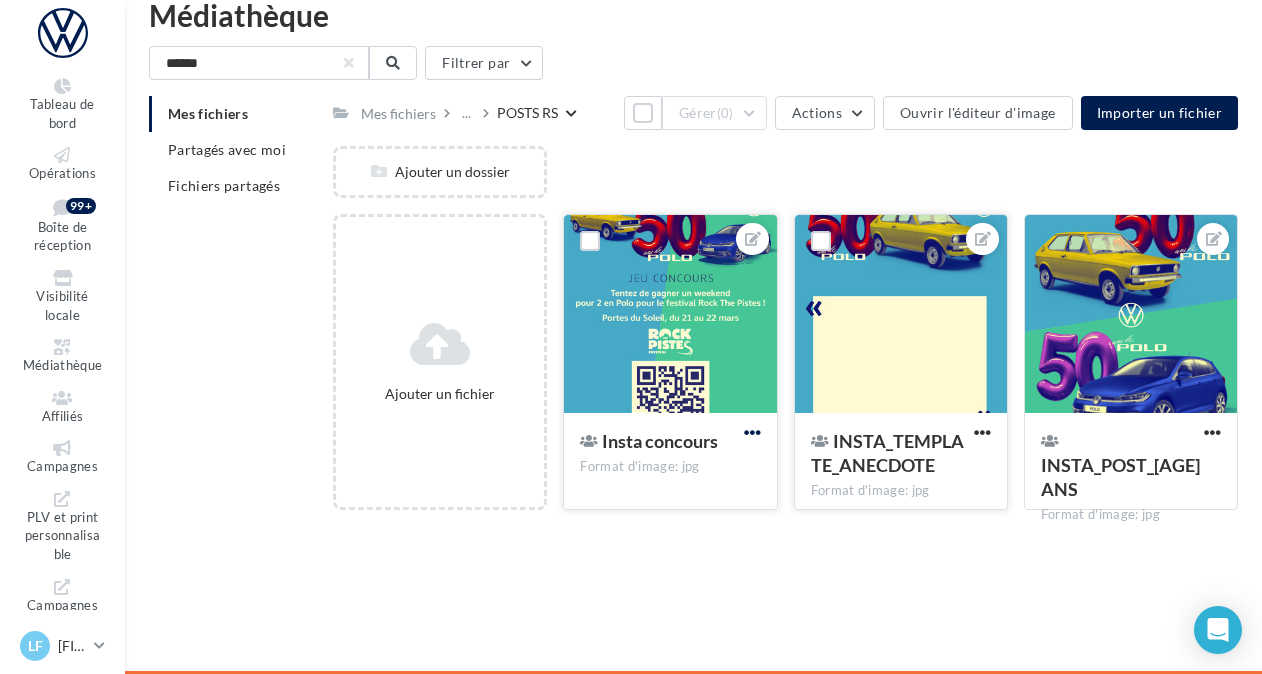 click at bounding box center (752, 432) 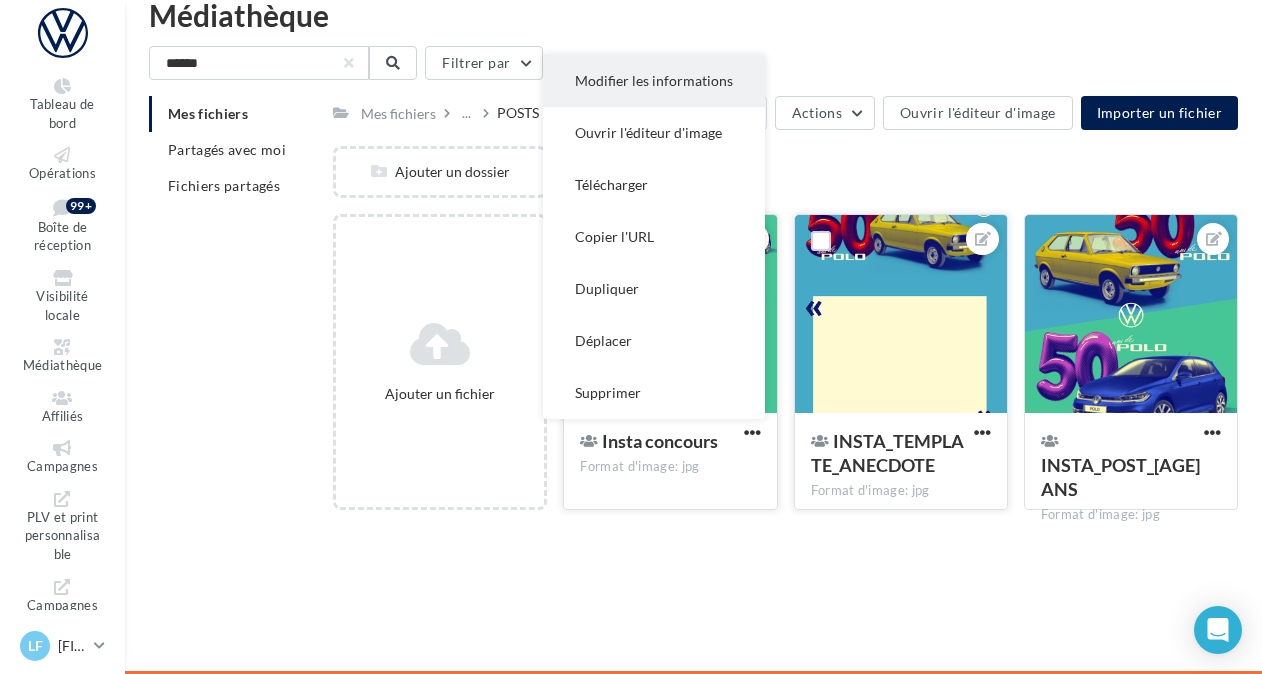 click on "Modifier les informations" at bounding box center [654, 81] 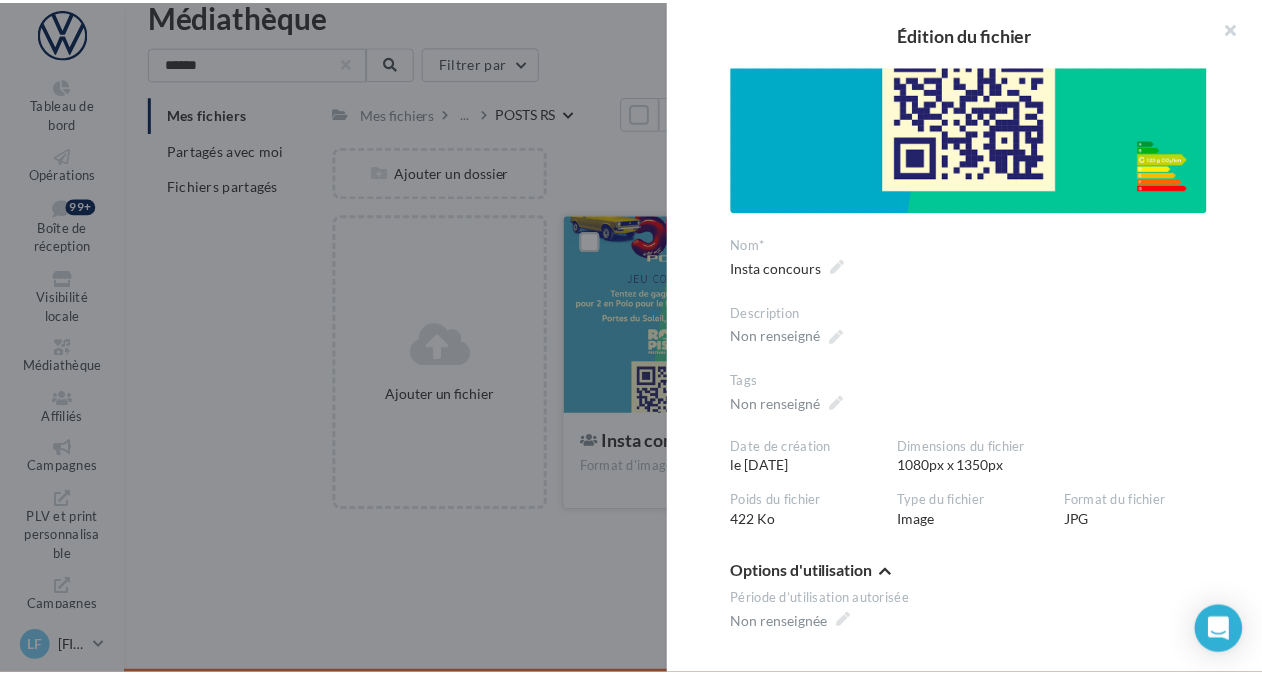 scroll, scrollTop: 470, scrollLeft: 0, axis: vertical 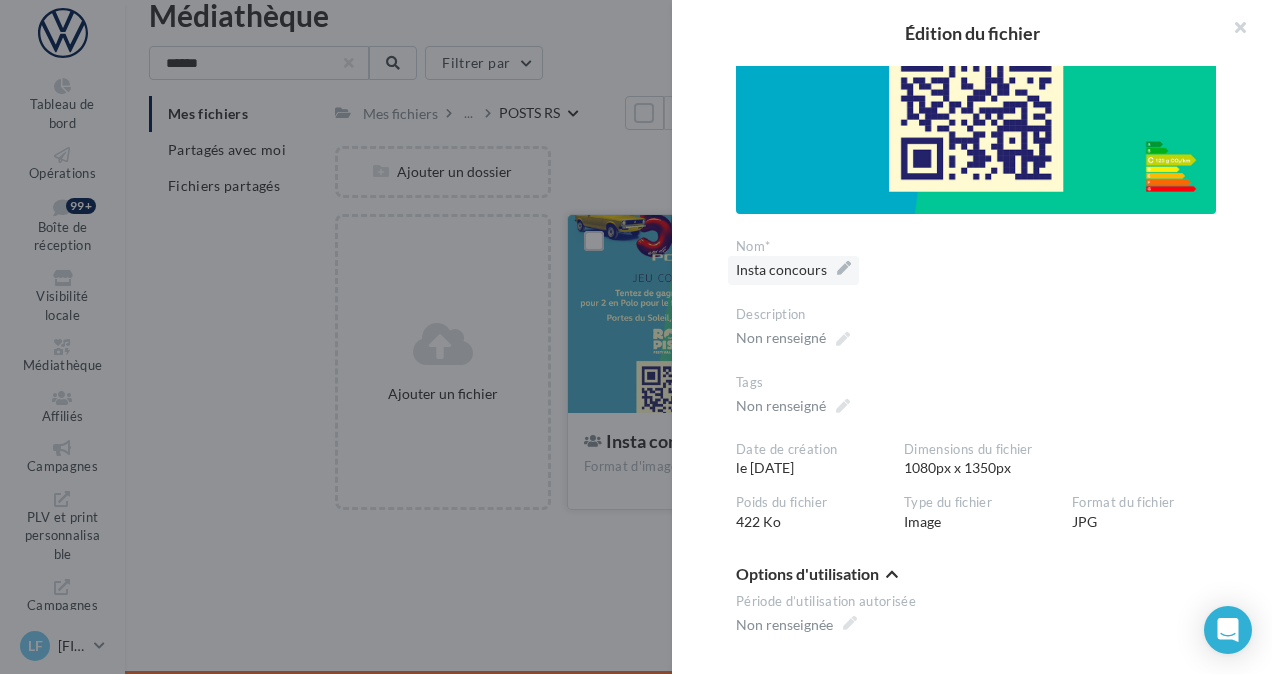 click on "Insta concours" at bounding box center [793, 270] 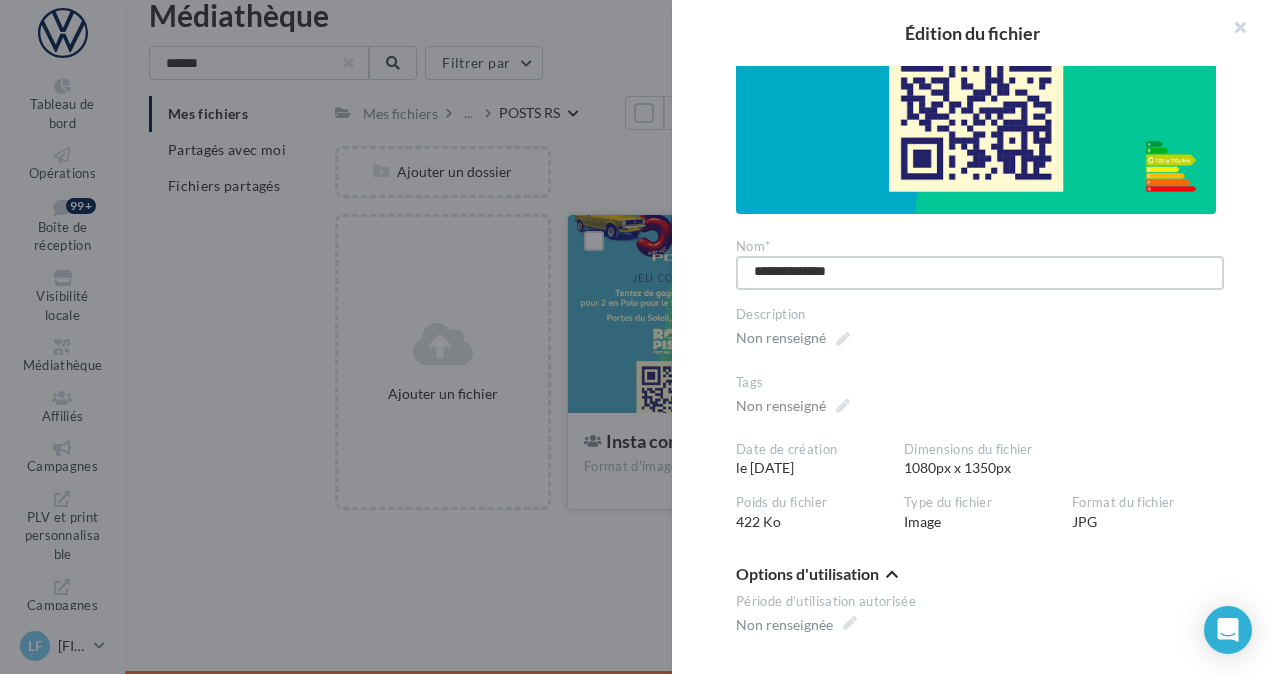 click on "**********" at bounding box center (980, 273) 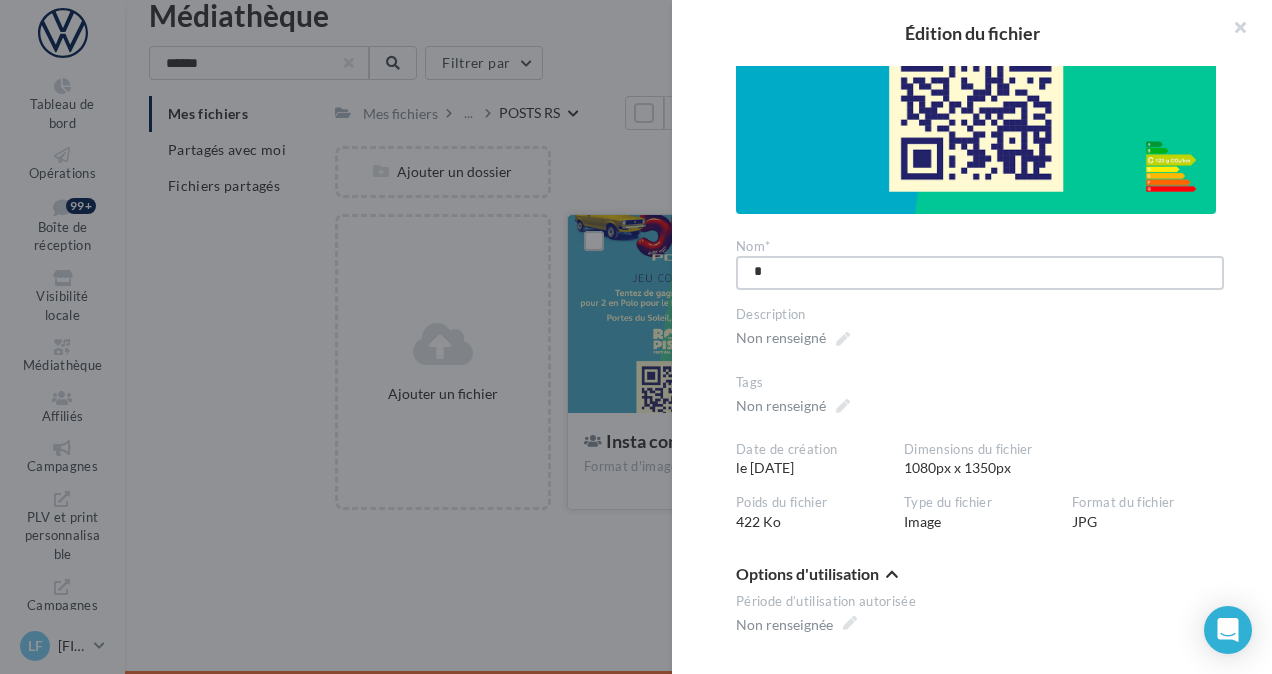type on "**" 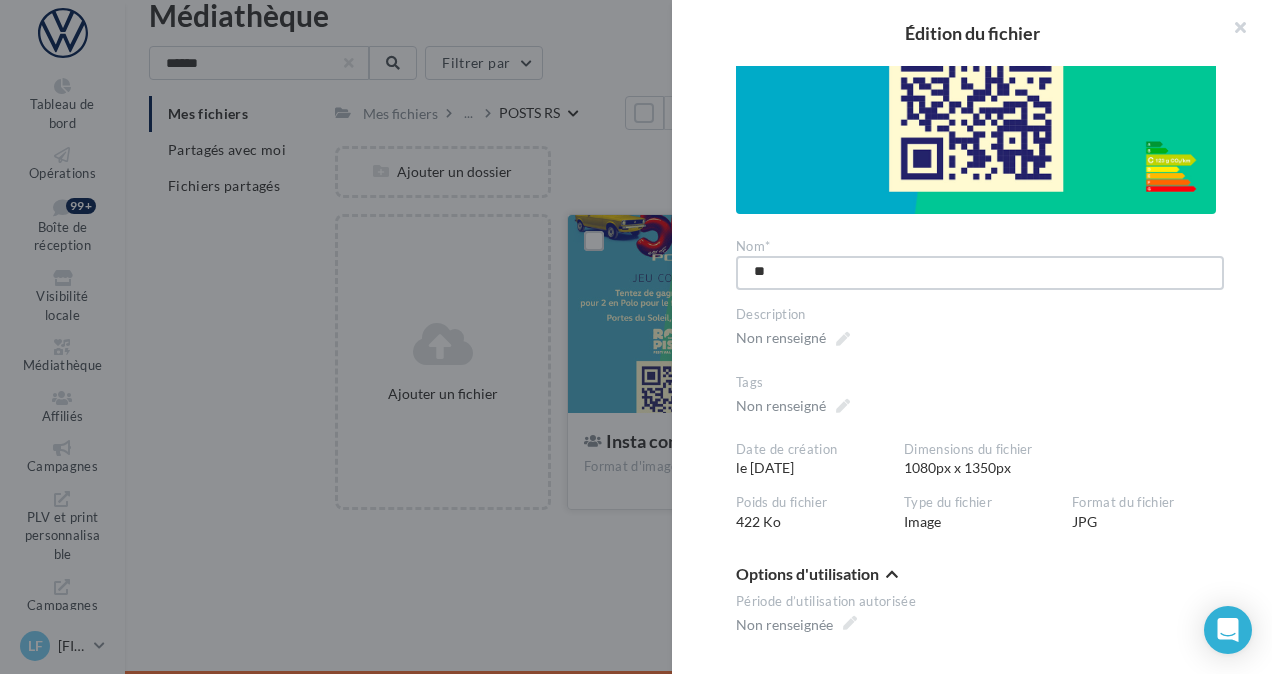 type on "**" 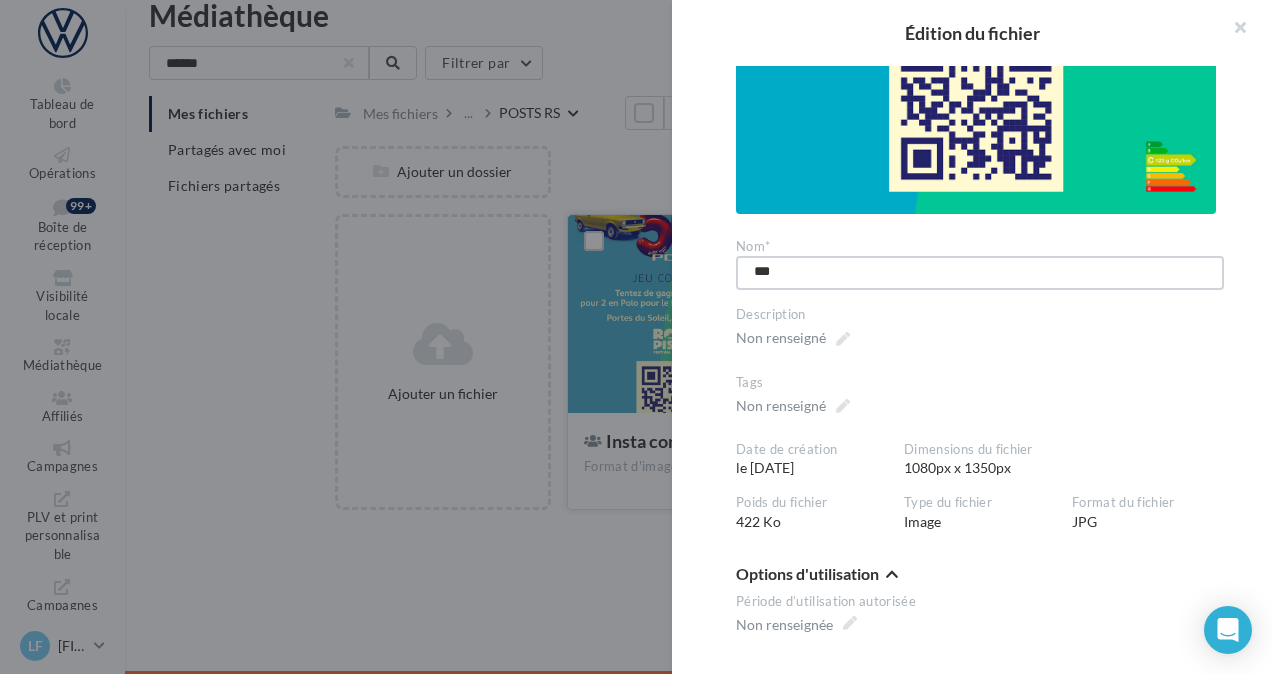 type on "****" 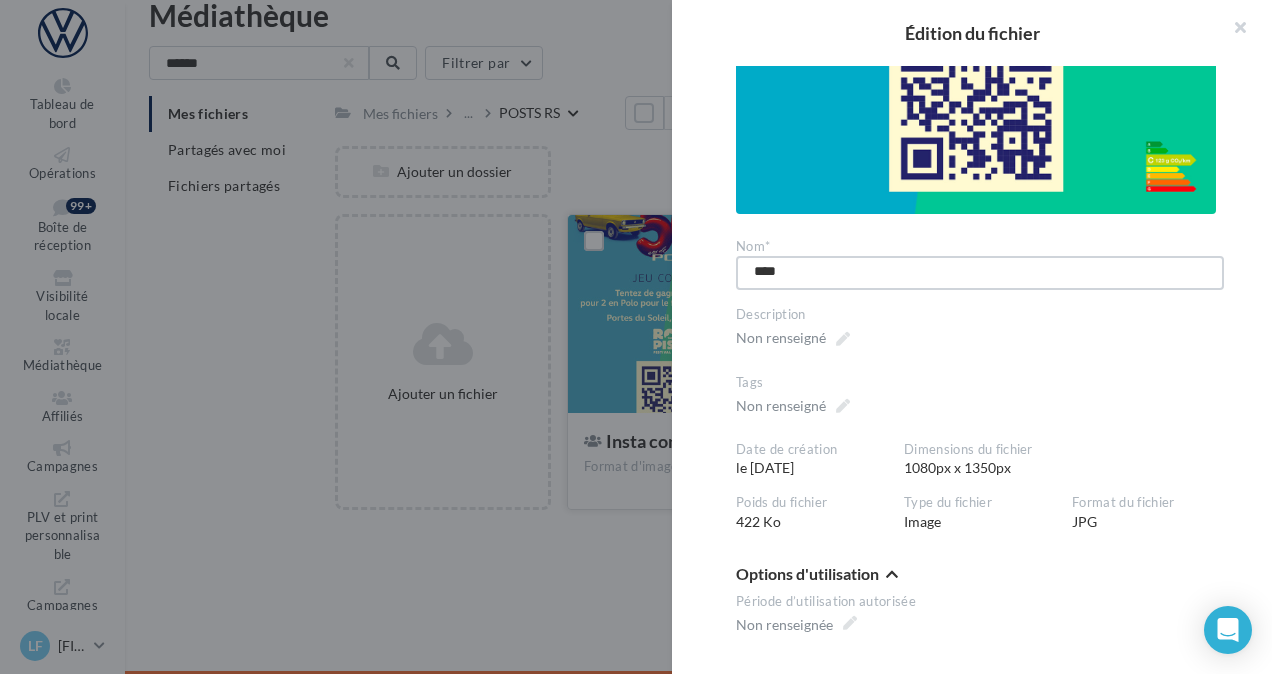 type on "*****" 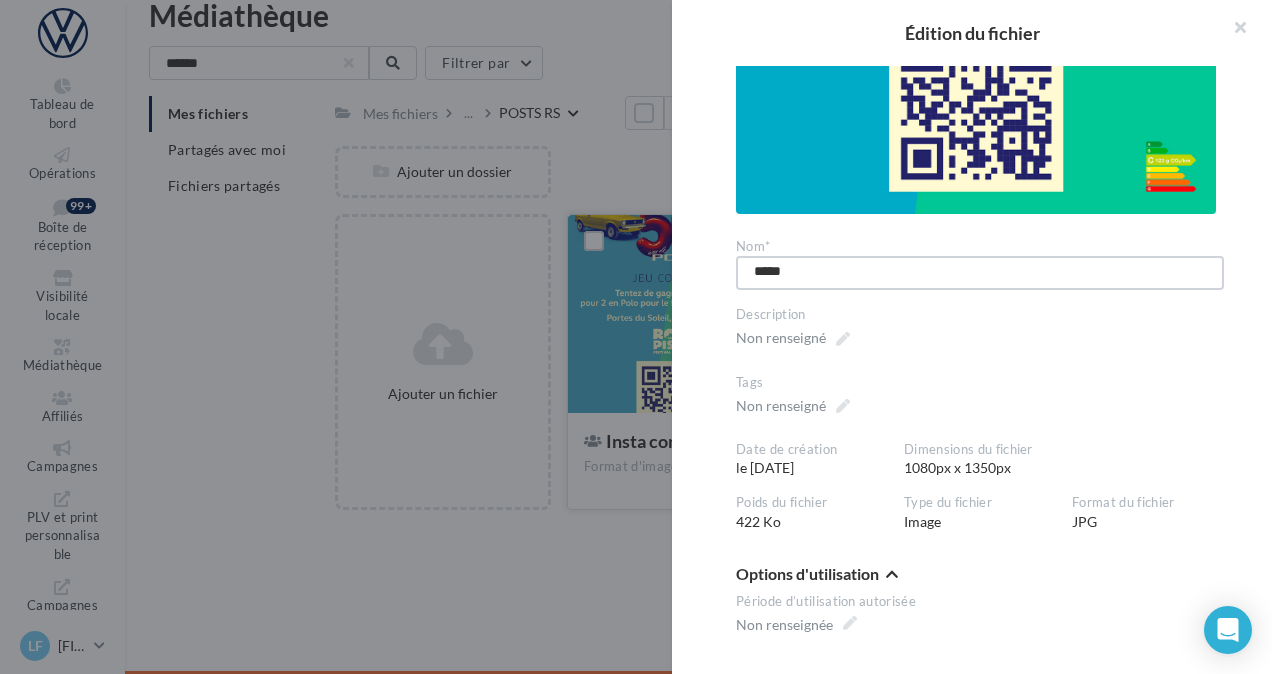 type on "******" 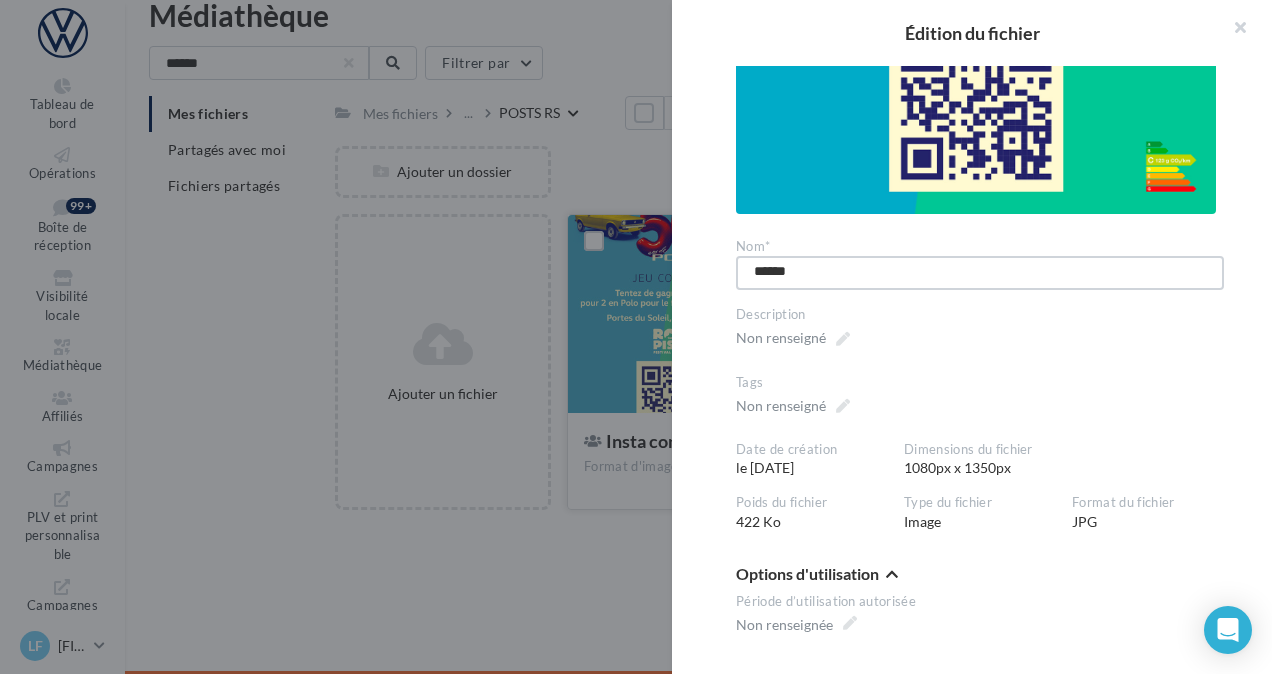 type on "*******" 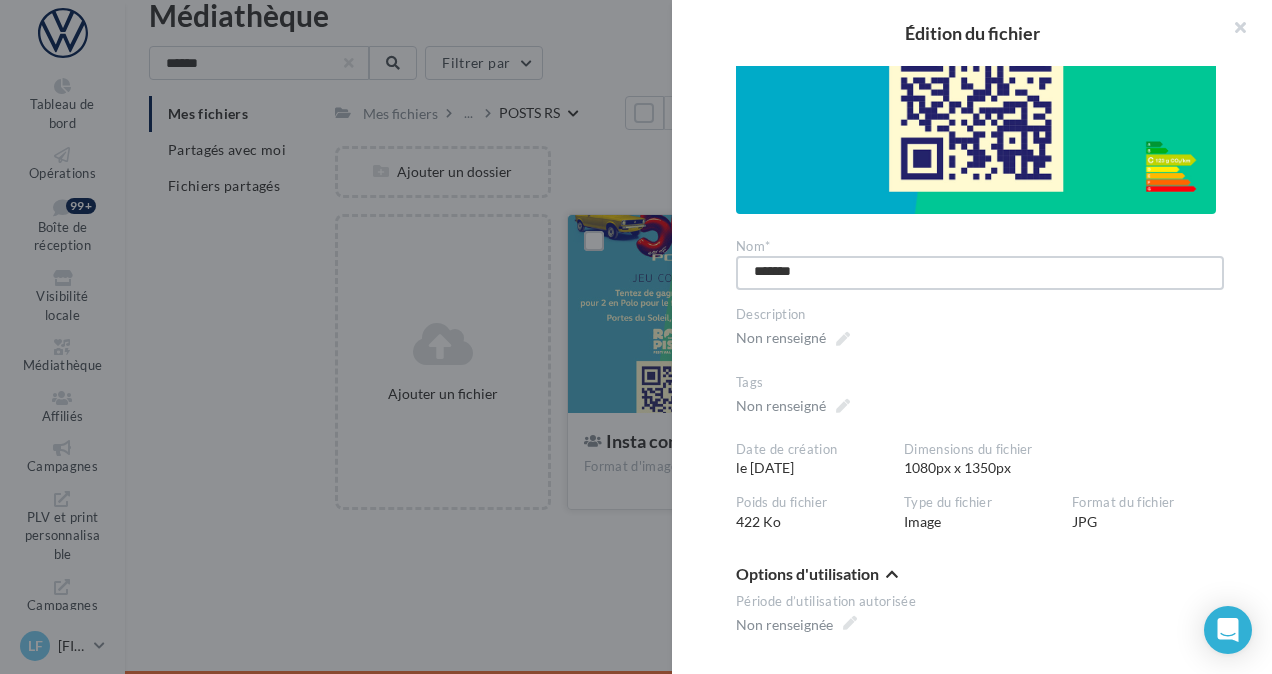 type on "********" 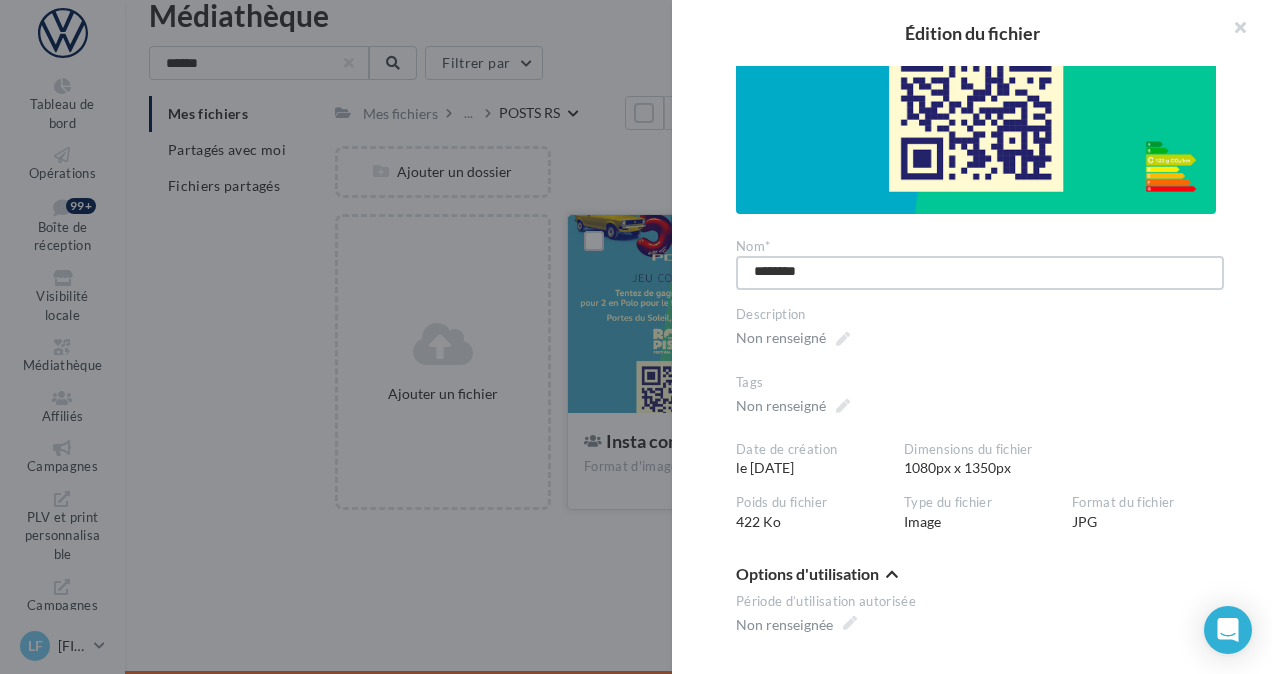 type on "********" 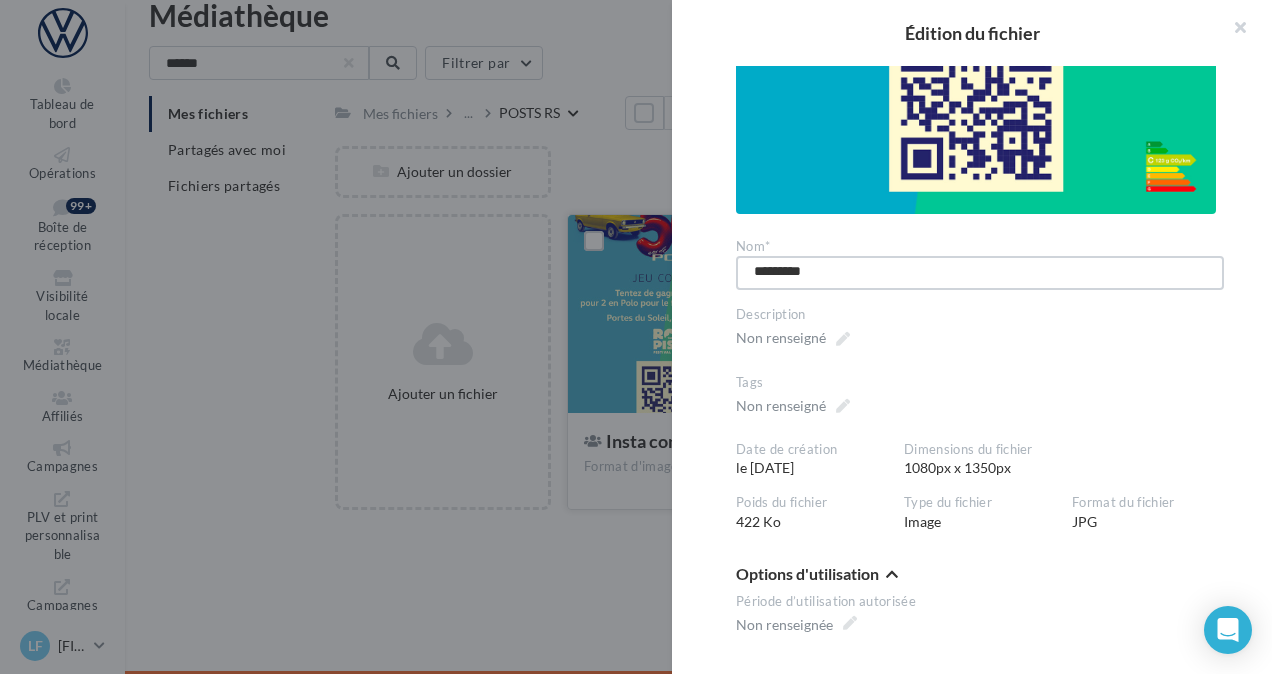 type on "**********" 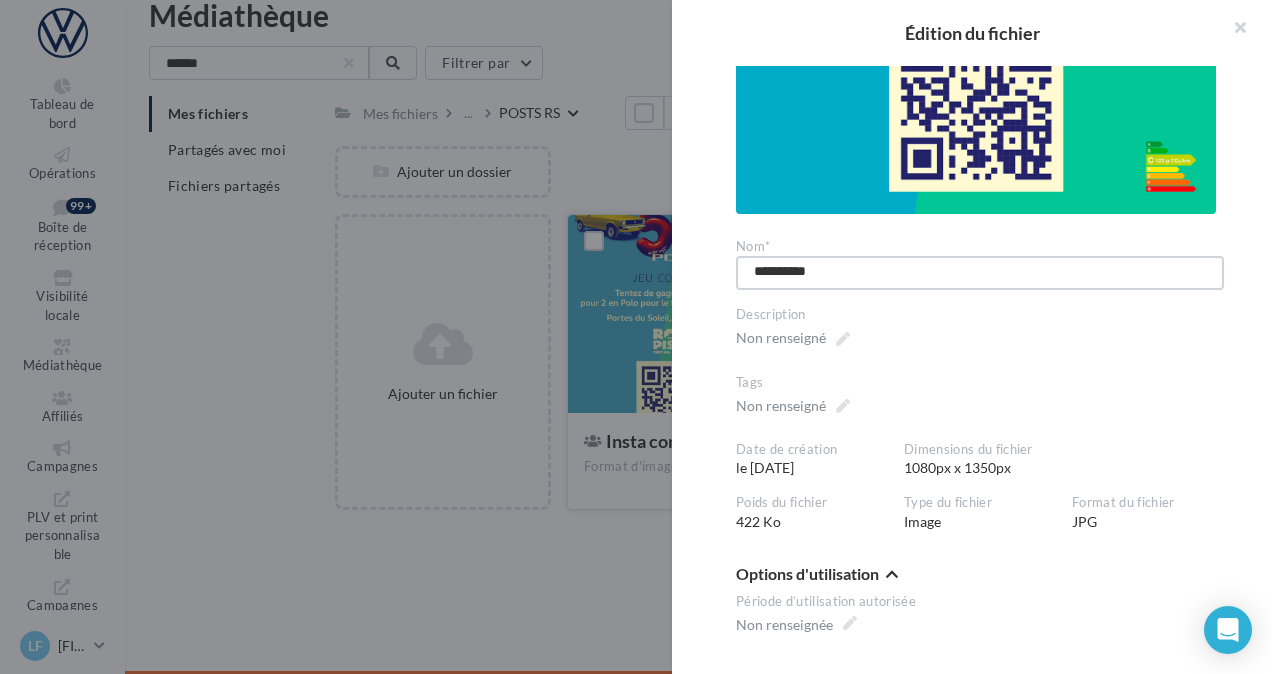 type on "**********" 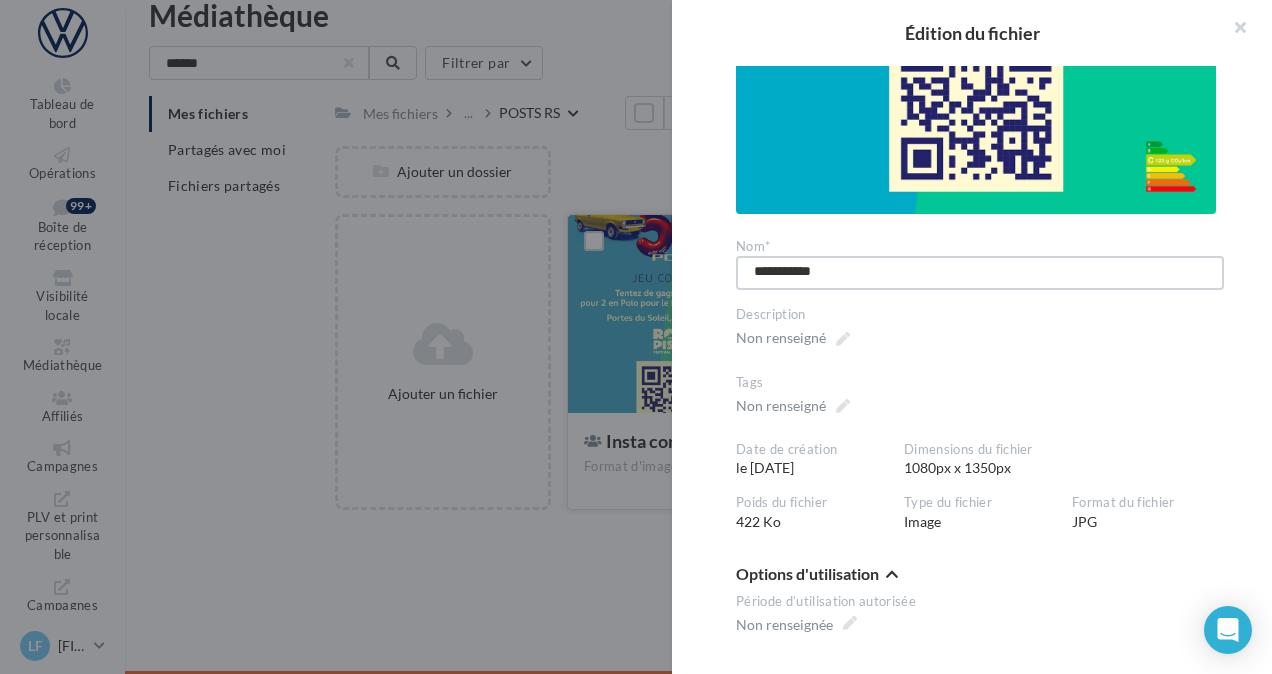 type on "**********" 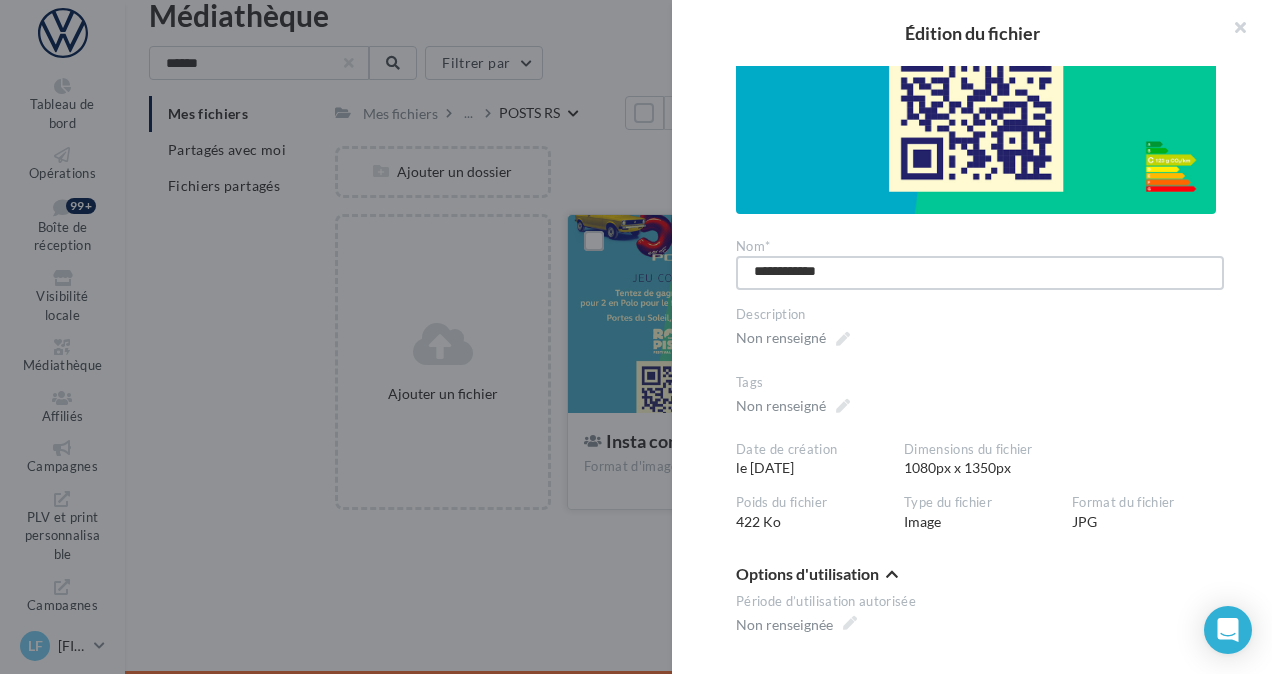type on "**********" 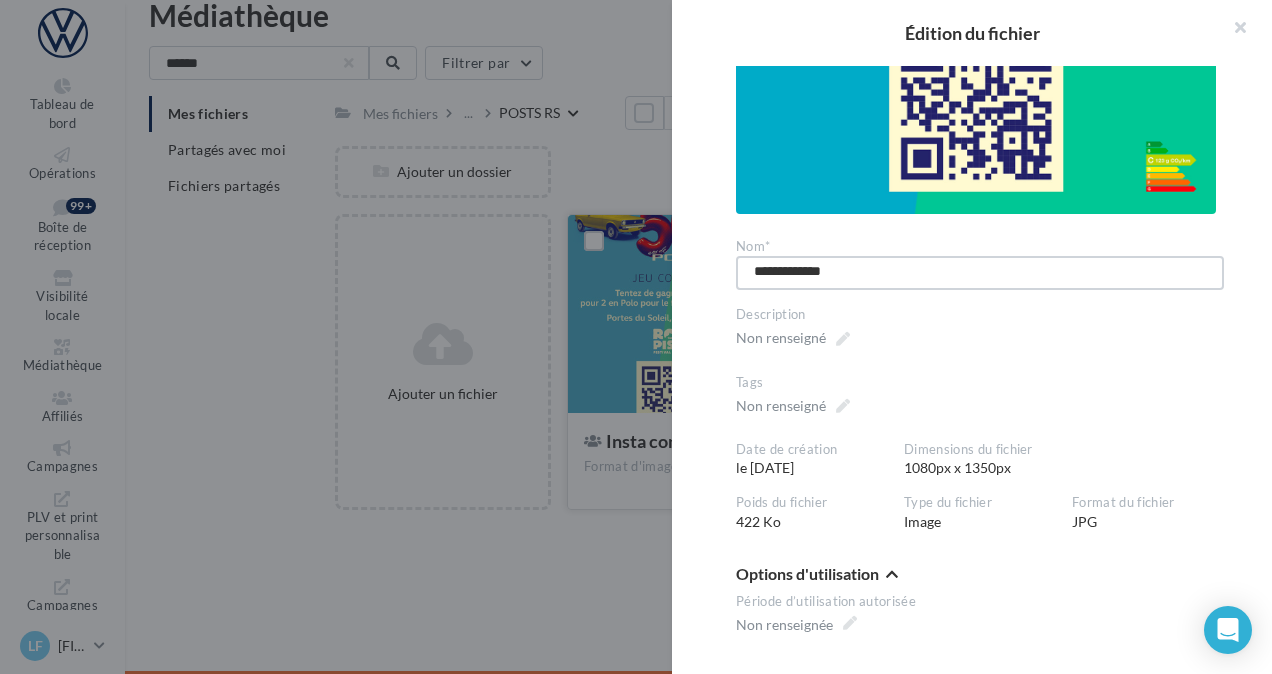 type on "**********" 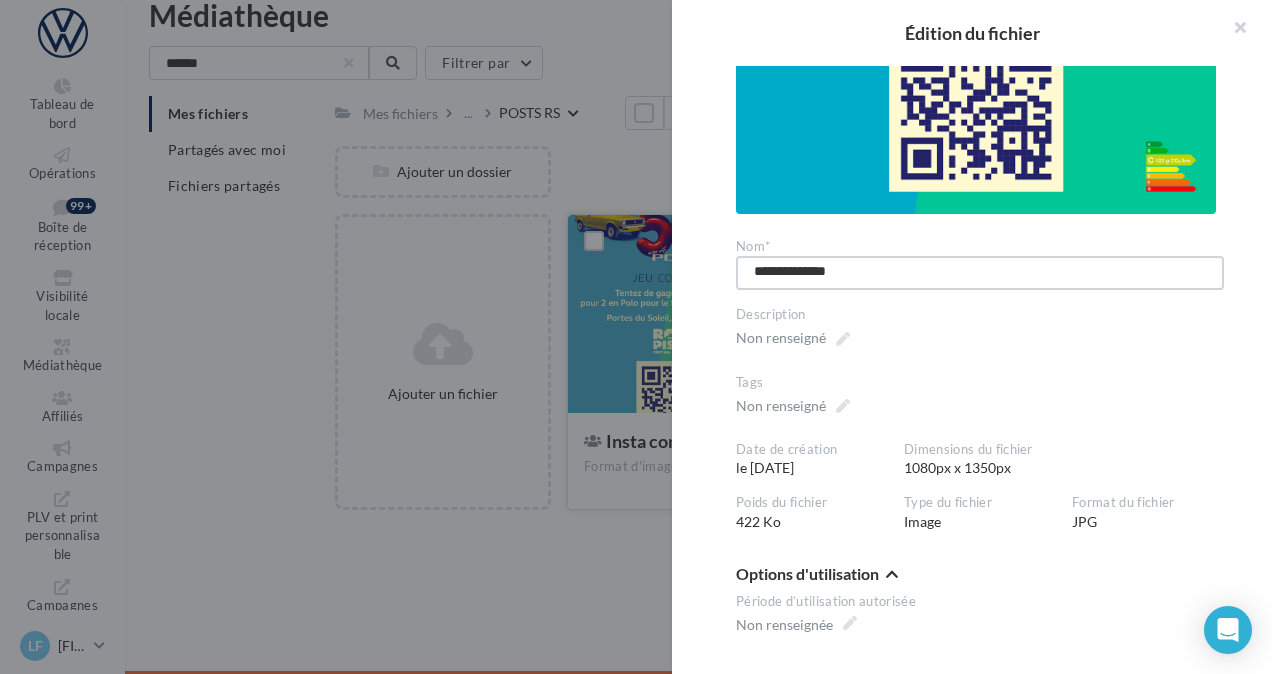 type on "**********" 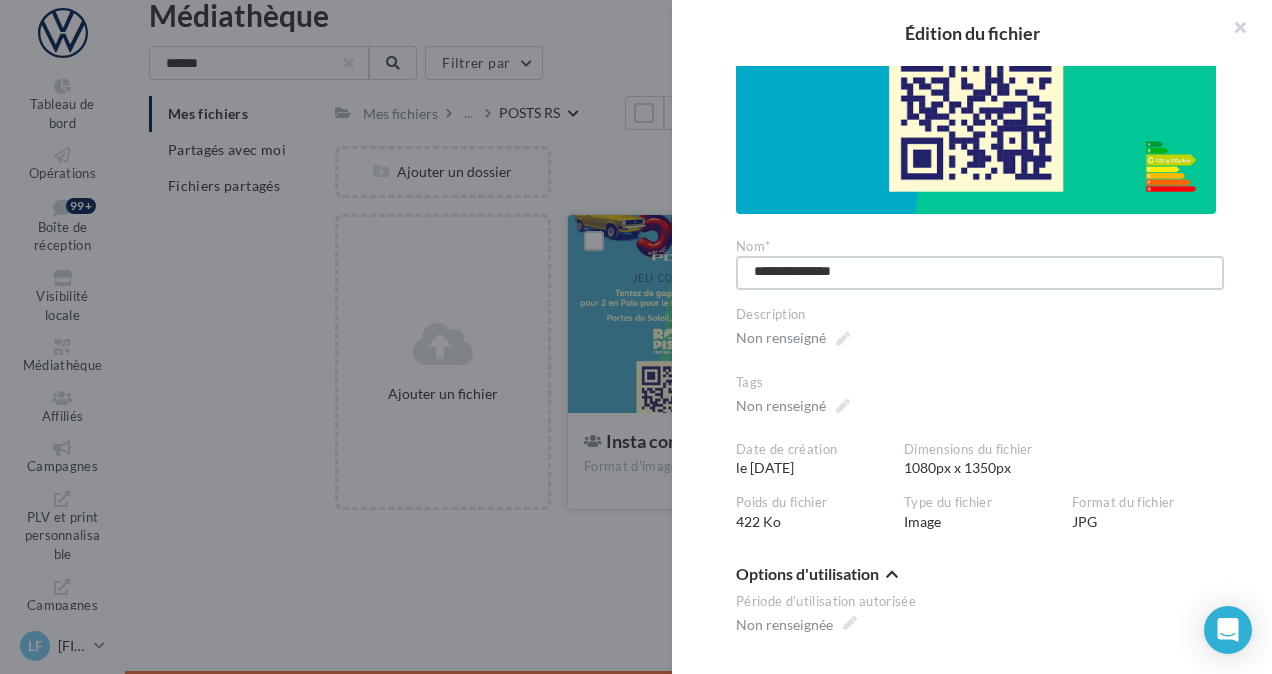 type on "**********" 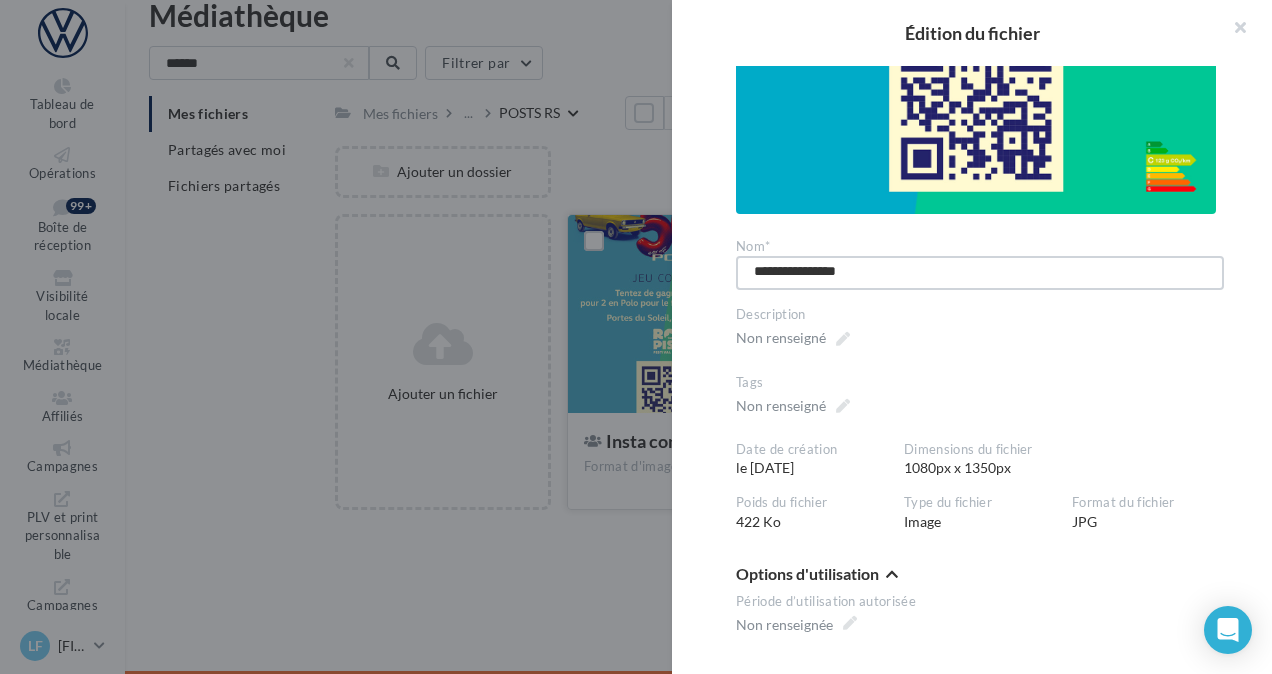 type on "**********" 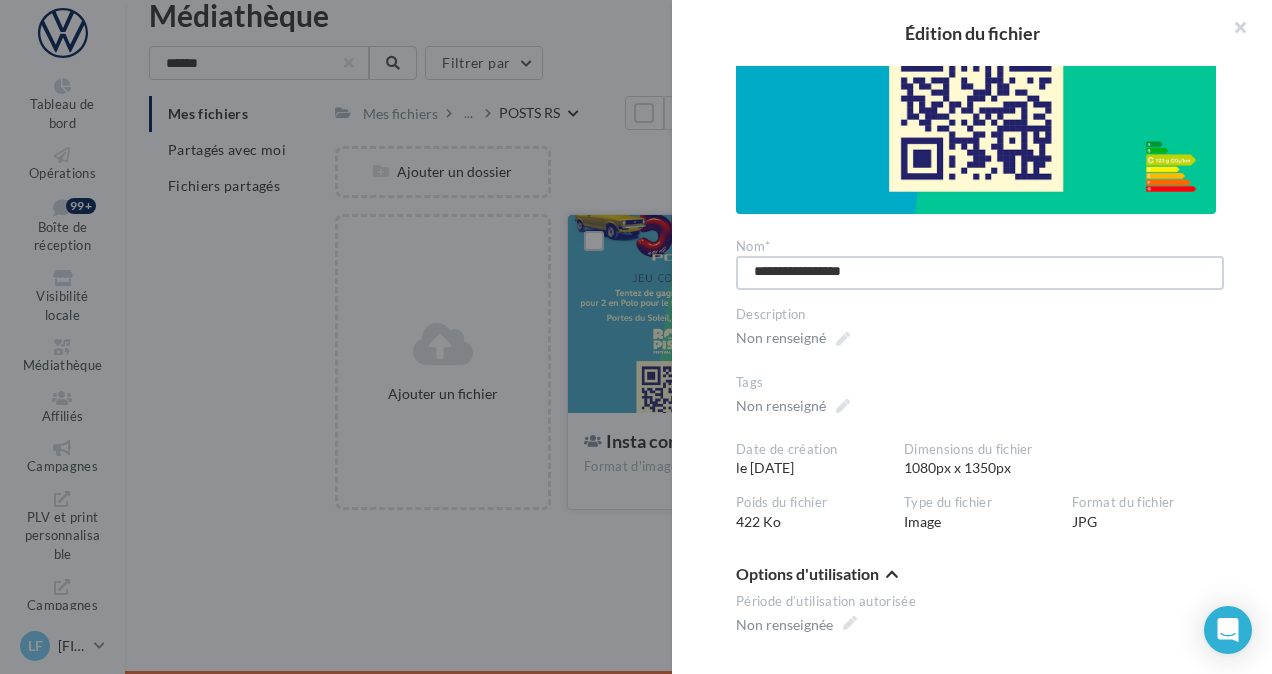 type on "**********" 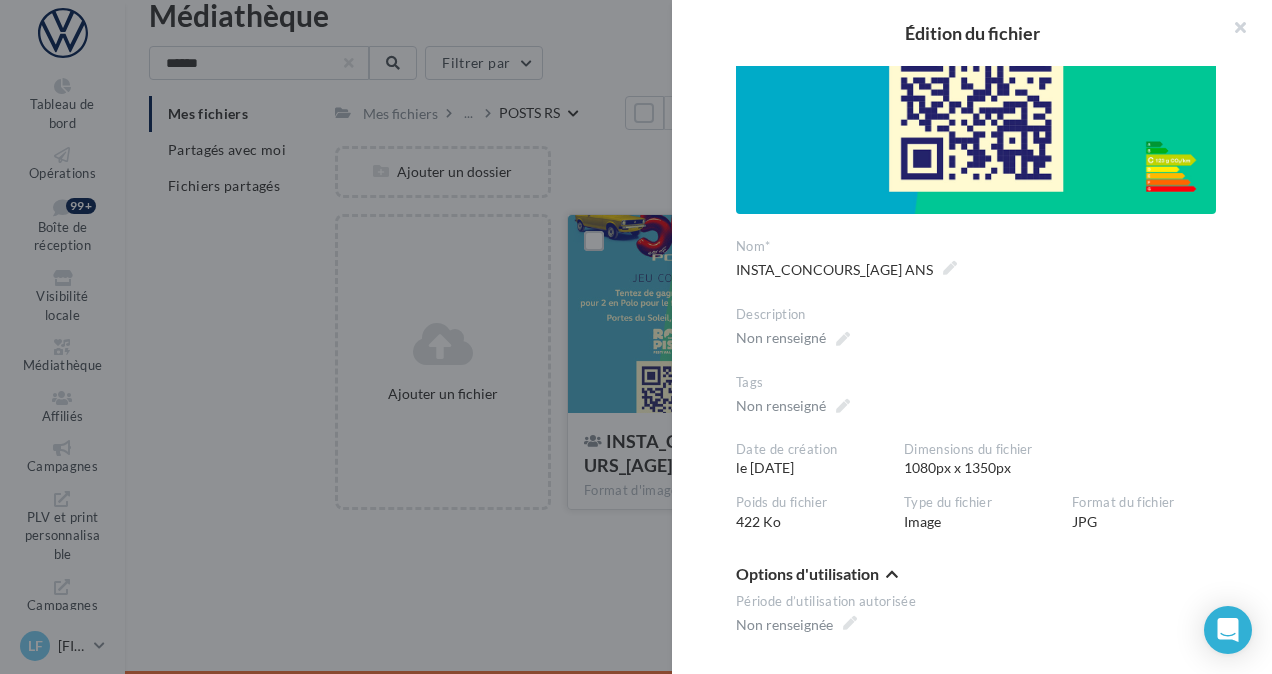 click at bounding box center [636, 337] 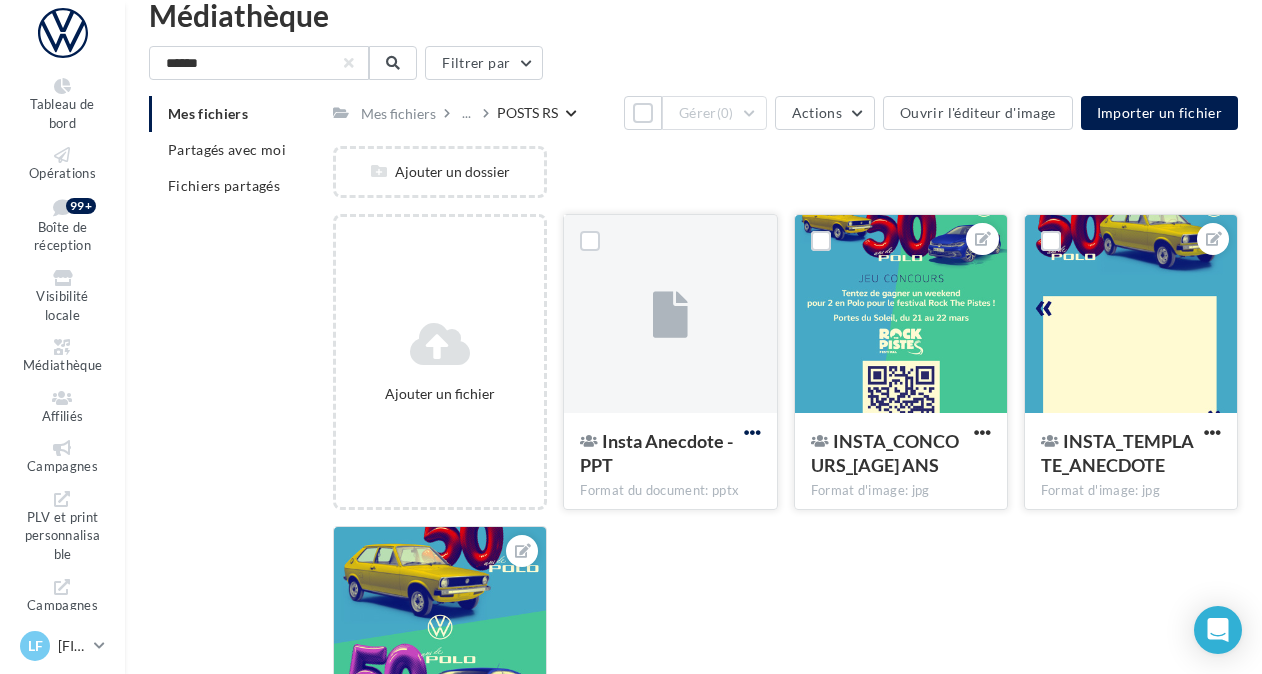 click at bounding box center [752, 432] 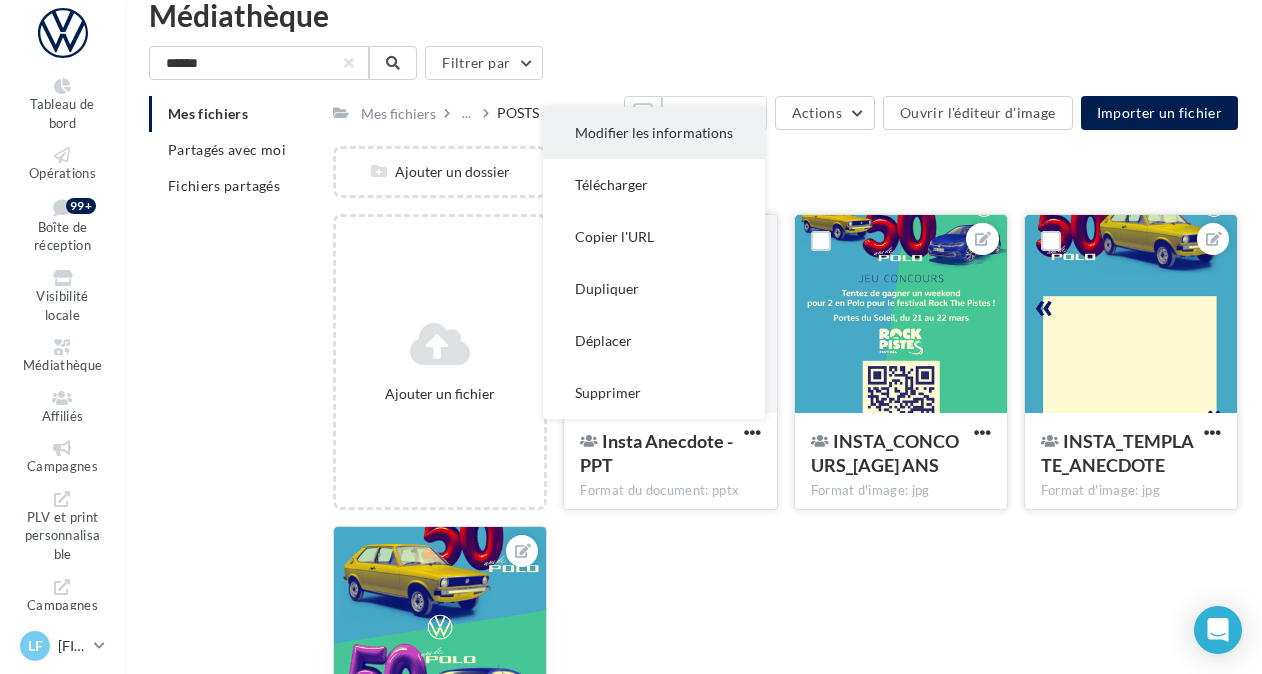 click on "Modifier les informations" at bounding box center [654, 133] 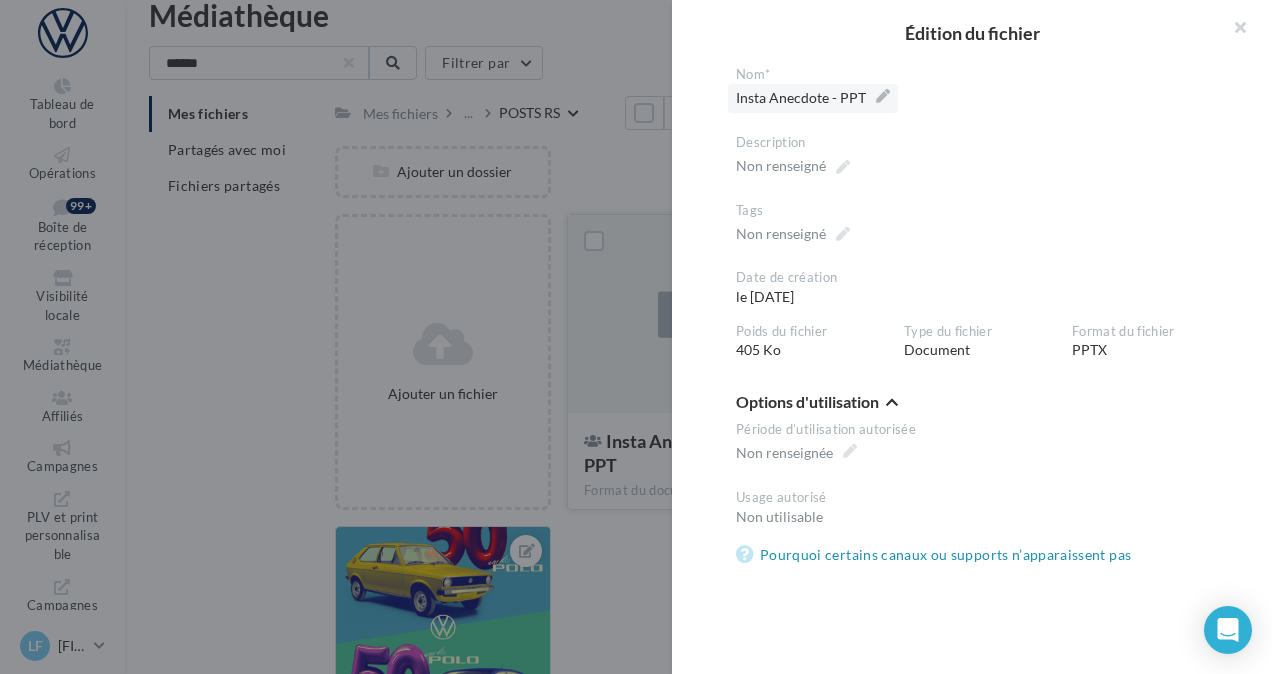 click on "Insta Anecdote - PPT" at bounding box center [813, 98] 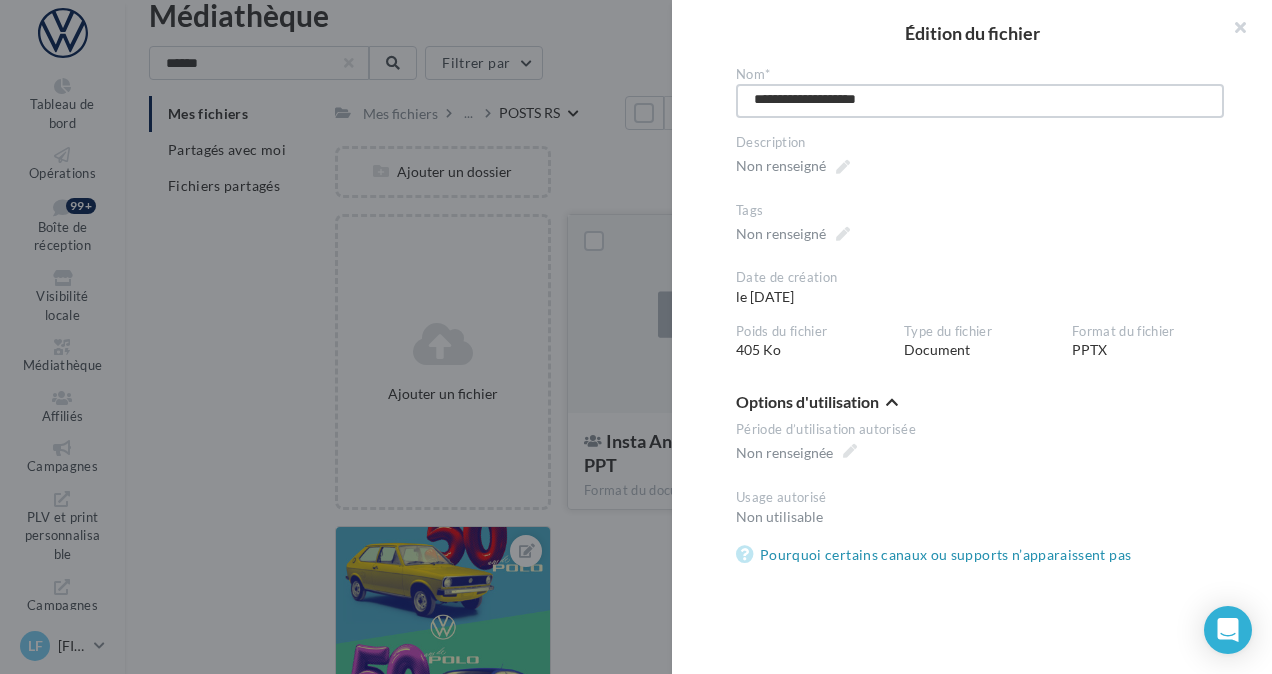 click on "**********" at bounding box center [980, 101] 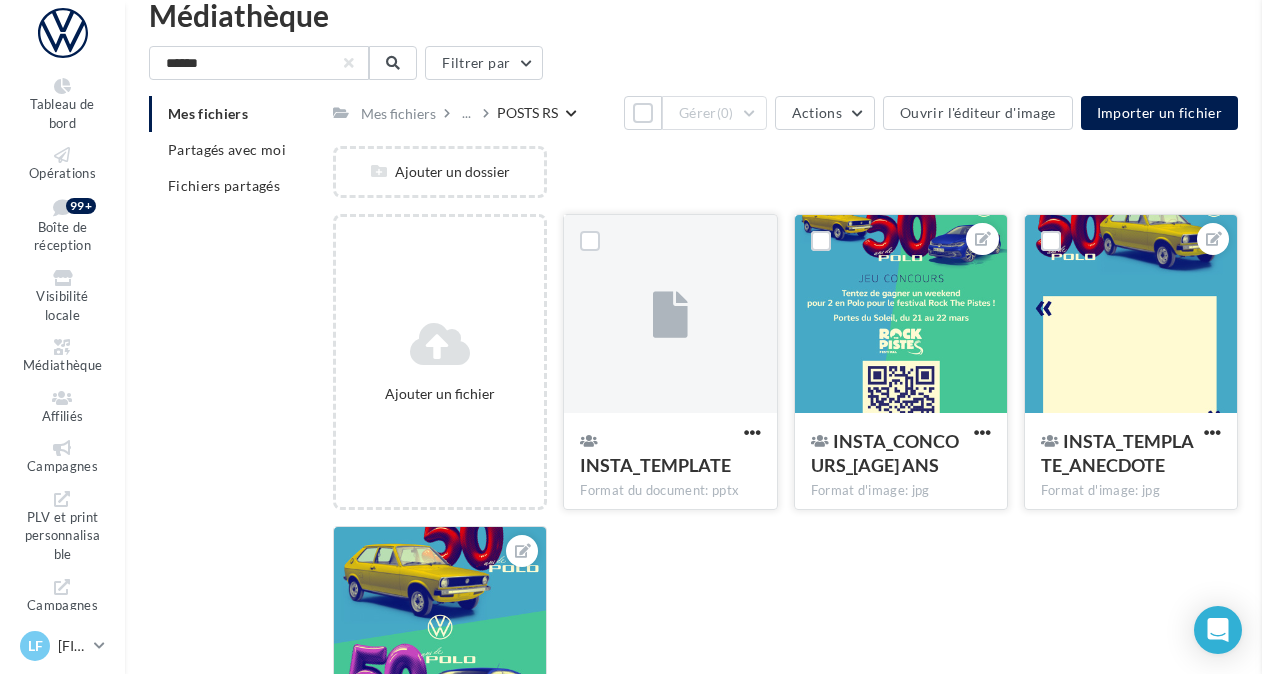 click on "**********" at bounding box center [785, 838] 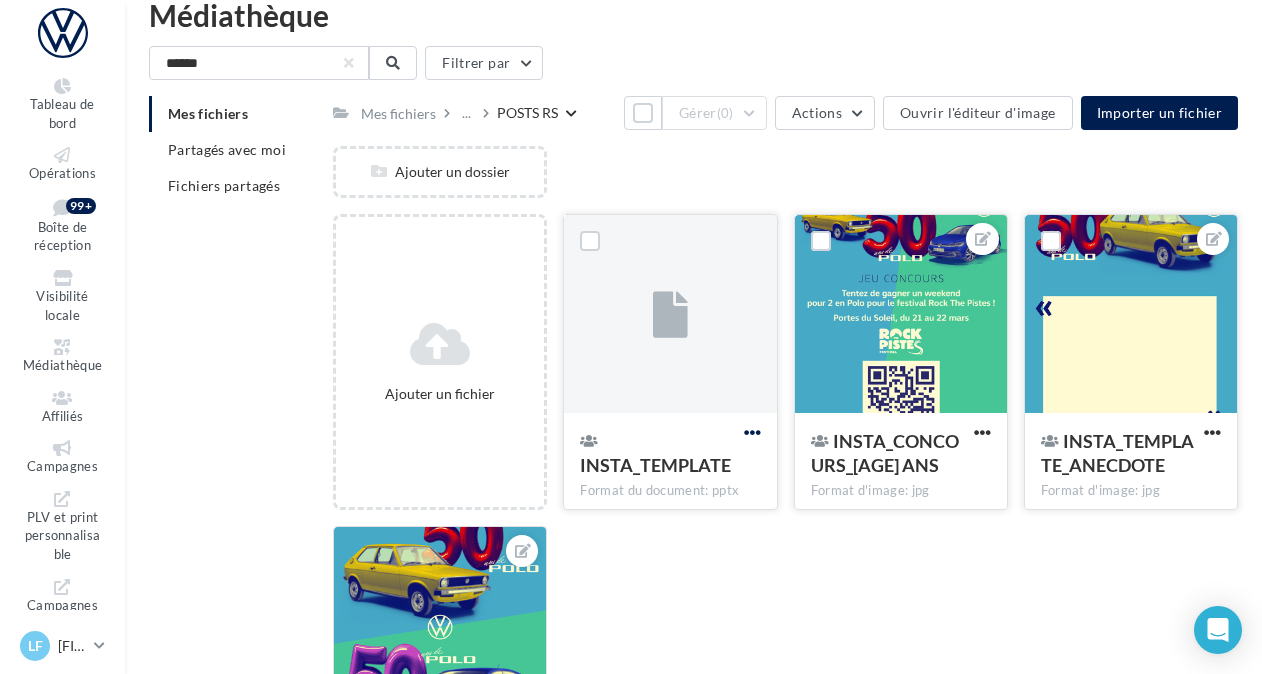 click at bounding box center (752, 432) 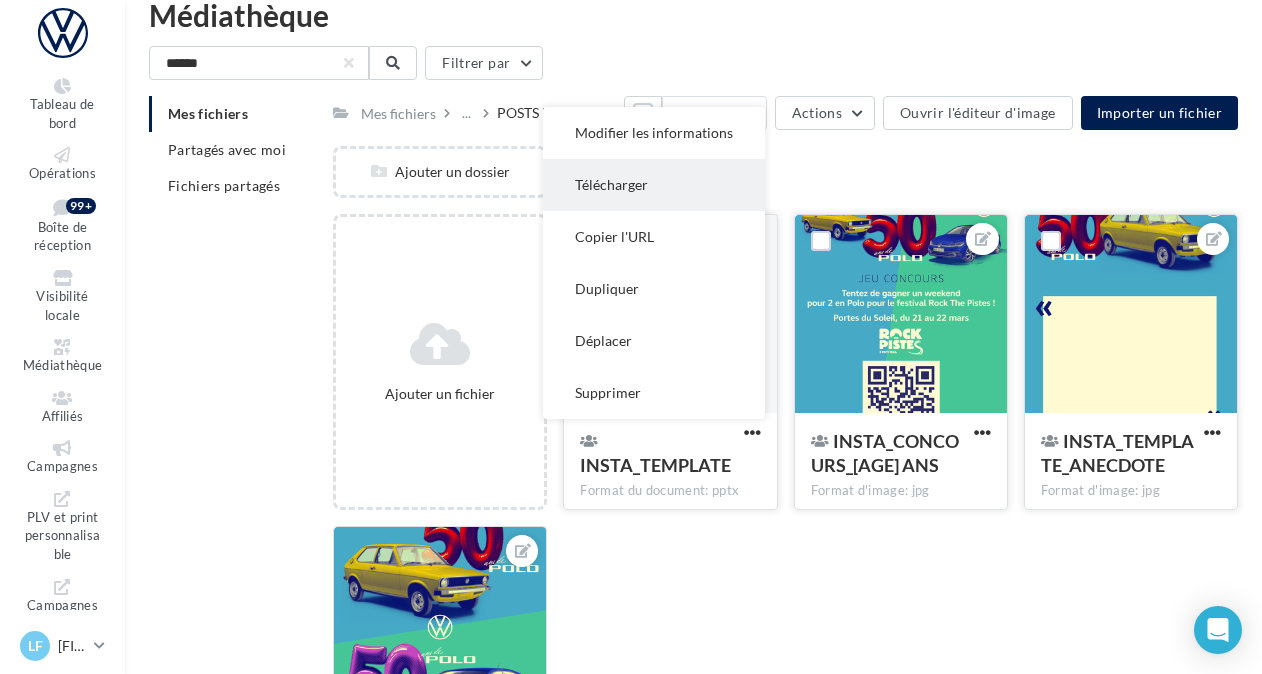 click on "Télécharger" at bounding box center [654, 185] 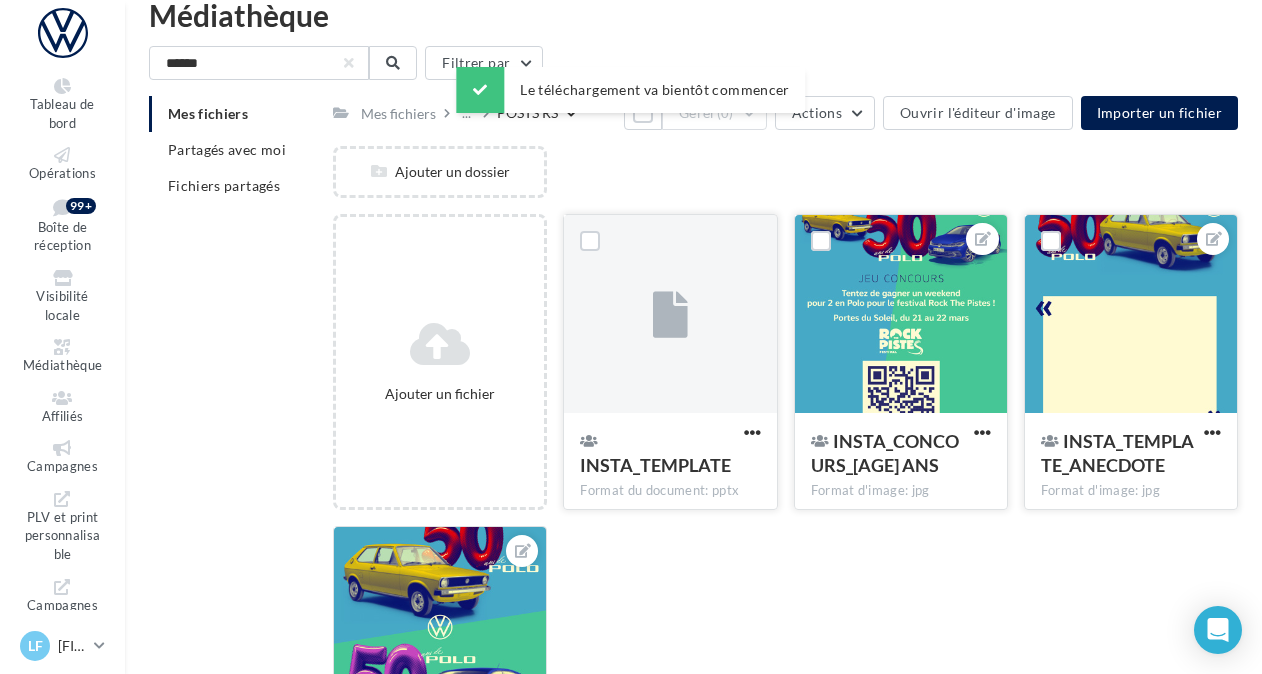click on "Ajouter un fichier
INSTA_TEMPLATE  Format du document: pptx                   INSTA_TEMPLATE
INSTA_CONCOURS_50 ANS  Format d'image: jpg                   INSTA_CONCOURS_50 ANS
INSTA_TEMPLATE_ANECDOTE  Format d'image: jpg                   INSTA_TEMPLATE_ANECDOTE
INSTA_POST_50 ANS  Format d'image: jpg                   INSTA_POST_50 ANS" at bounding box center (793, 526) 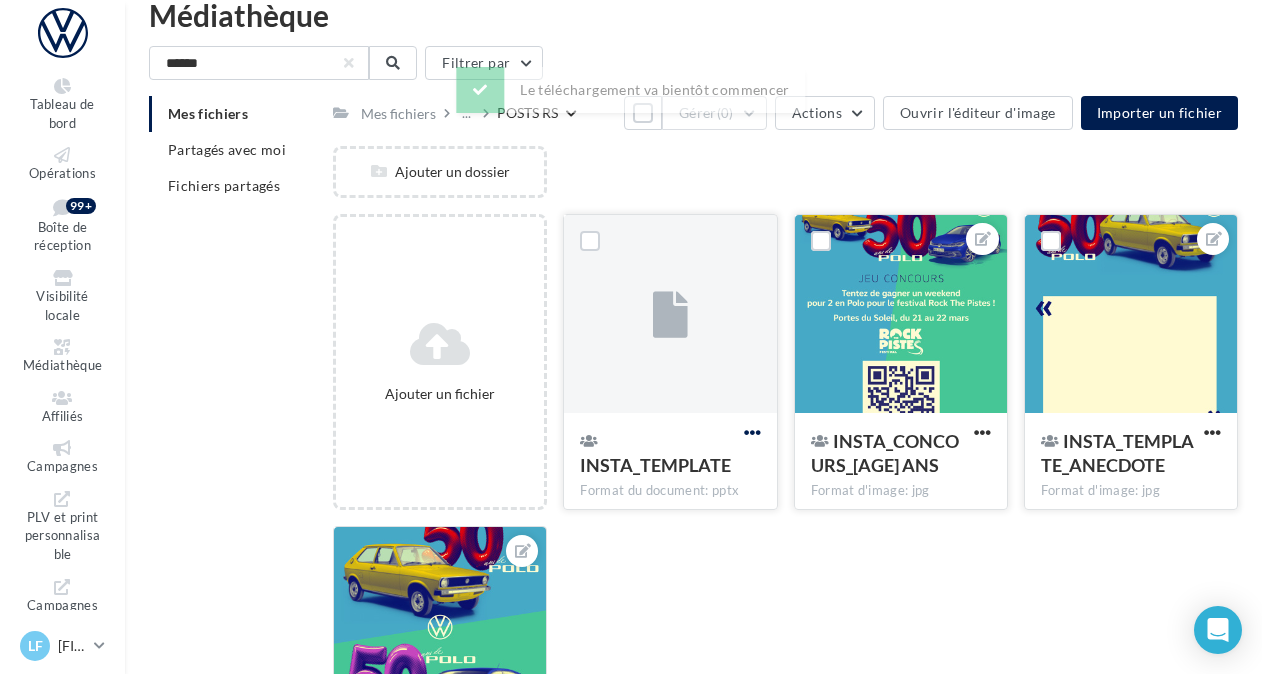 click at bounding box center [752, 432] 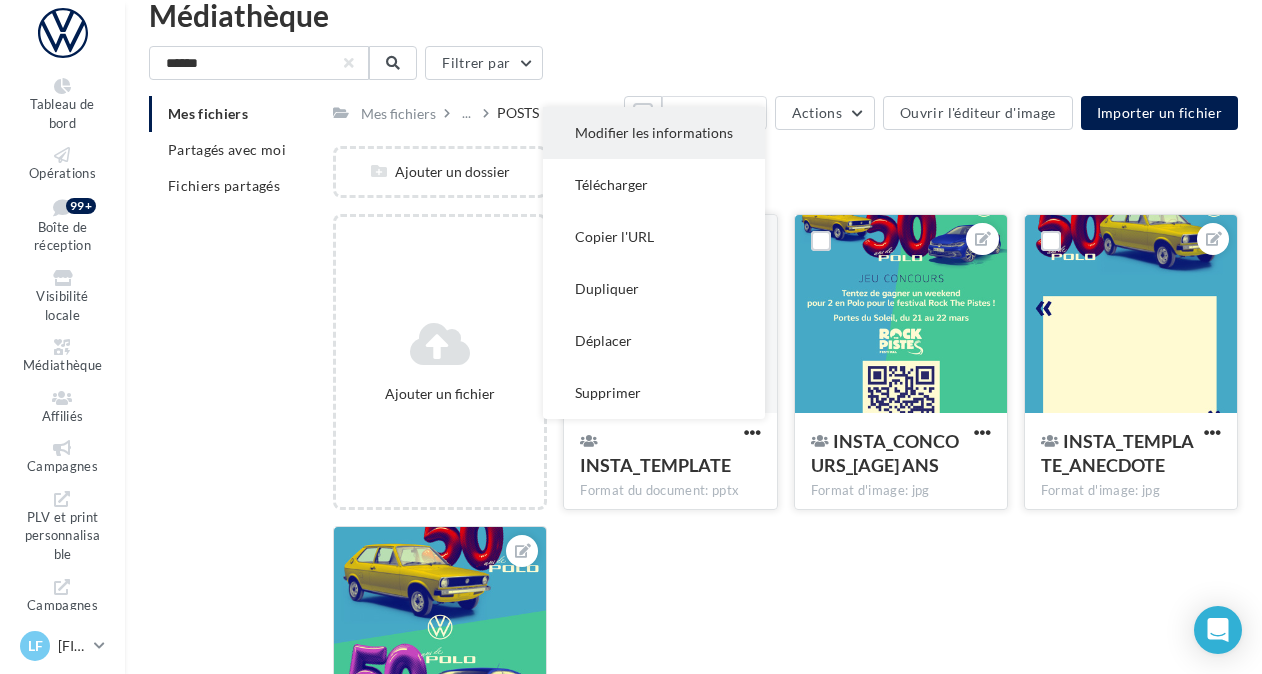 click on "Modifier les informations" at bounding box center (654, 133) 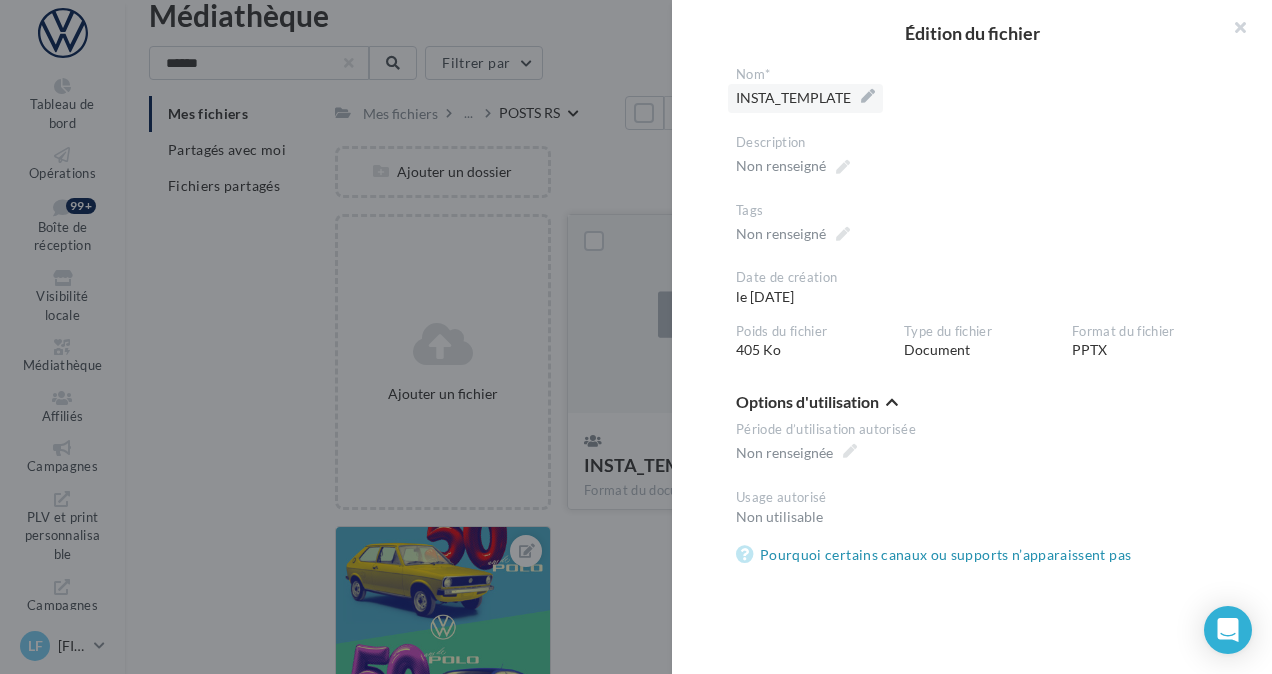 click on "INSTA_TEMPLATE" at bounding box center (805, 98) 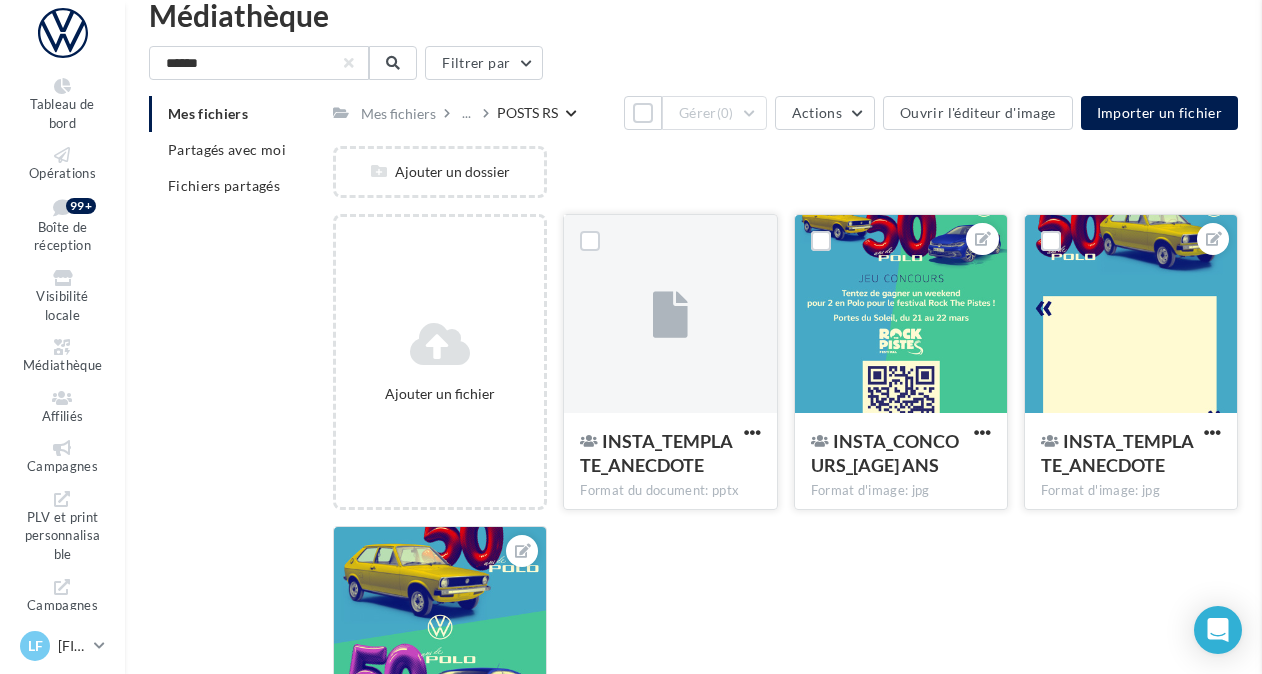 click on "**********" at bounding box center [785, 838] 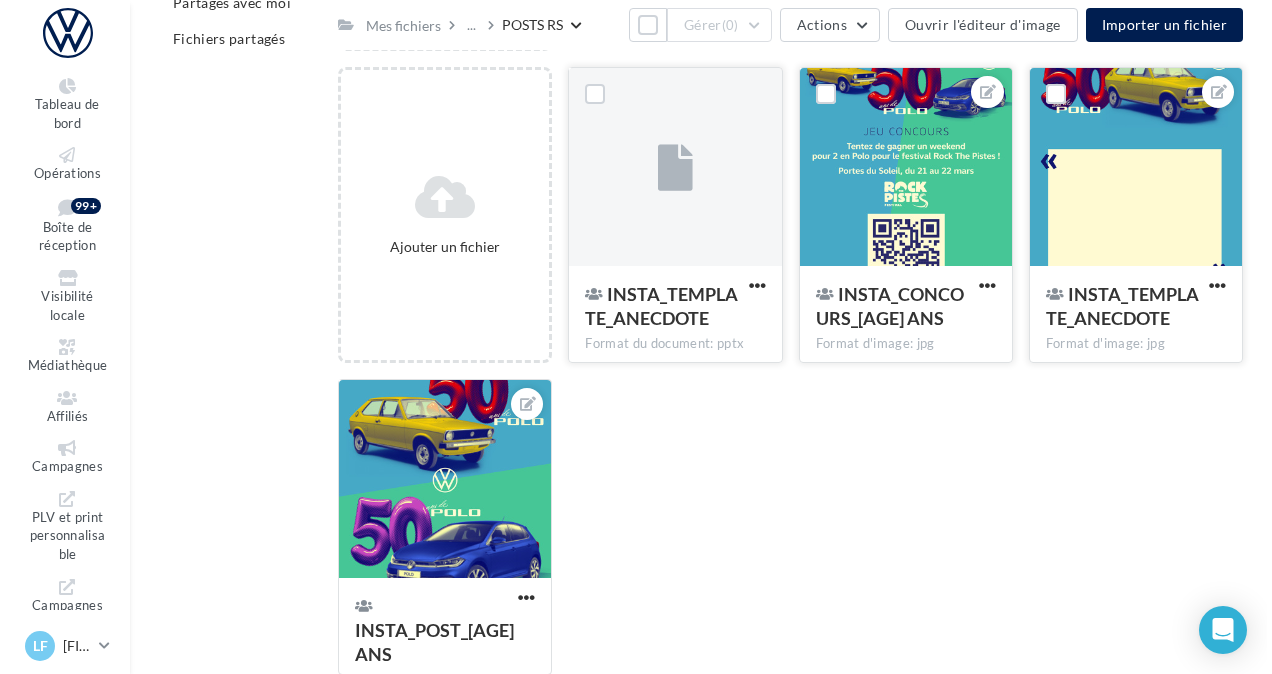 scroll, scrollTop: 0, scrollLeft: 0, axis: both 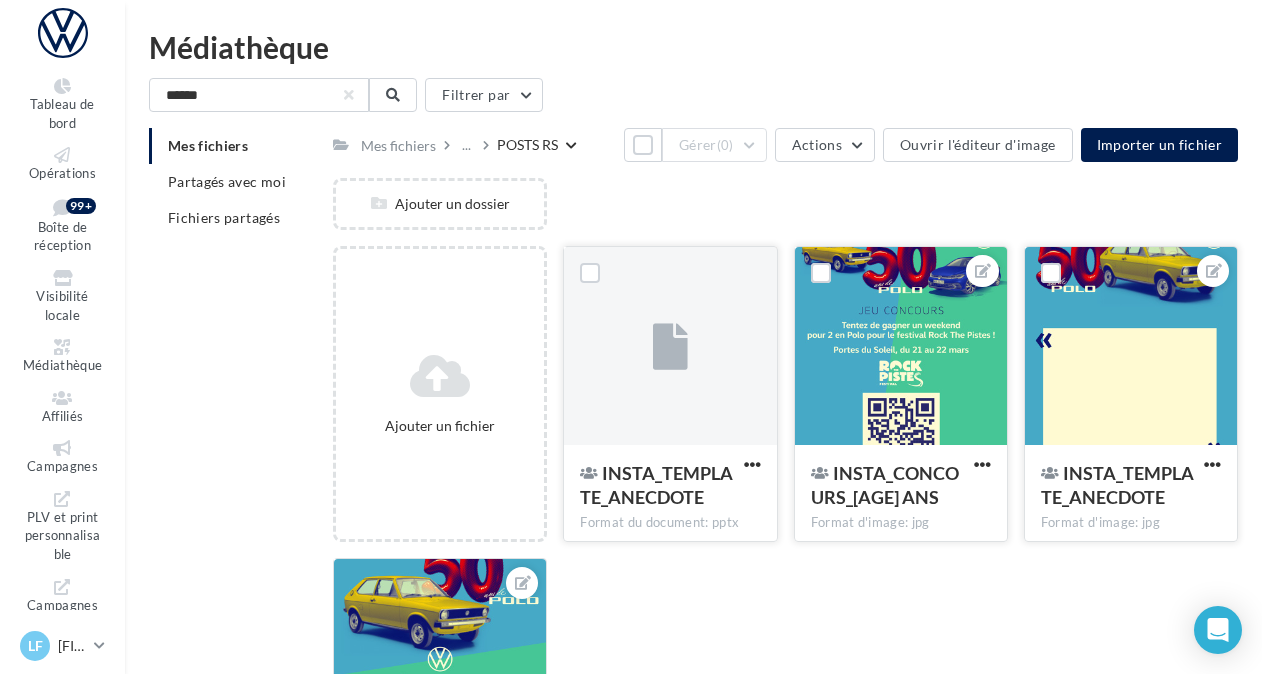 click on "POSTS RS" at bounding box center [527, 145] 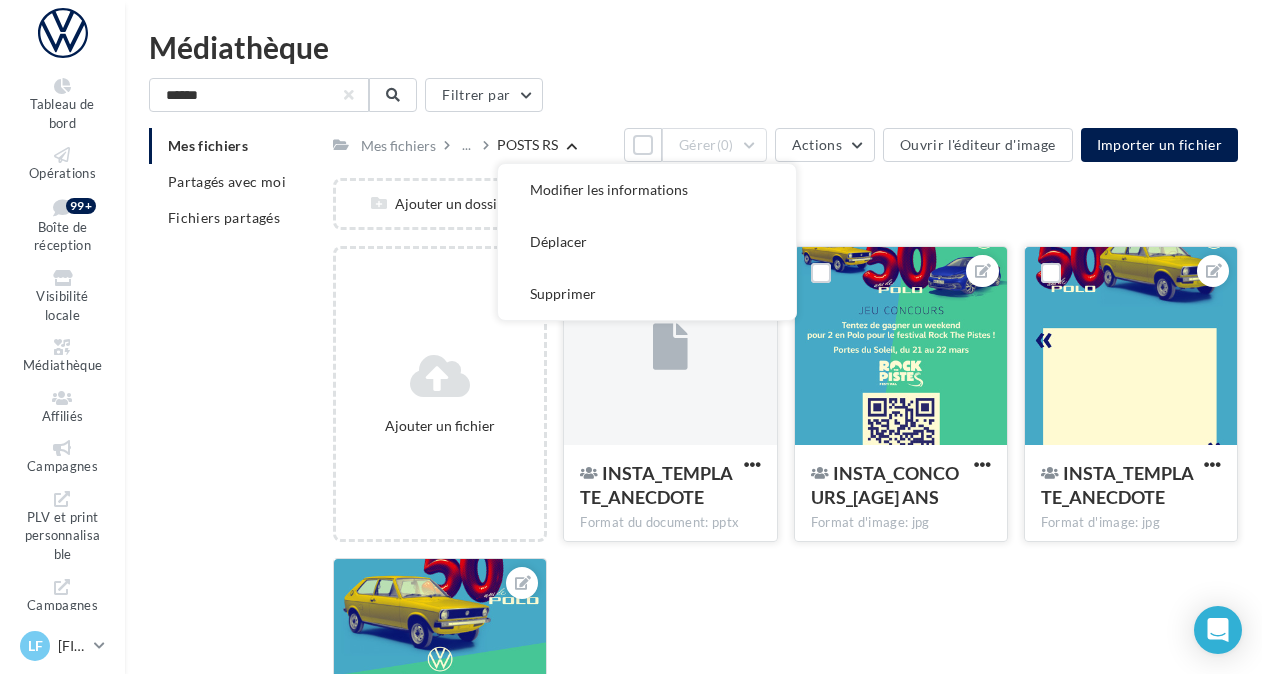 click on "POSTS RS" at bounding box center [527, 145] 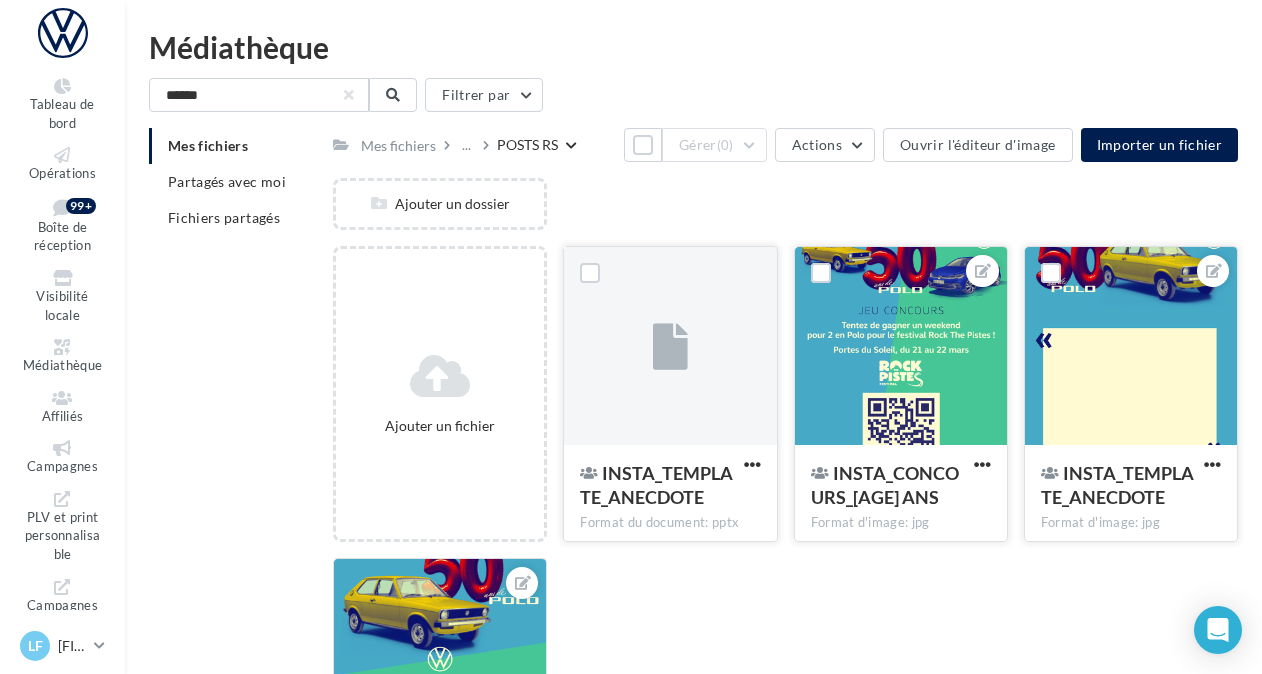 click on "POSTS RS" at bounding box center [527, 145] 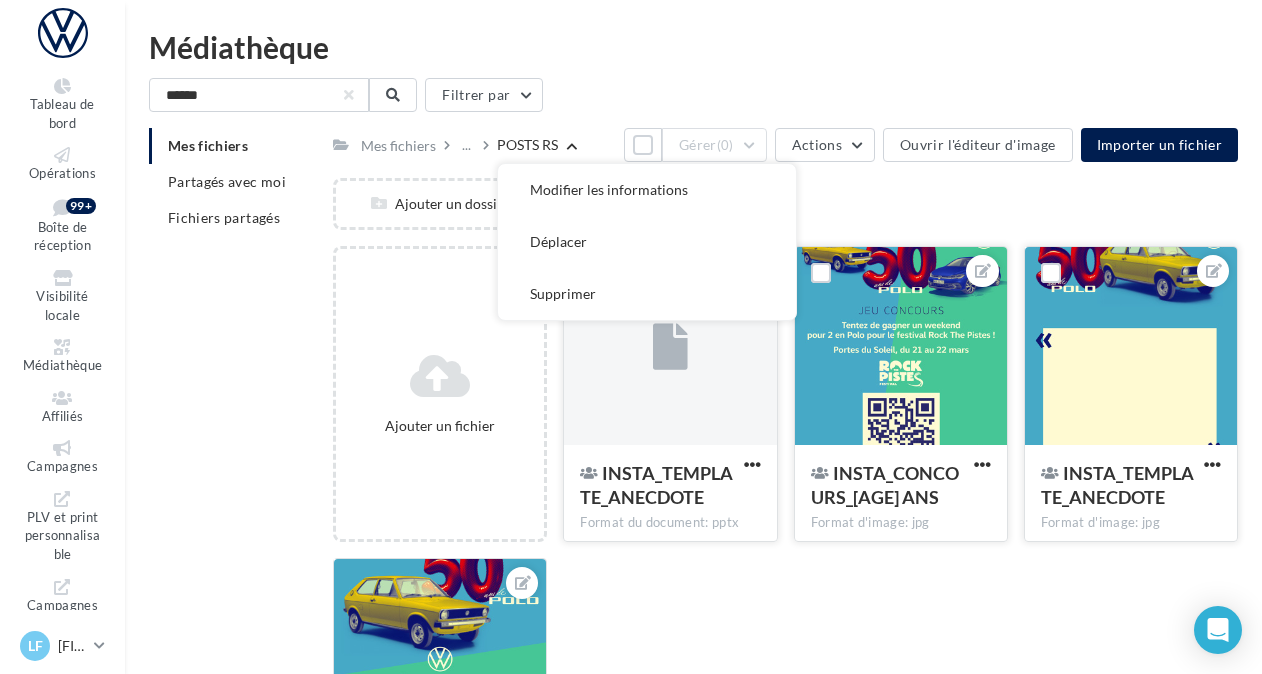 click on "Ajouter un fichier
INSTA_TEMPLATE_ANECDOTE  Format du document: pptx                   INSTA_TEMPLATE_ANECDOTE
INSTA_CONCOURS_50 ANS  Format d'image: jpg                   INSTA_CONCOURS_50 ANS
INSTA_TEMPLATE_ANECDOTE  Format d'image: jpg                   INSTA_TEMPLATE_ANECDOTE
INSTA_POST_50 ANS  Format d'image: jpg                   INSTA_POST_50 ANS" at bounding box center [793, 558] 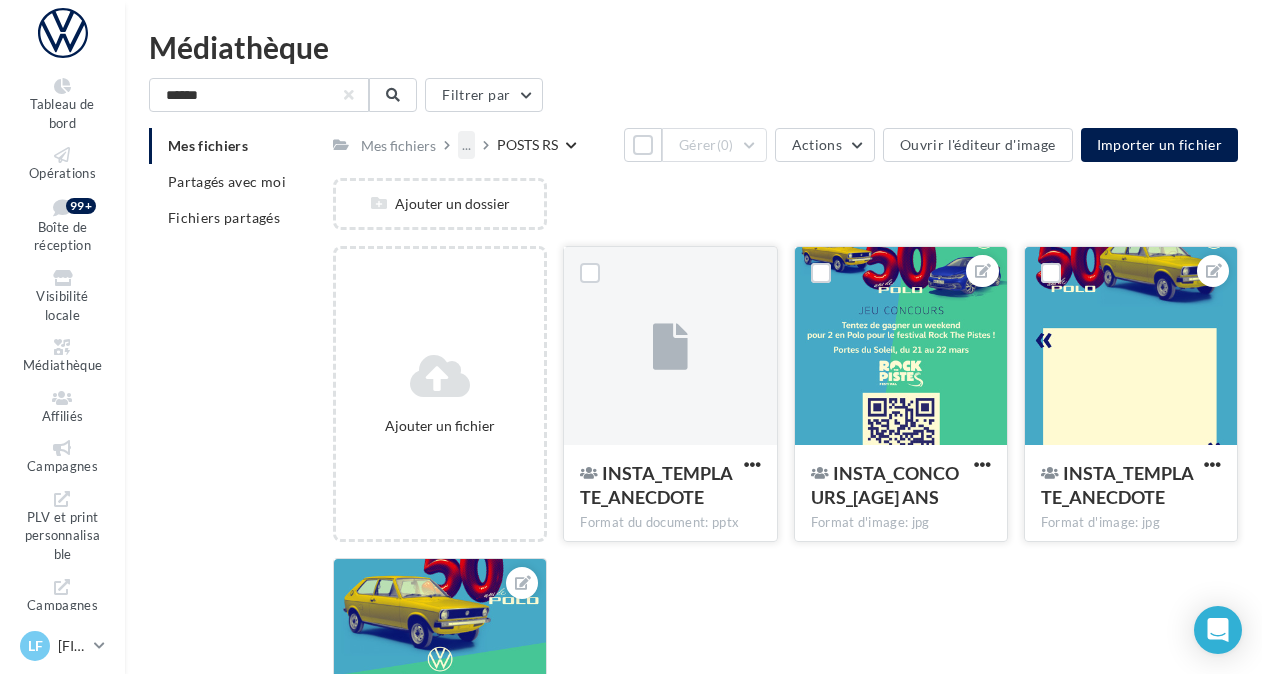 click on "..." at bounding box center (466, 145) 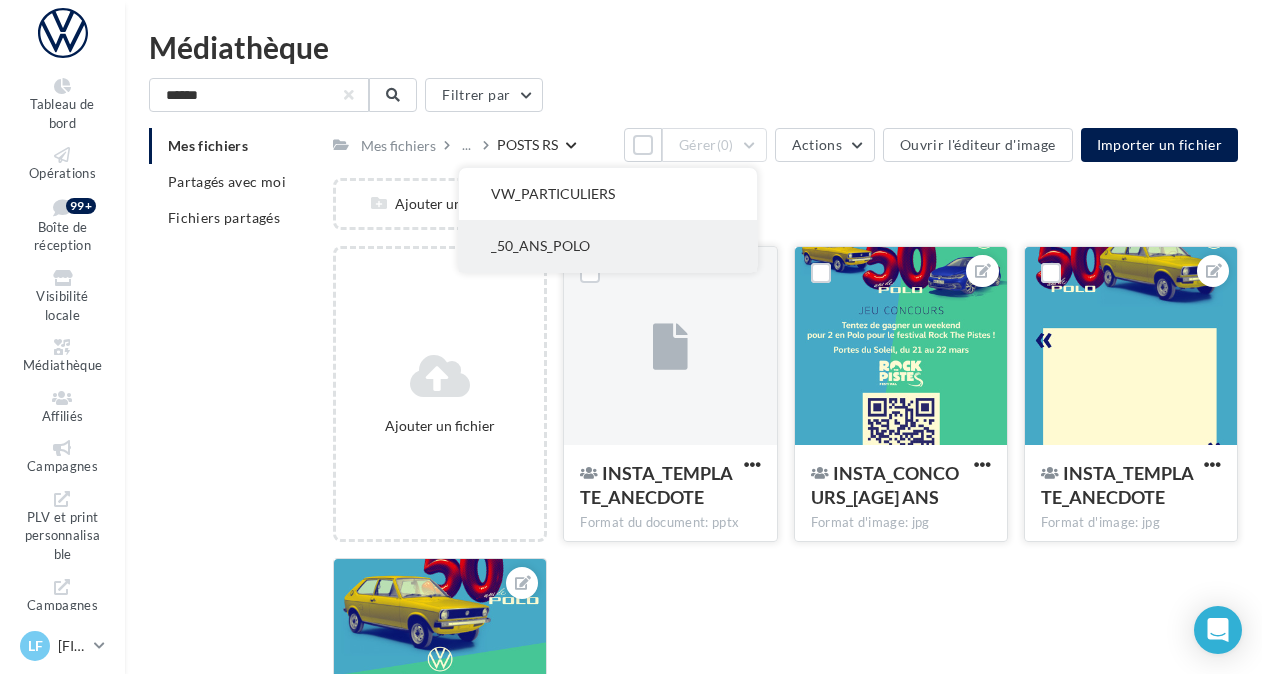 click on "_50_ANS_POLO" at bounding box center [608, 246] 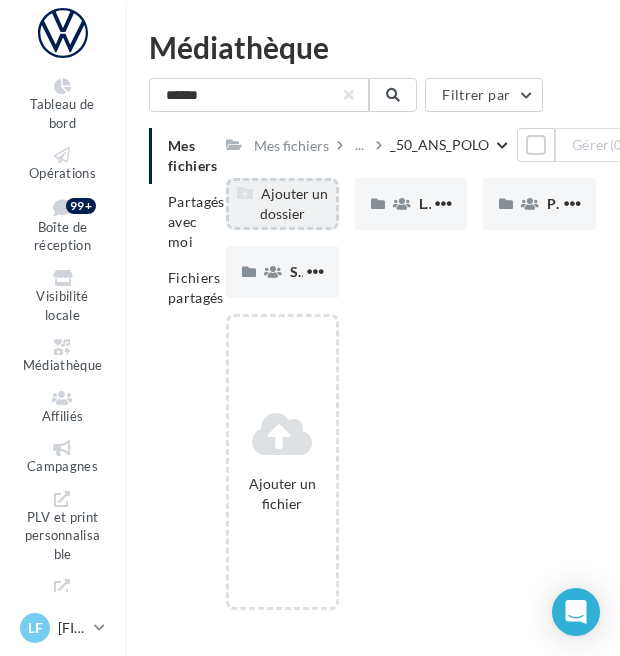 click on "Ajouter un dossier" at bounding box center (282, 204) 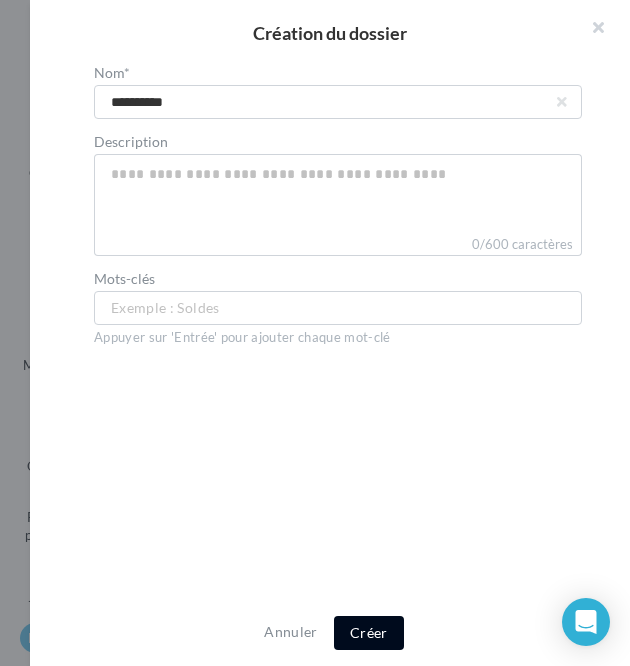 click on "Créer" at bounding box center (369, 633) 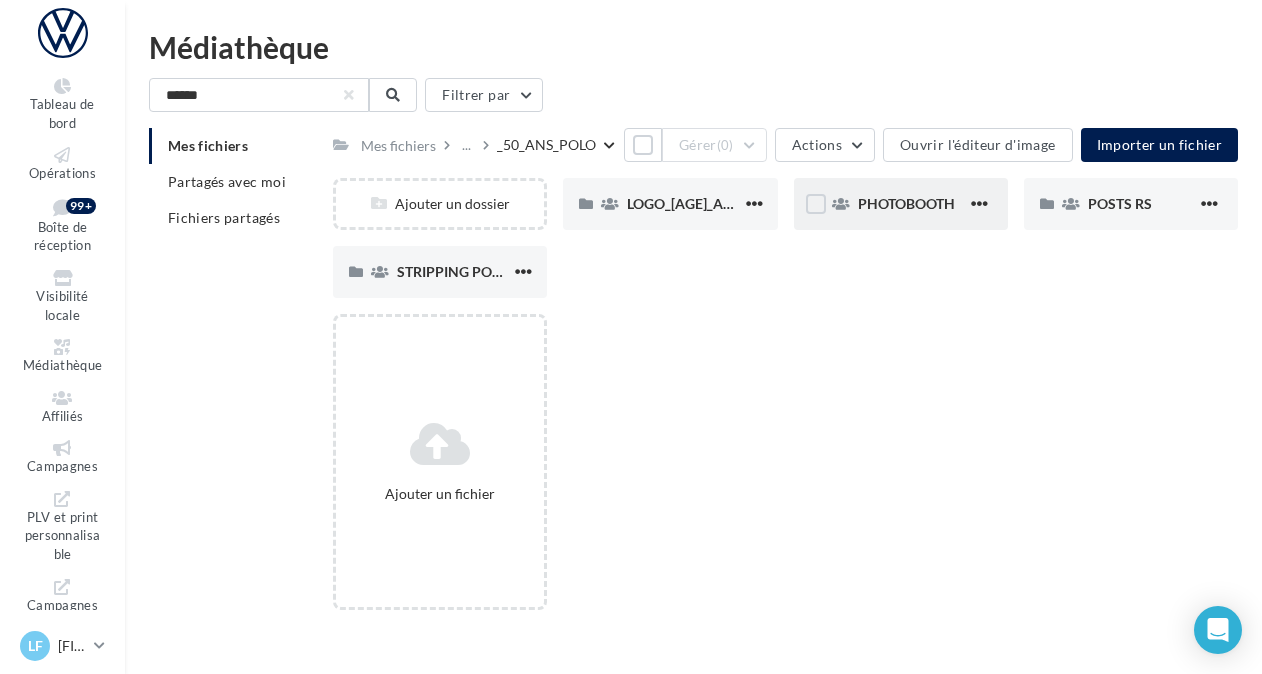 click on "PHOTOBOOTH" at bounding box center [912, 204] 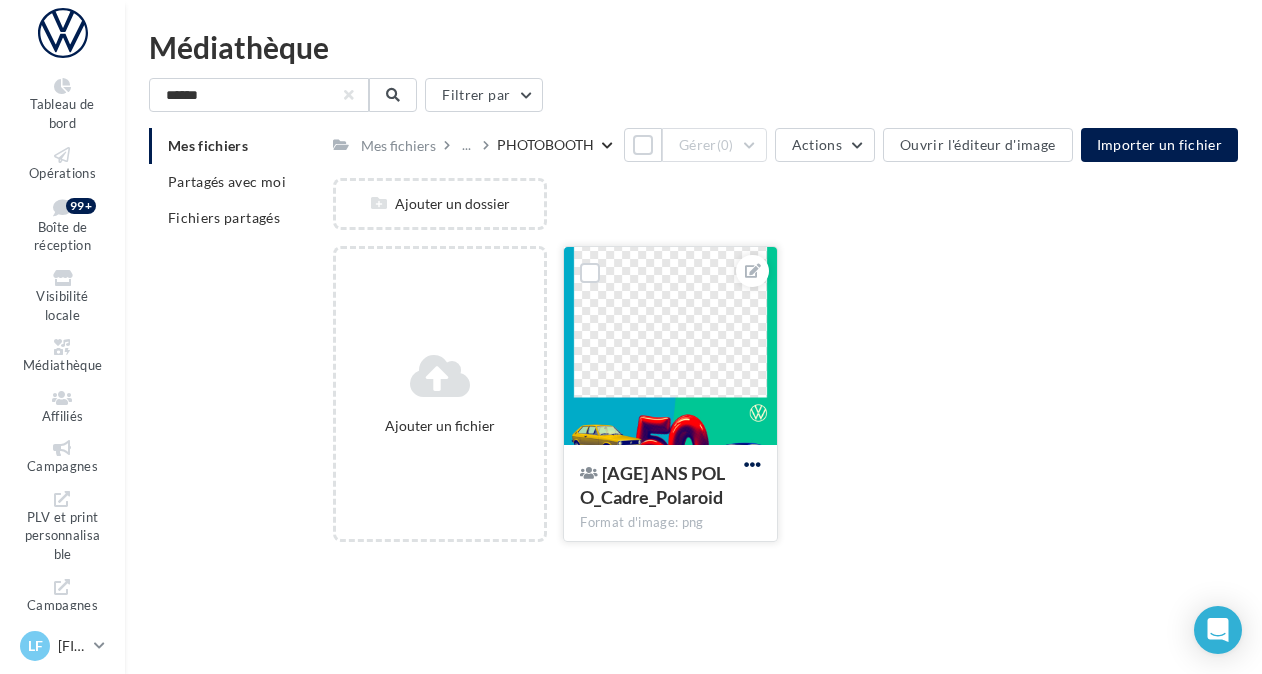 click at bounding box center [752, 464] 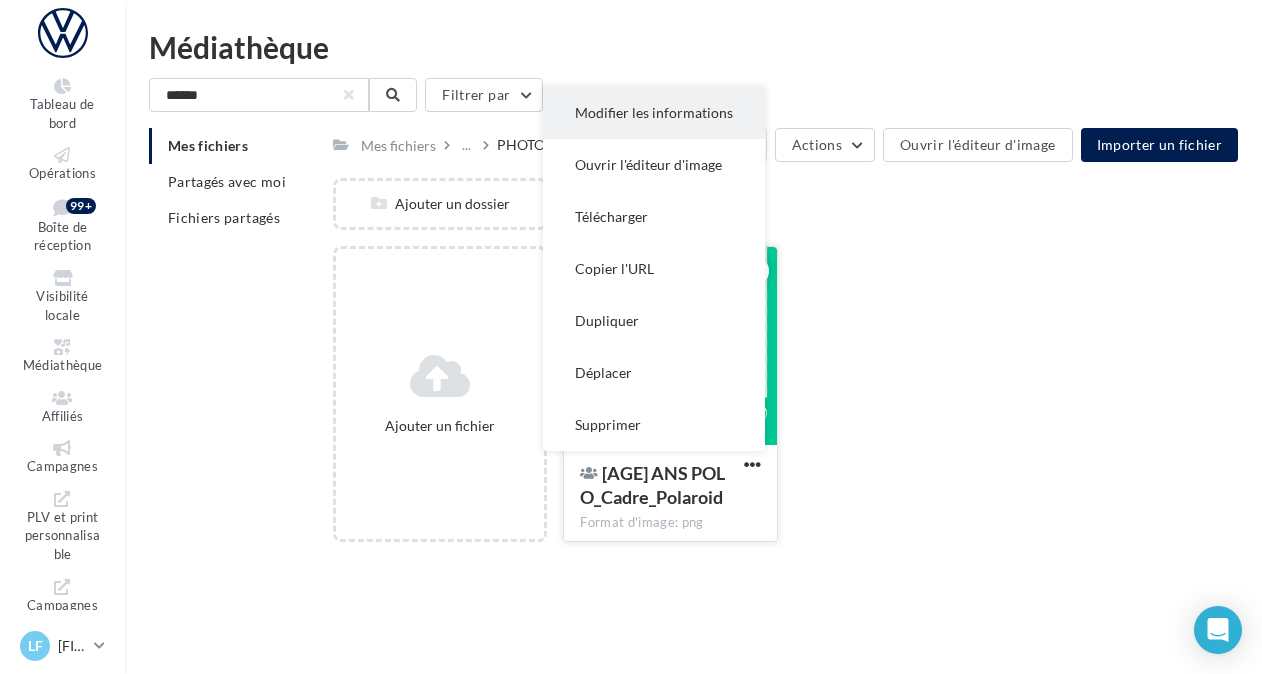 click on "Modifier les informations" at bounding box center (654, 113) 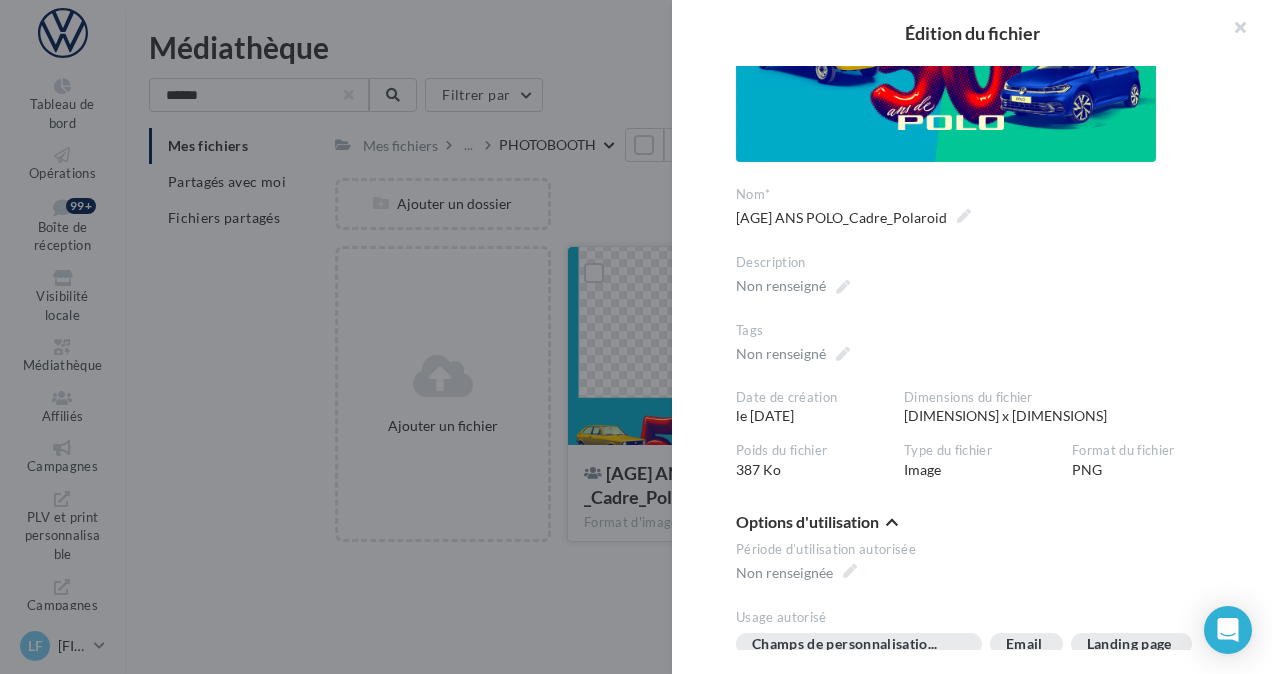 scroll, scrollTop: 520, scrollLeft: 0, axis: vertical 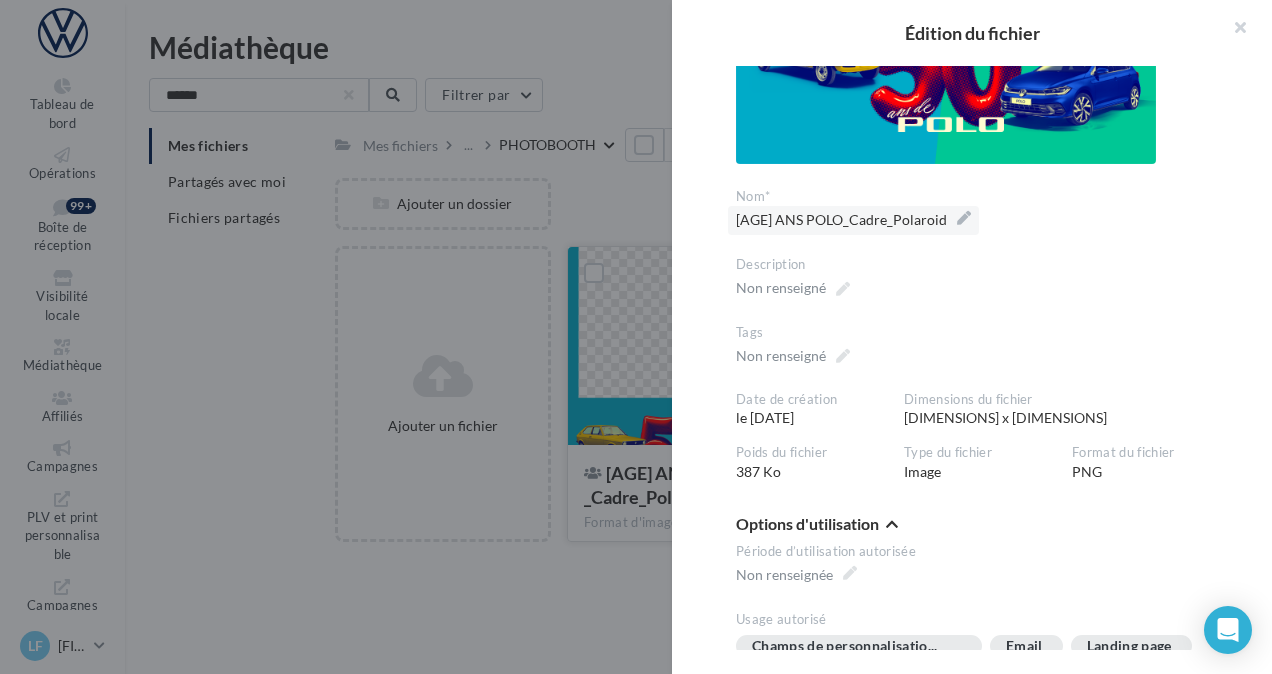 click on "50 ANS POLO_Cadre_Polaroid" at bounding box center [853, 220] 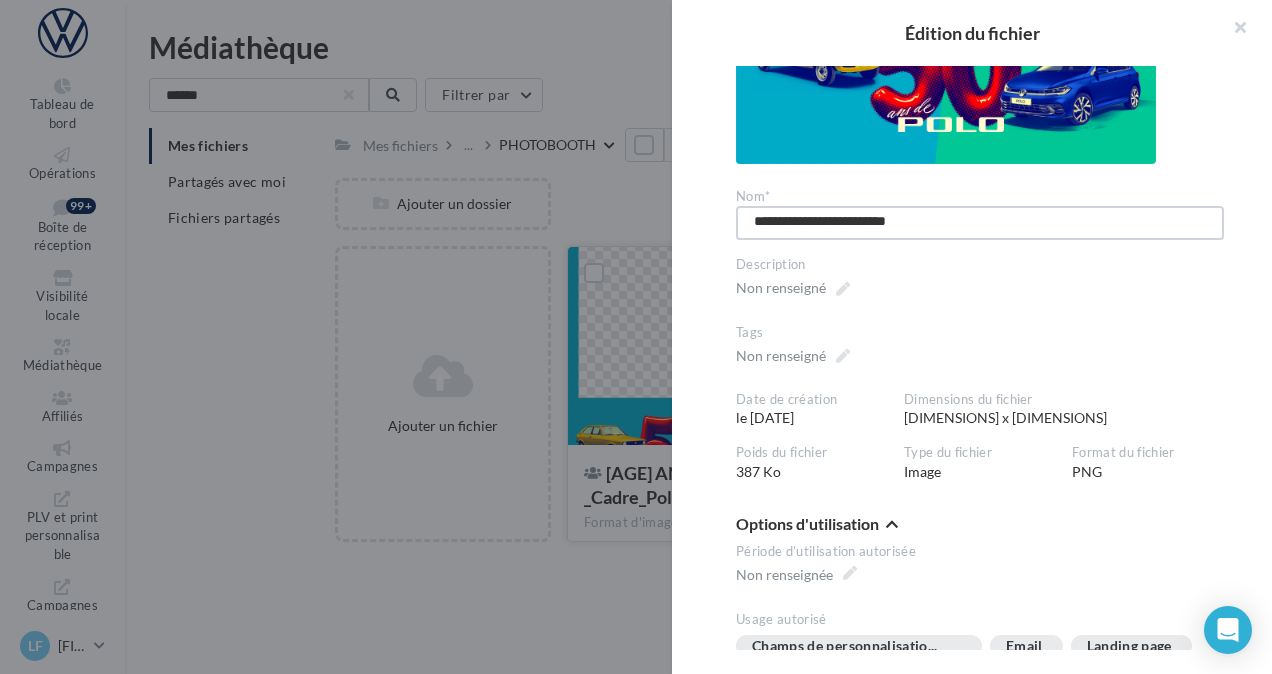 drag, startPoint x: 843, startPoint y: 222, endPoint x: 1082, endPoint y: 213, distance: 239.1694 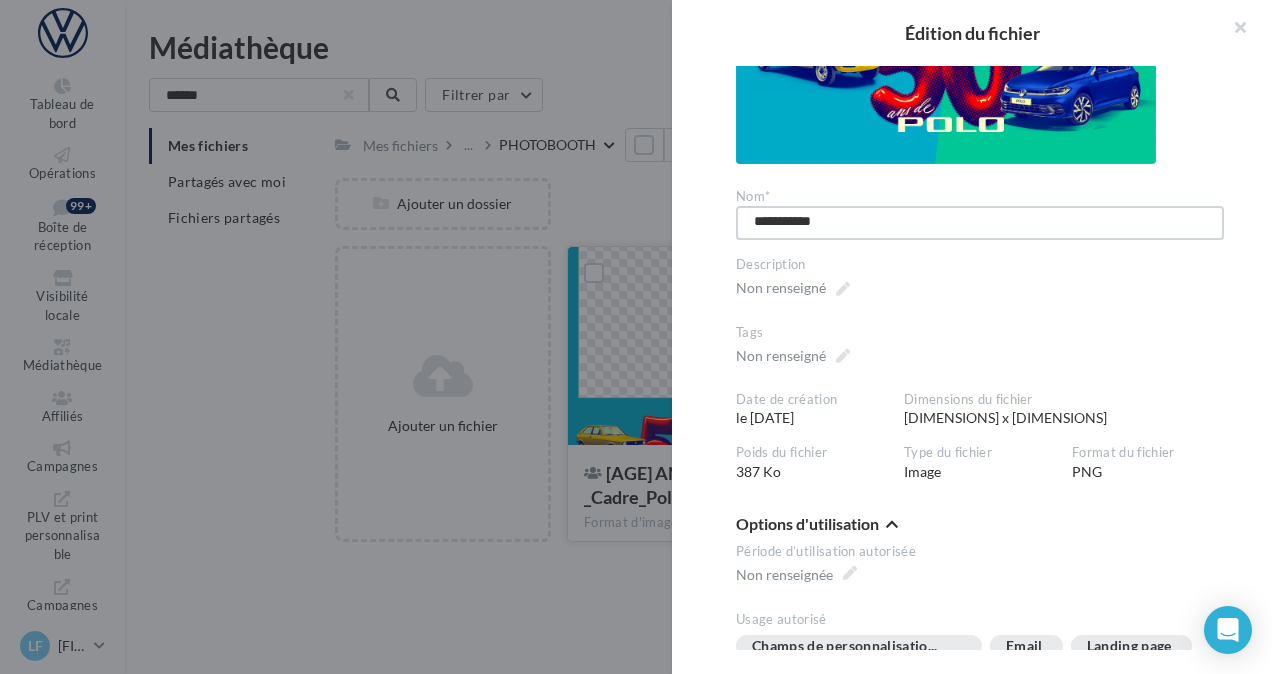 click on "**********" at bounding box center [980, 223] 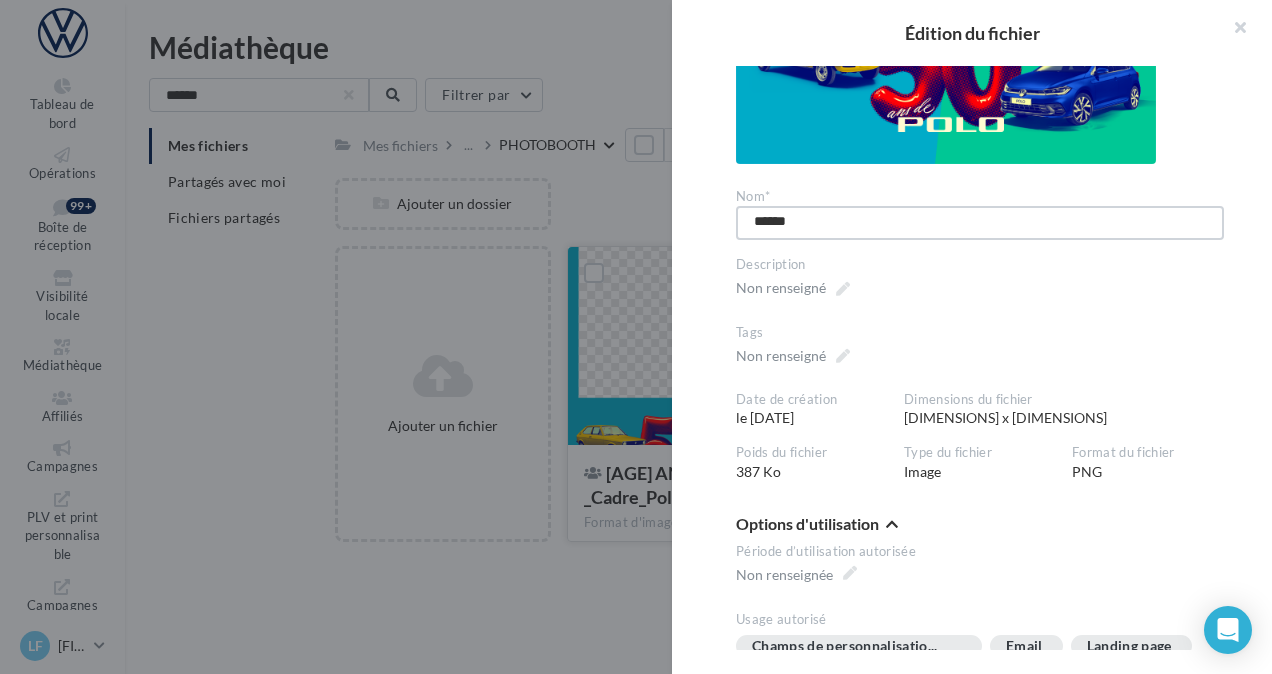 click on "******" at bounding box center (980, 223) 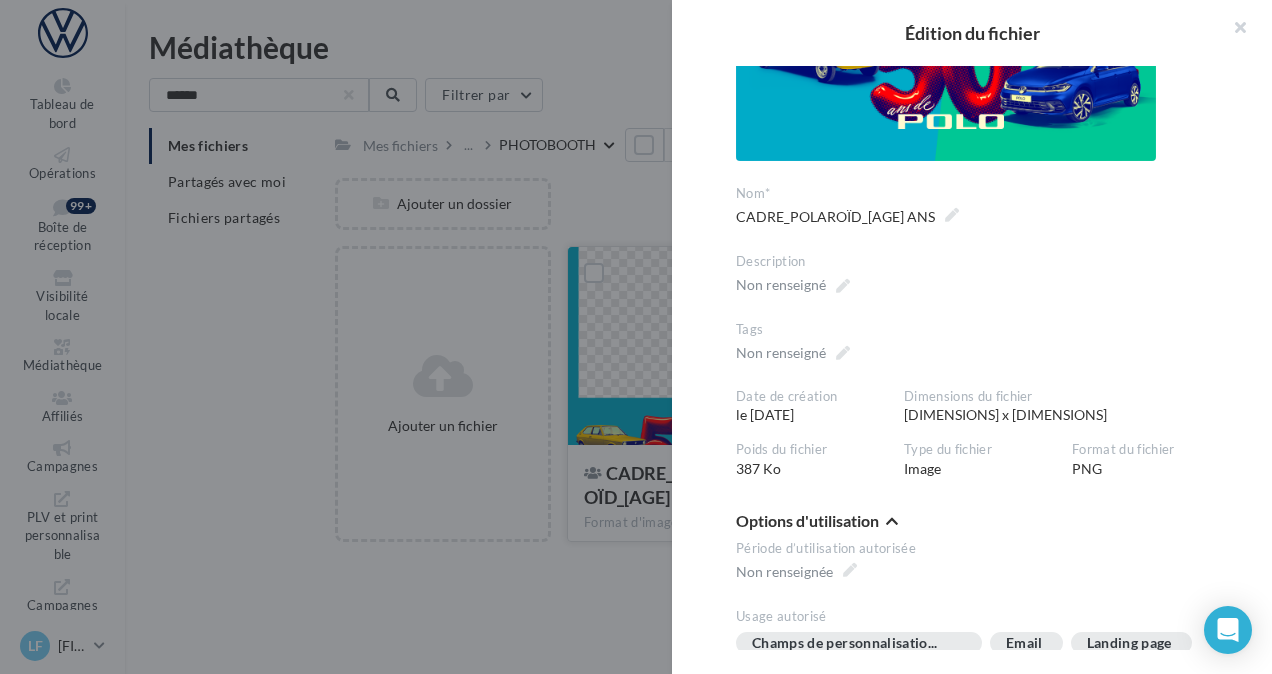 scroll, scrollTop: 522, scrollLeft: 0, axis: vertical 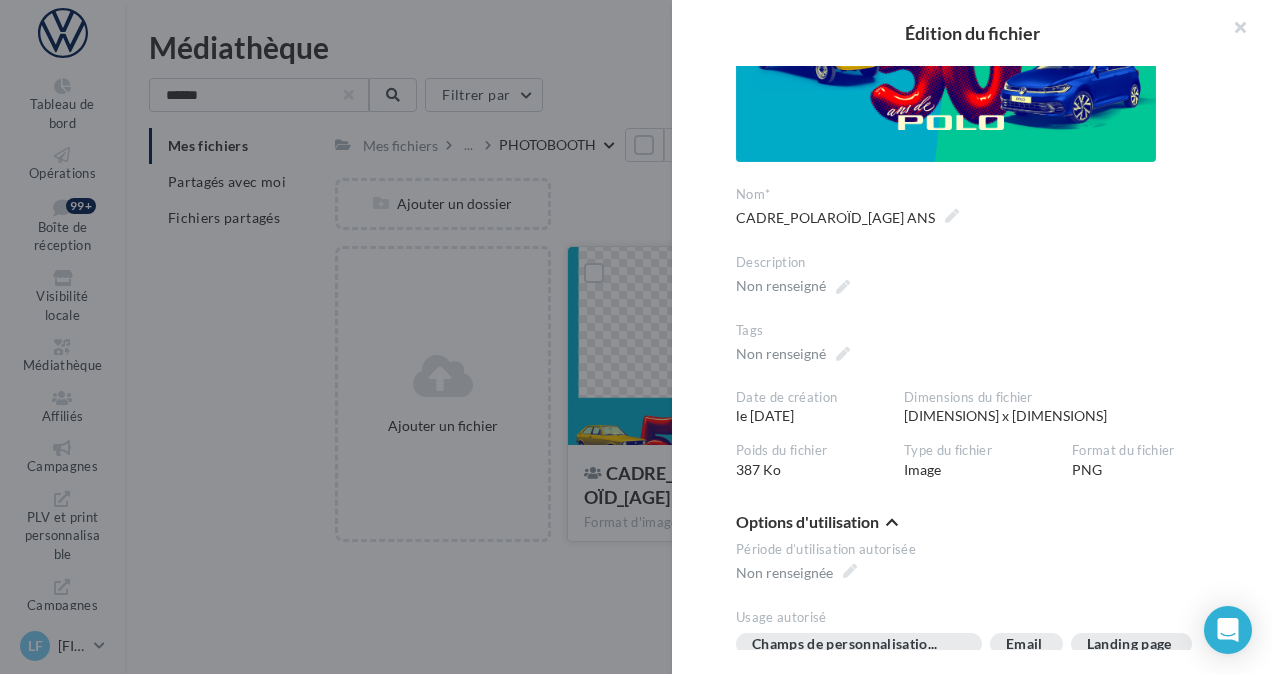 click at bounding box center [636, 337] 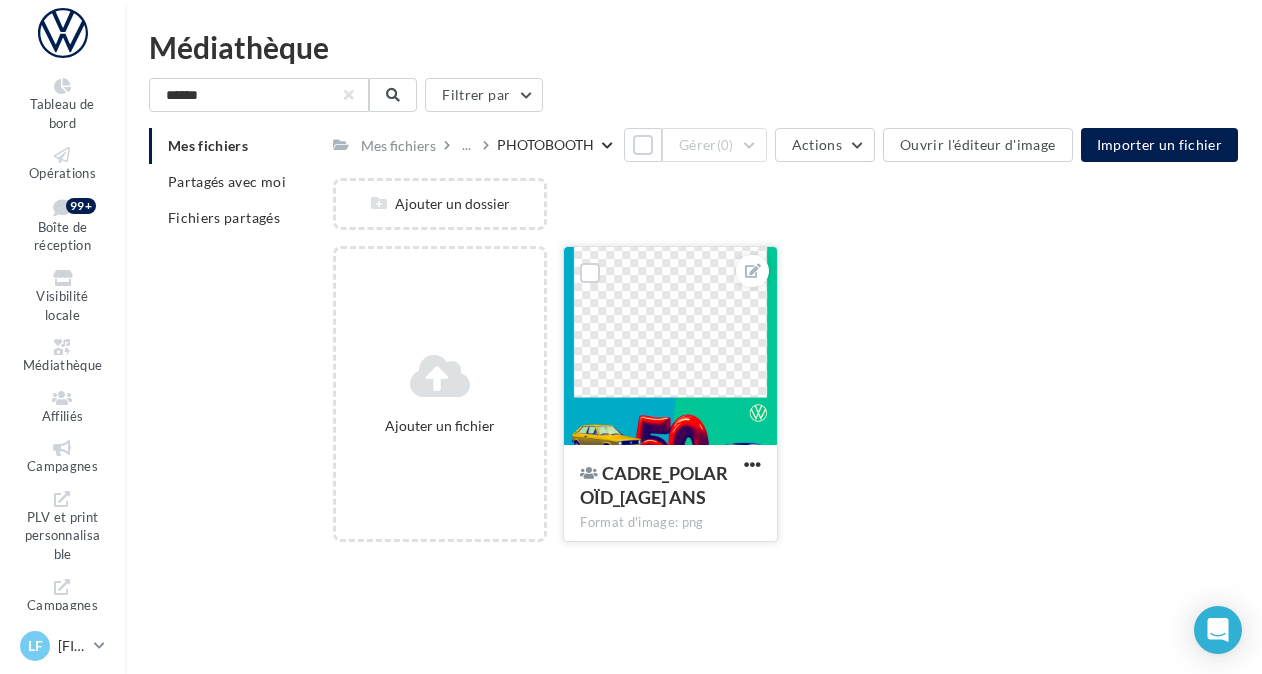 click on "PHOTOBOOTH" at bounding box center (545, 145) 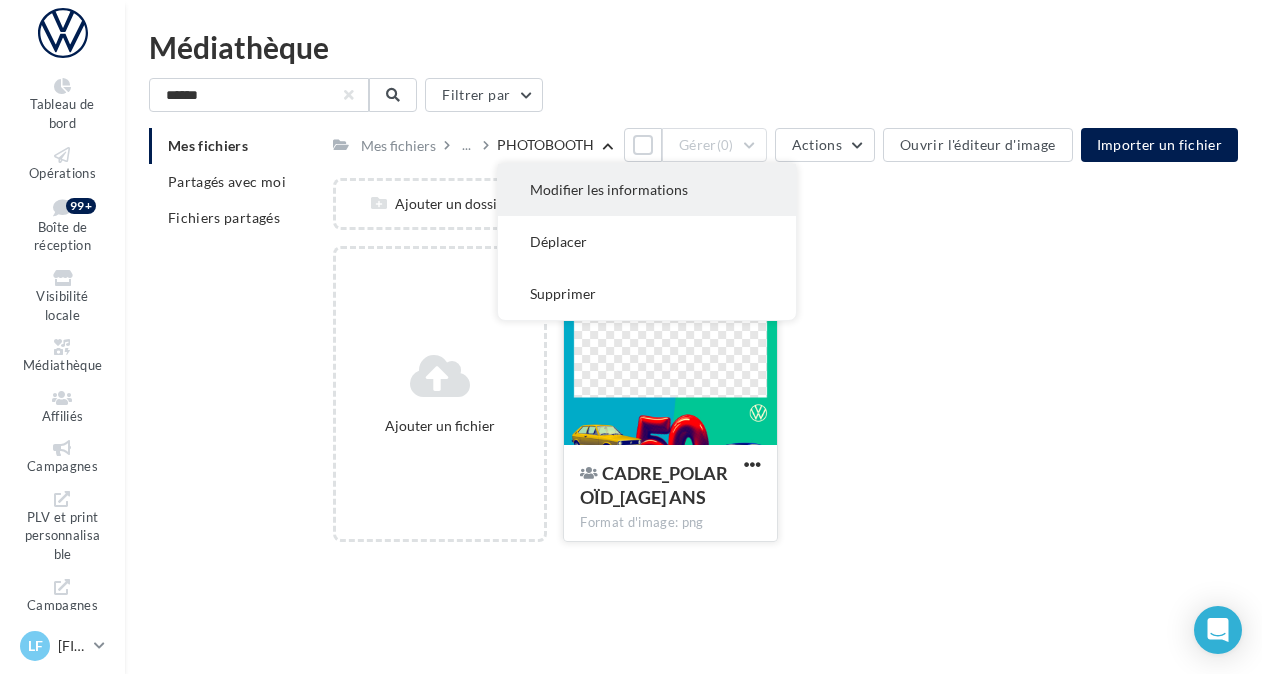 click on "Modifier les informations" at bounding box center [647, 190] 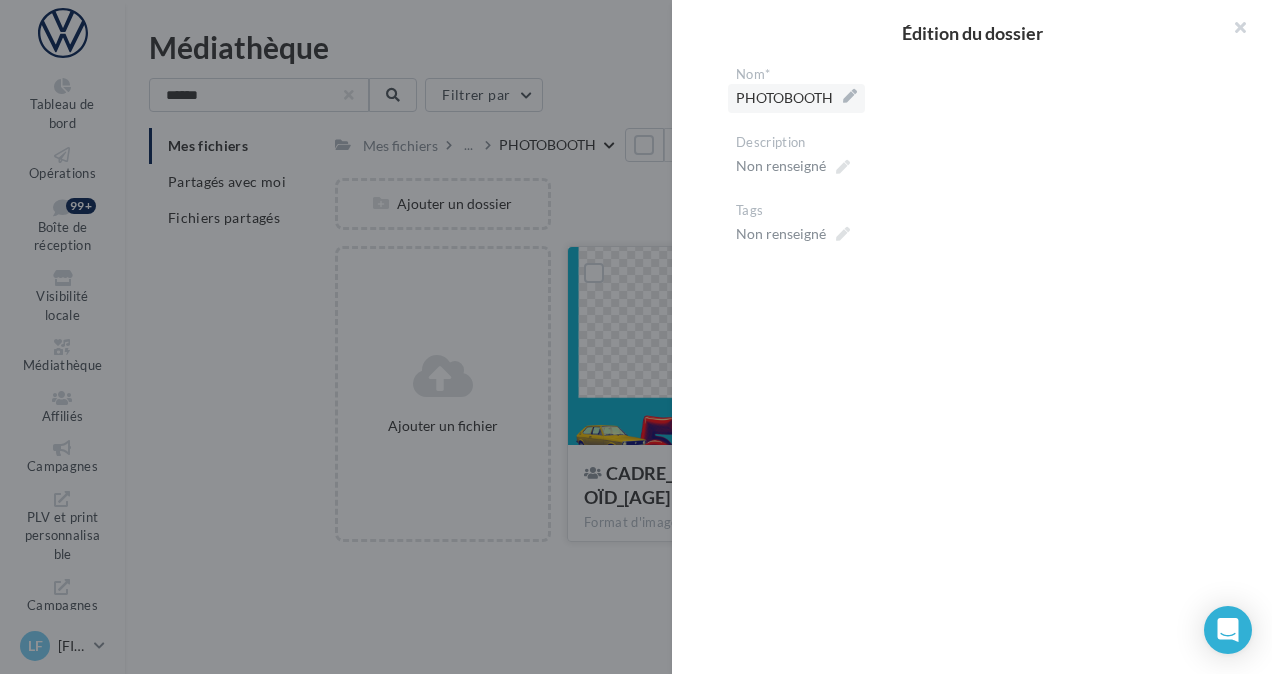 click on "PHOTOBOOTH" at bounding box center [796, 98] 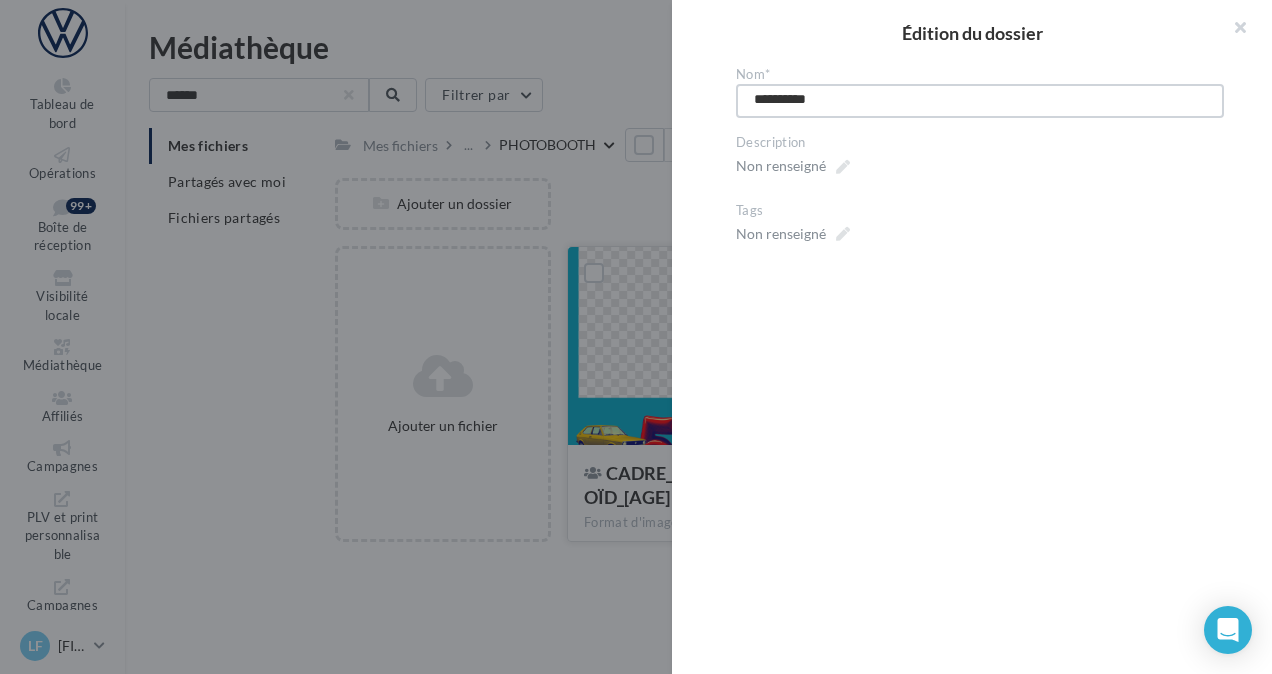 click on "**********" at bounding box center (980, 101) 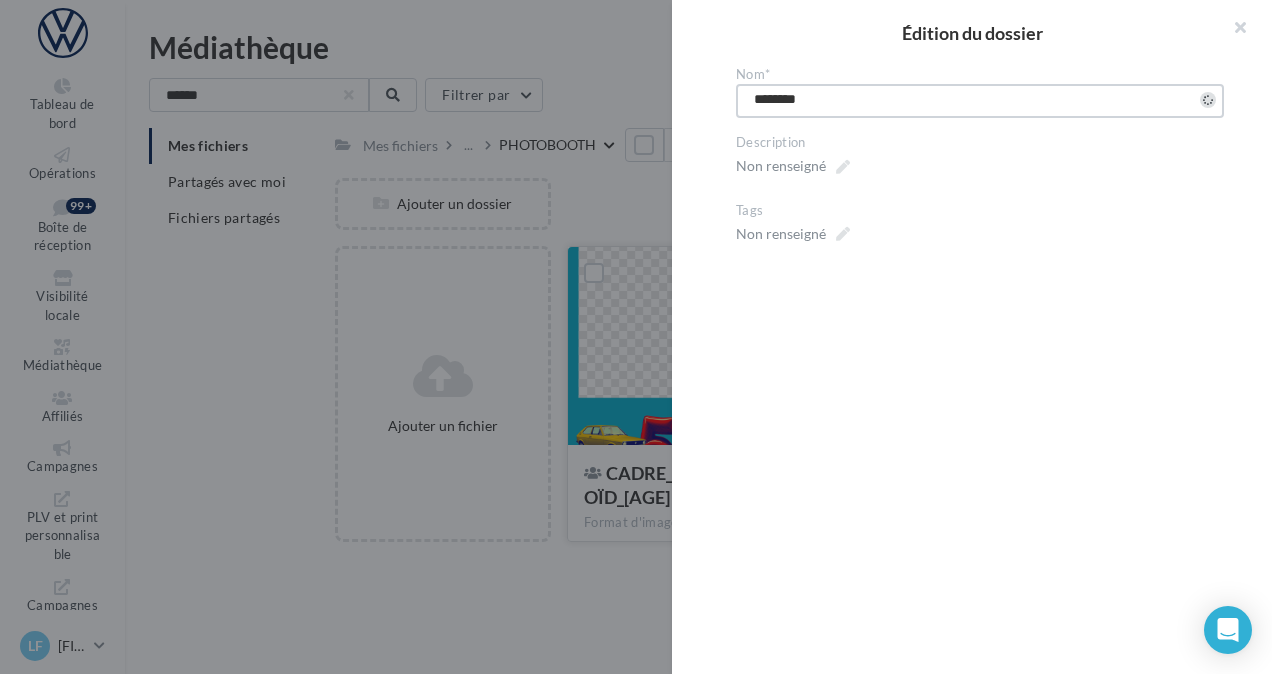 click on "Nom*  ********   ********      Description
Non renseigné
Tags   Non renseigné" at bounding box center (980, 358) 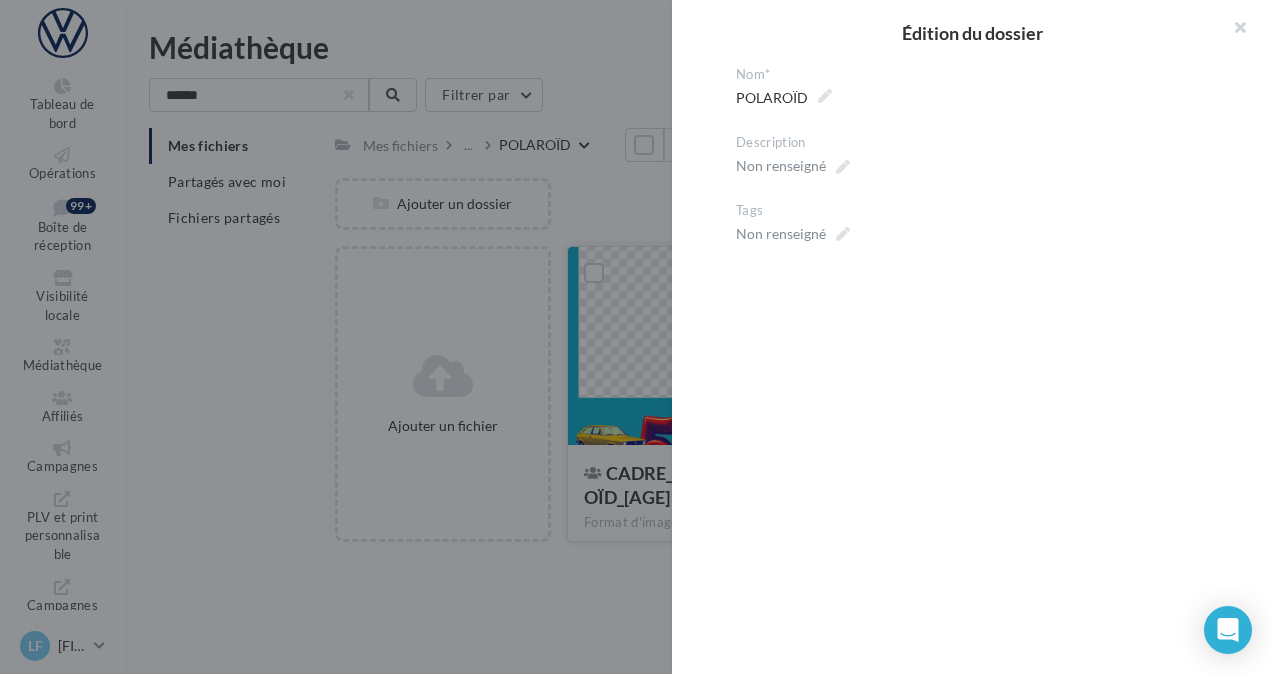 click on "POLAROÏD" at bounding box center [784, 98] 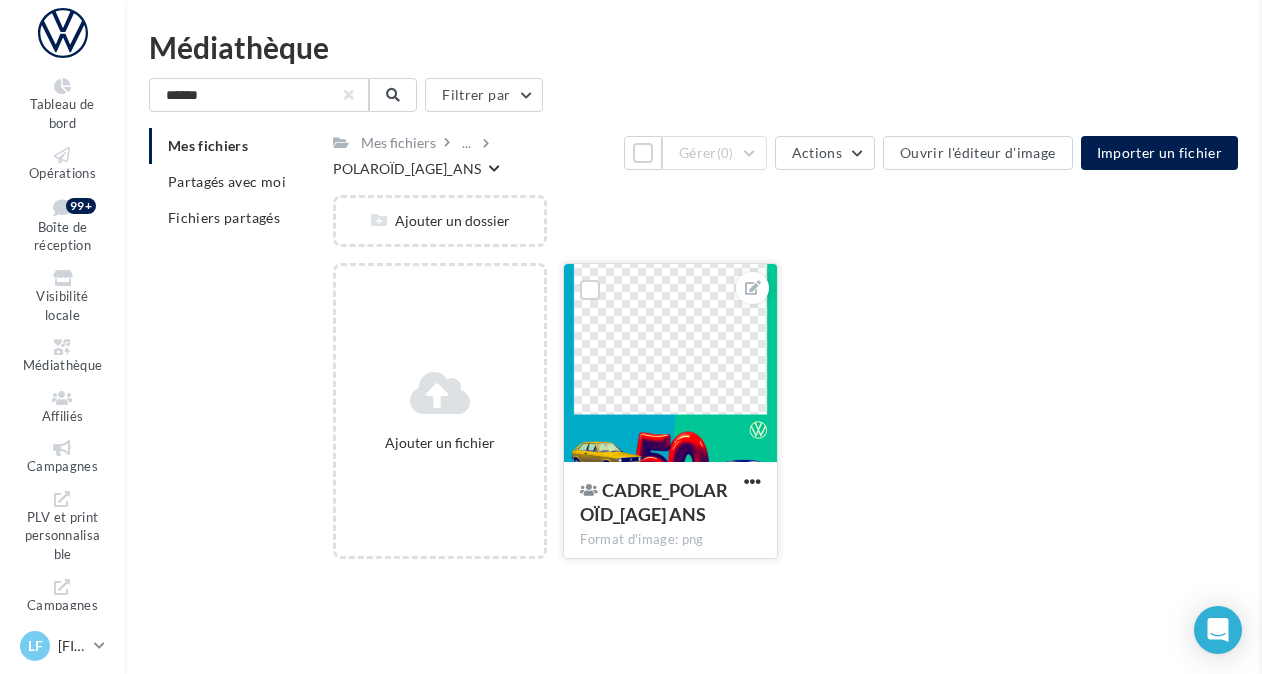 click on "**********" at bounding box center (785, 575) 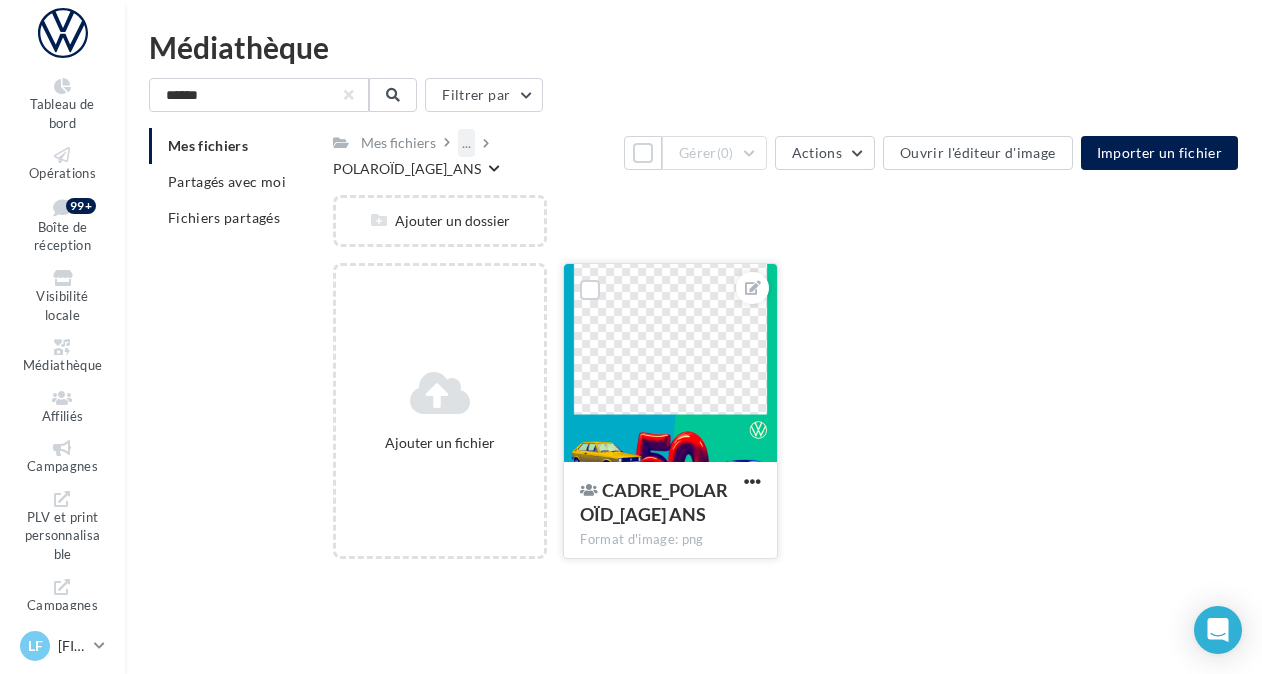 click on "..." at bounding box center [466, 143] 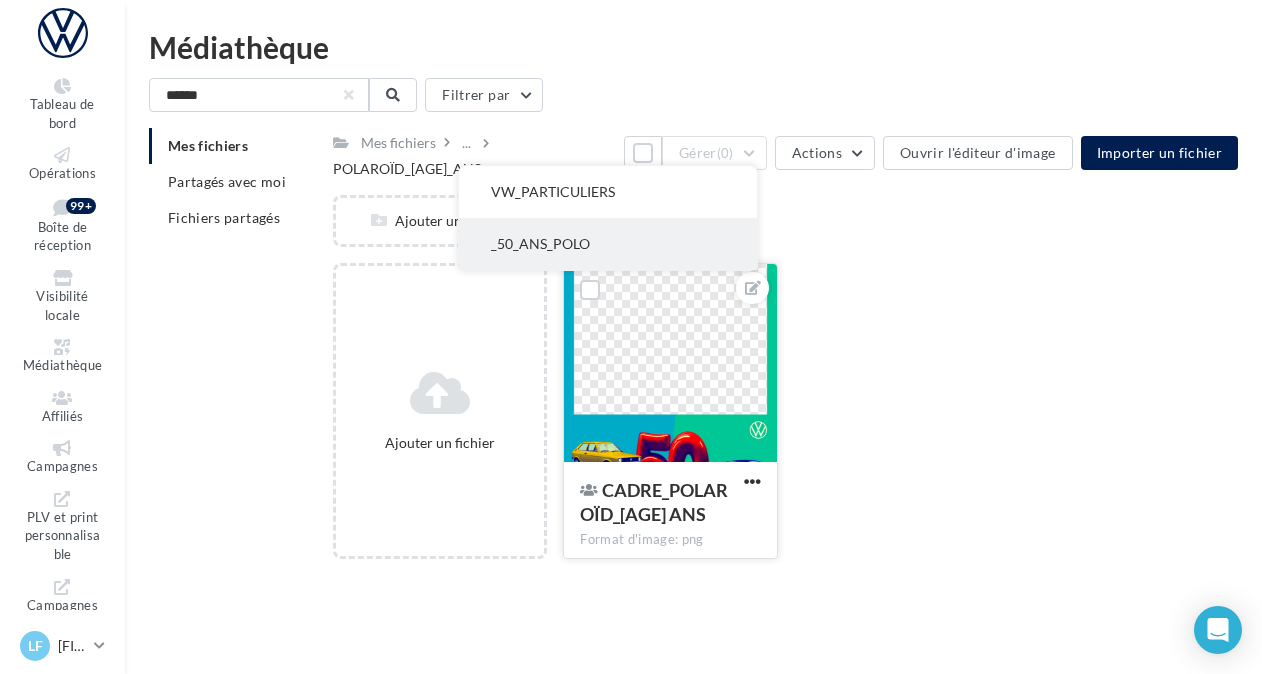click on "_50_ANS_POLO" at bounding box center (608, 244) 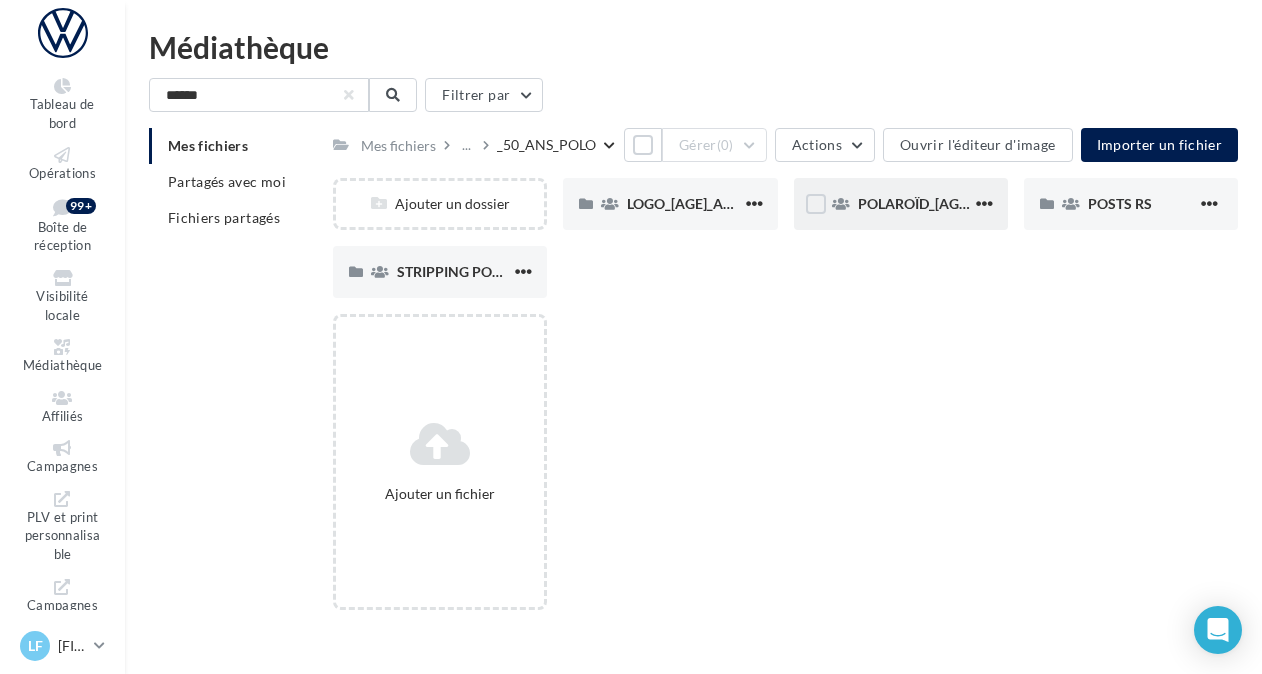 click on "POLAROÏD_50 ANS" at bounding box center (901, 204) 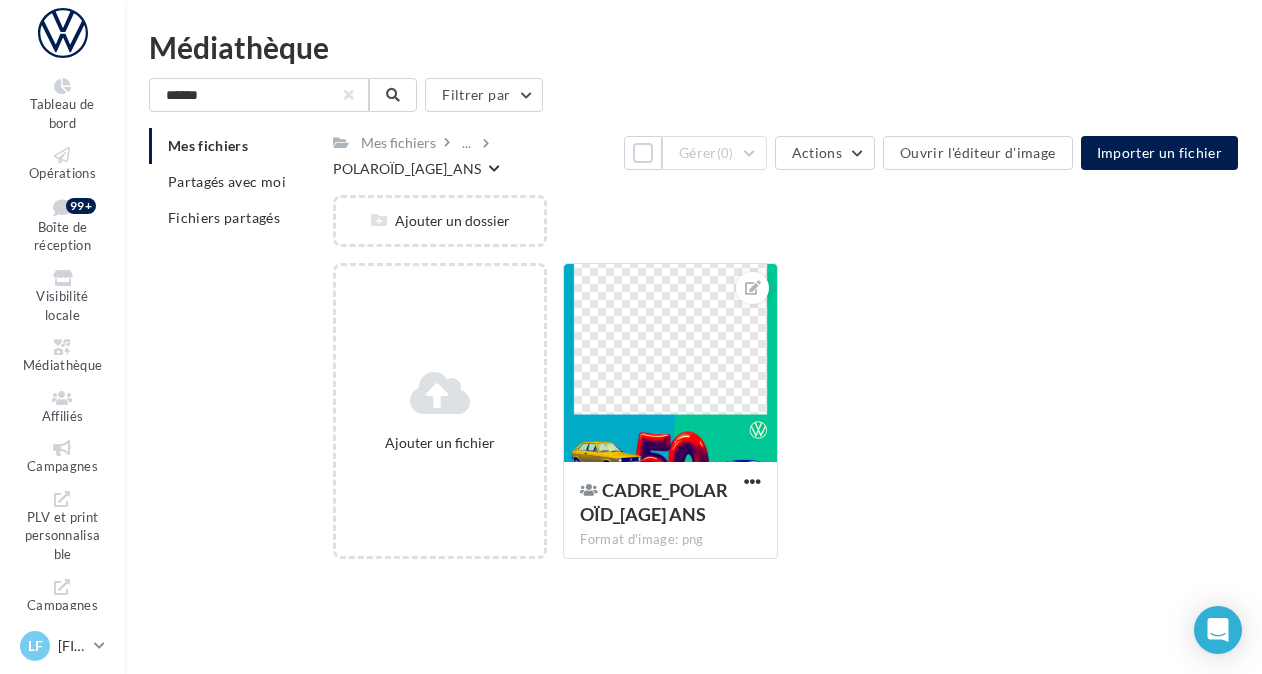 click on "POLAROÏD_50 ANS" at bounding box center (407, 169) 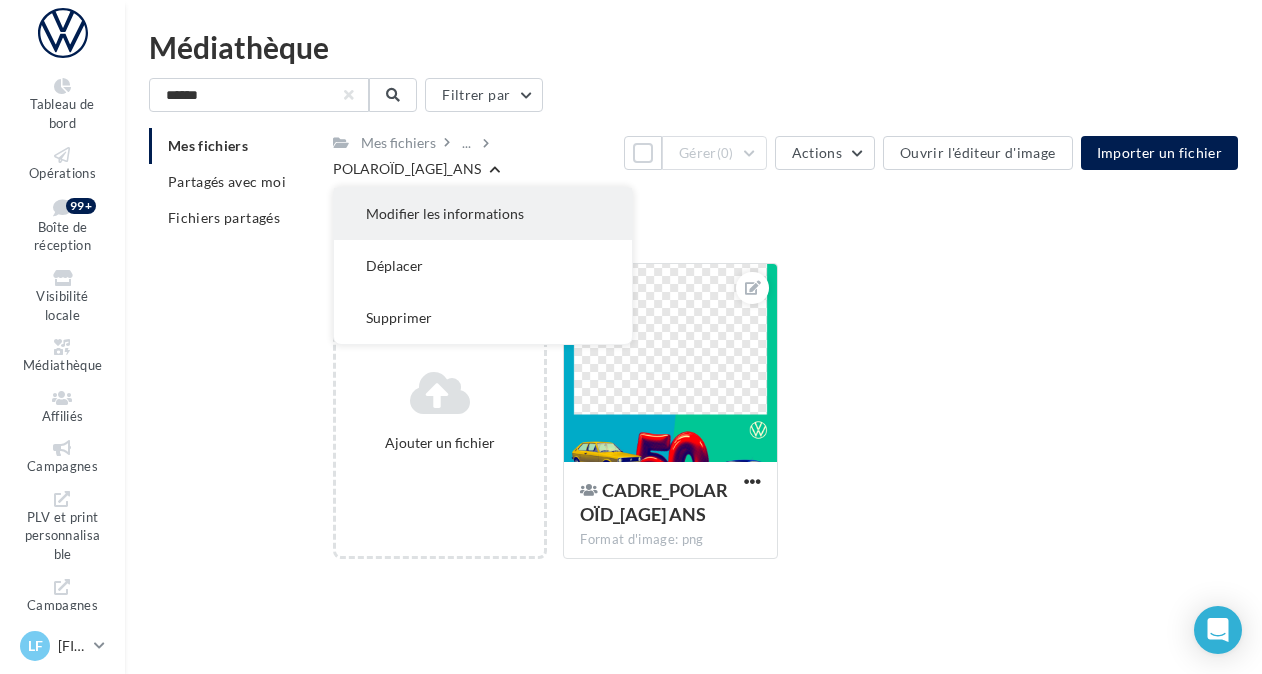 click on "Modifier les informations" at bounding box center (483, 214) 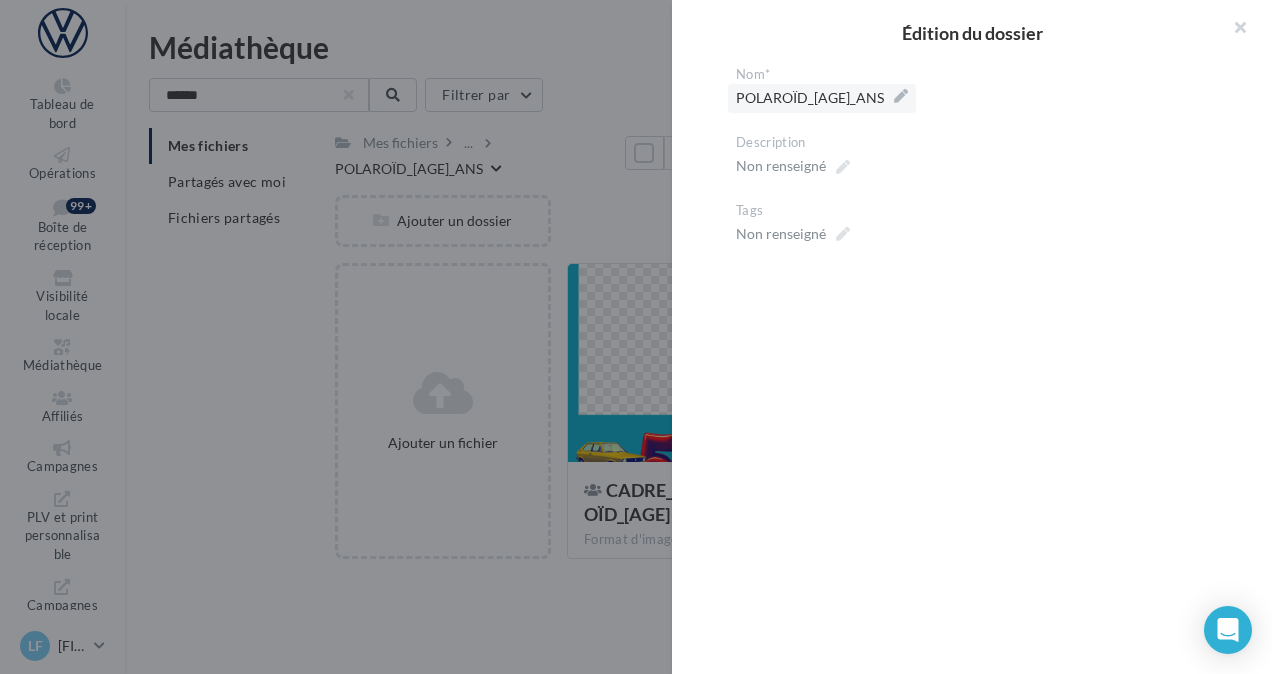 click on "POLAROÏD_50 ANS" at bounding box center (822, 98) 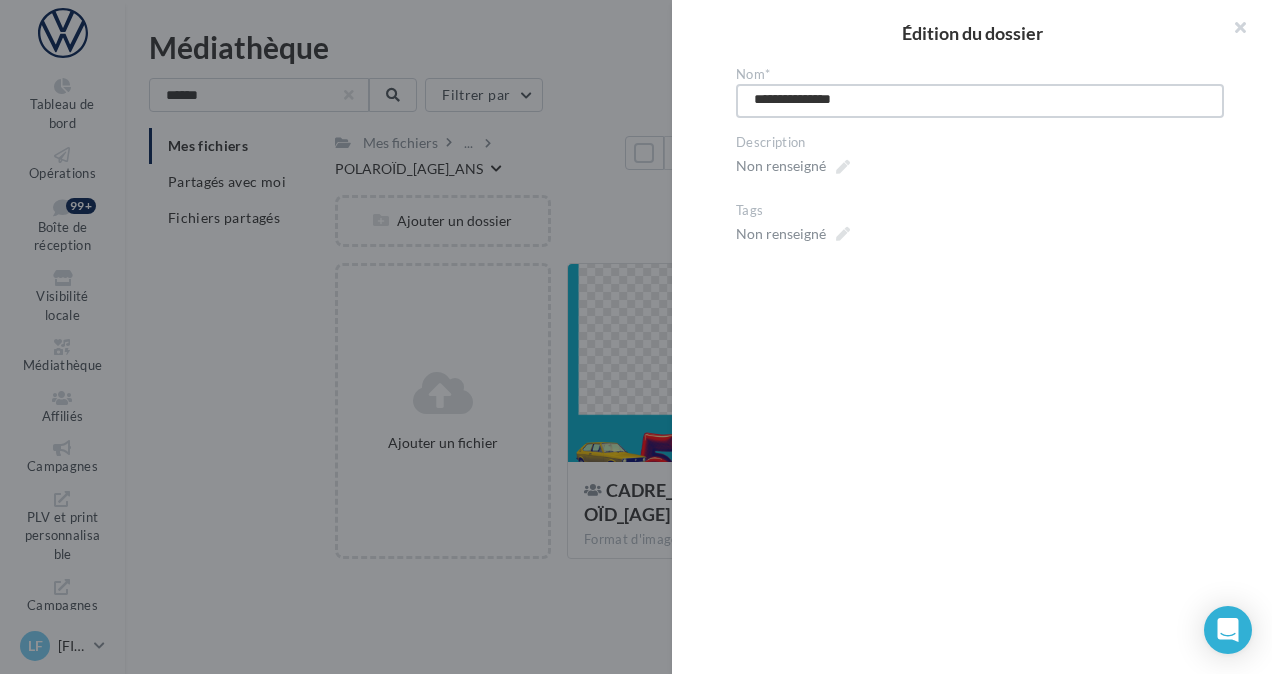 drag, startPoint x: 827, startPoint y: 96, endPoint x: 996, endPoint y: 94, distance: 169.01184 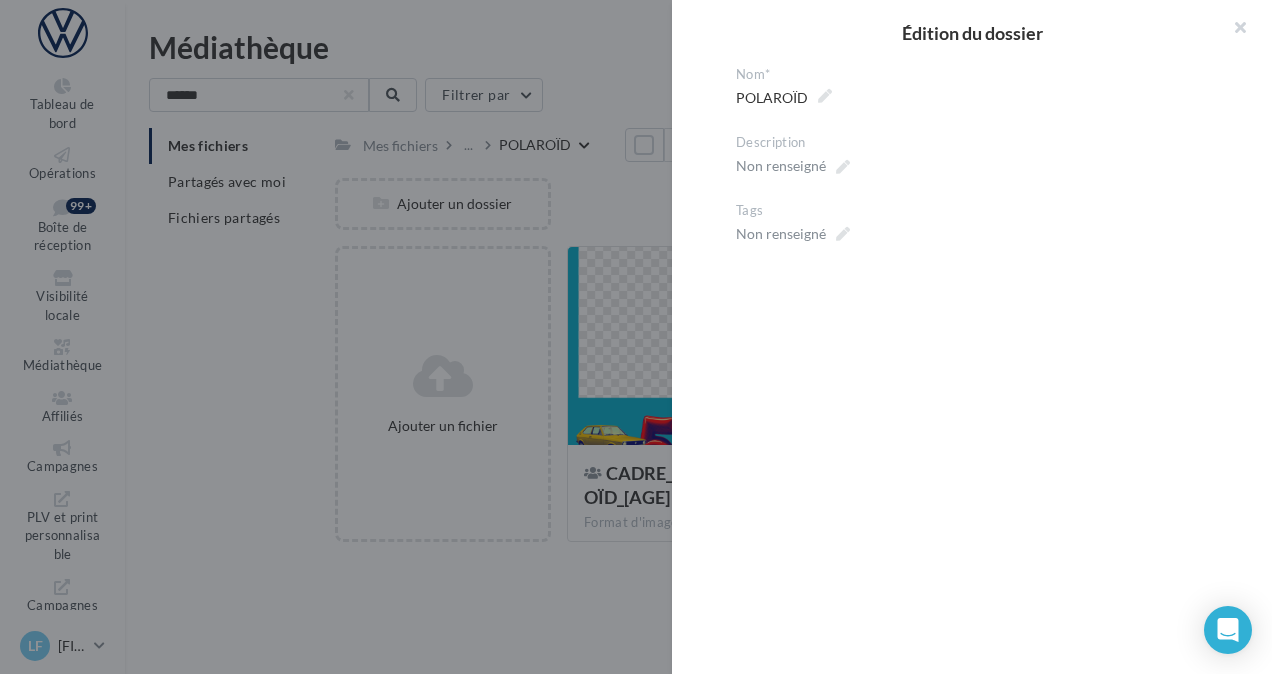click on "Édition du dossier
Nom*  ********   ********   POLAROÏD    Description
Non renseigné
Tags   Non renseigné" at bounding box center (791, 558) 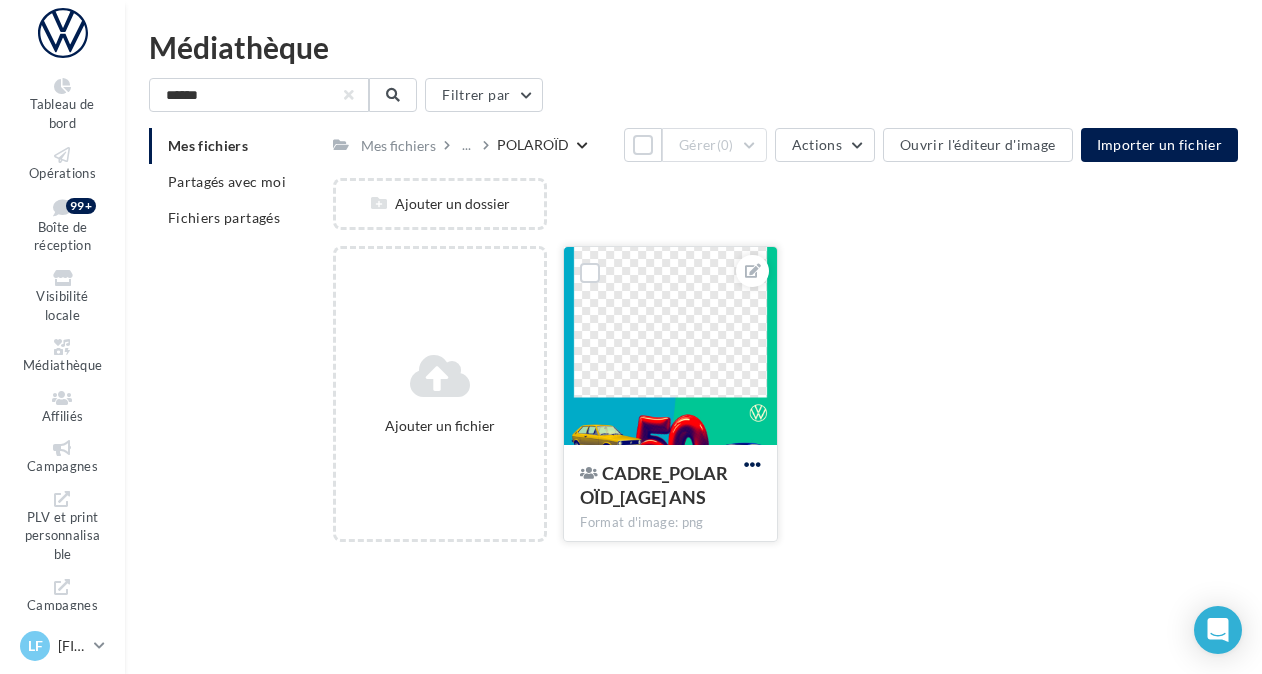 click at bounding box center (752, 464) 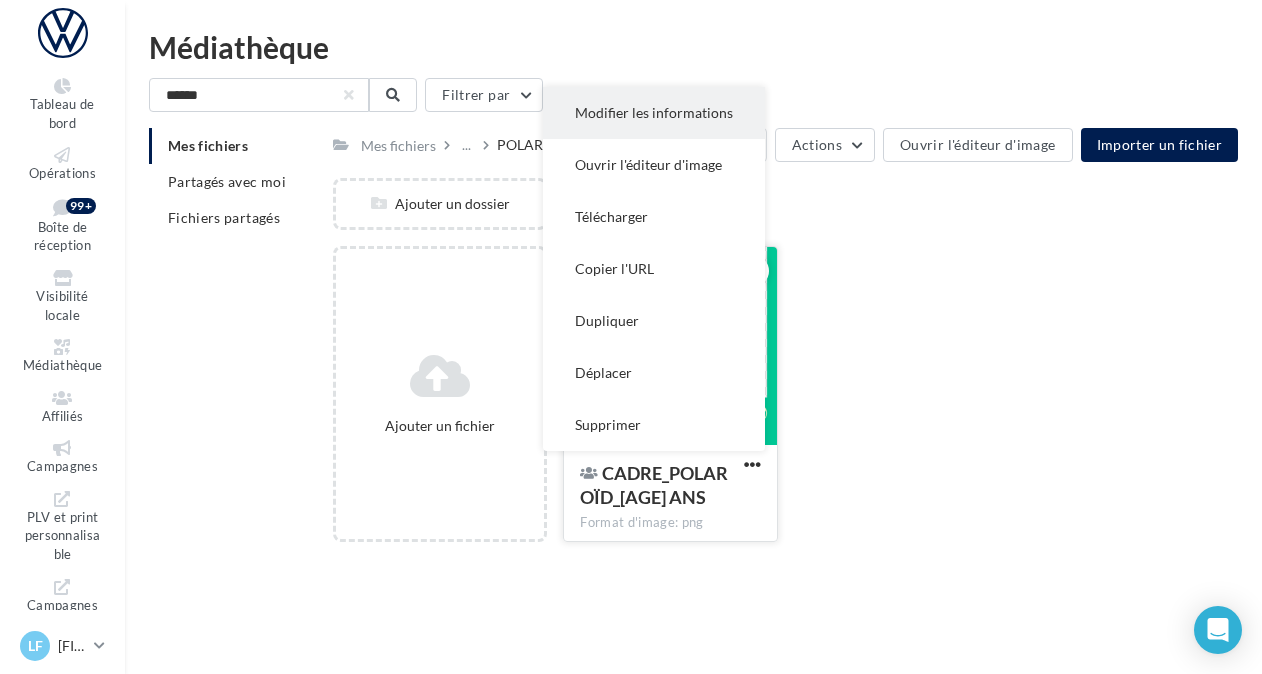 click on "Modifier les informations" at bounding box center (654, 113) 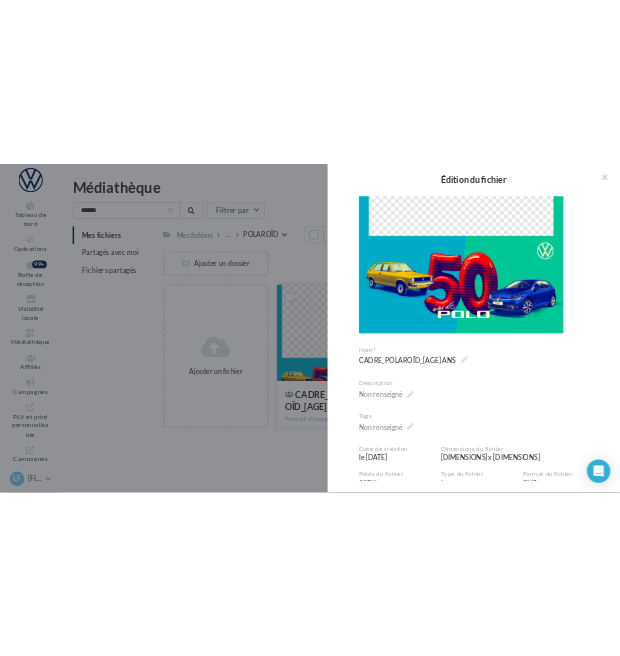 scroll, scrollTop: 339, scrollLeft: 0, axis: vertical 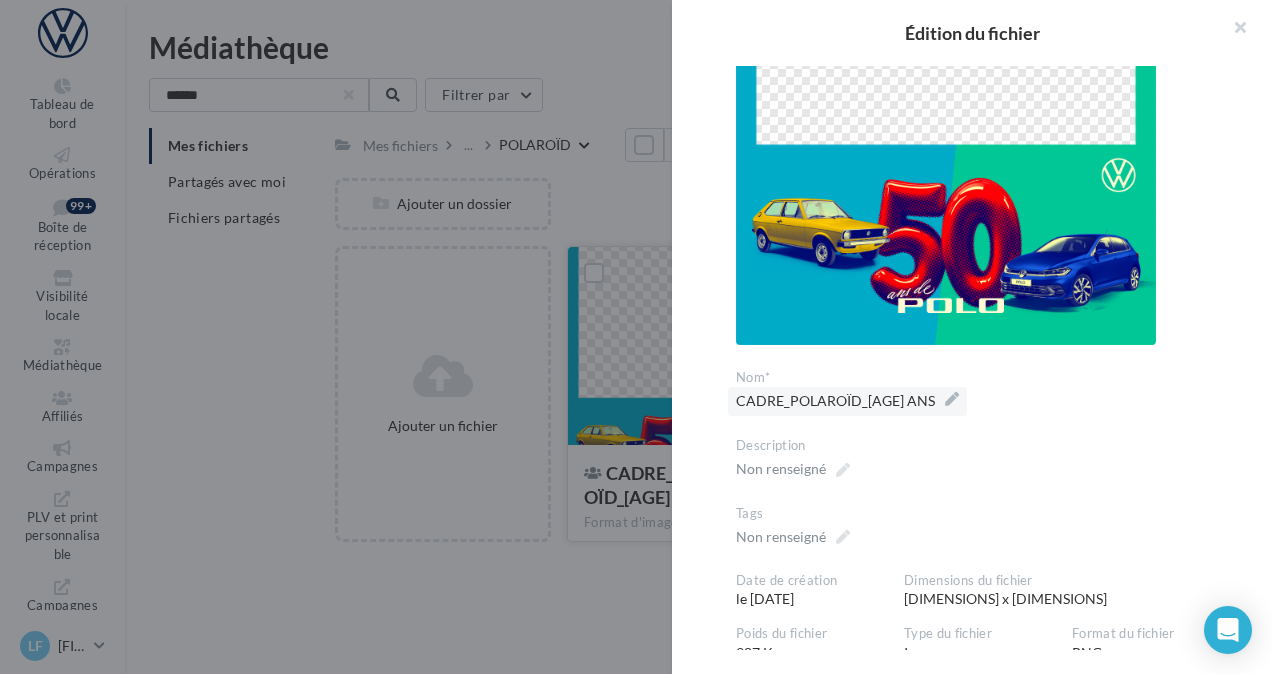 click on "CADRE_POLAROÏD_50 ANS" at bounding box center (847, 401) 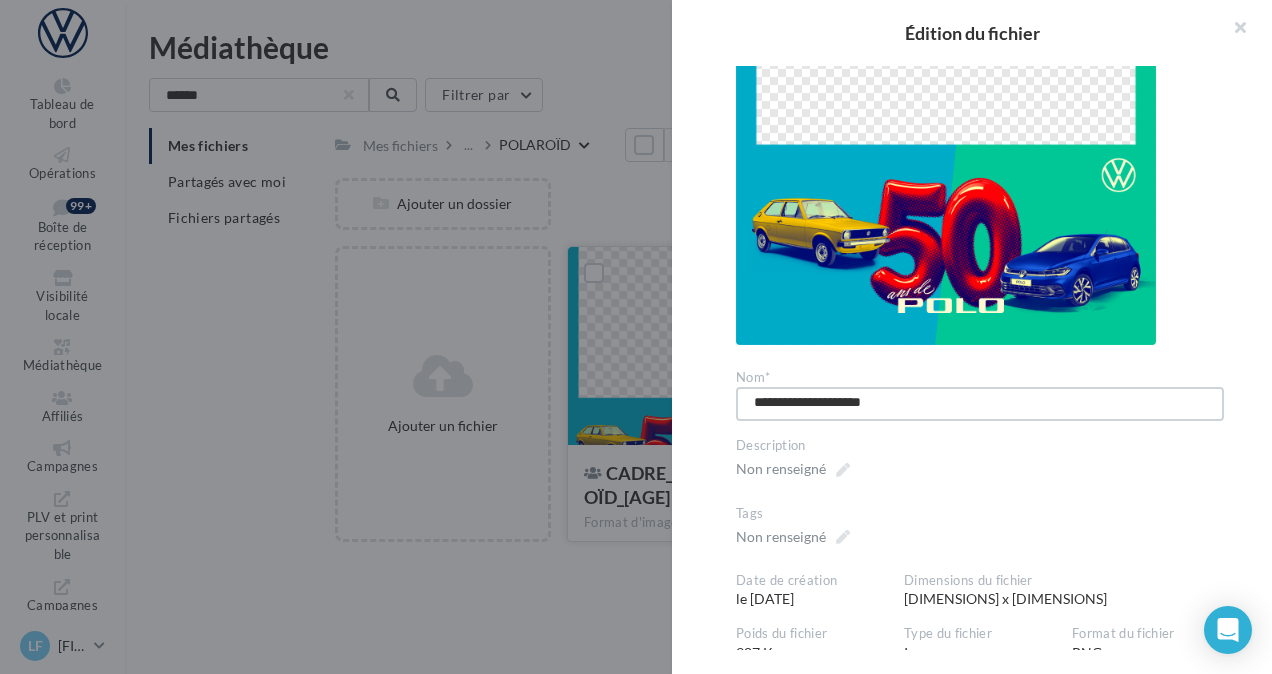 click on "**********" at bounding box center [980, 404] 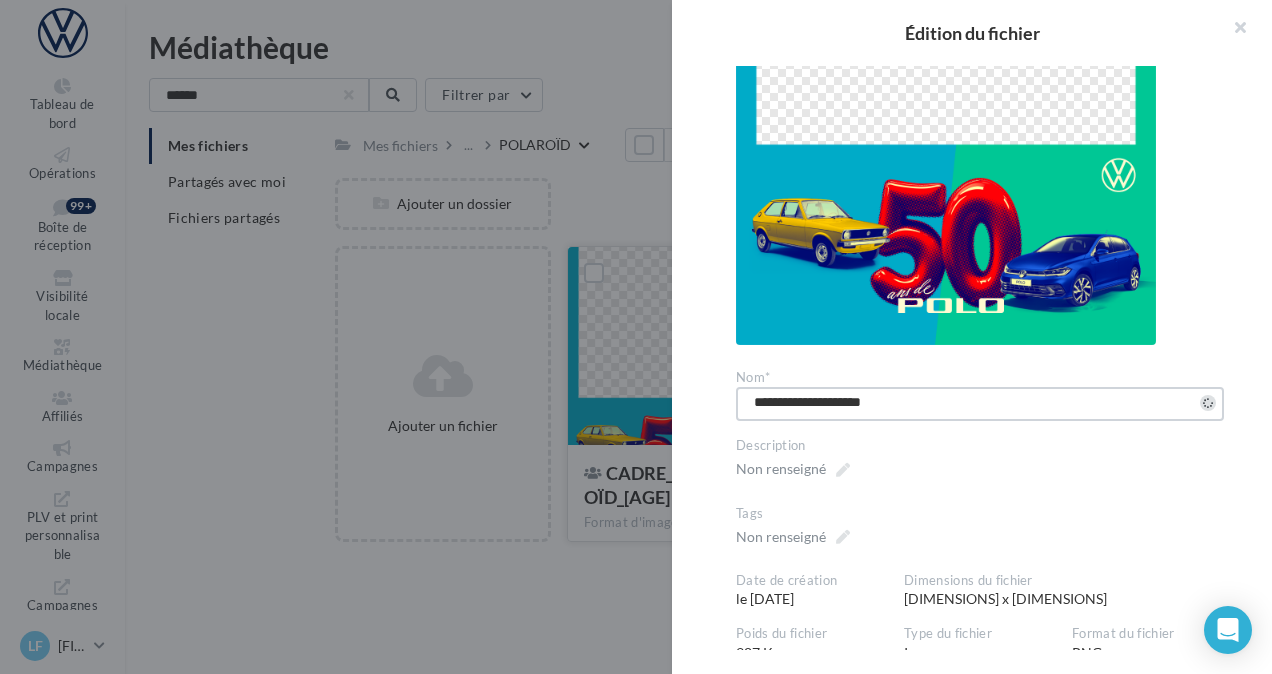 click on "**********" at bounding box center (980, 358) 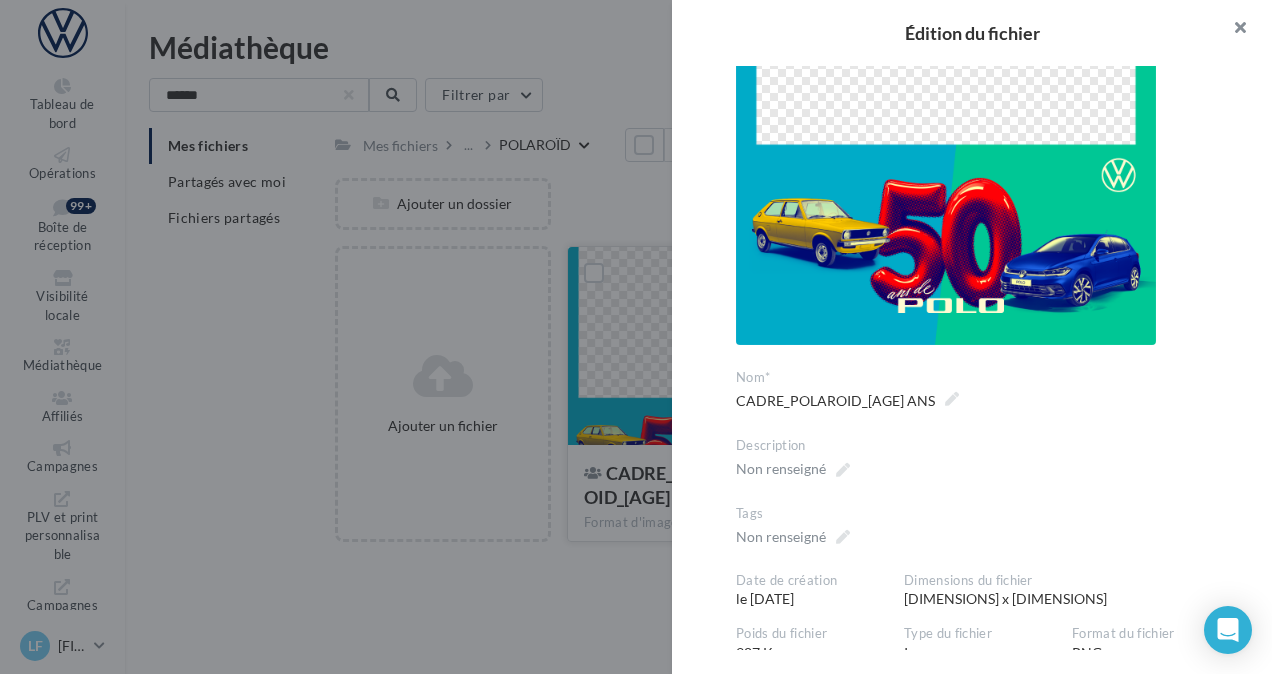 click at bounding box center (1232, 30) 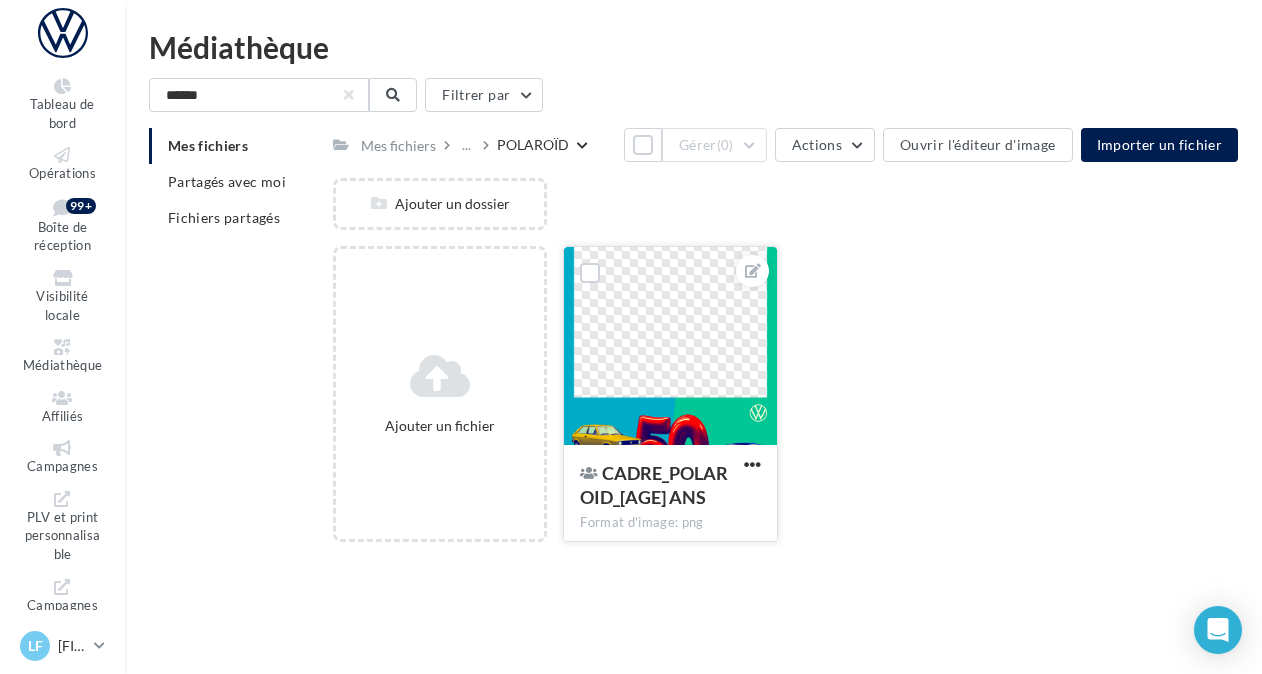 click on "POLAROÏD" at bounding box center (533, 145) 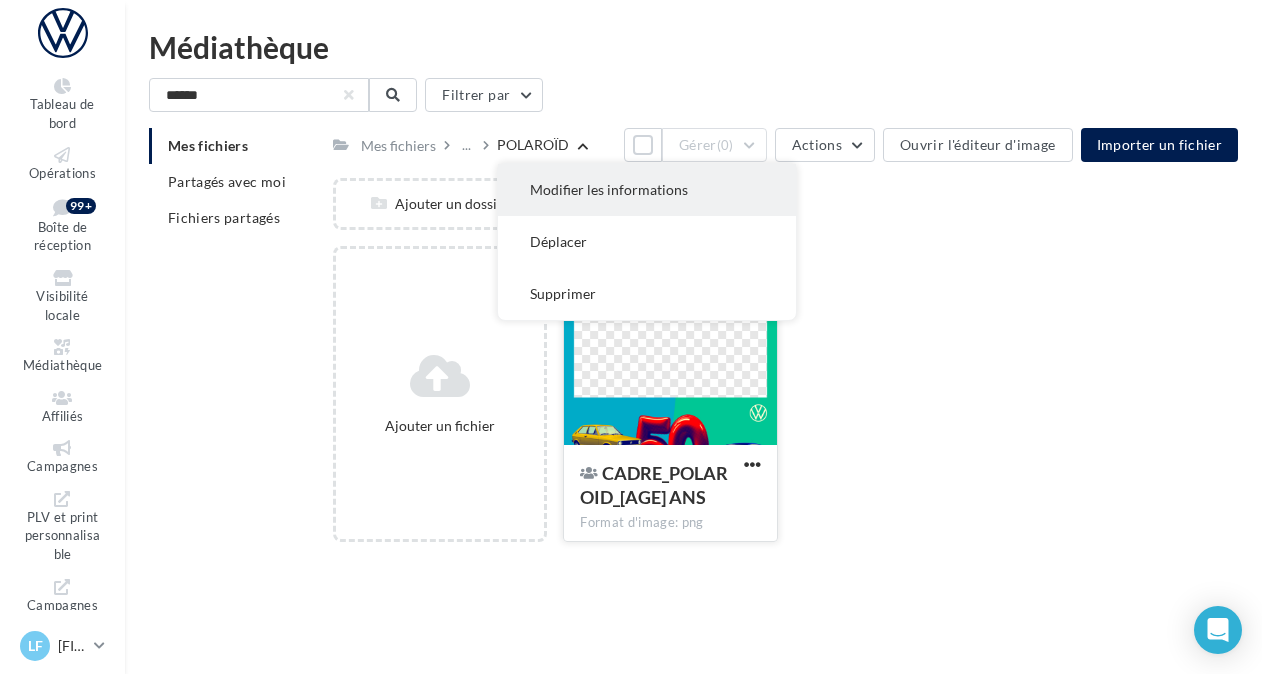 click on "Modifier les informations" at bounding box center (647, 190) 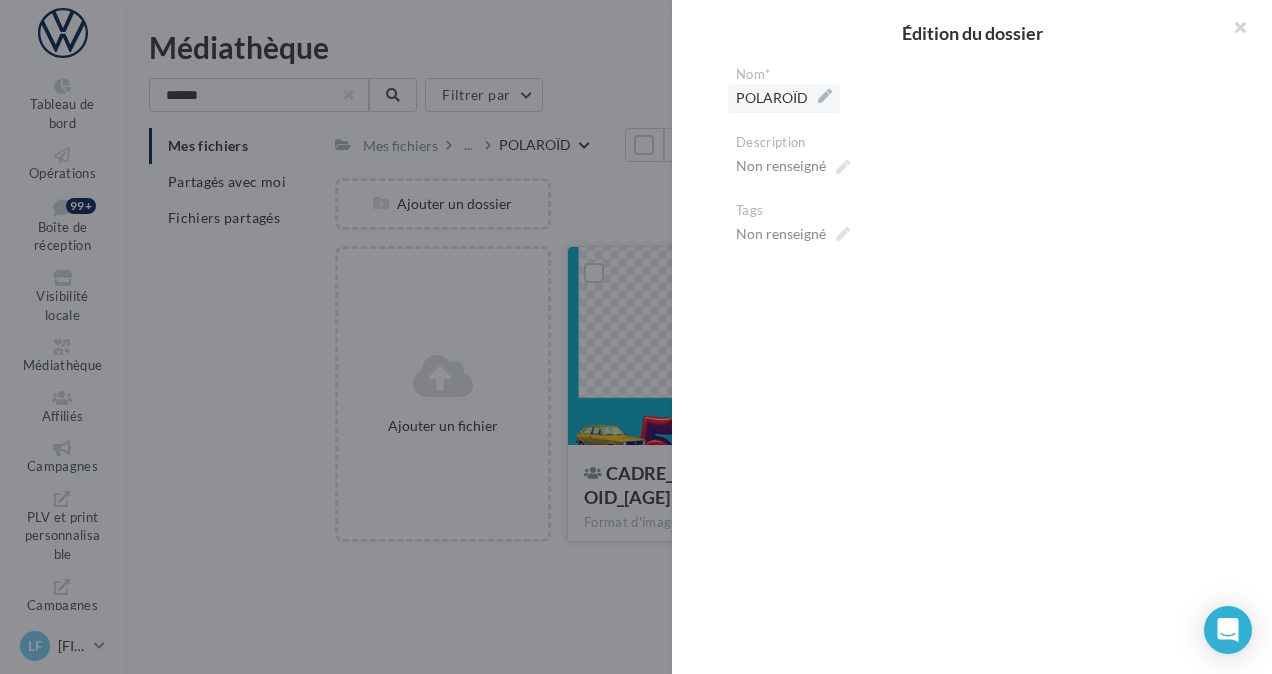click on "POLAROÏD" at bounding box center [784, 98] 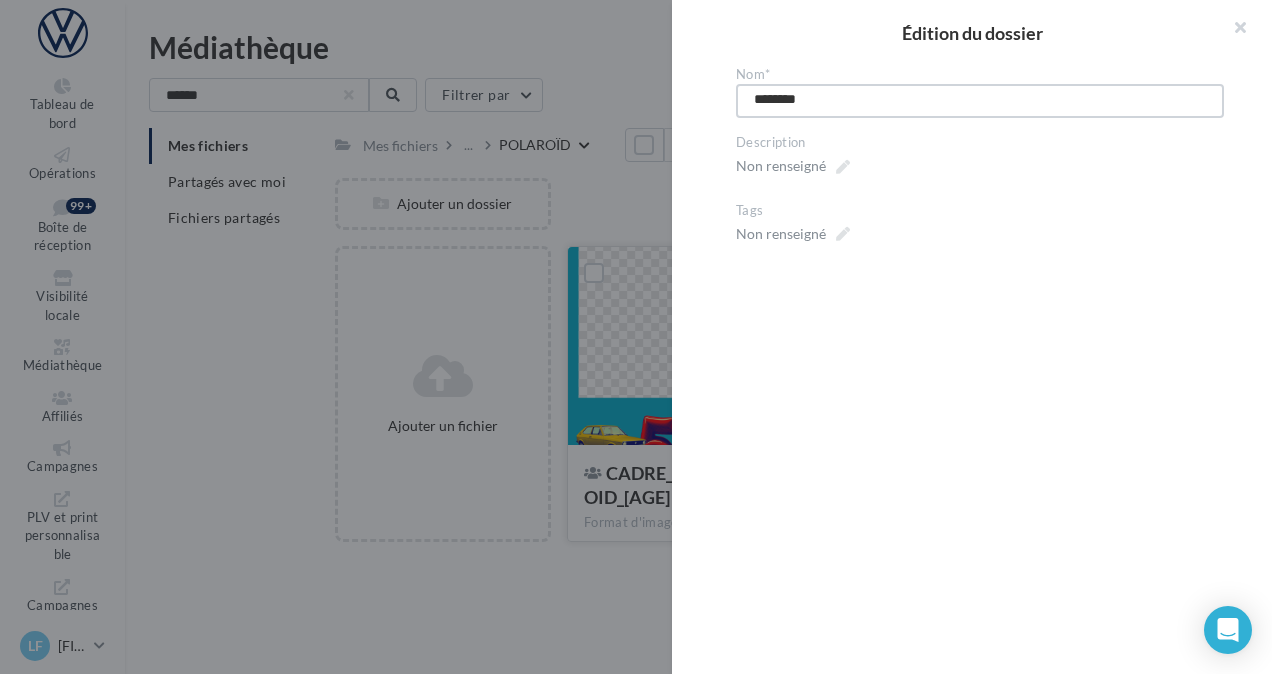 click on "********" at bounding box center [980, 101] 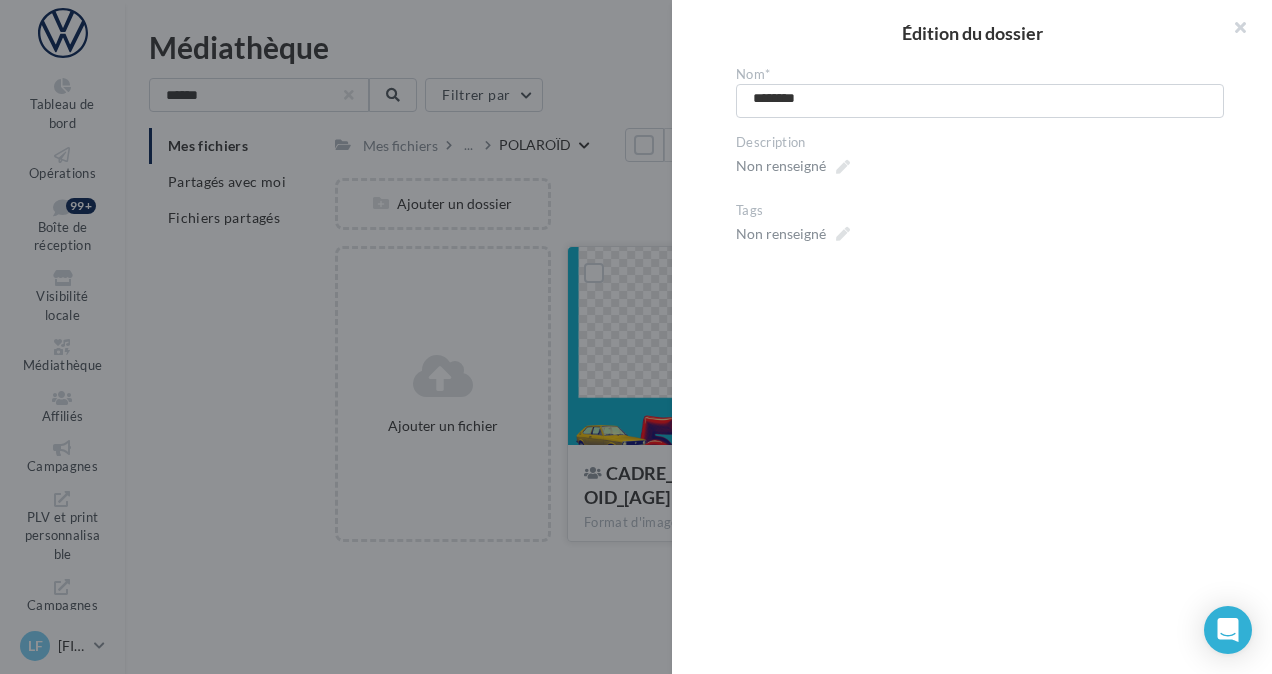 click on "Tags   Non renseigné" at bounding box center [980, 227] 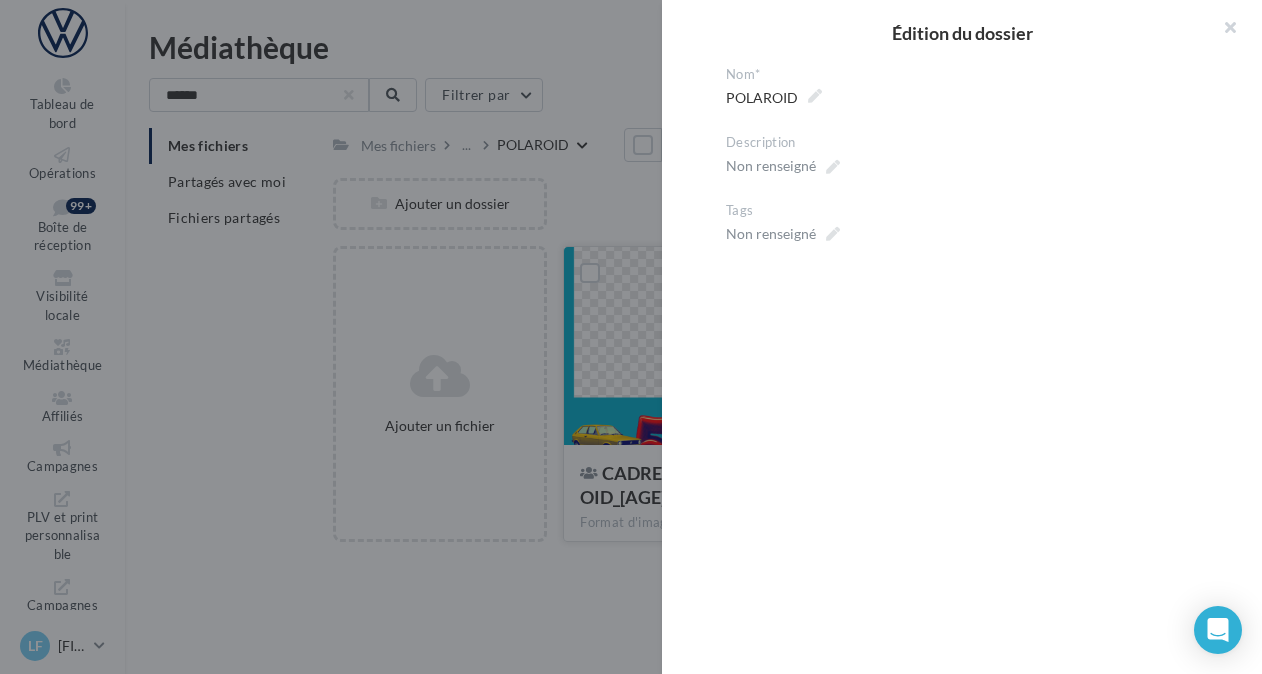 click on "Édition du dossier
Nom*  ********   ********   POLAROID    Description
Non renseigné
Tags   Non renseigné" at bounding box center [785, 558] 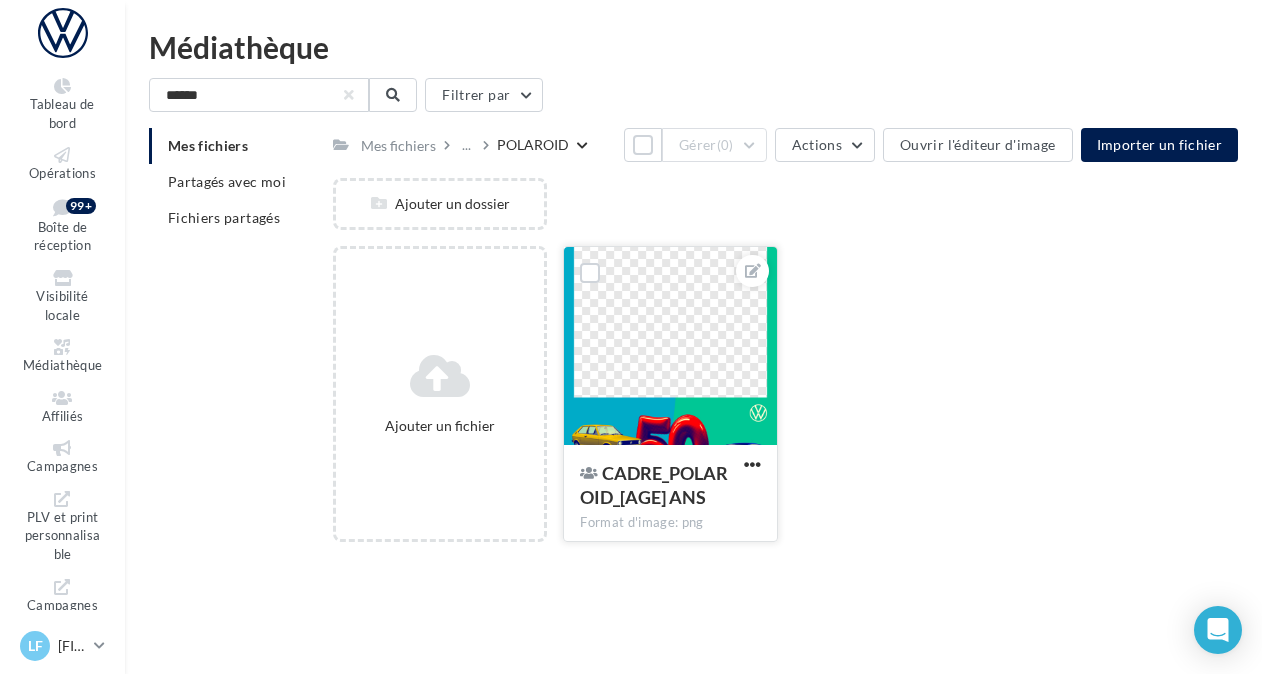 click on "POLAROID" at bounding box center [533, 145] 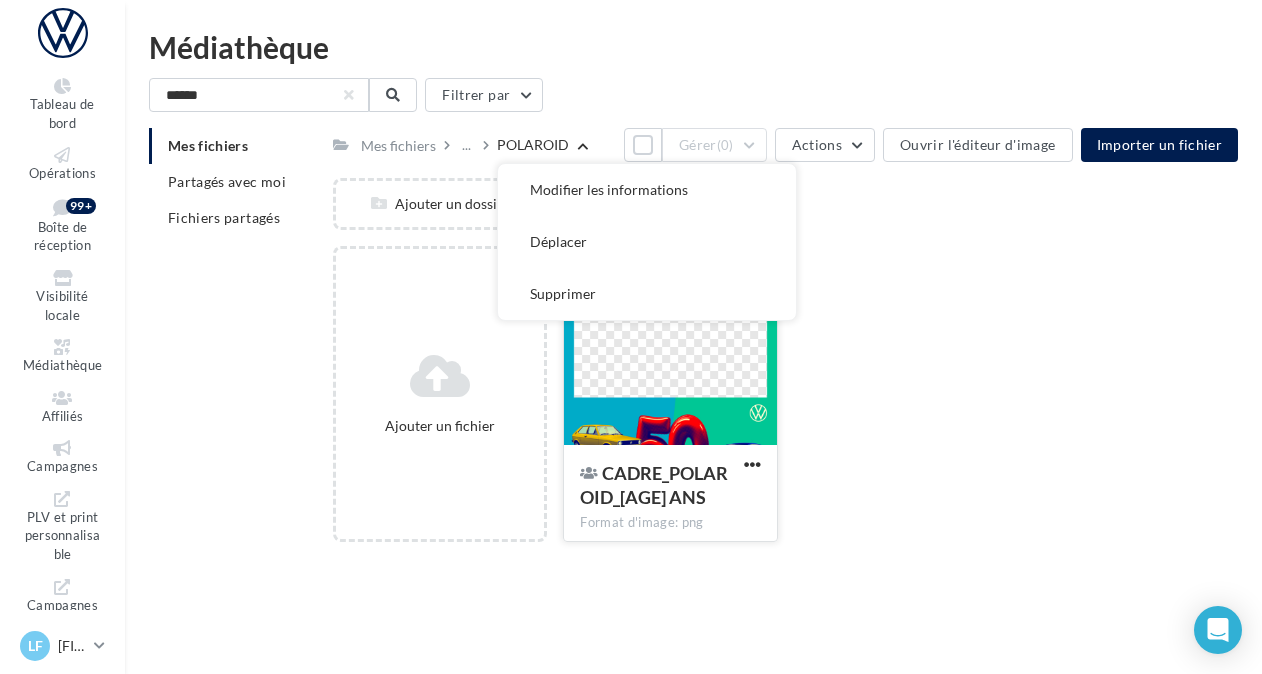 click on "Ajouter un fichier
CADRE_POLAROID_50 ANS  Format d'image: png                   CADRE_POLAROID_50 ANS" at bounding box center (793, 402) 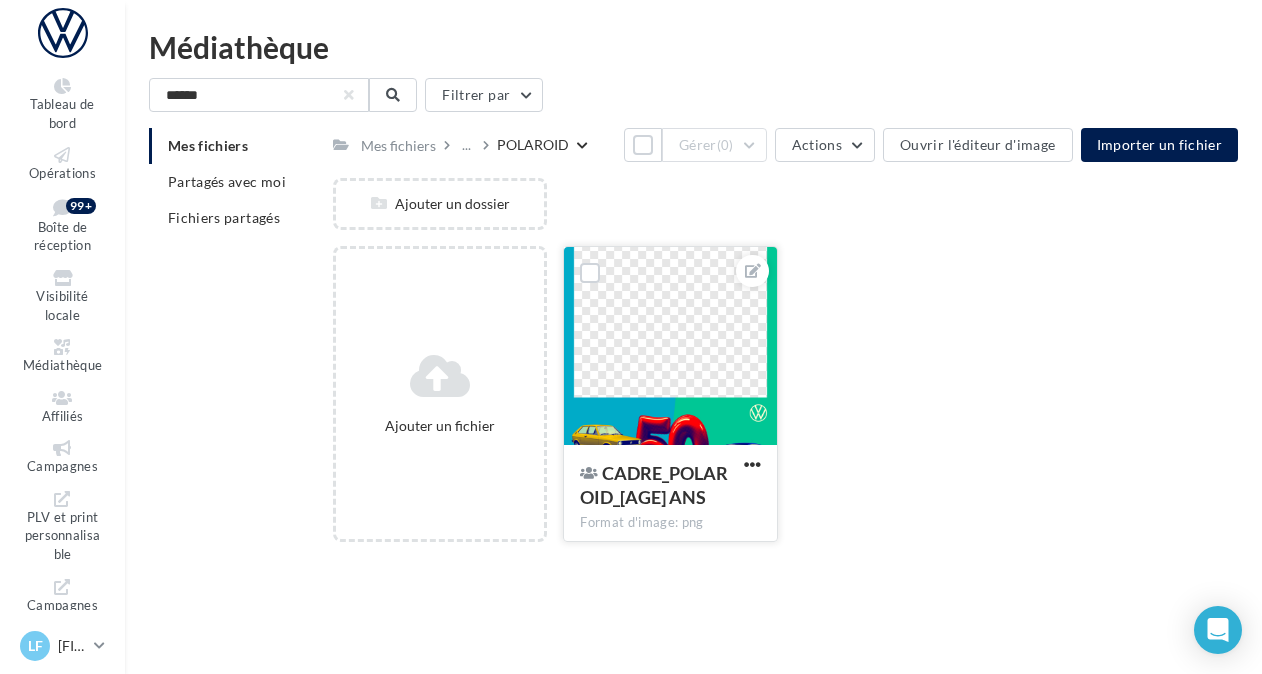 click on "..." at bounding box center [470, 145] 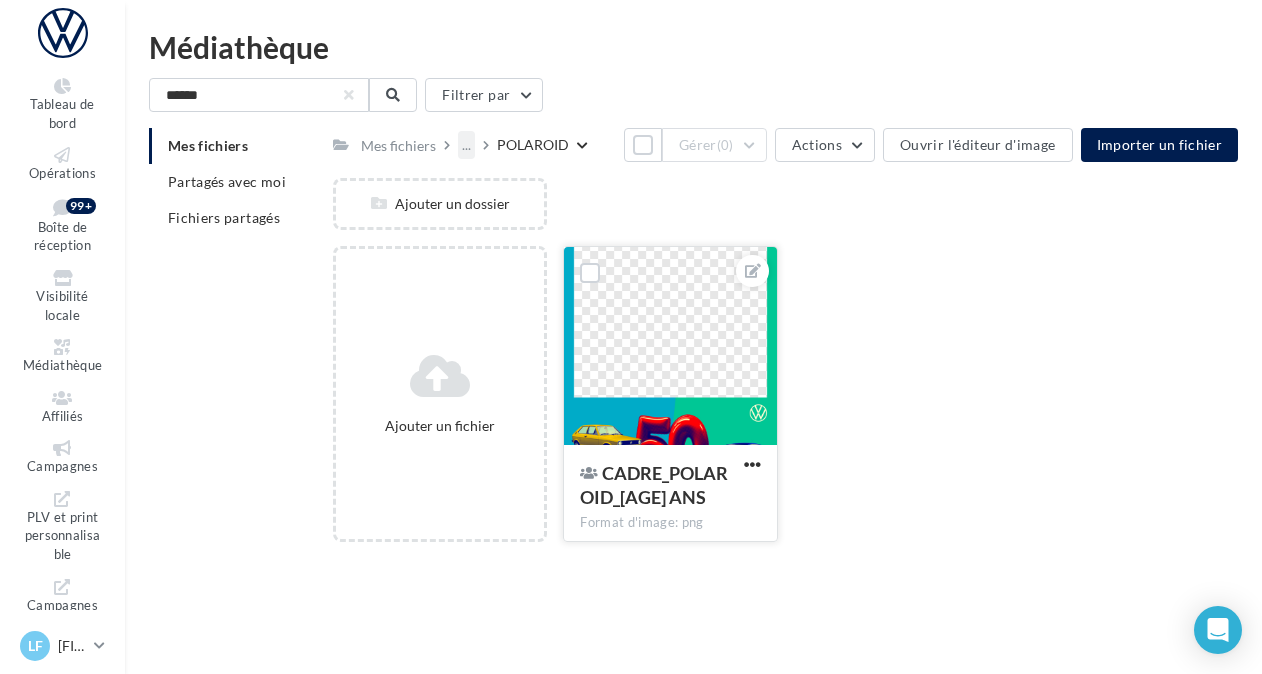 click on "..." at bounding box center [466, 145] 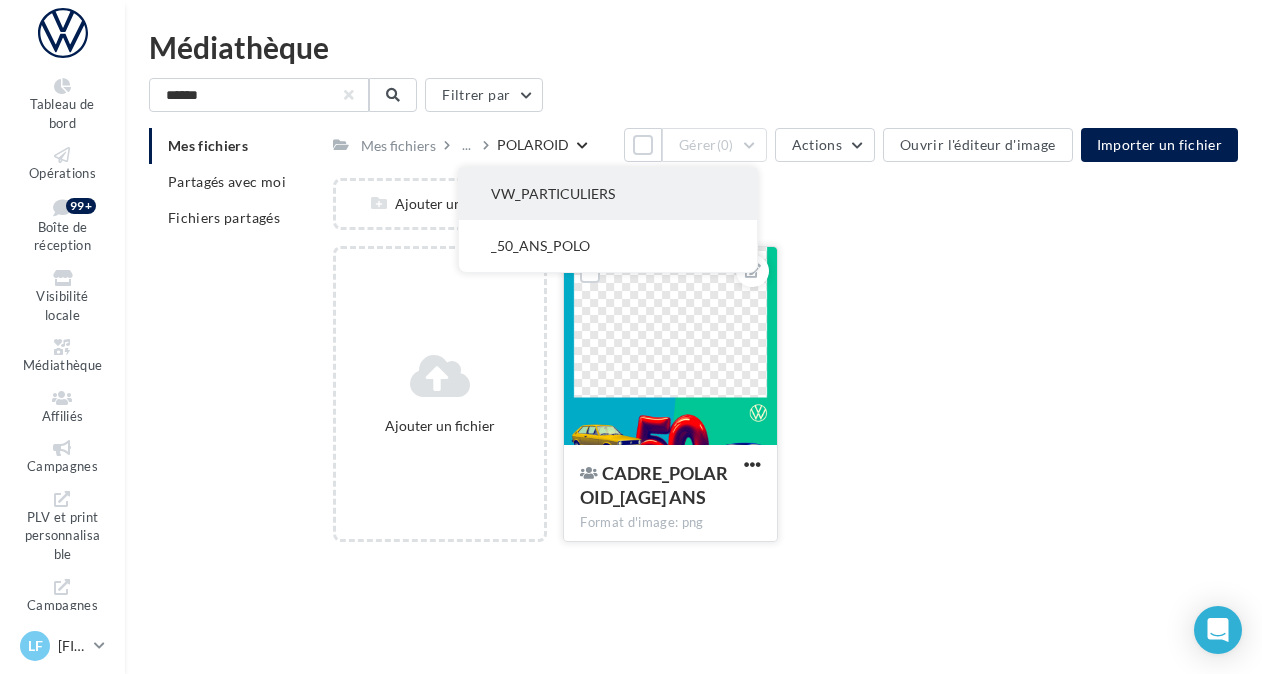 click on "VW_PARTICULIERS" at bounding box center (608, 194) 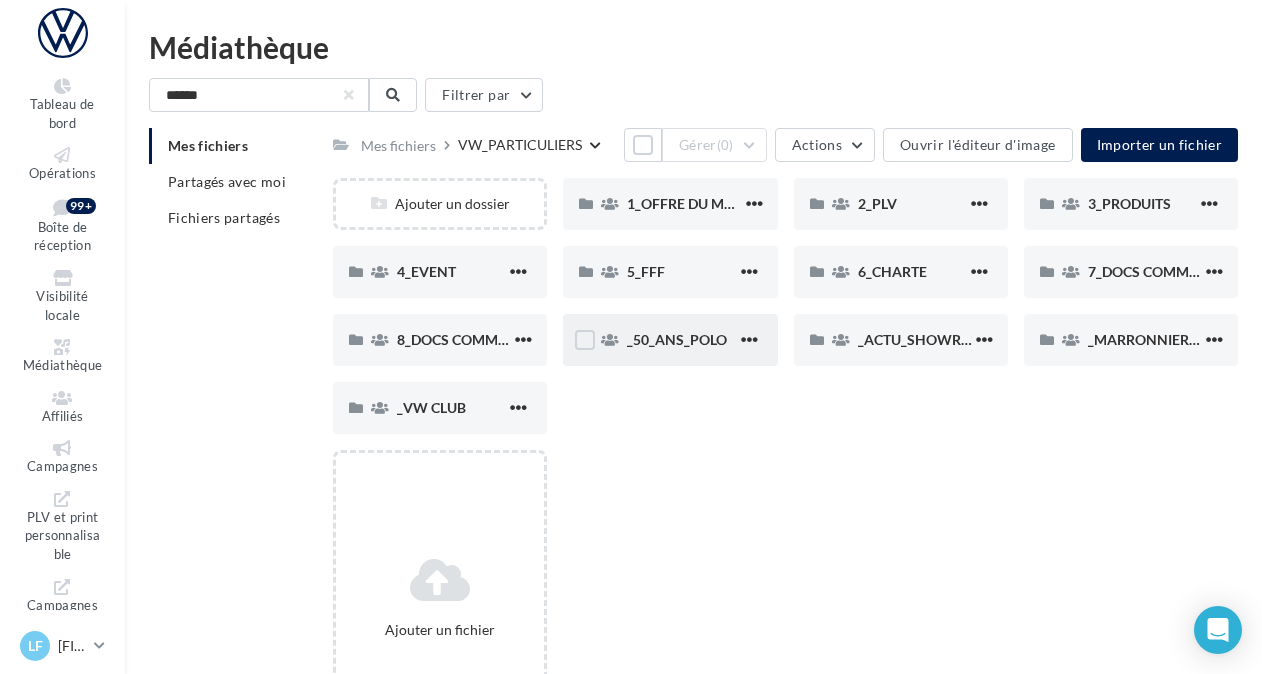 click on "_50_ANS_POLO" at bounding box center [677, 339] 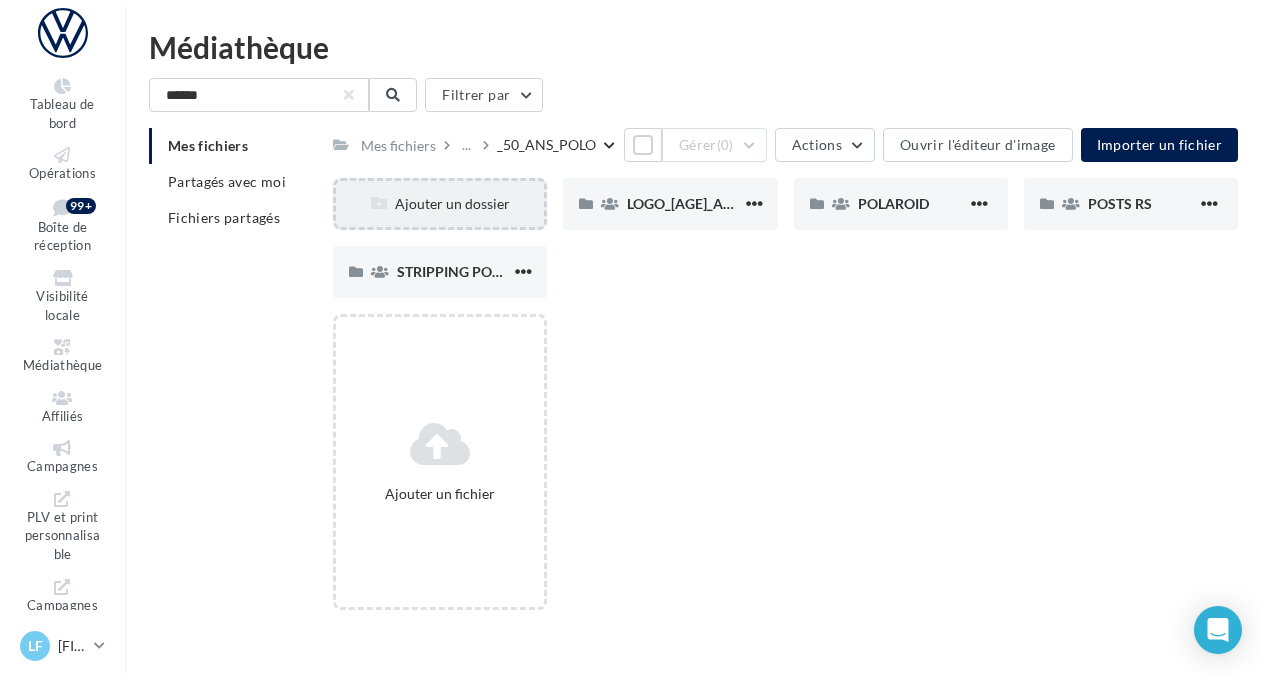 click on "Ajouter un dossier" at bounding box center [440, 204] 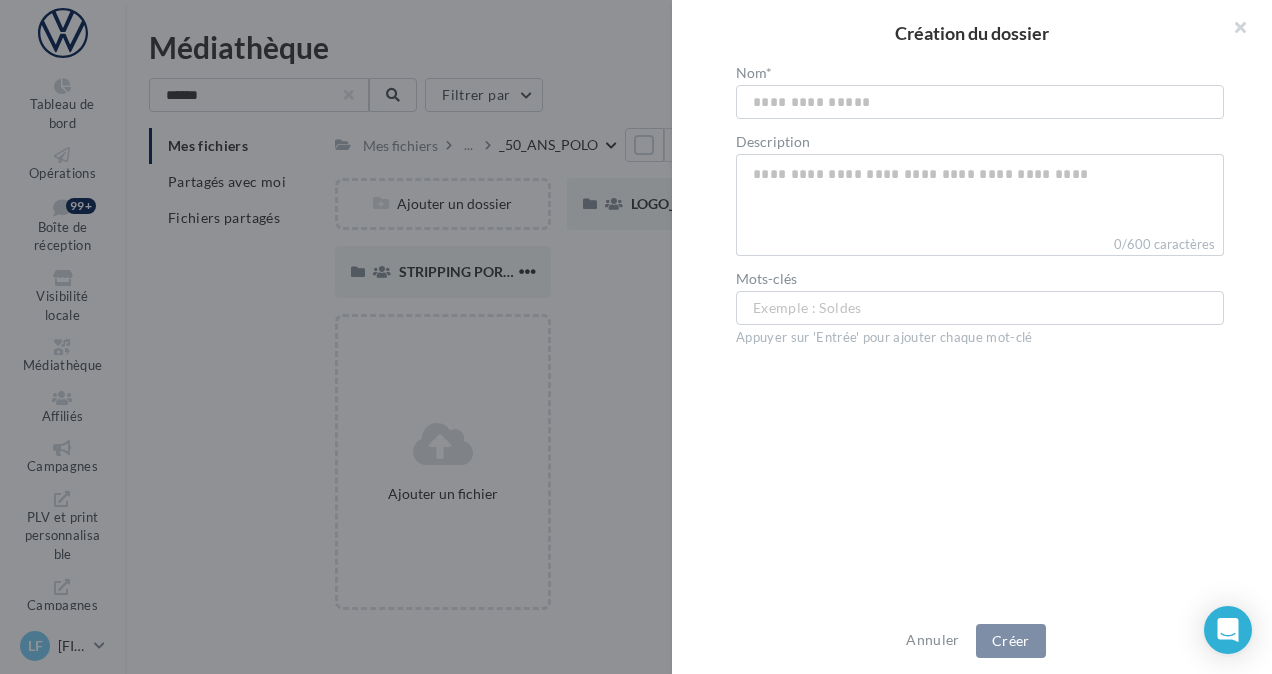 click at bounding box center (636, 337) 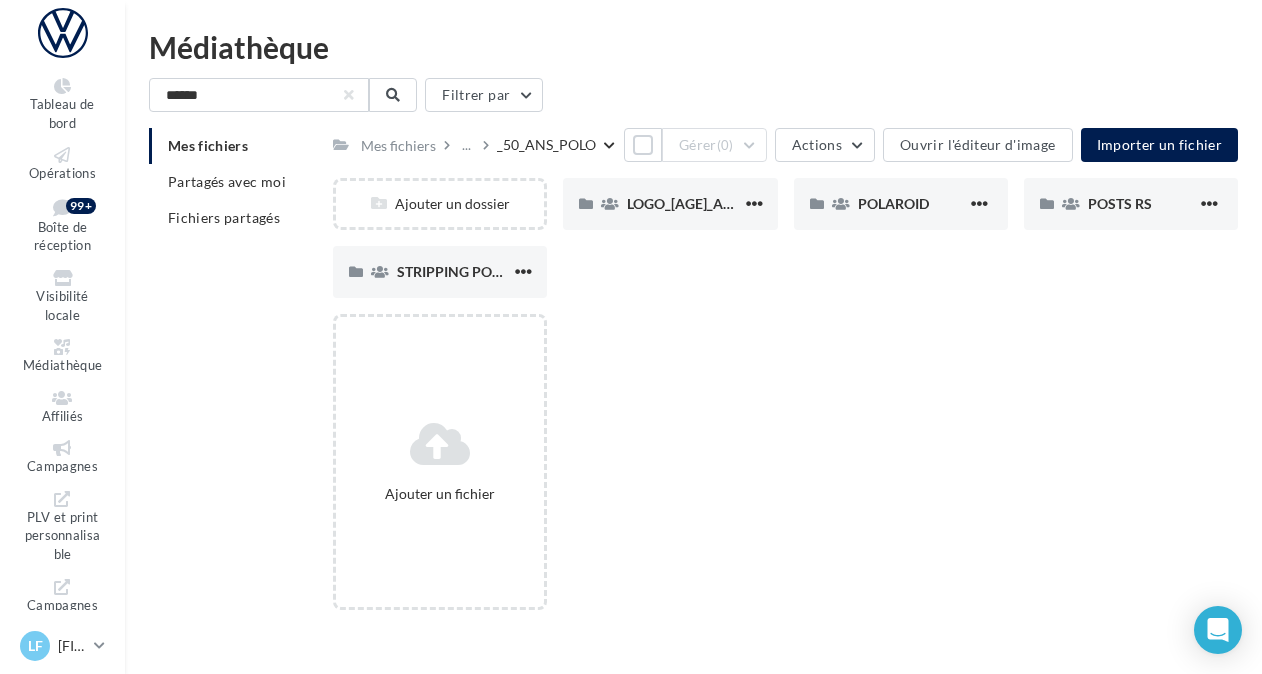 click on "Mes fichiers
Partagés avec moi
Fichiers partagés
Mes fichiers        ...         _50_ANS_POLO
Tout sélectionner
Gérer   (0)              Actions               Ouvrir l'éditeur d'image       Importer un fichier     Ajouter un dossier
LOGO_50_ANS_POLO                LOGO_50_ANS_POLO
POLAROID                POLAROID
POSTS RS                POSTS RS
STRIPPING PORTIERE                STRIPPING PORTIERE       Ajouter un fichier" at bounding box center [701, 377] 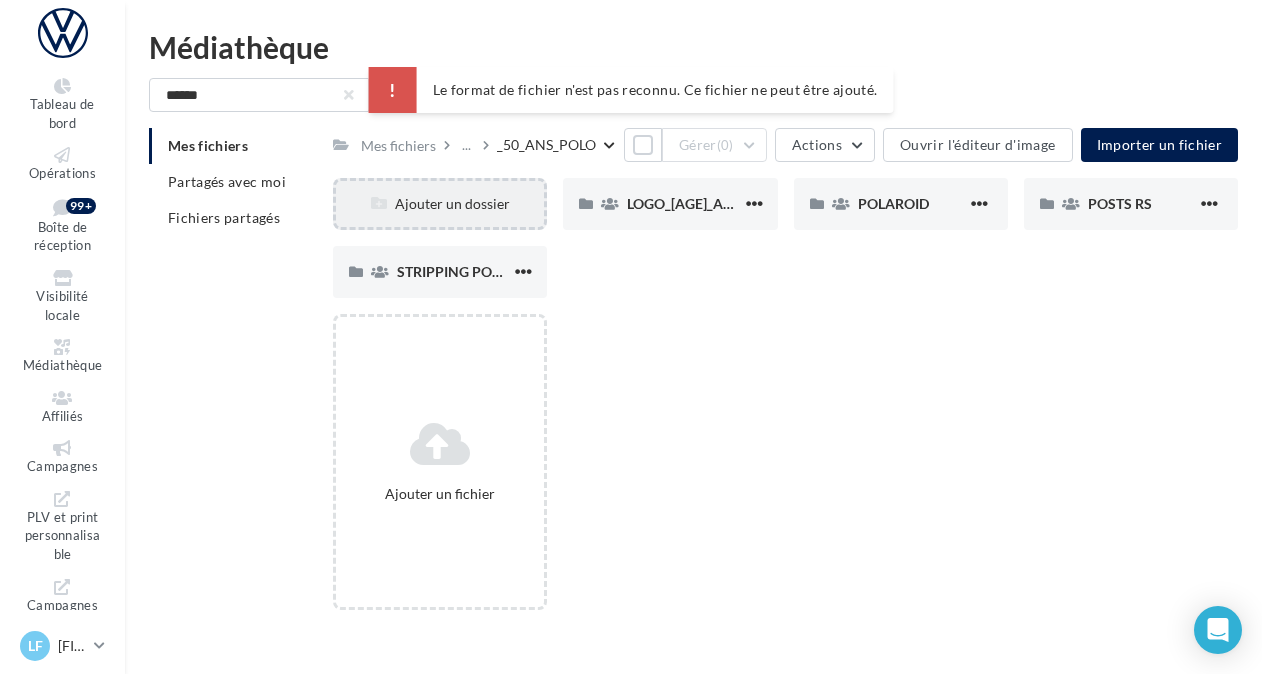 click on "Ajouter un dossier" at bounding box center [440, 204] 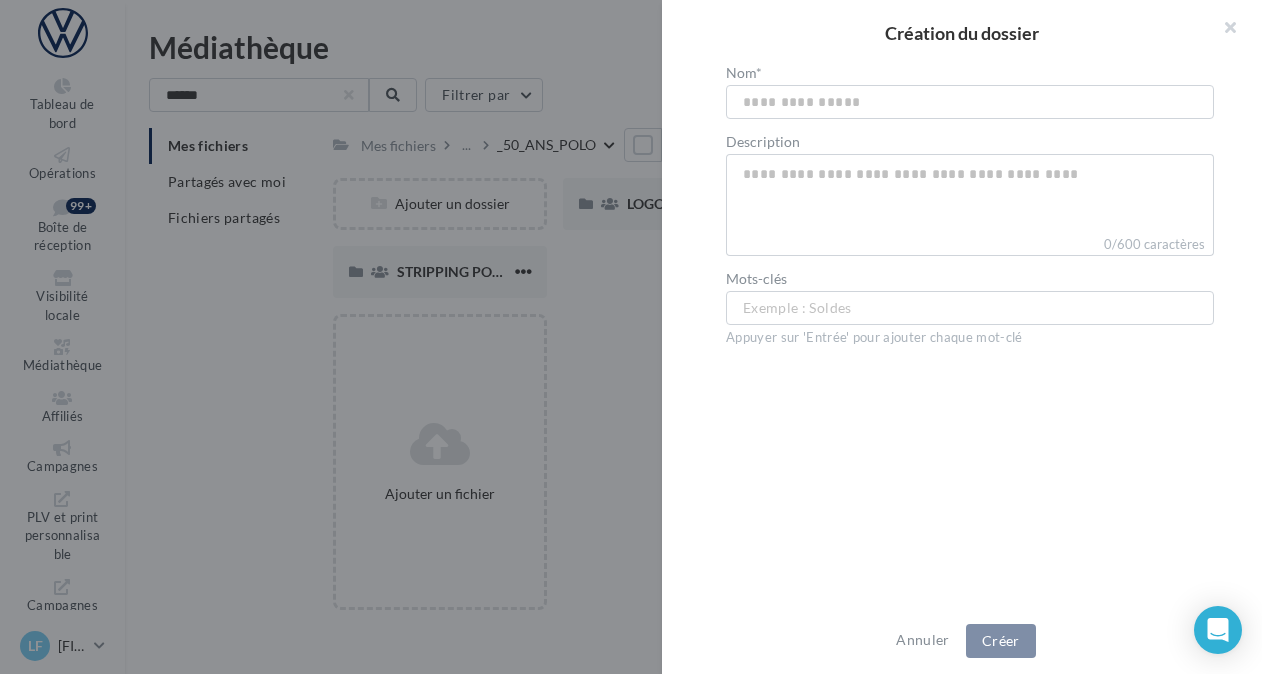 click at bounding box center [631, 337] 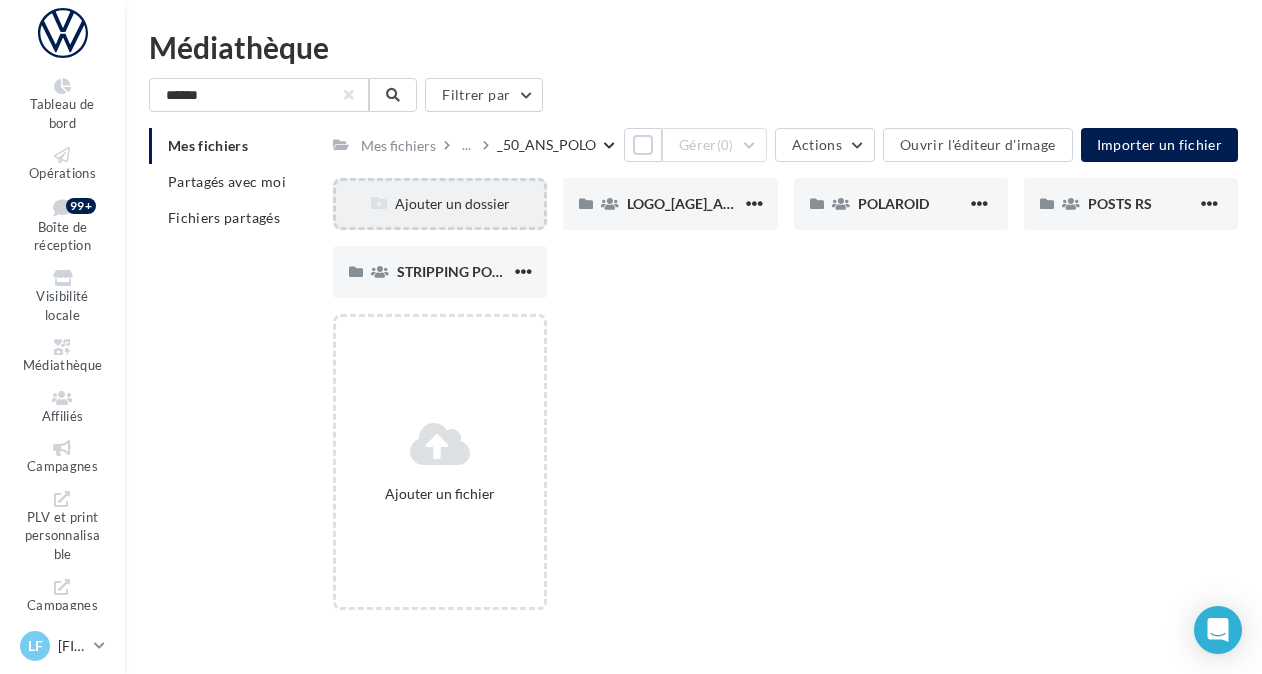 click on "Ajouter un dossier" at bounding box center (440, 204) 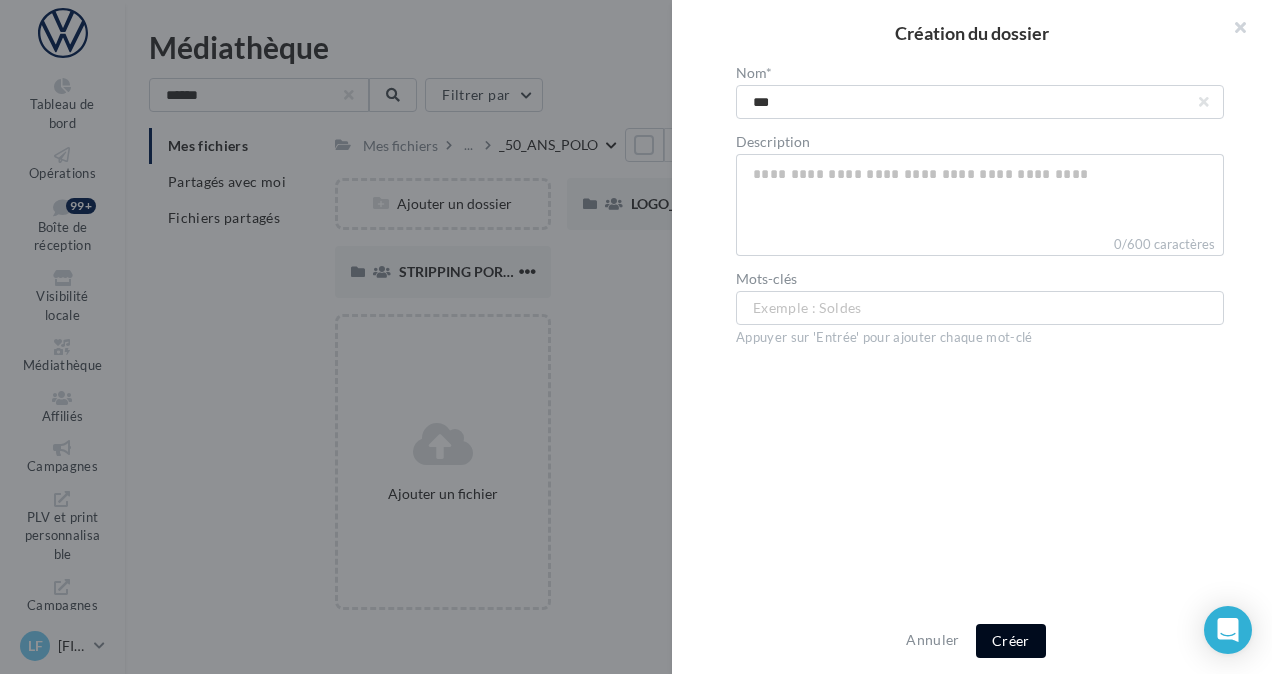 click on "Créer" at bounding box center (1011, 641) 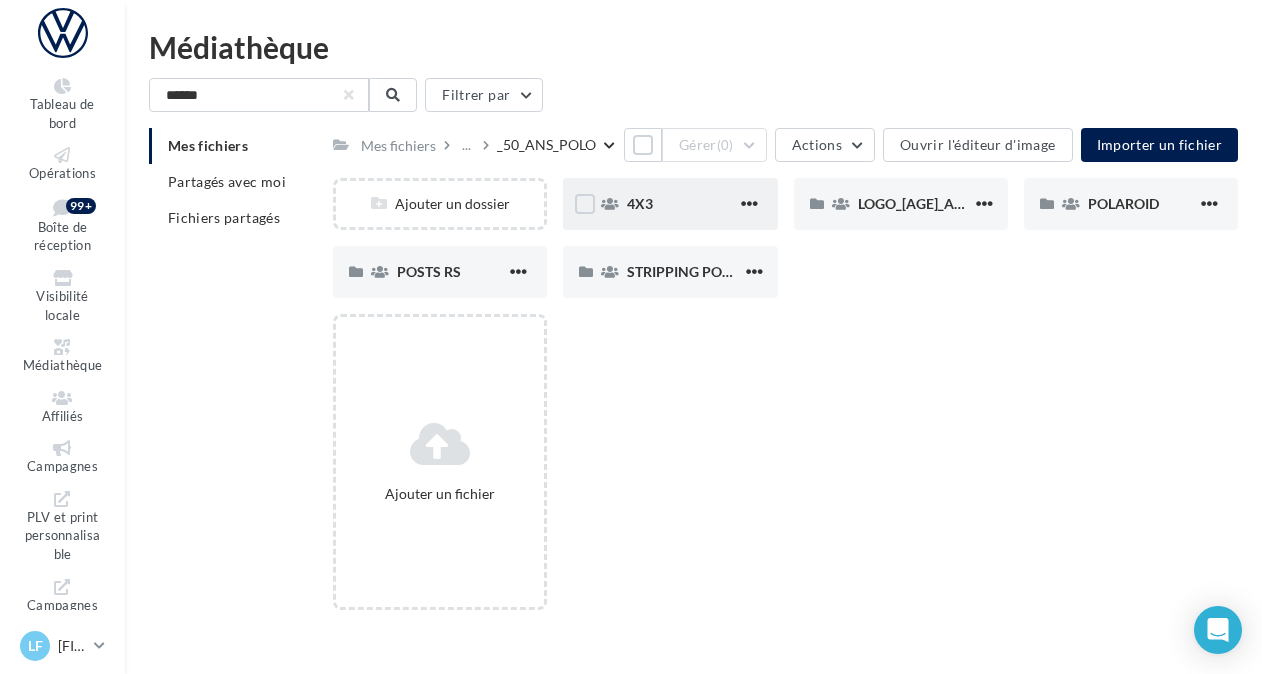 click on "4X3" at bounding box center [681, 204] 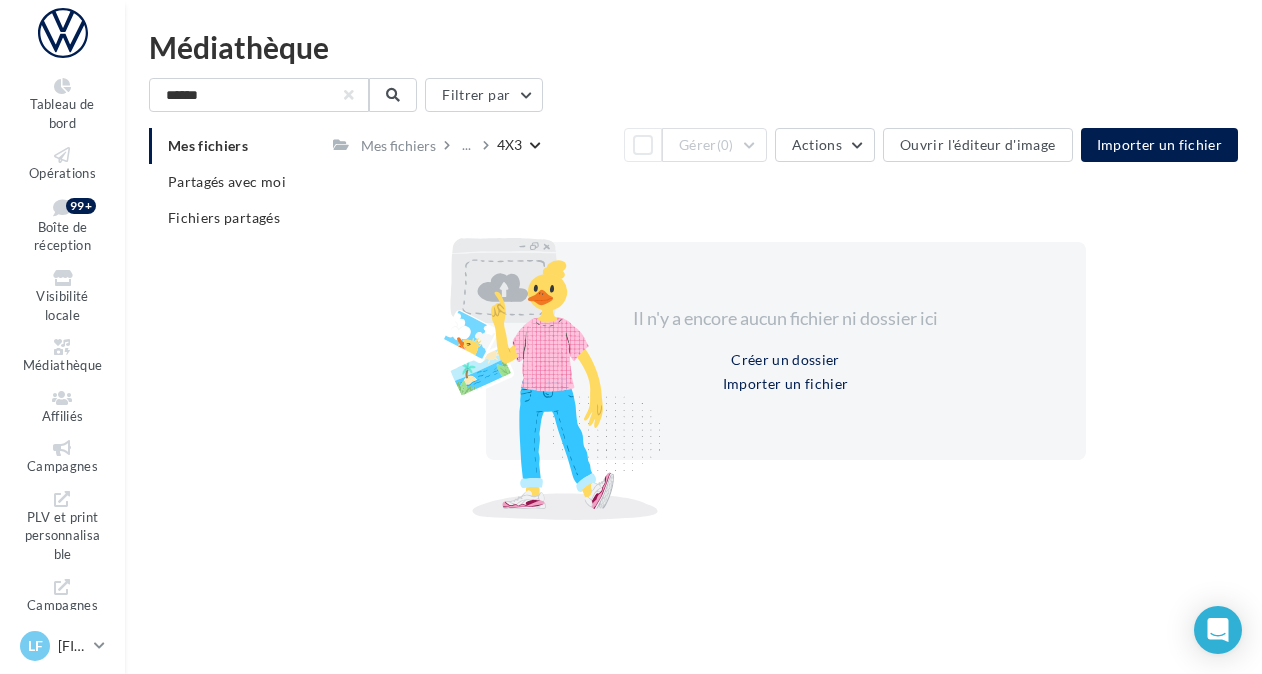 click on "******        Filtrer par" at bounding box center (693, 95) 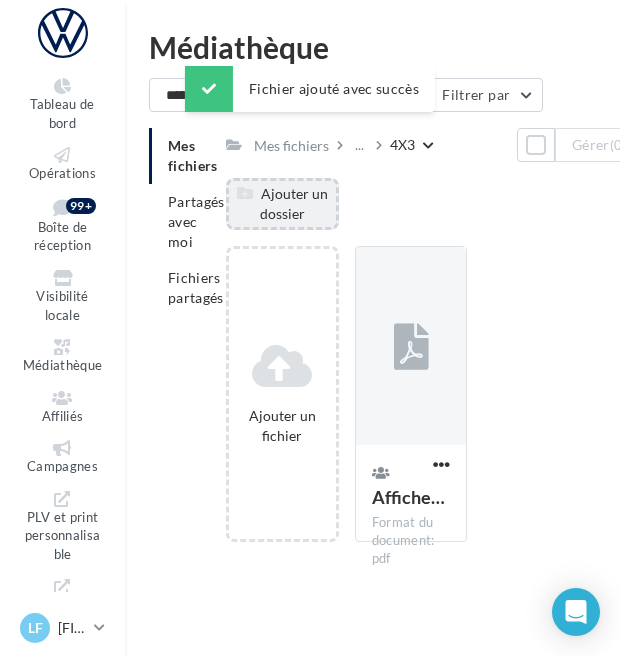 click on "Ajouter un dossier" at bounding box center [282, 204] 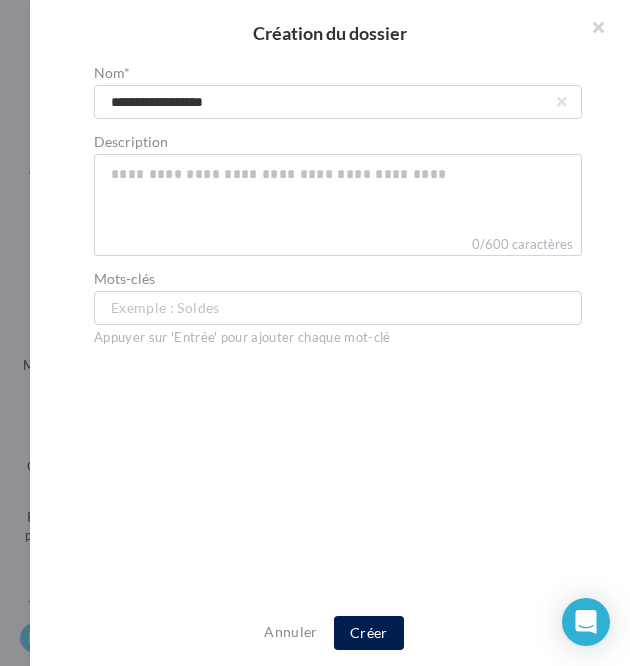 click on "**********" at bounding box center [338, 334] 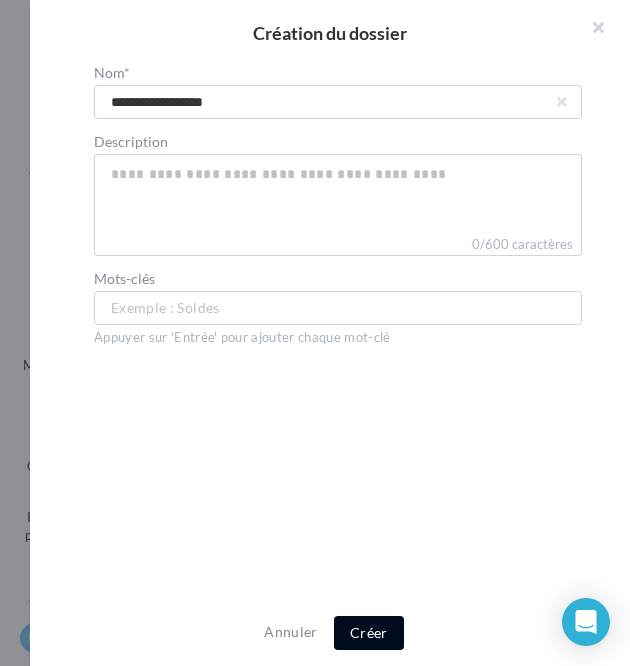 click on "Créer" at bounding box center (369, 633) 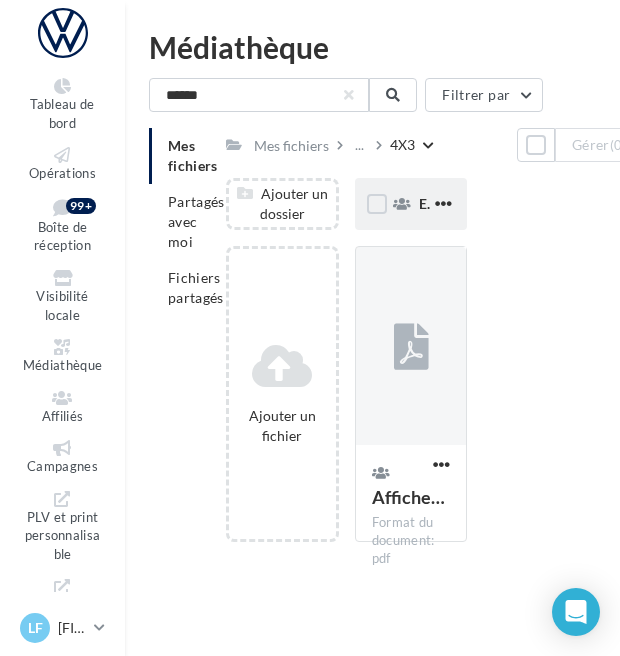 click on "ELEMENTS IMPRIMEUR" at bounding box center [411, 204] 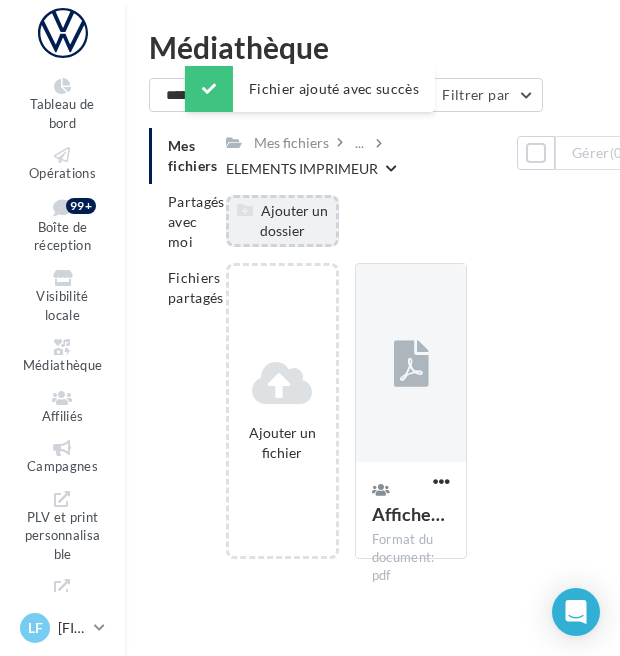 drag, startPoint x: 380, startPoint y: 529, endPoint x: 324, endPoint y: 229, distance: 305.18192 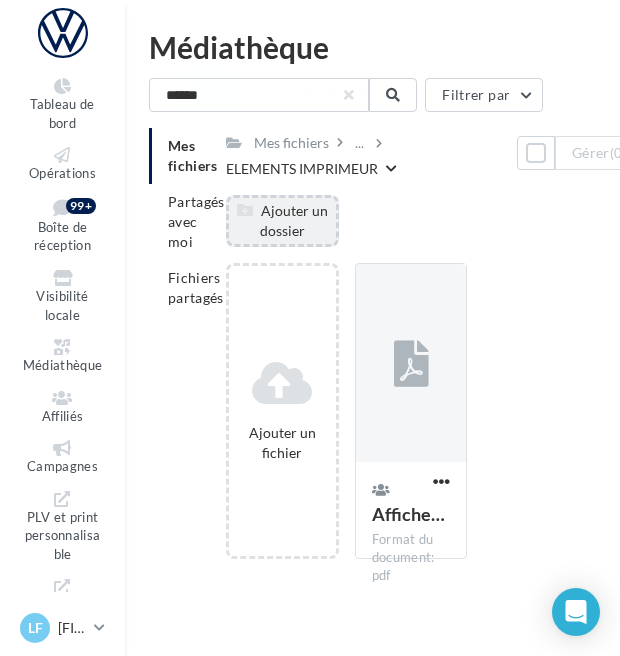 drag, startPoint x: 324, startPoint y: 229, endPoint x: 291, endPoint y: 224, distance: 33.37664 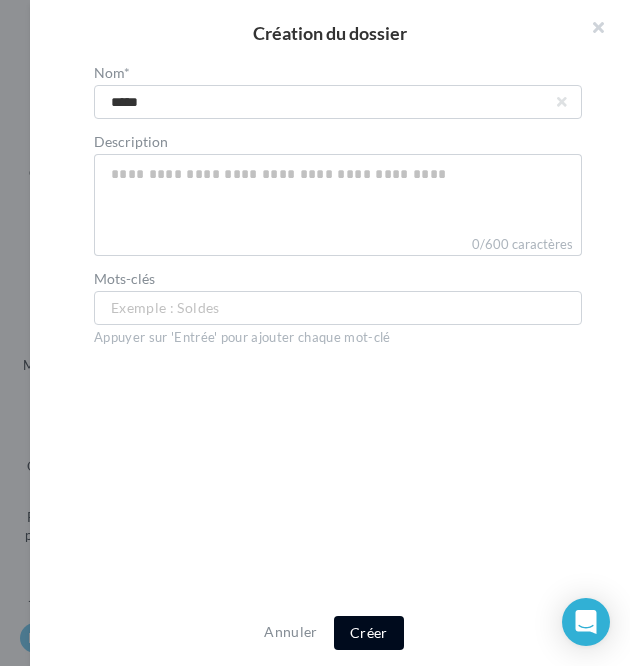 click on "Créer" at bounding box center [369, 633] 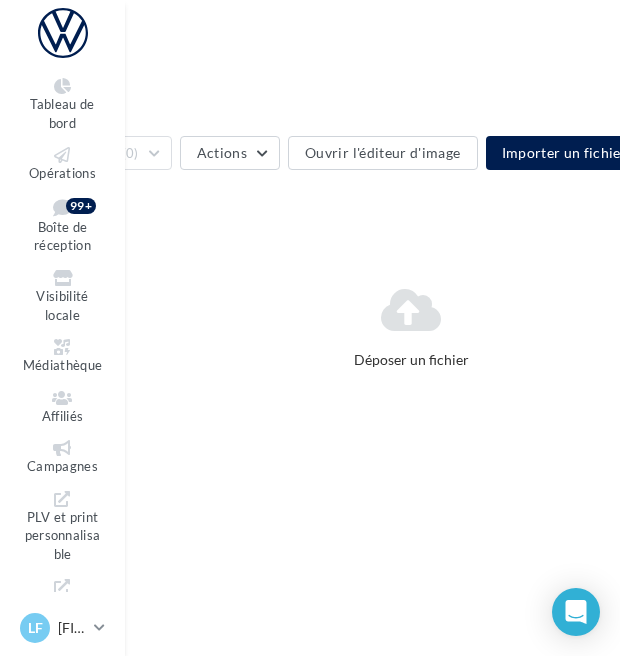 scroll, scrollTop: 0, scrollLeft: 511, axis: horizontal 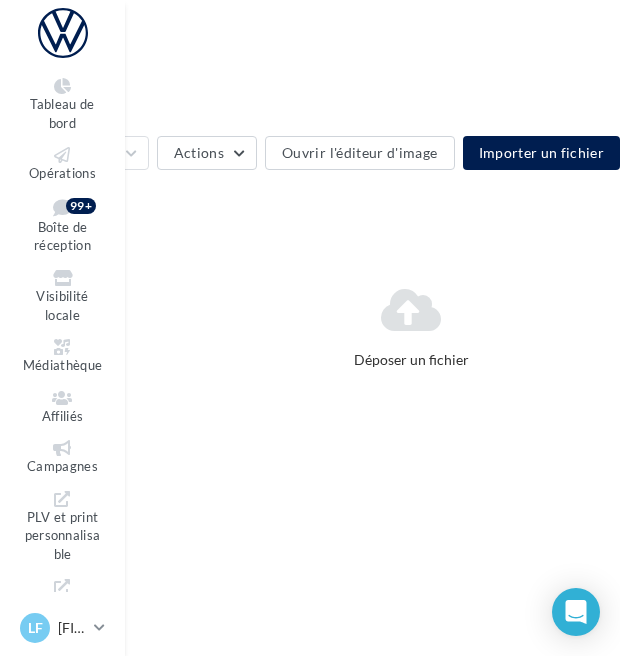 click on "Tableau de bord
Opérations" at bounding box center [-201, 328] 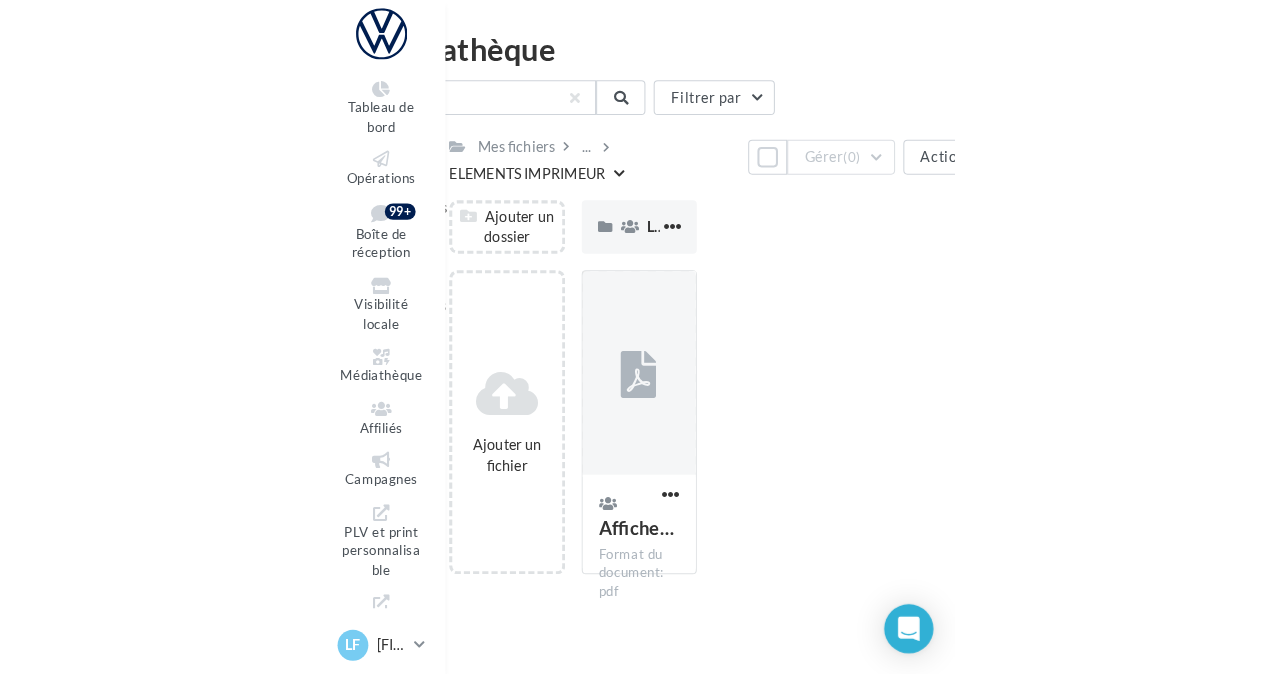 scroll, scrollTop: 0, scrollLeft: 0, axis: both 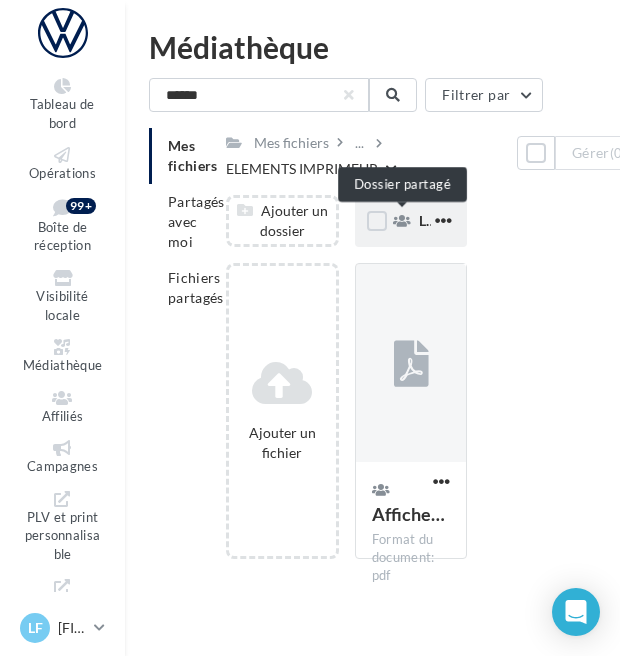 click at bounding box center (402, 221) 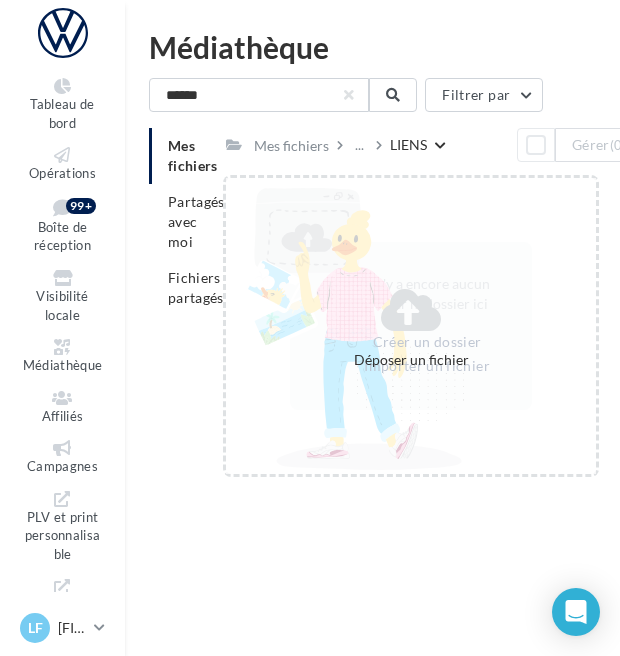 click on "Tableau de bord
Opérations
Affiliés" at bounding box center [310, 360] 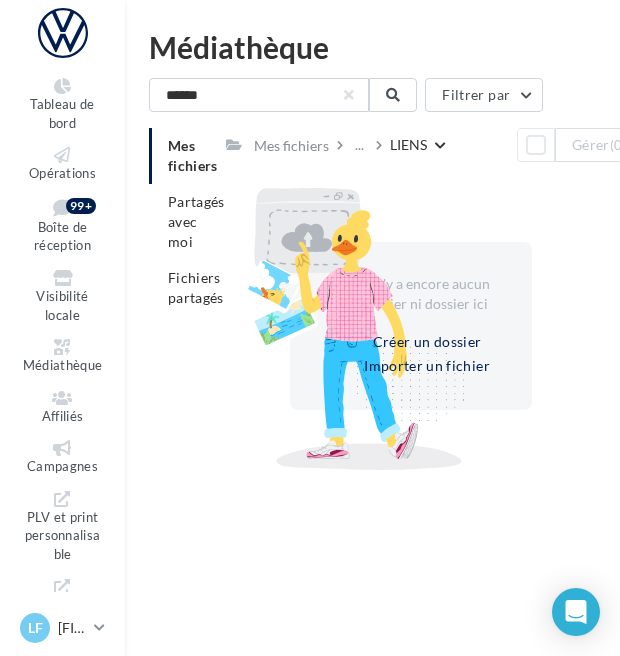 click on "Tableau de bord
Opérations
Affiliés" at bounding box center [310, 360] 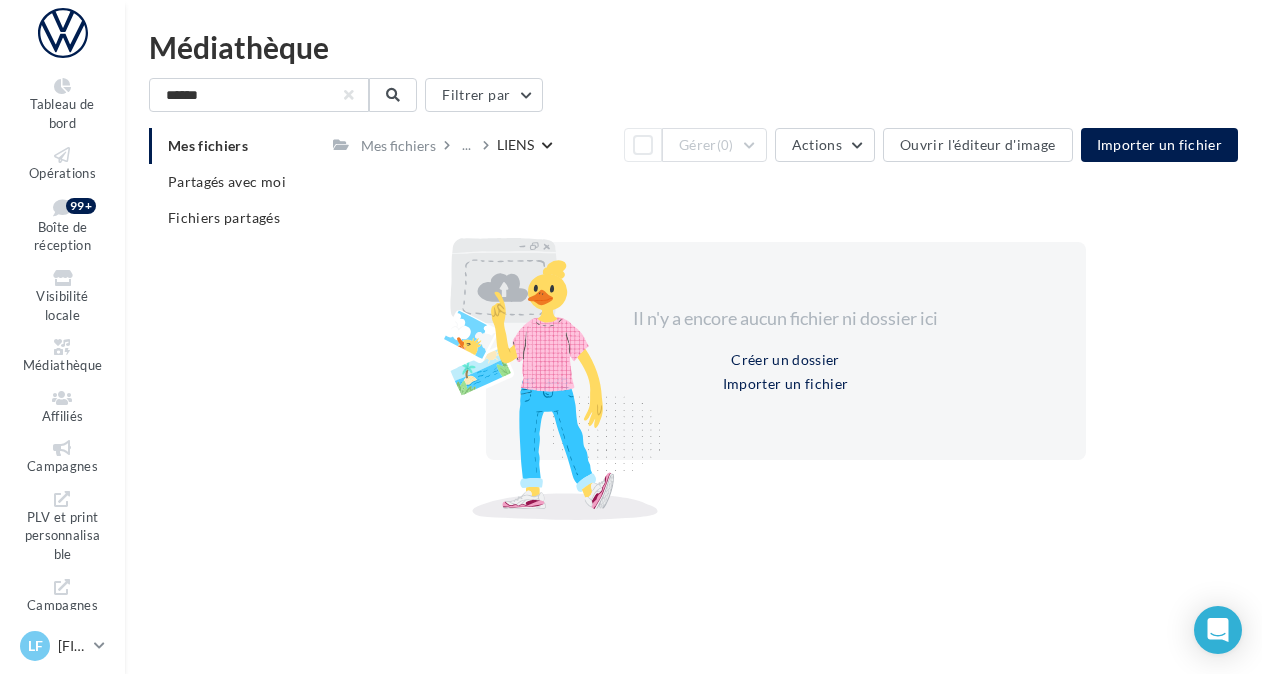 click at bounding box center [546, 345] 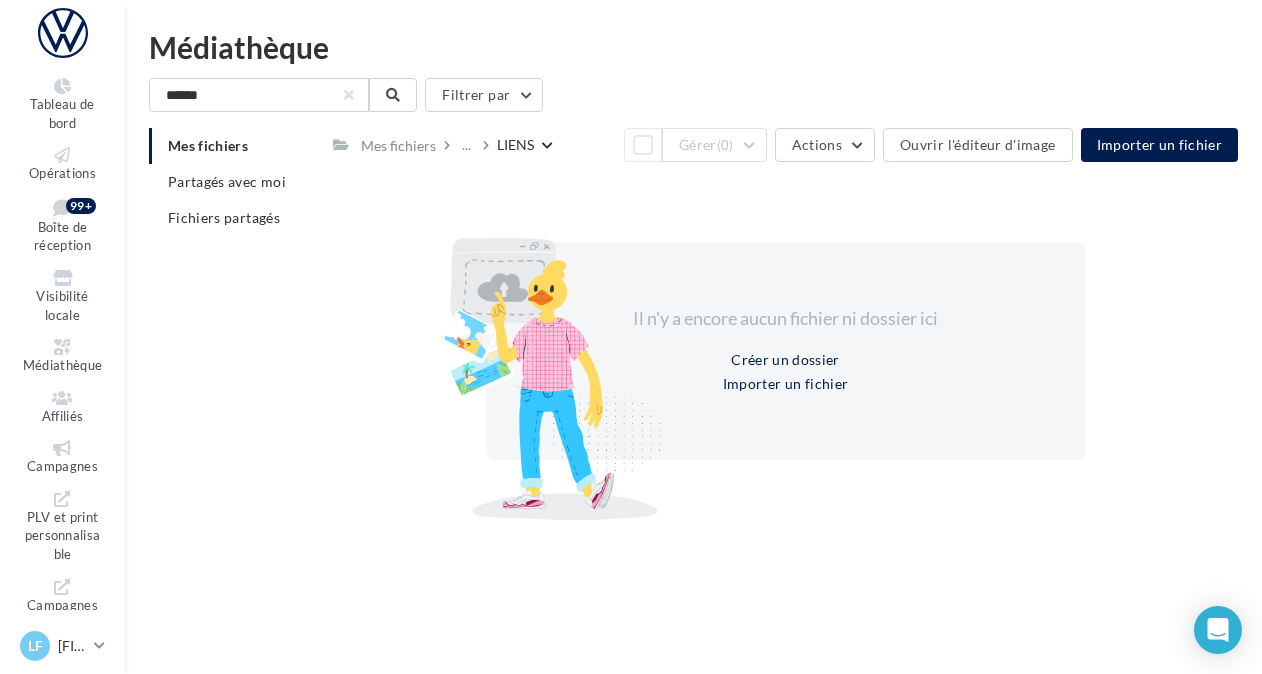 click on "Médiathèque" at bounding box center (693, 47) 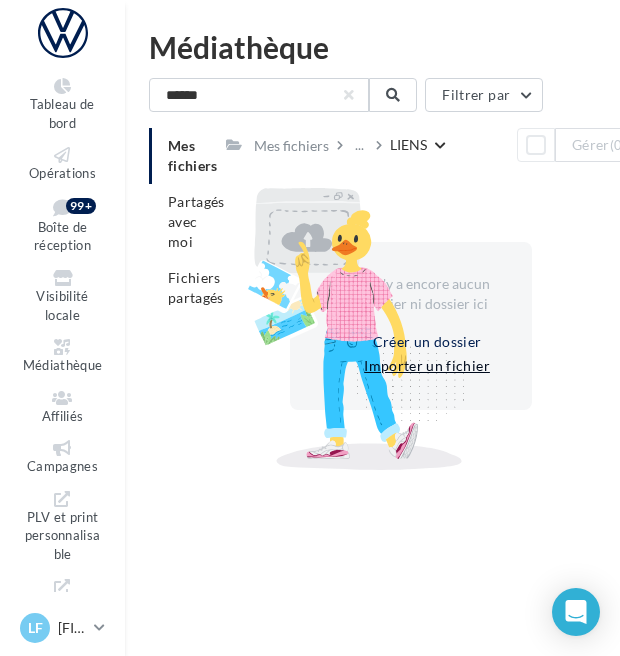 click on "Importer un fichier" at bounding box center [427, 366] 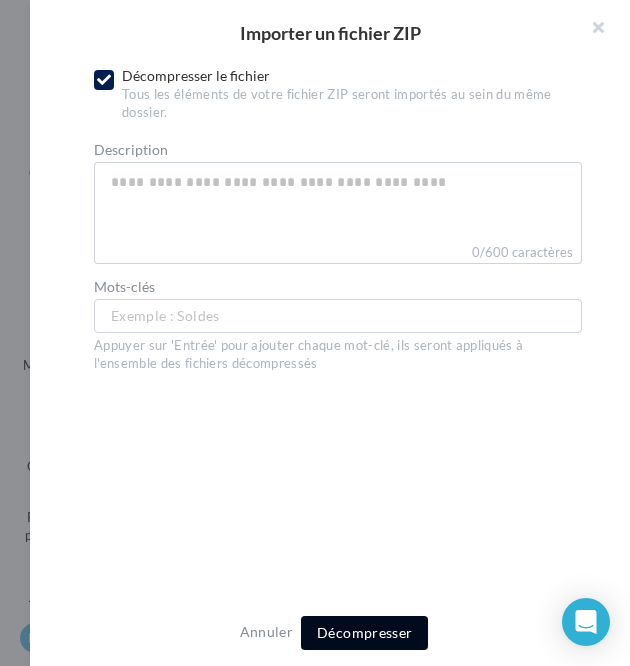 click on "Décompresser" at bounding box center (364, 632) 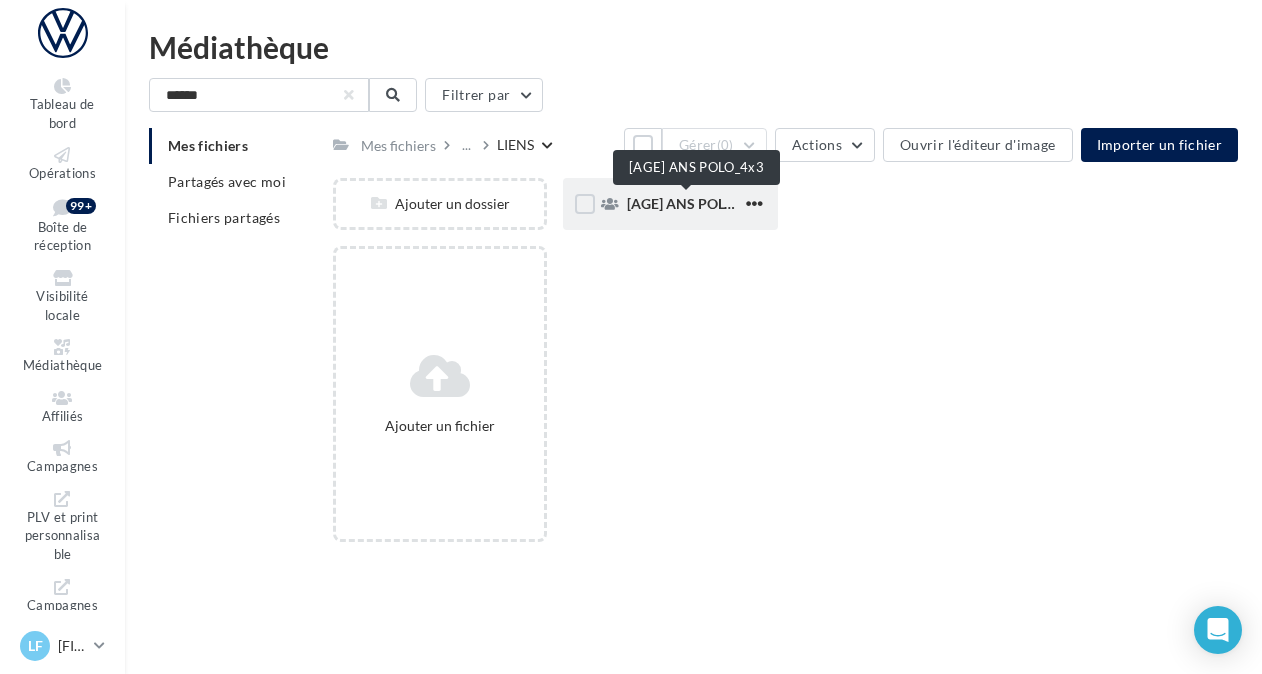 click on "50 ANS POLO_4x3" at bounding box center (696, 203) 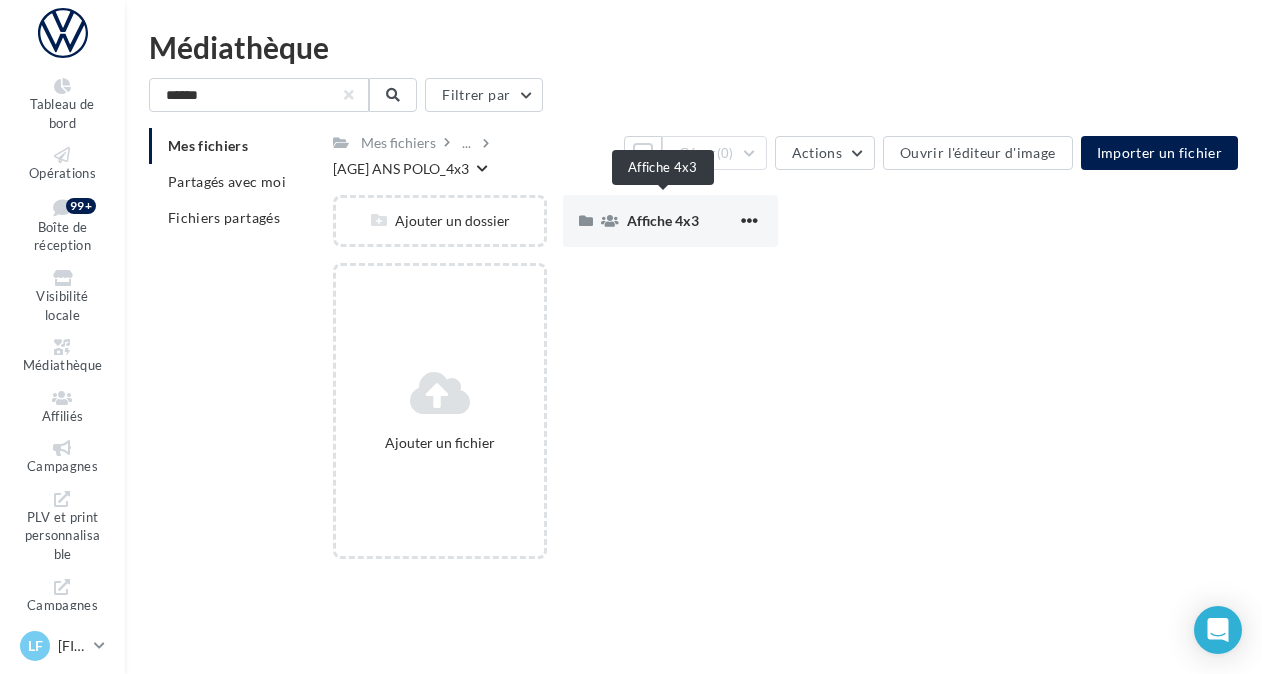 click on "Affiche 4x3" at bounding box center [663, 220] 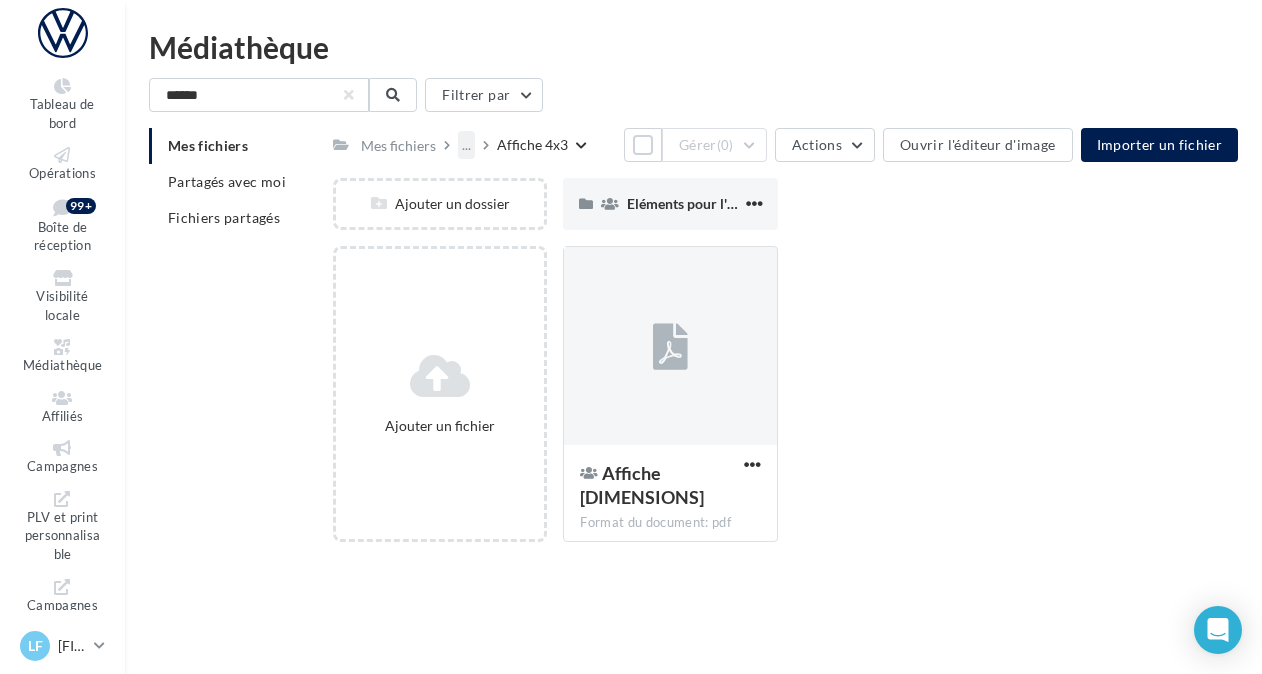 click on "..." at bounding box center (466, 145) 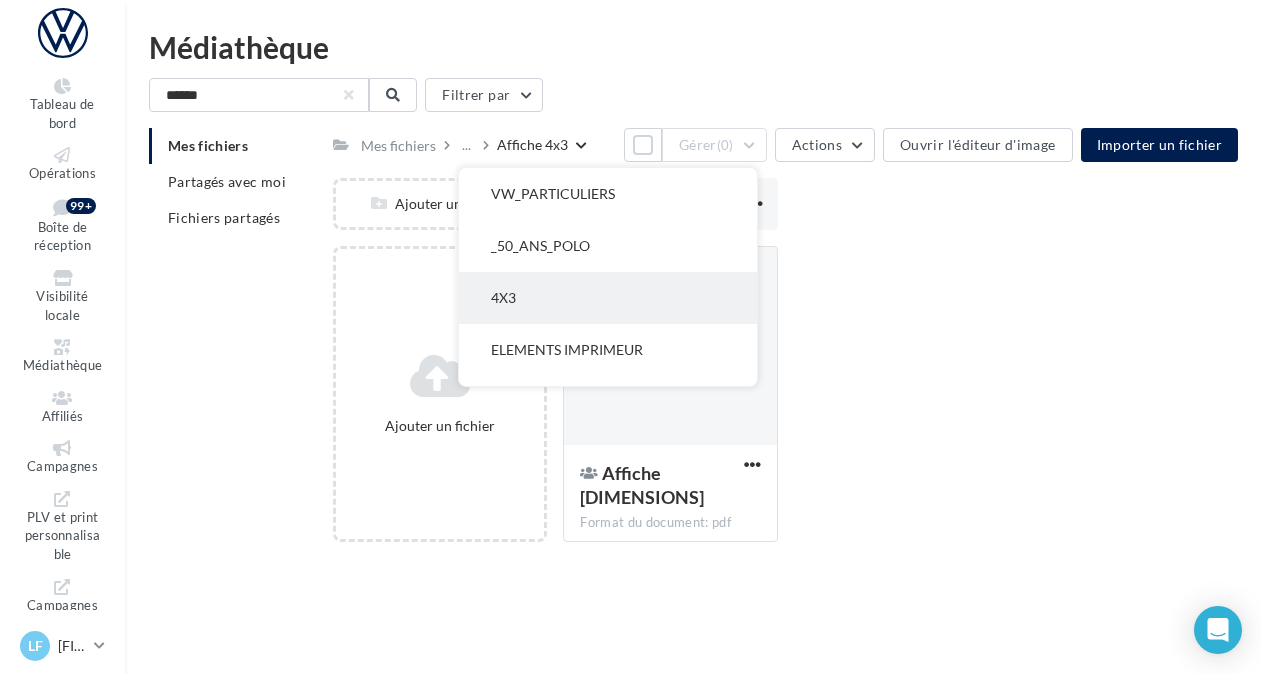 click on "4X3" at bounding box center [608, 298] 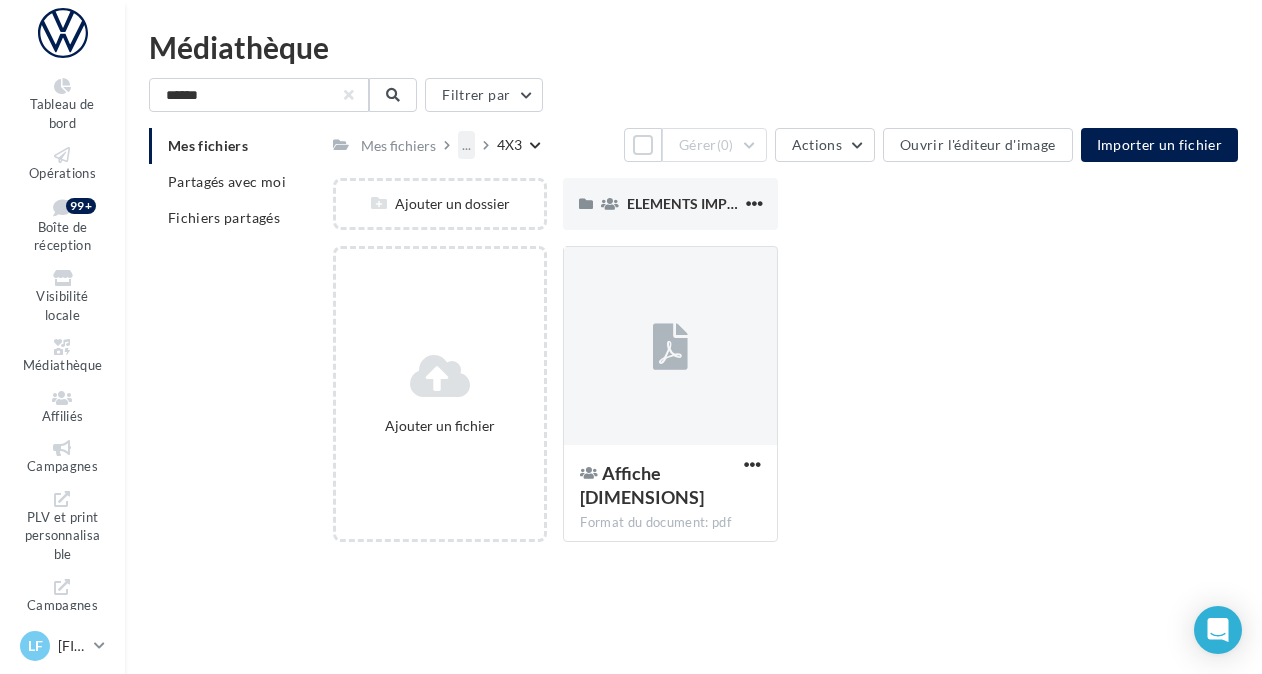 click on "..." at bounding box center [466, 145] 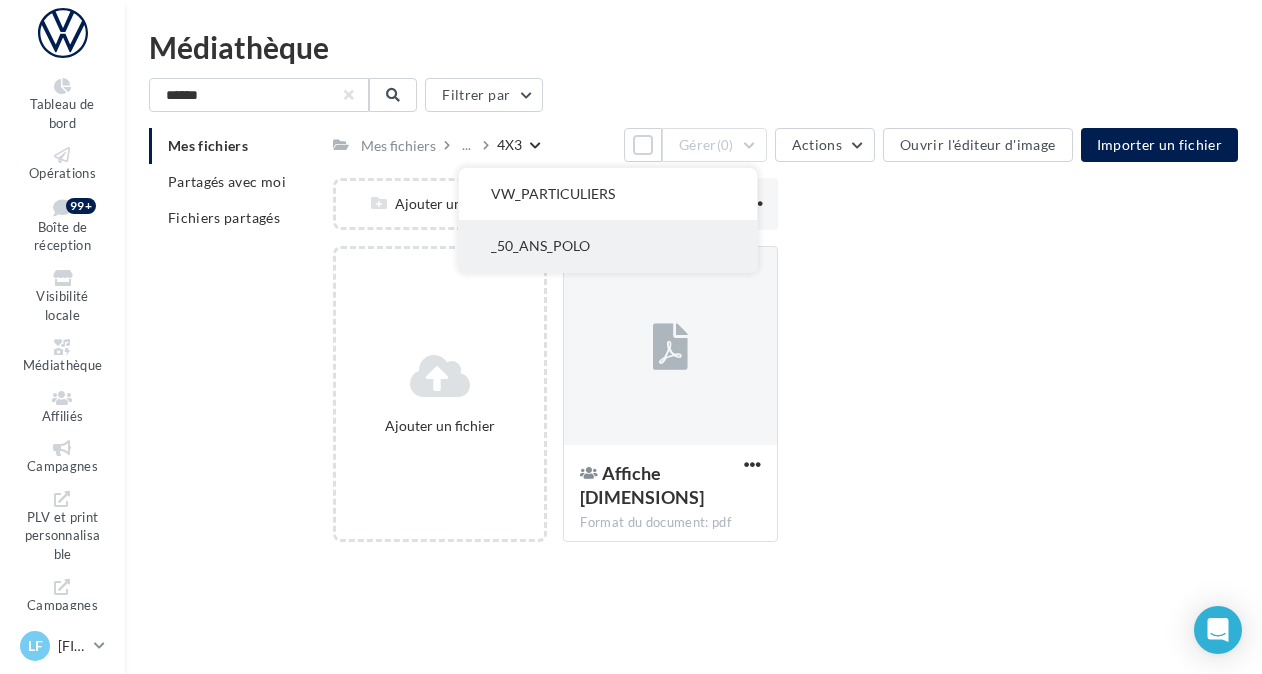click on "_50_ANS_POLO" at bounding box center (608, 246) 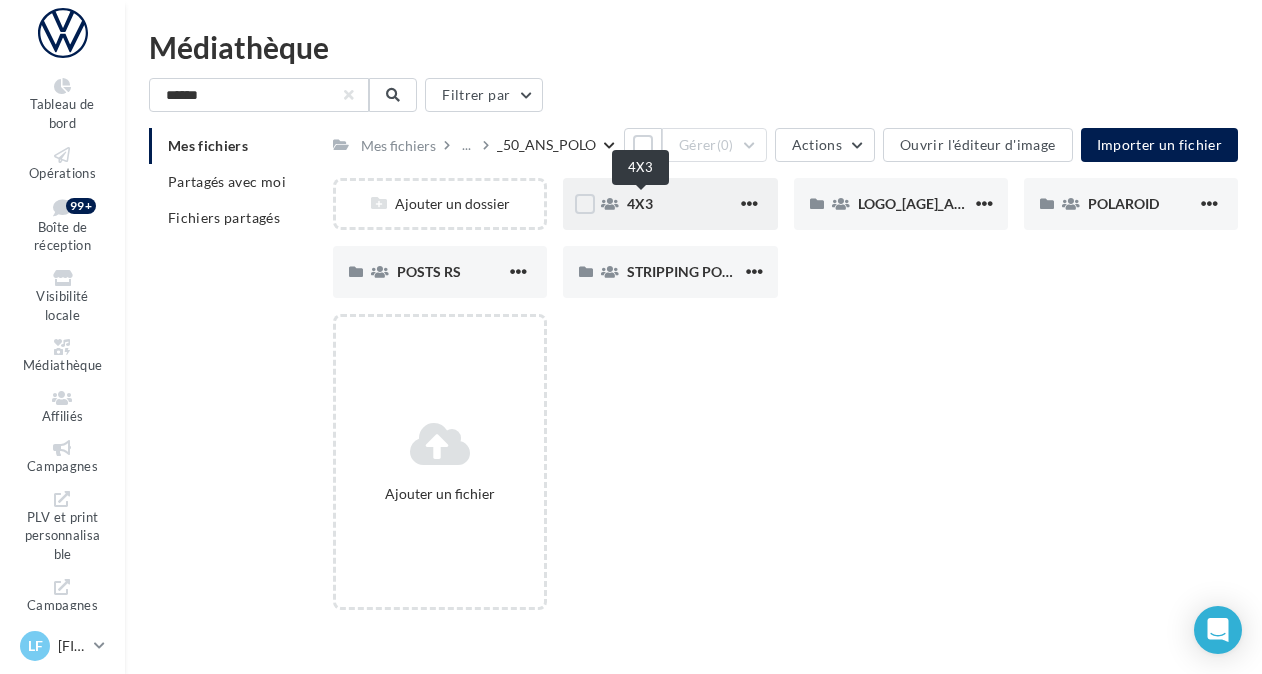 click on "4X3" at bounding box center [640, 203] 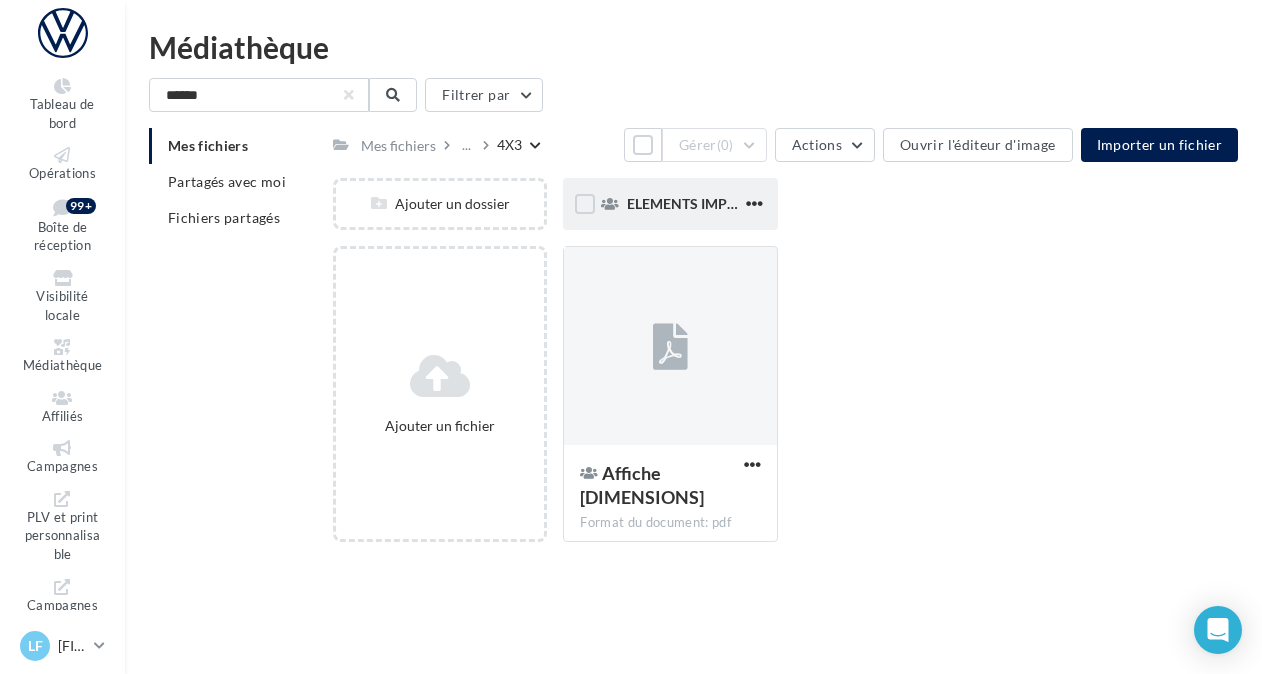 click on "ELEMENTS IMPRIMEUR" at bounding box center (684, 204) 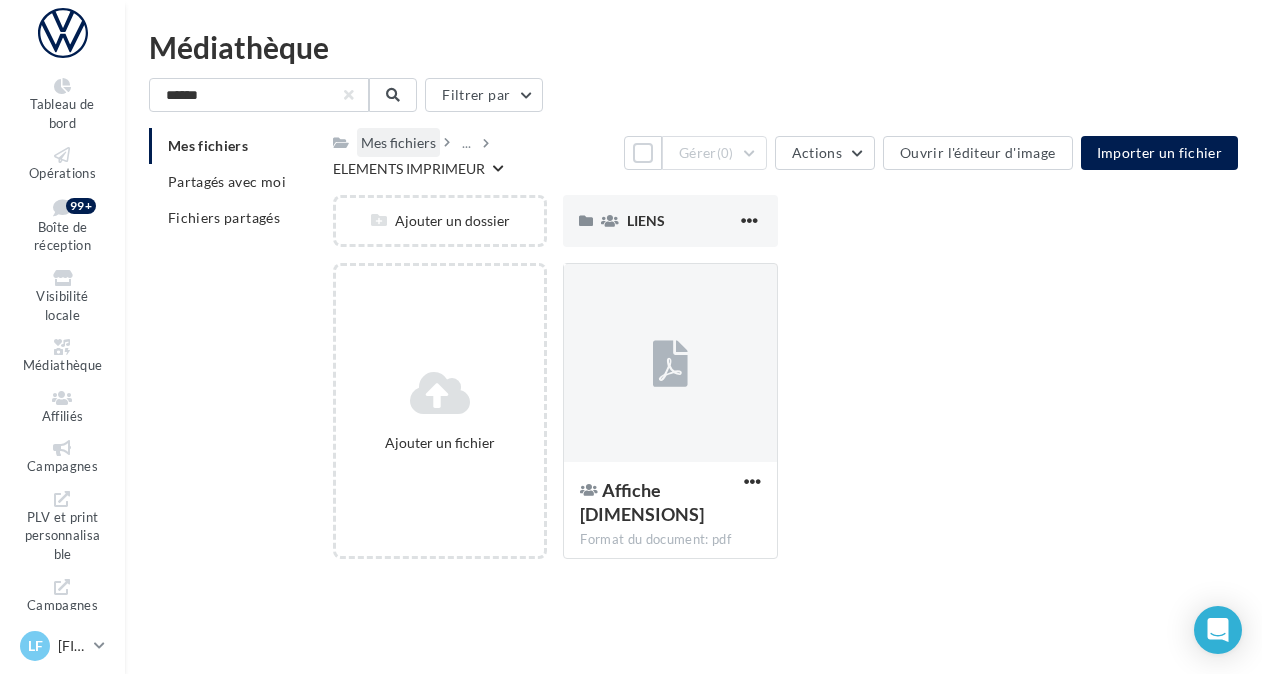 click on "Mes fichiers" at bounding box center (398, 143) 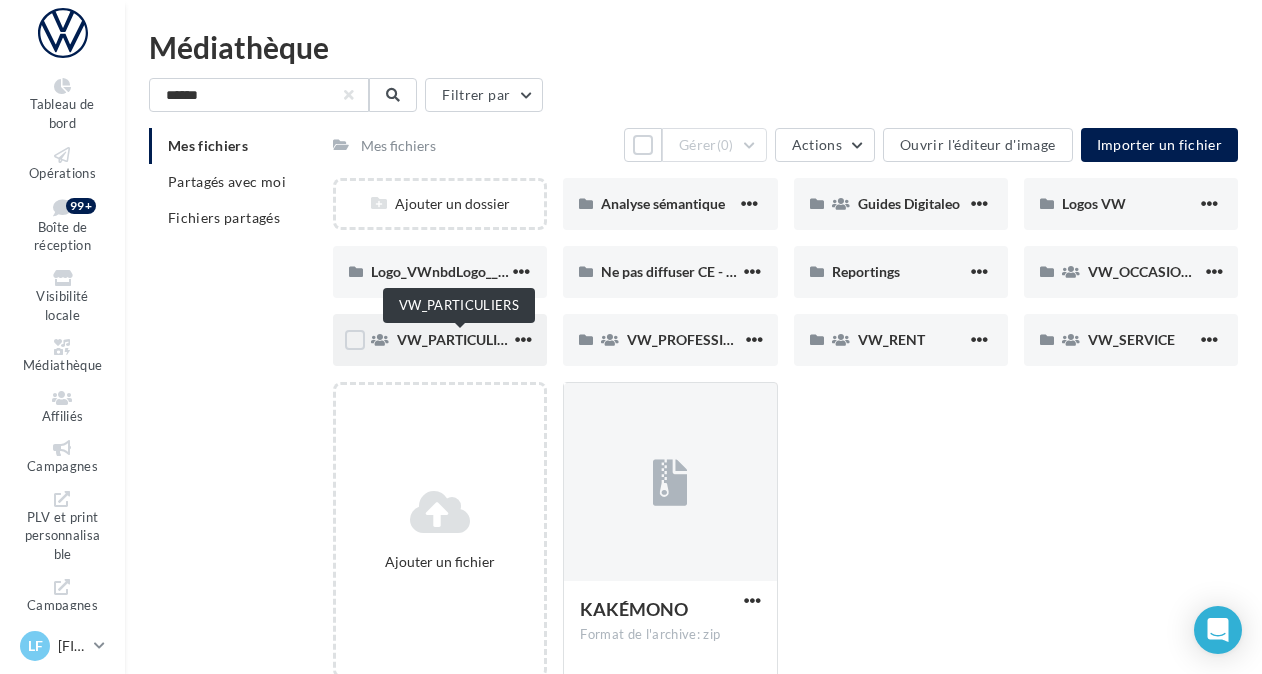 click on "VW_PARTICULIERS" at bounding box center (459, 339) 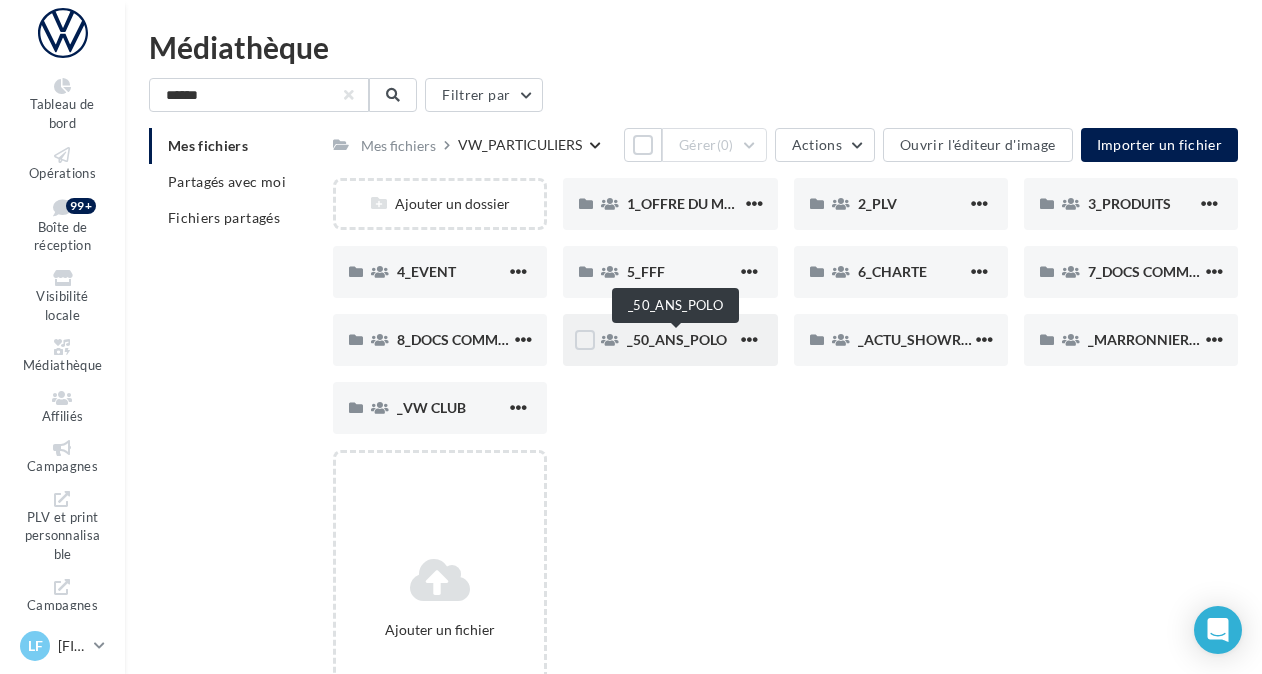 click on "_50_ANS_POLO" at bounding box center [677, 339] 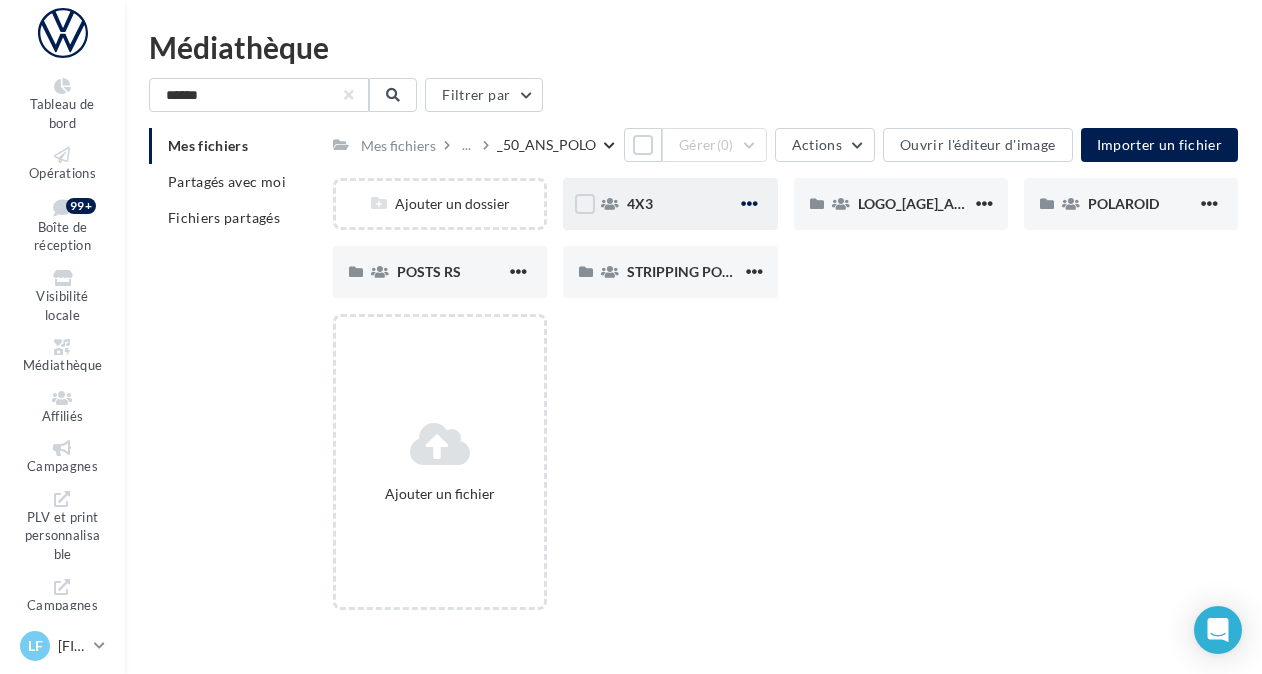 click at bounding box center [749, 203] 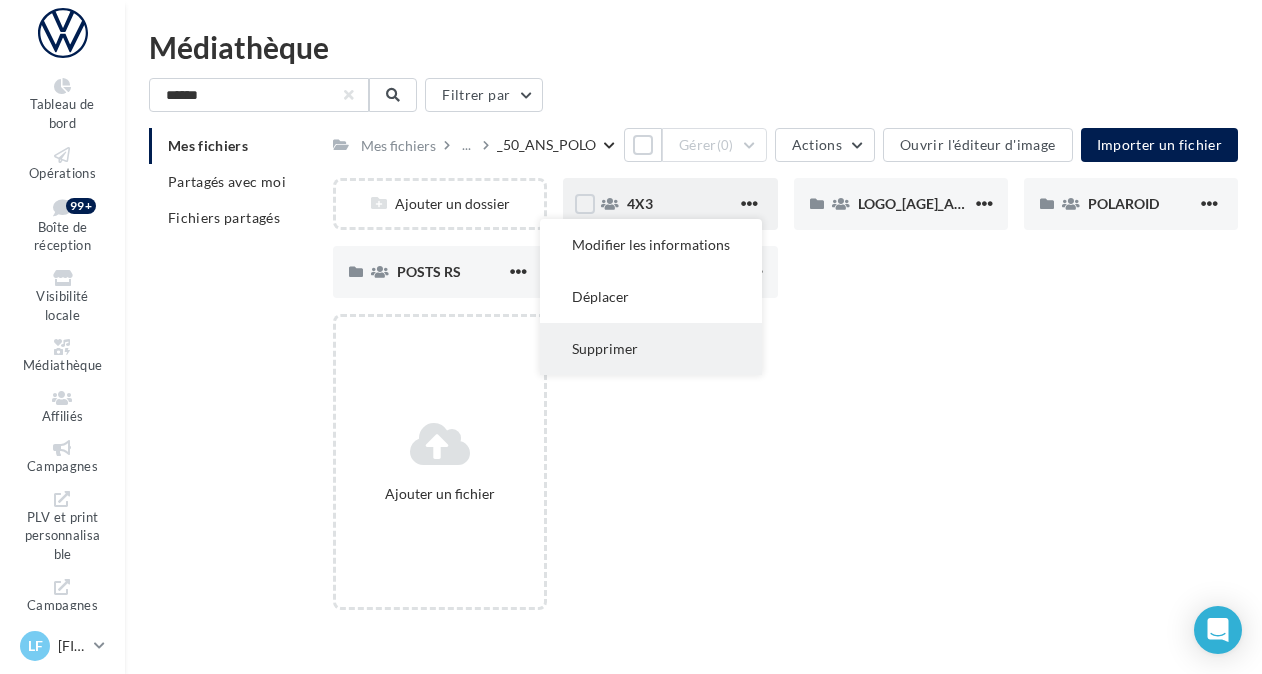 click on "Supprimer" at bounding box center [651, 349] 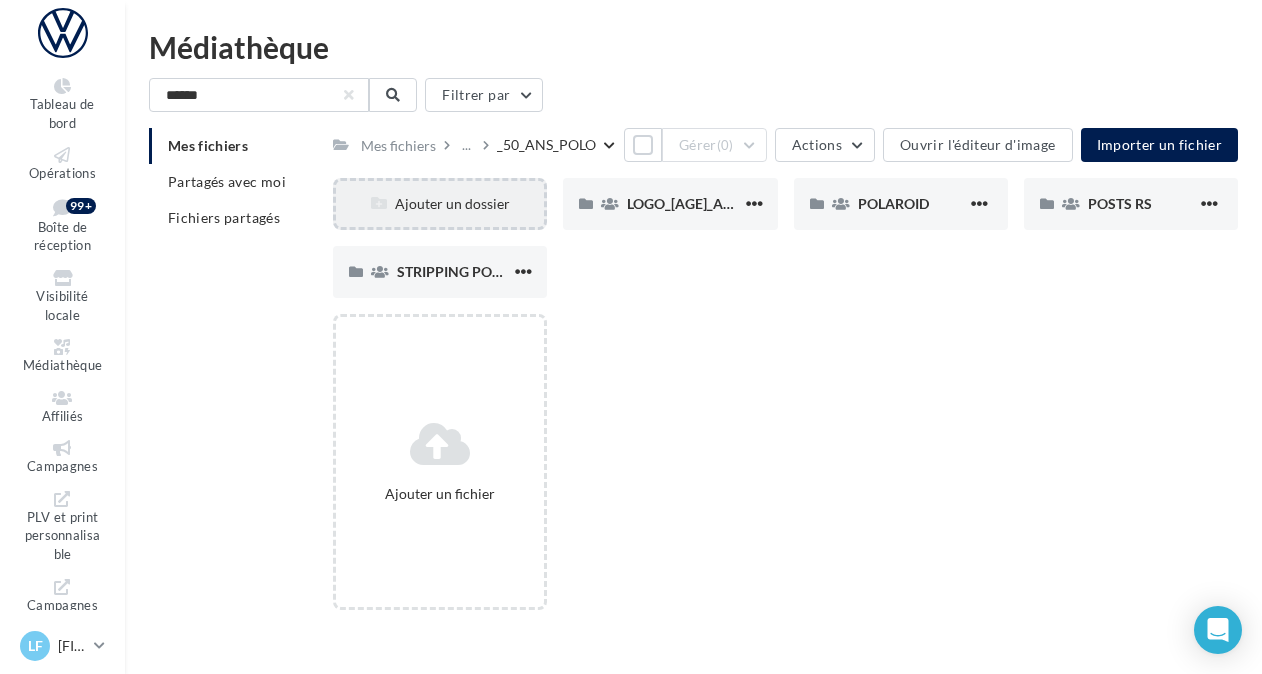 click on "Ajouter un dossier" at bounding box center (440, 204) 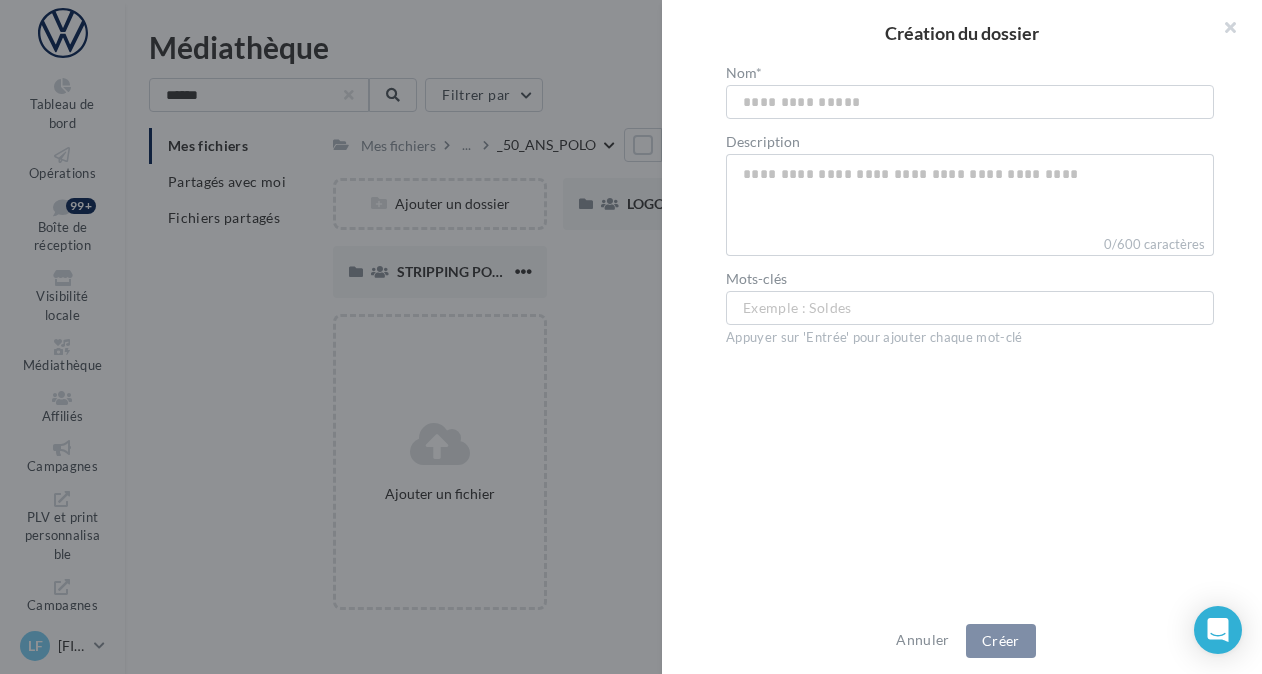 click at bounding box center [631, 337] 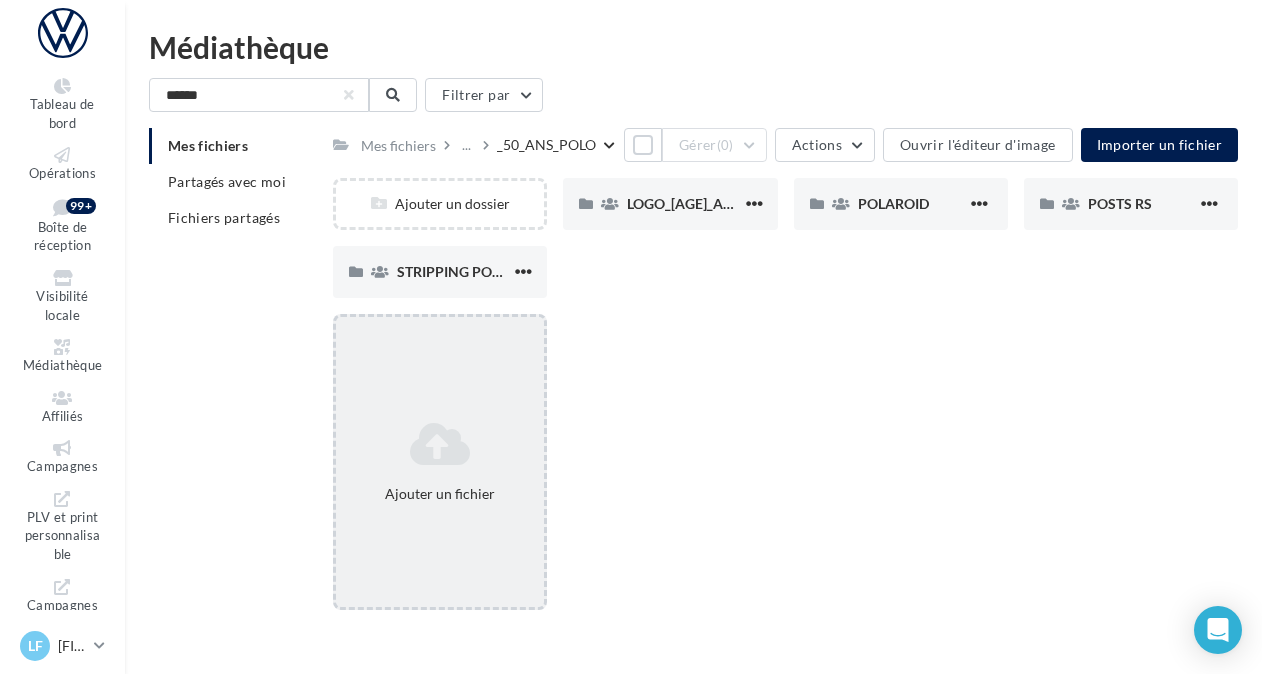 click on "Ajouter un fichier" at bounding box center (440, 462) 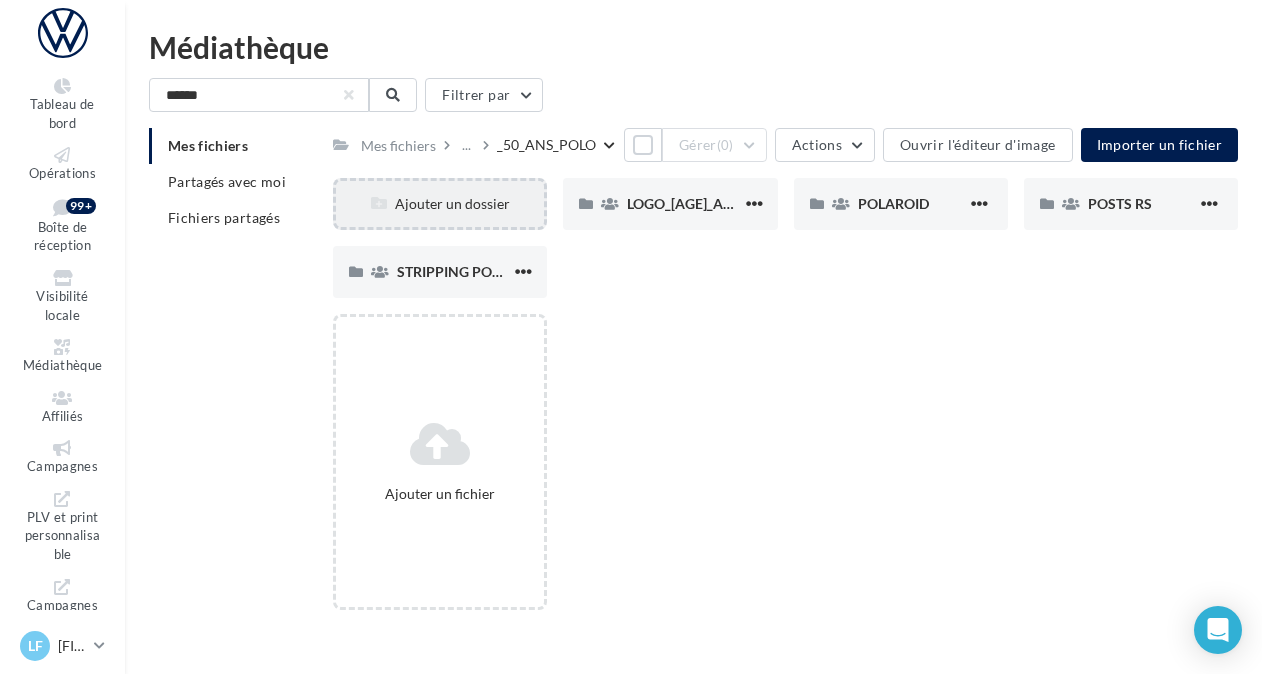 click on "Ajouter un dossier" at bounding box center [440, 204] 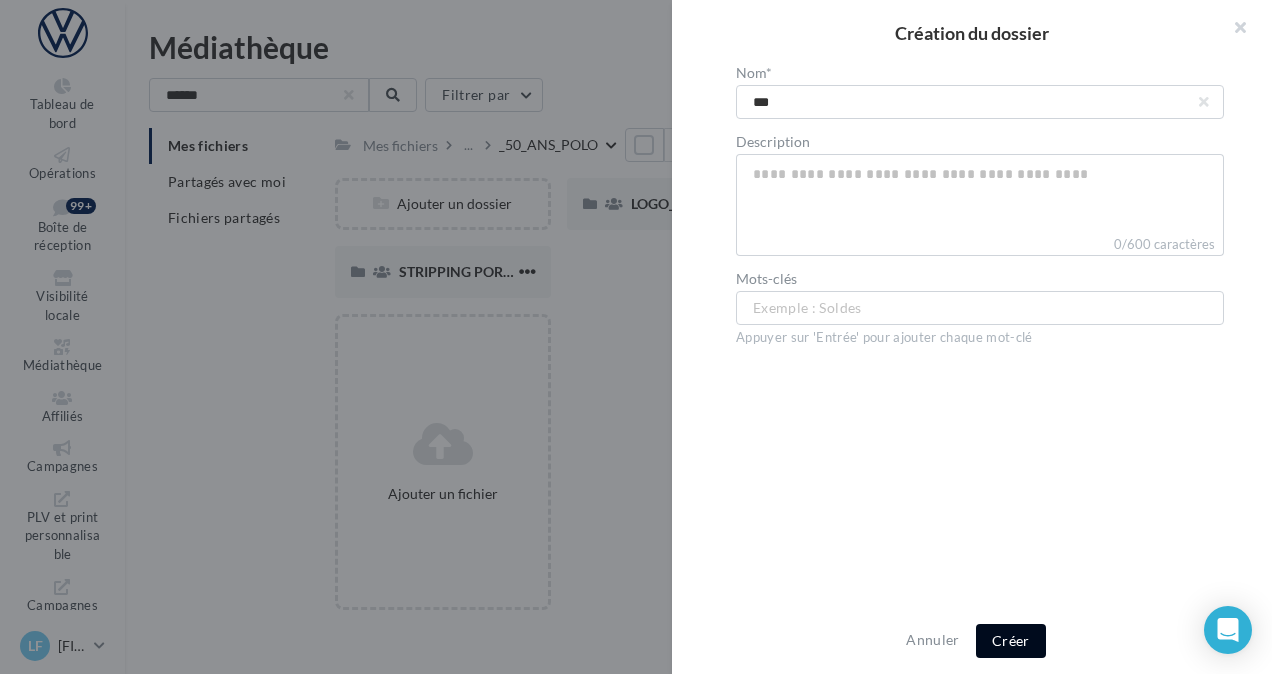 click on "Créer" at bounding box center (1011, 641) 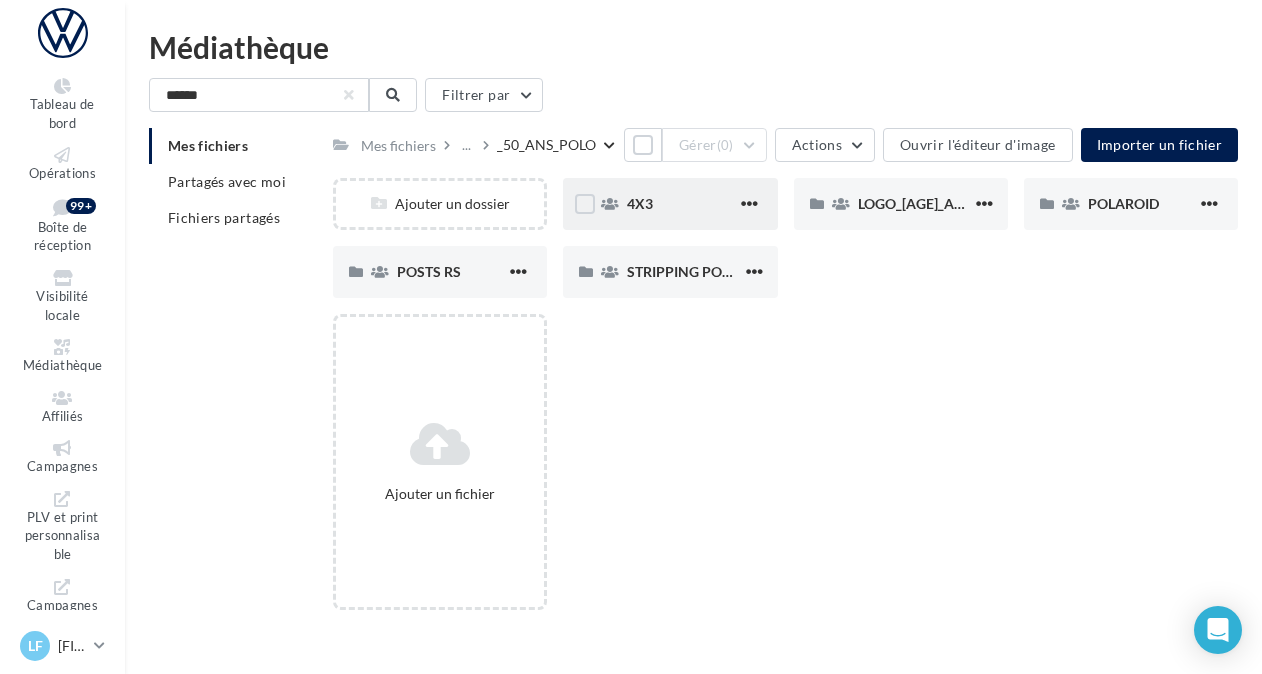click at bounding box center [585, 206] 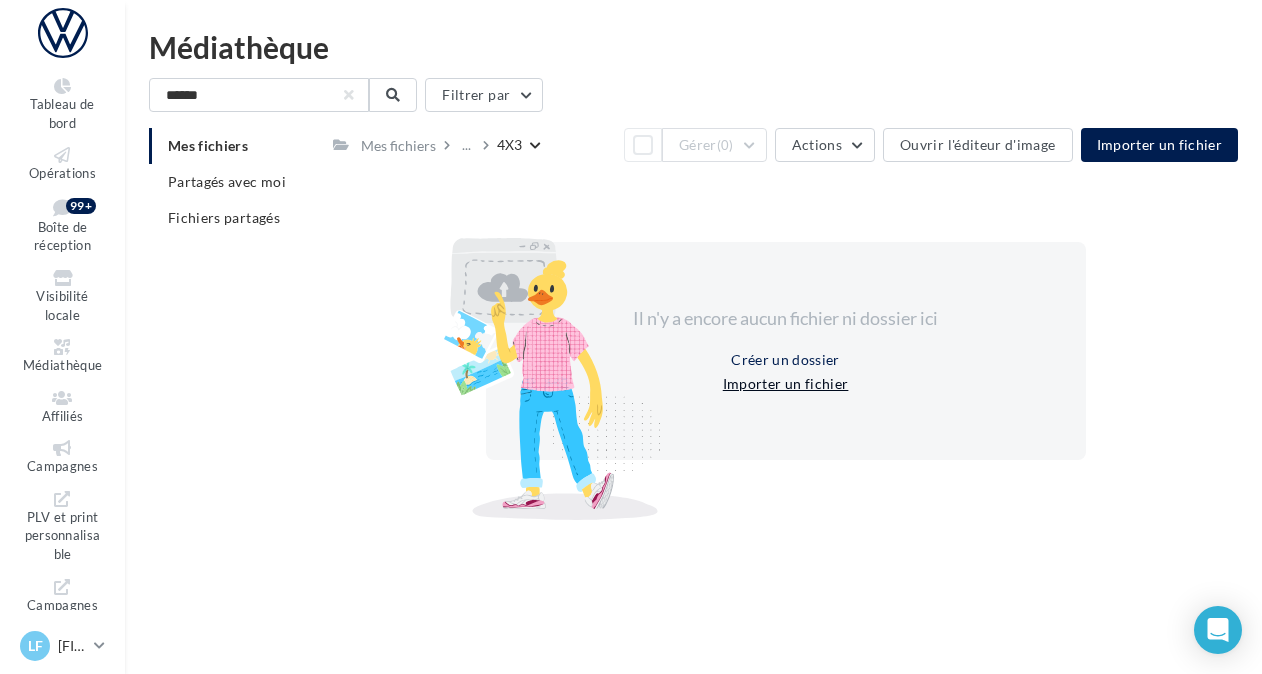click on "Importer un fichier" at bounding box center [786, 384] 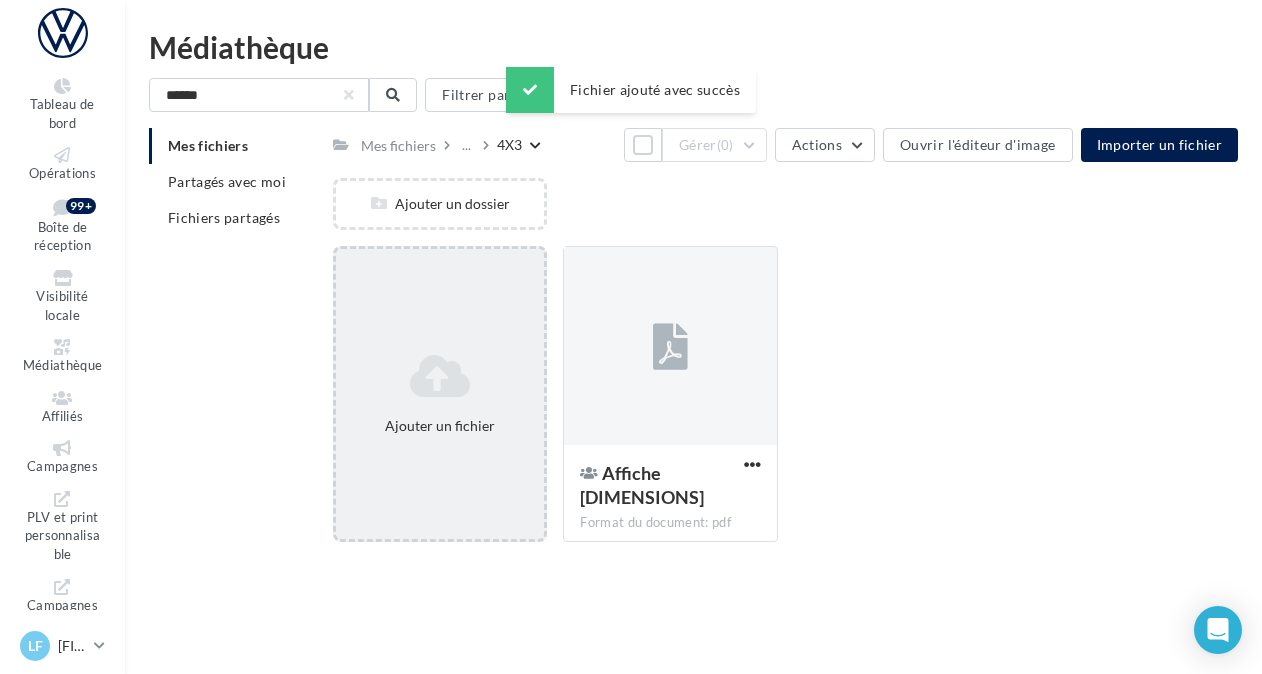 click on "Ajouter un fichier" at bounding box center (440, 394) 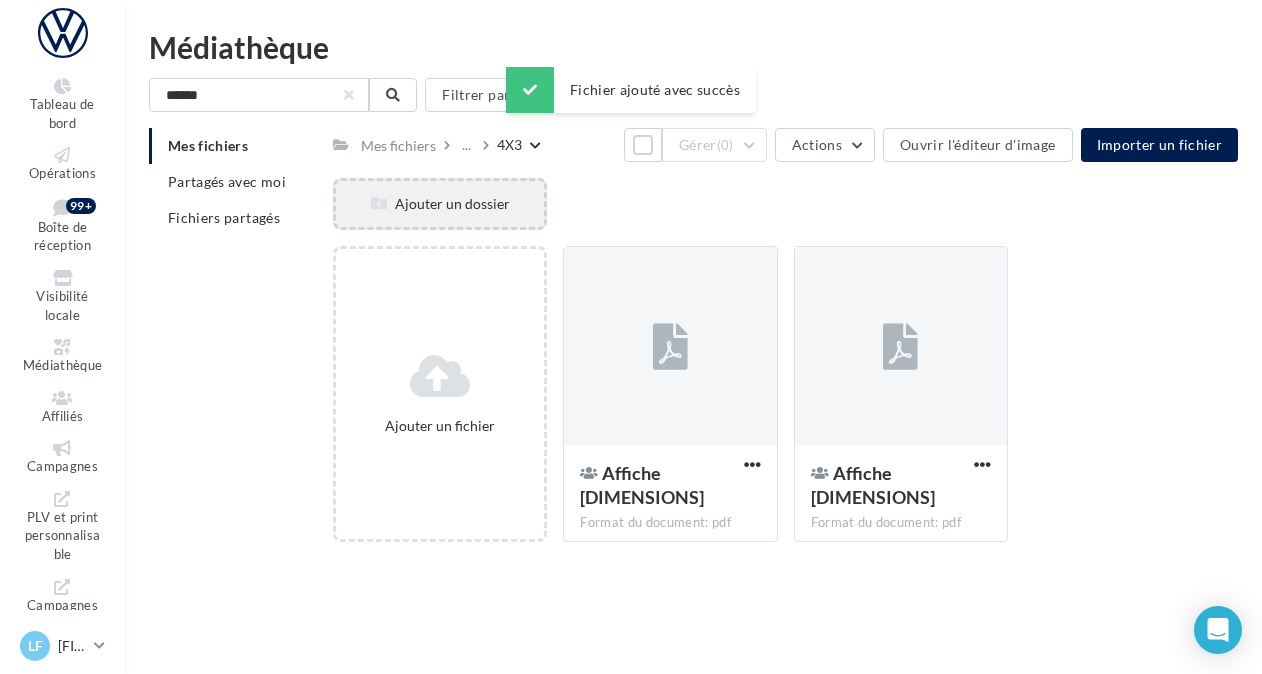 click on "Ajouter un dossier" at bounding box center (440, 204) 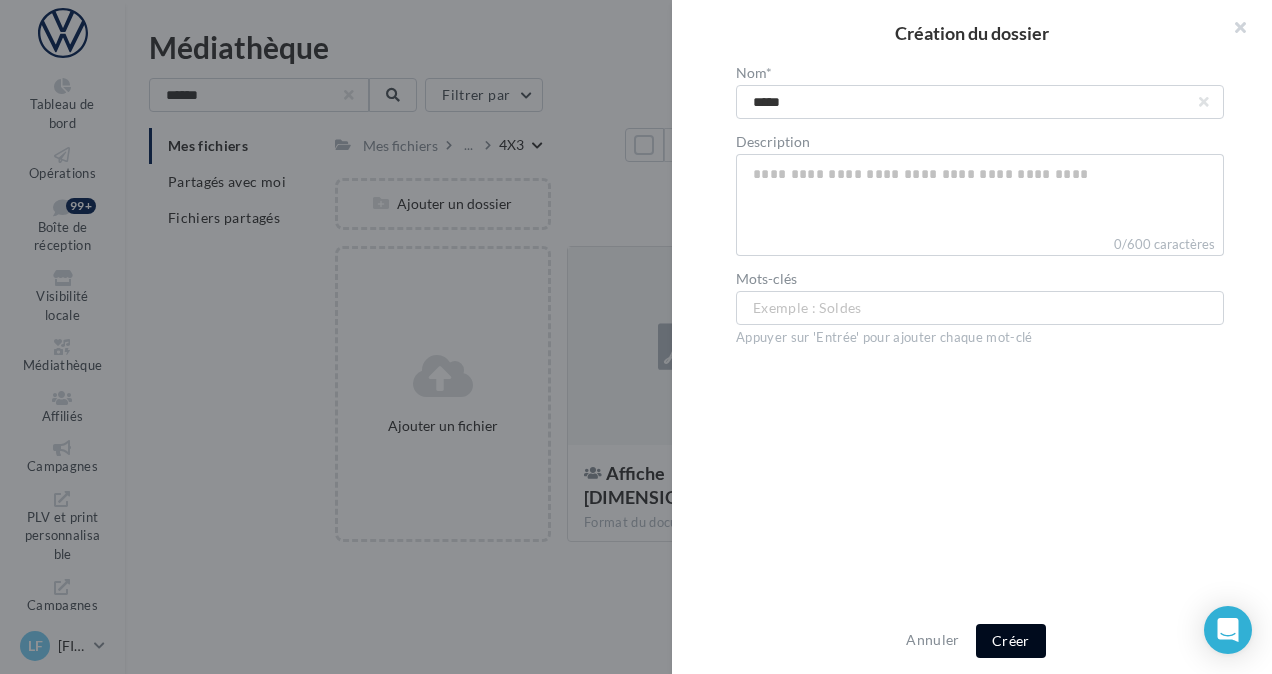 click on "Créer" at bounding box center [1011, 641] 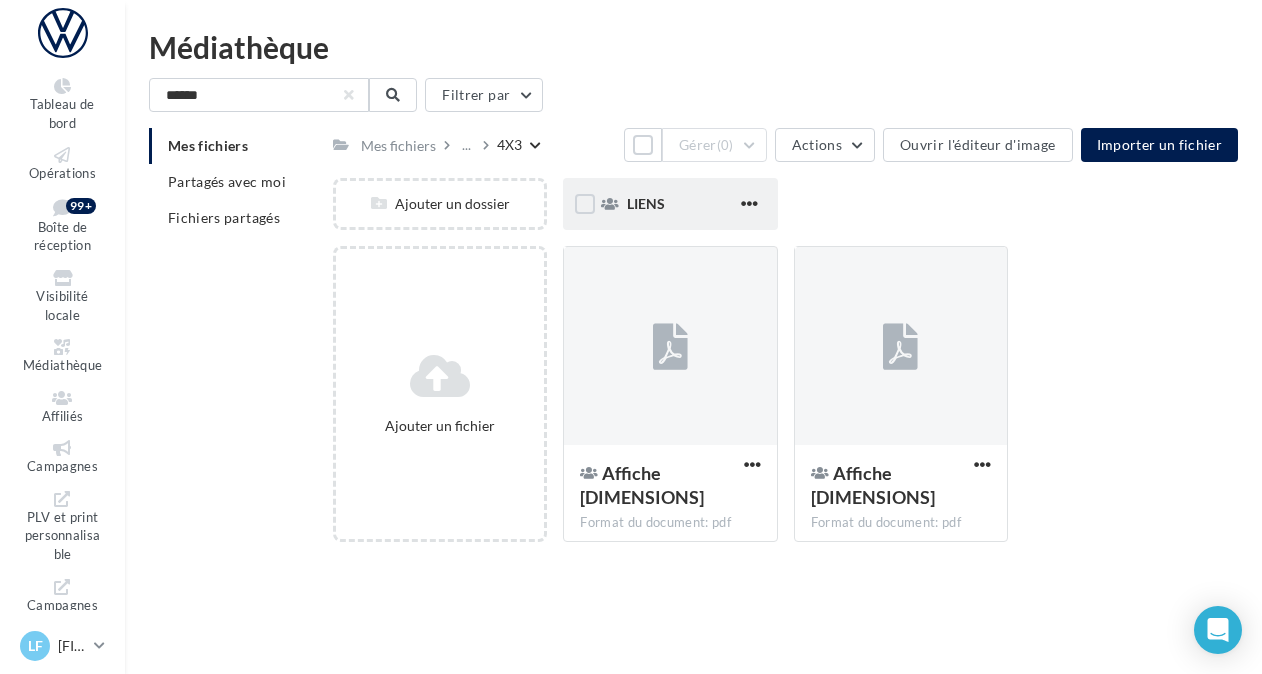 click on "LIENS" at bounding box center [681, 204] 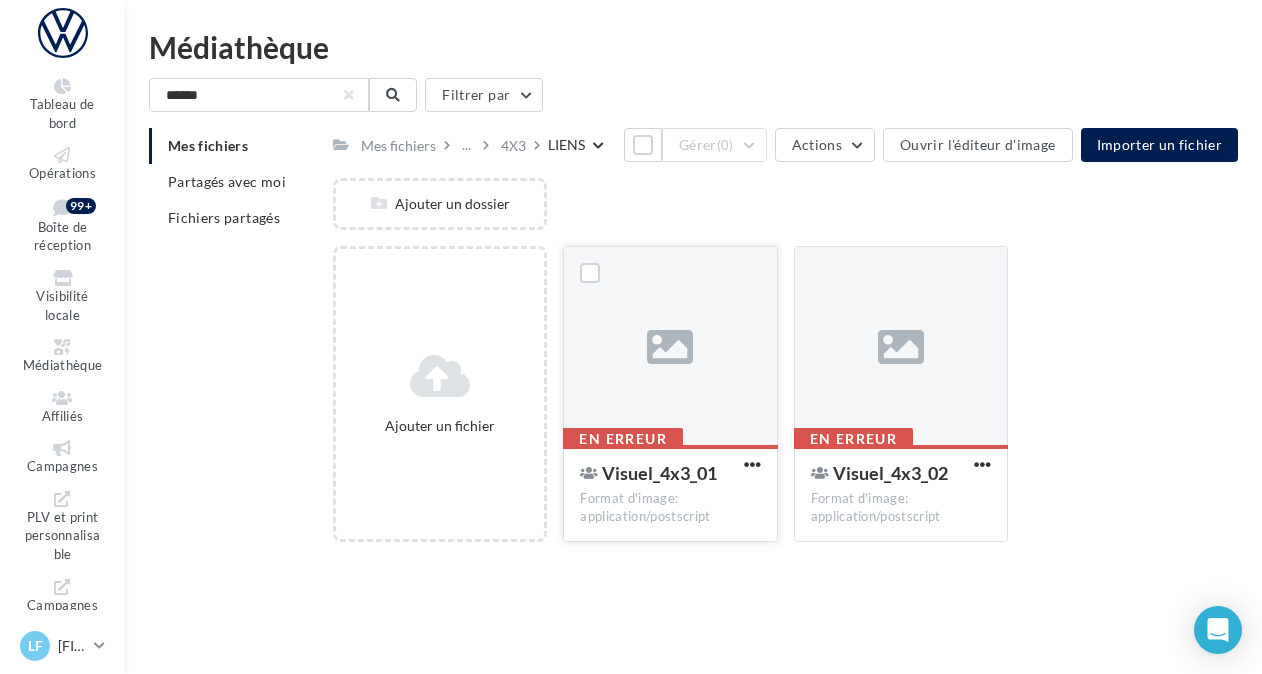 click at bounding box center [670, 347] 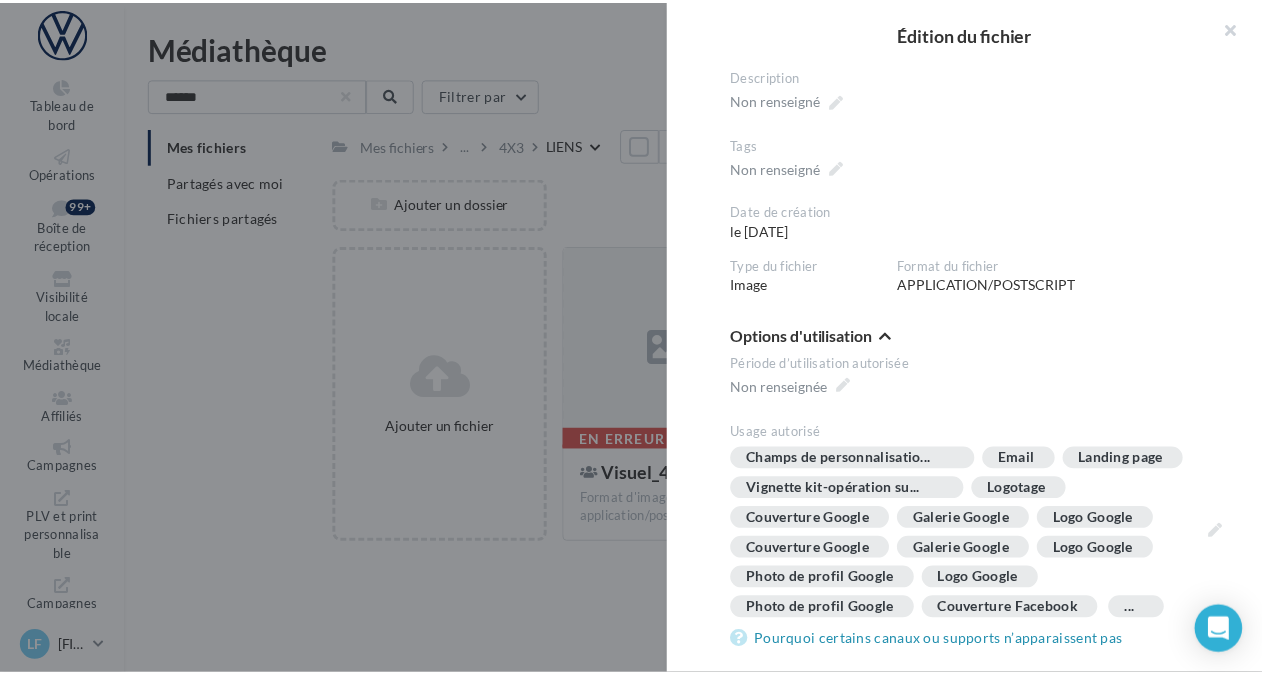 scroll, scrollTop: 0, scrollLeft: 0, axis: both 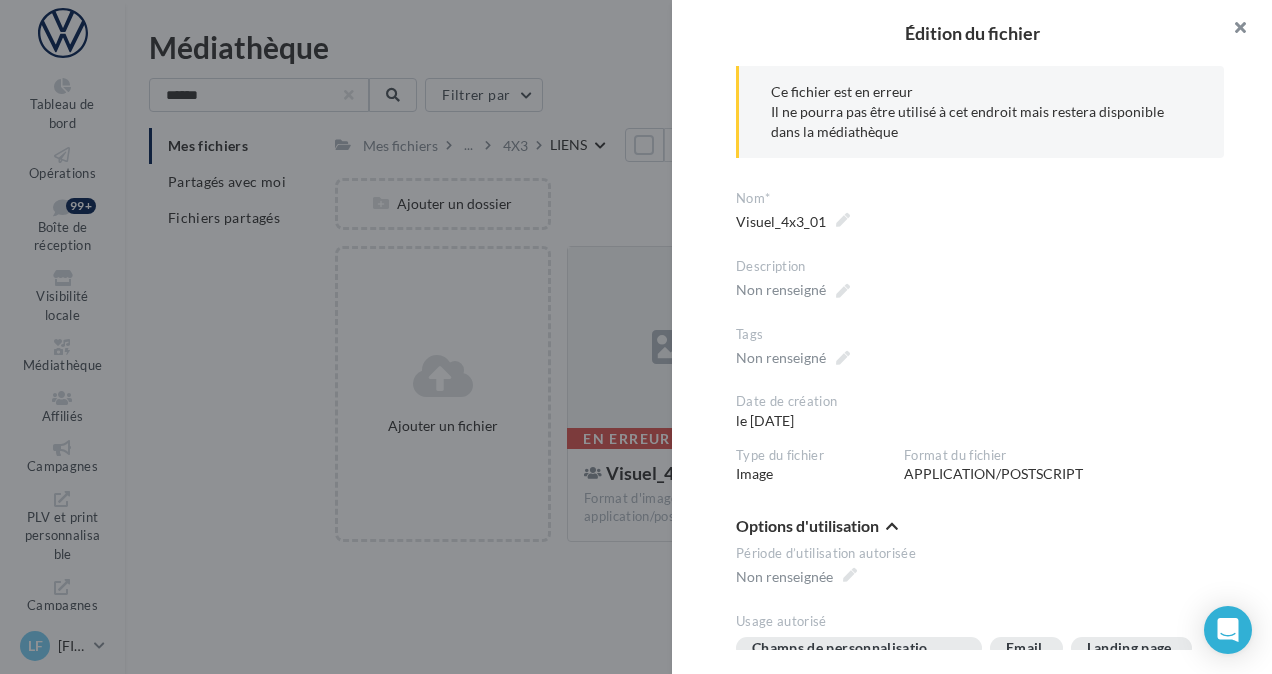 click at bounding box center [1232, 30] 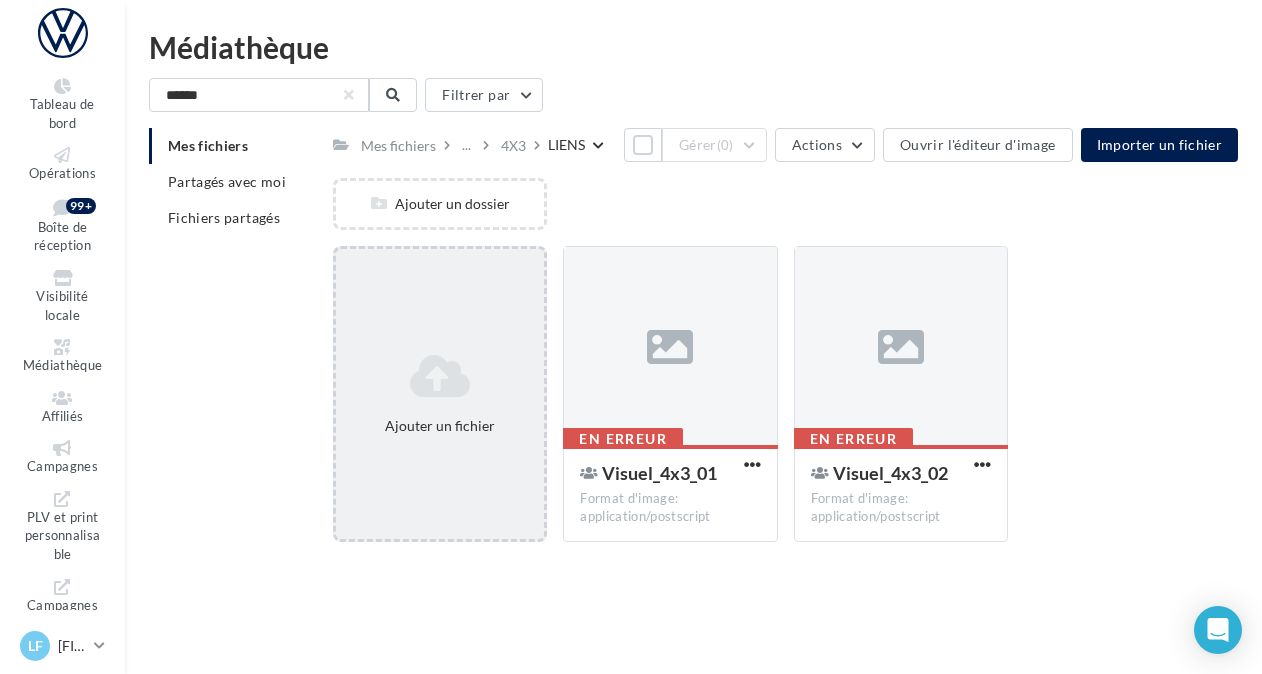 click on "Ajouter un fichier" at bounding box center (440, 394) 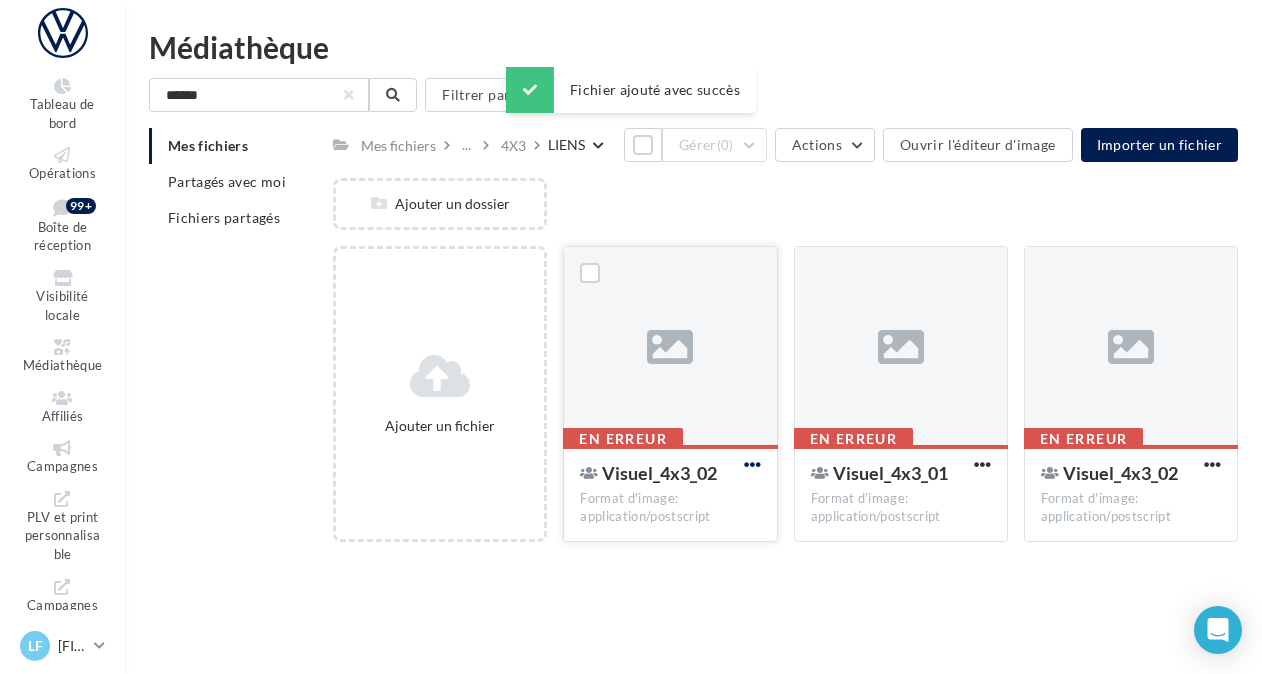 click at bounding box center [752, 464] 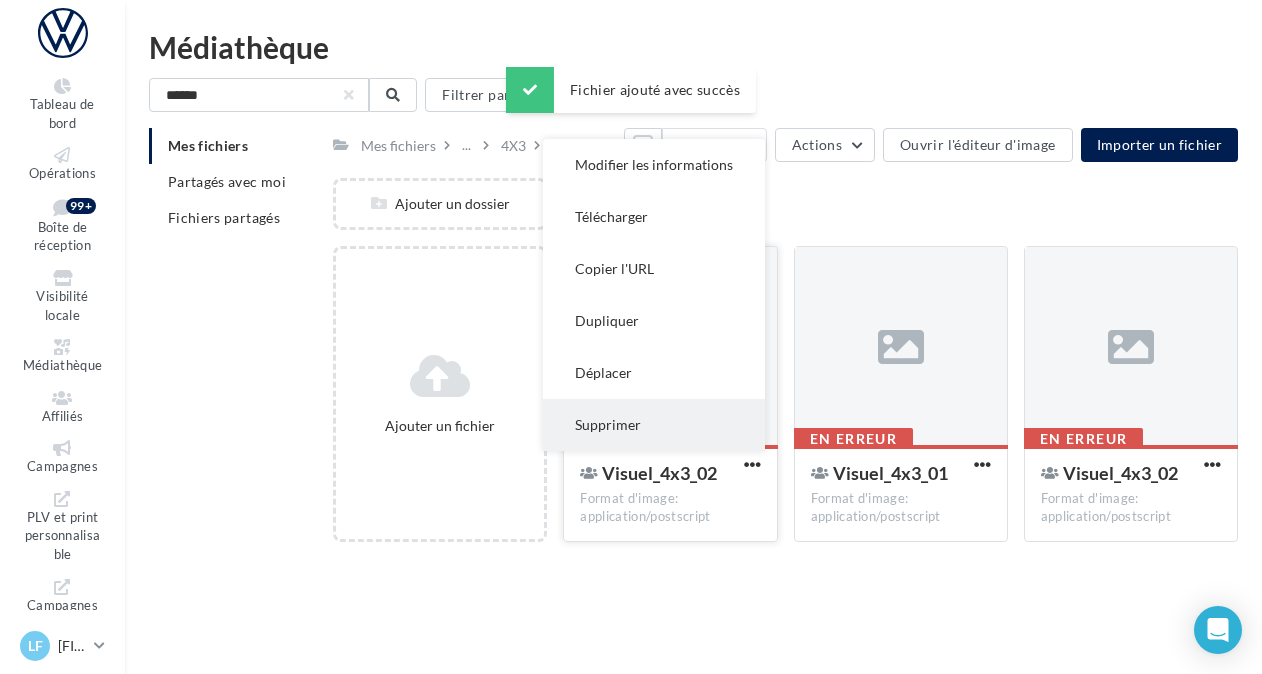 click on "Supprimer" at bounding box center [654, 425] 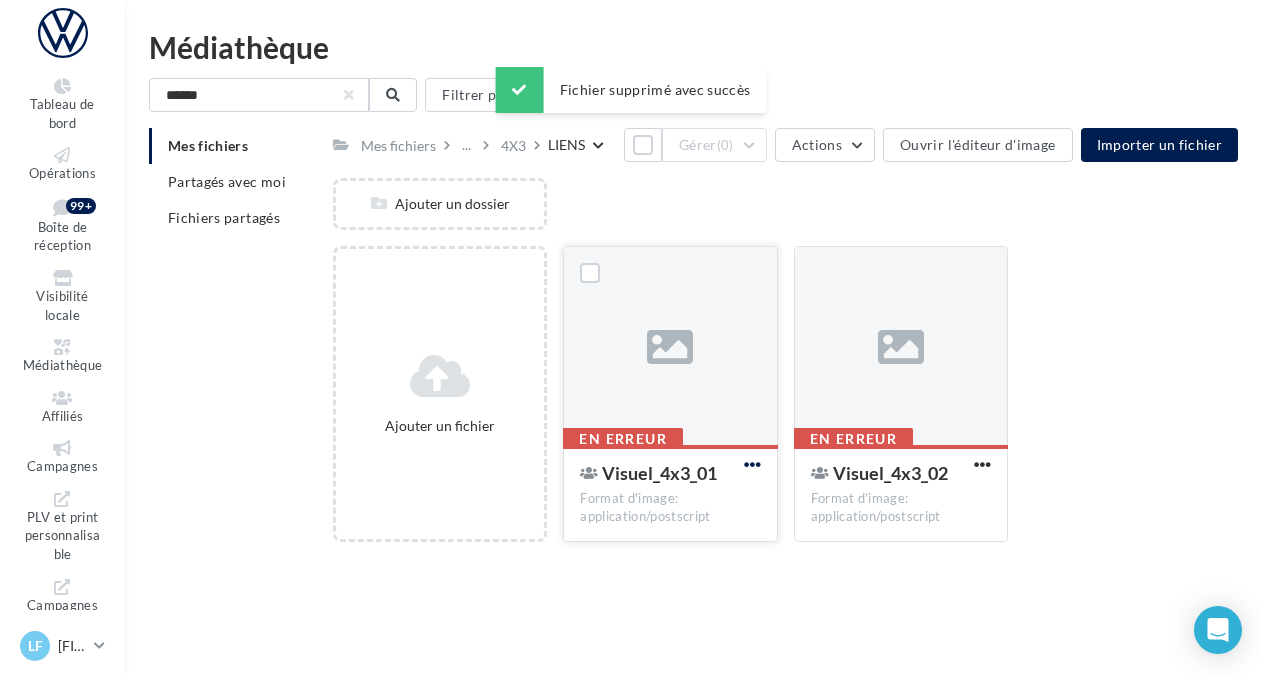 click at bounding box center (752, 464) 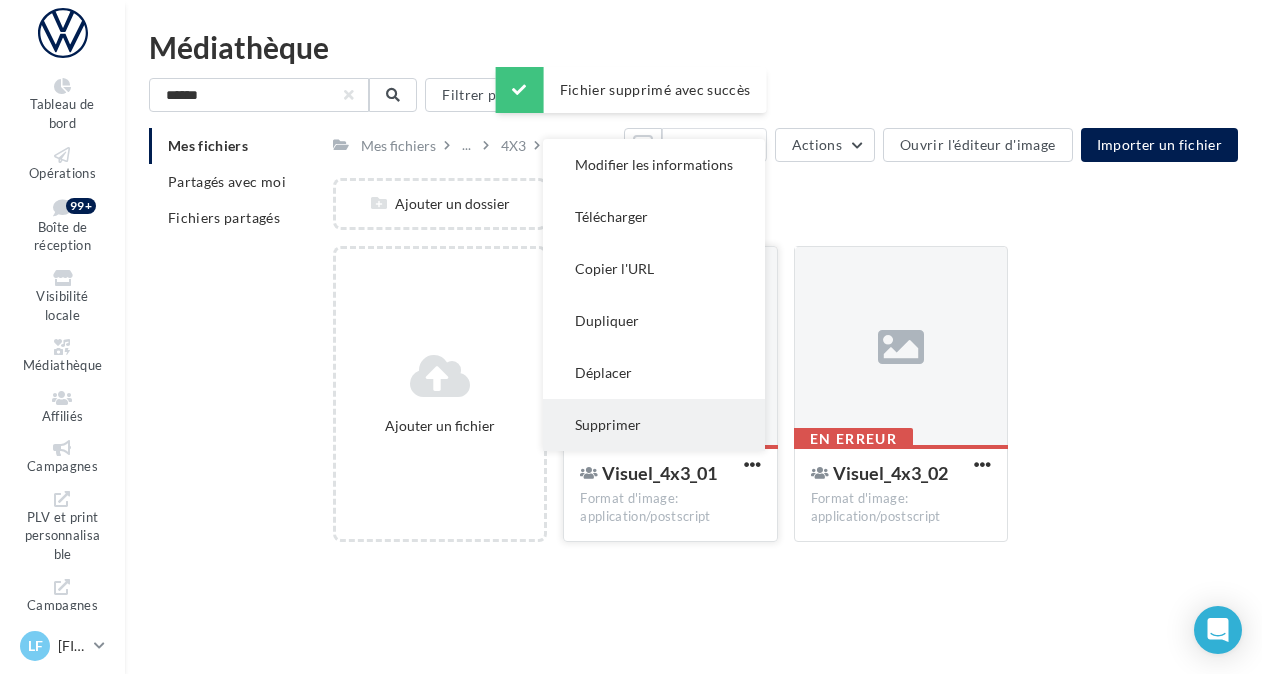 click on "Supprimer" at bounding box center [654, 425] 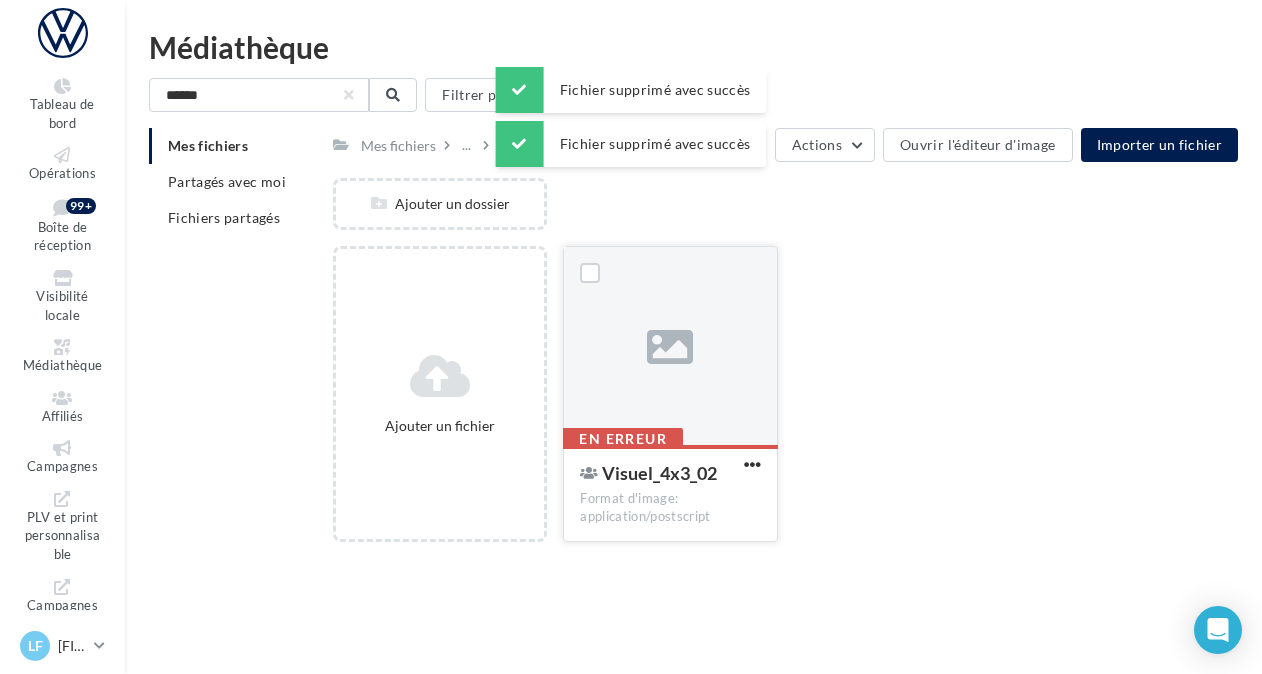 click at bounding box center [752, 466] 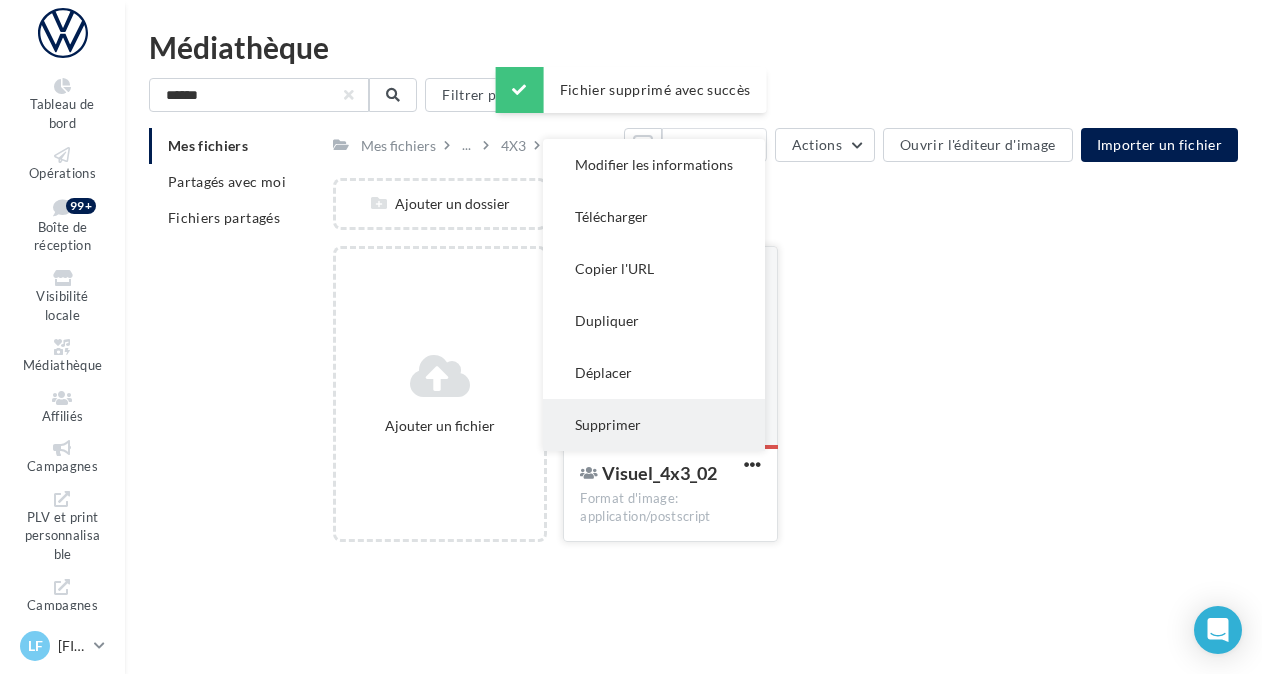 click on "Supprimer" at bounding box center (654, 425) 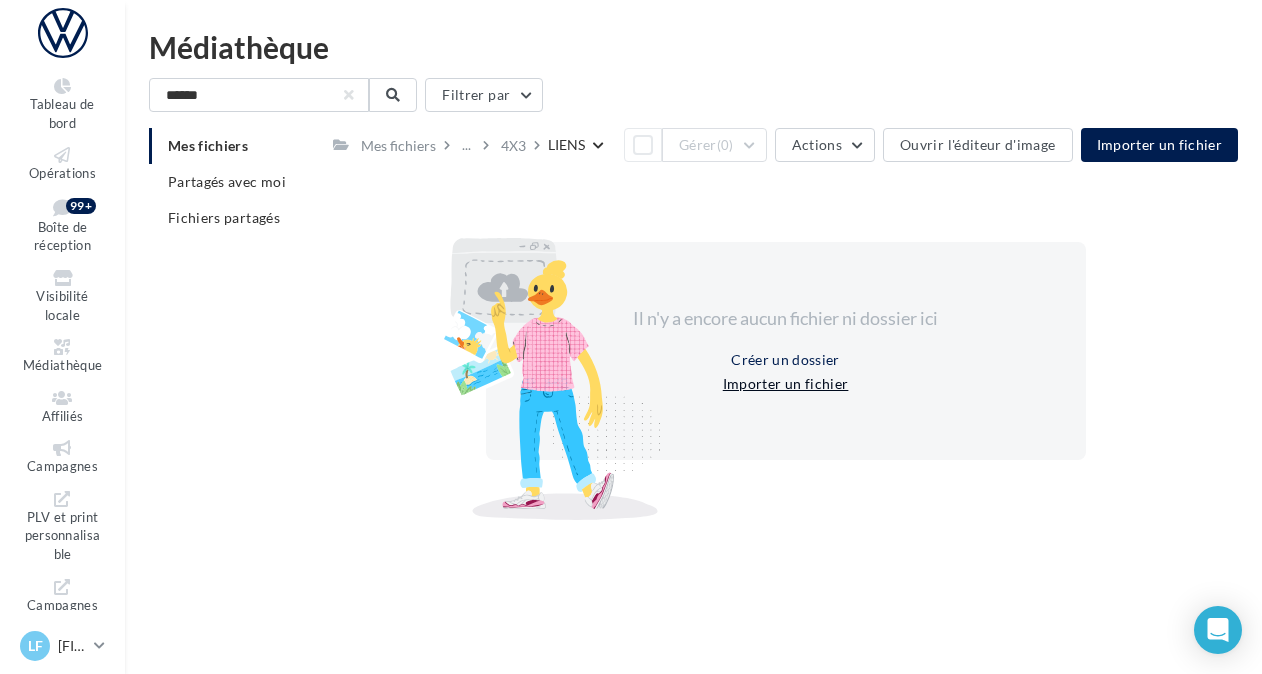 click on "Importer un fichier" at bounding box center (786, 384) 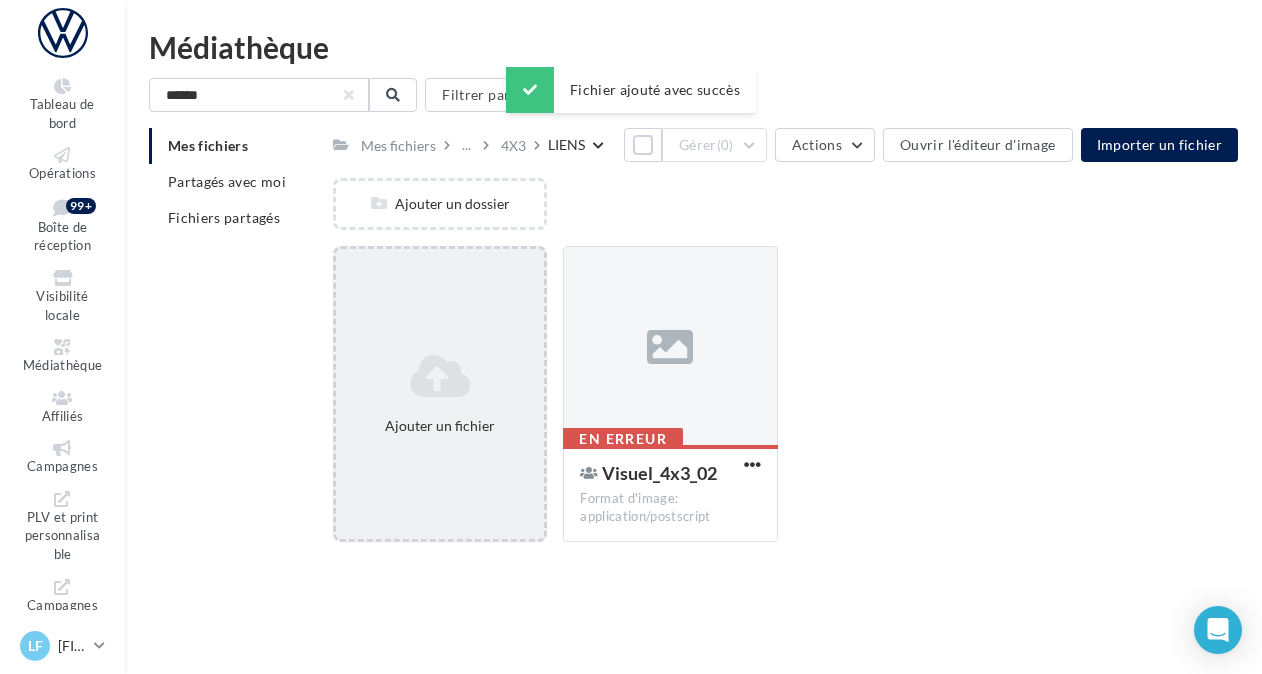 click at bounding box center (440, 376) 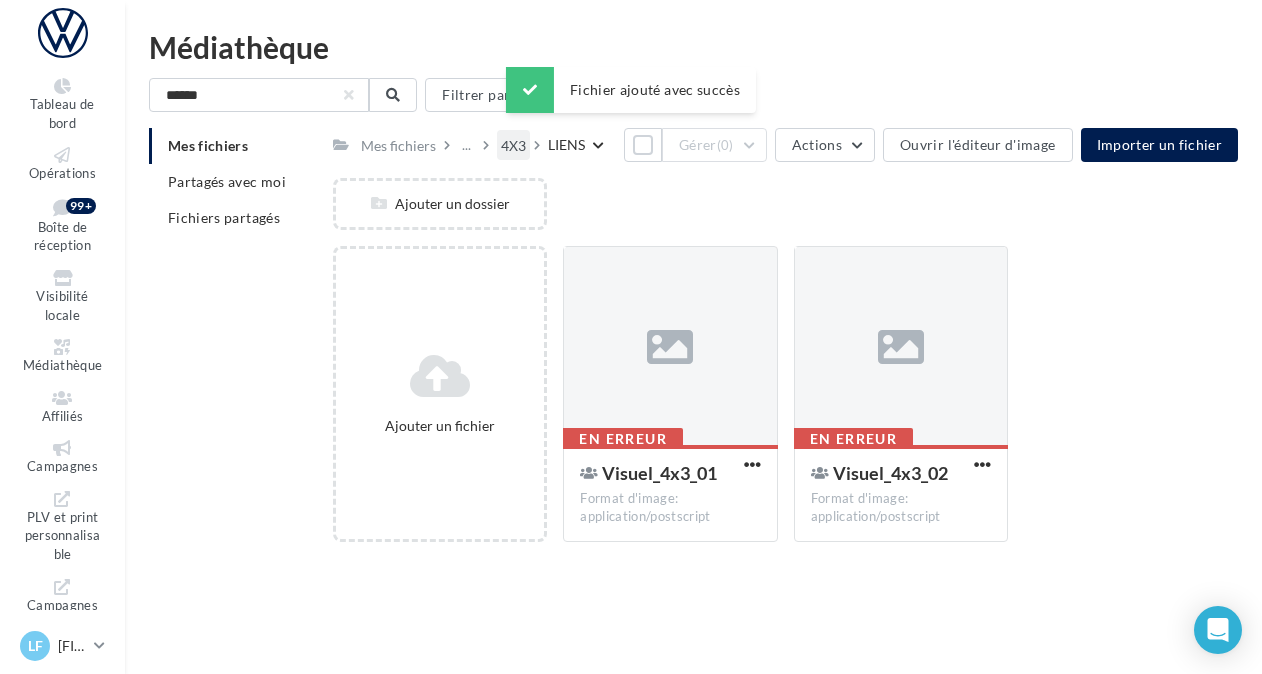 click on "4X3" at bounding box center [513, 146] 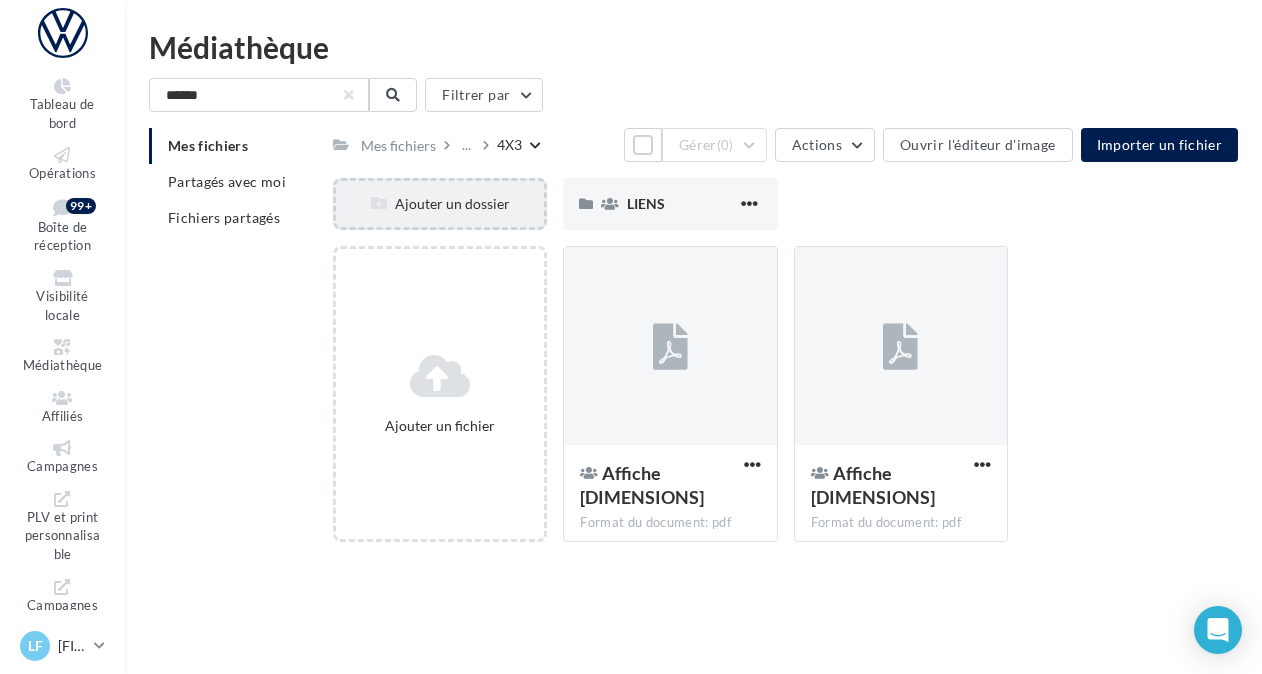 click on "Ajouter un dossier" at bounding box center [440, 204] 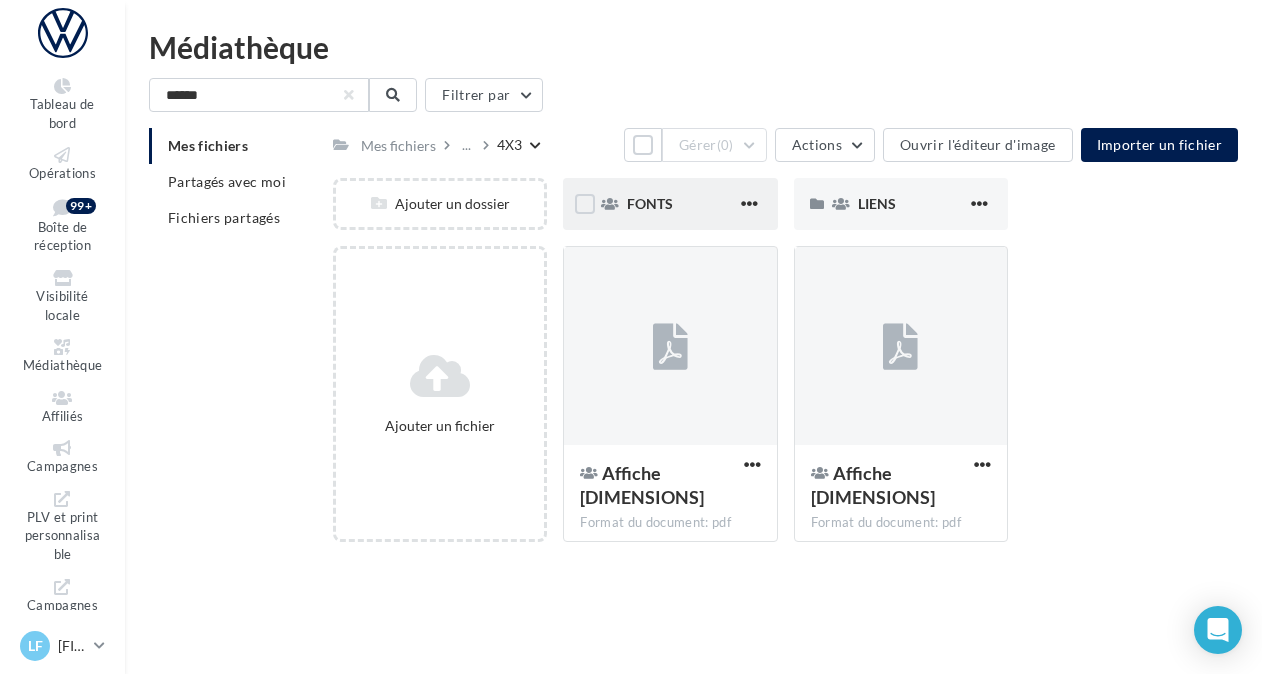 click on "FONTS" at bounding box center [681, 204] 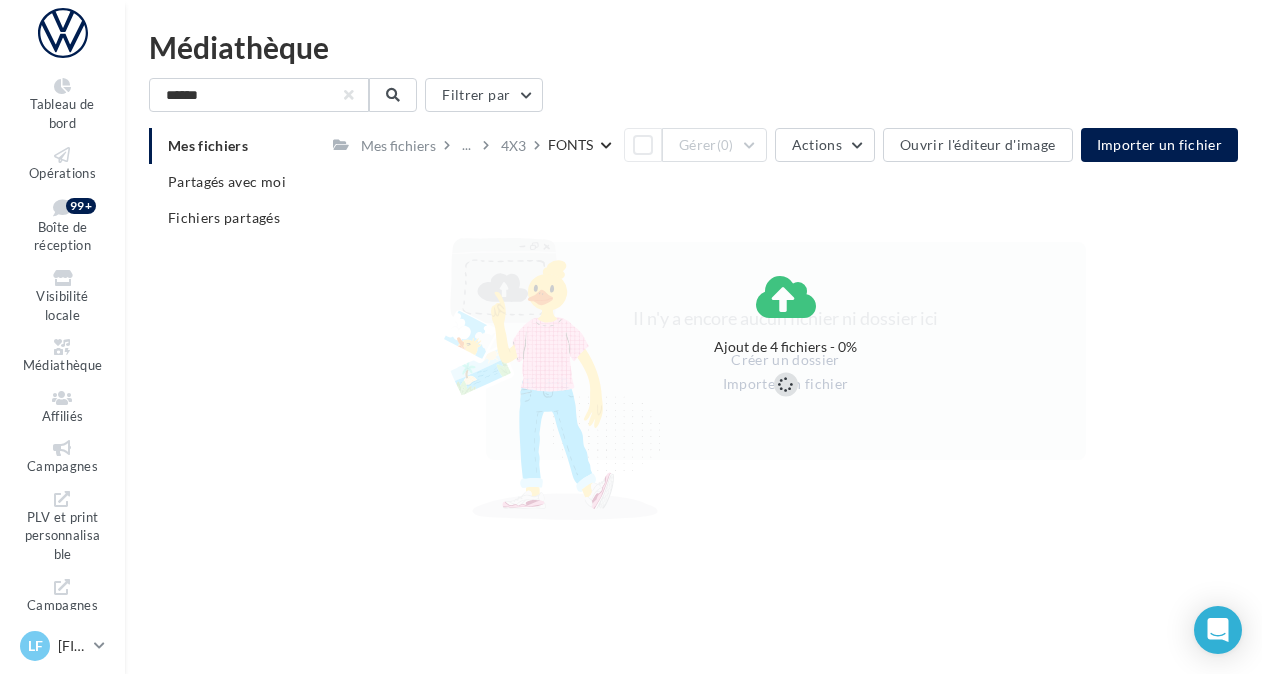 click at bounding box center [606, 146] 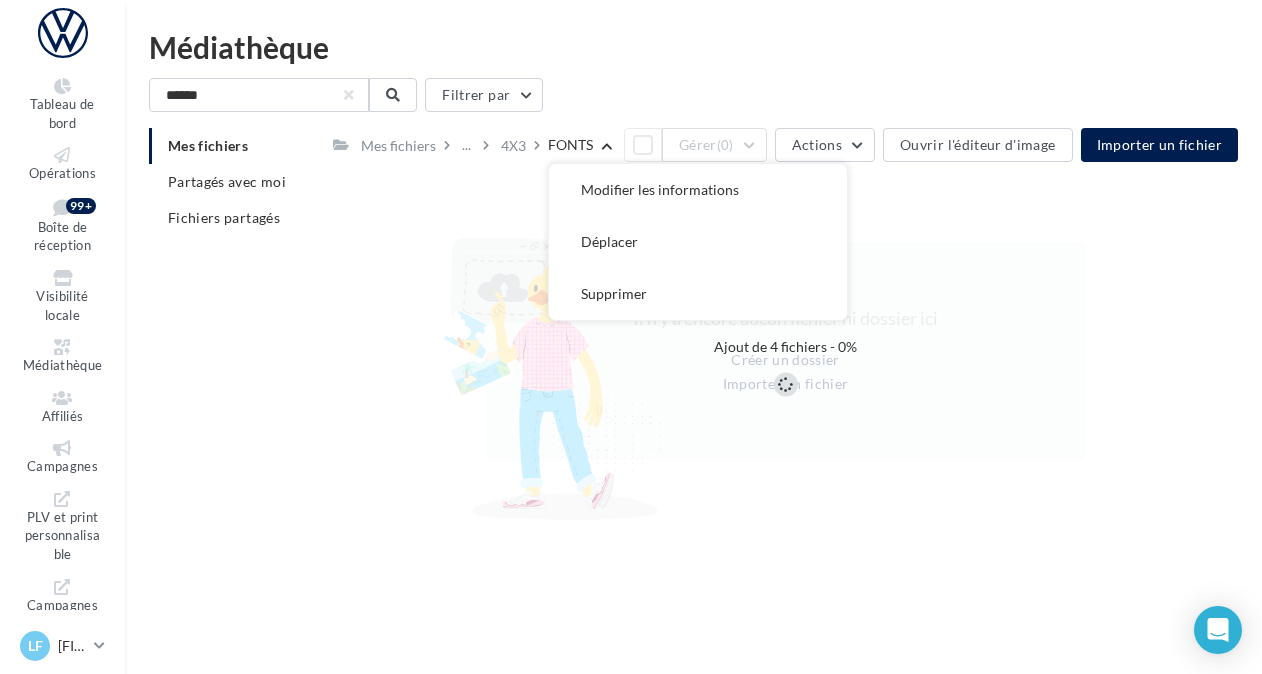 click on "Médiathèque" at bounding box center [693, 47] 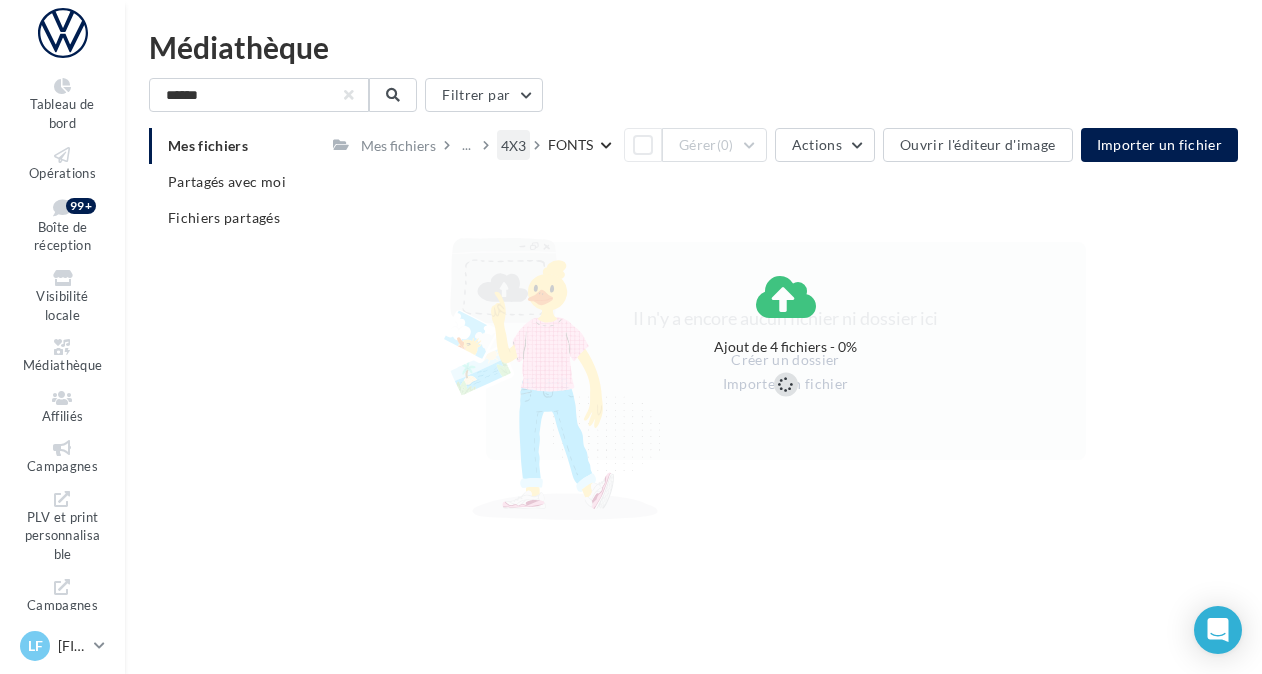 click on "4X3" at bounding box center (513, 146) 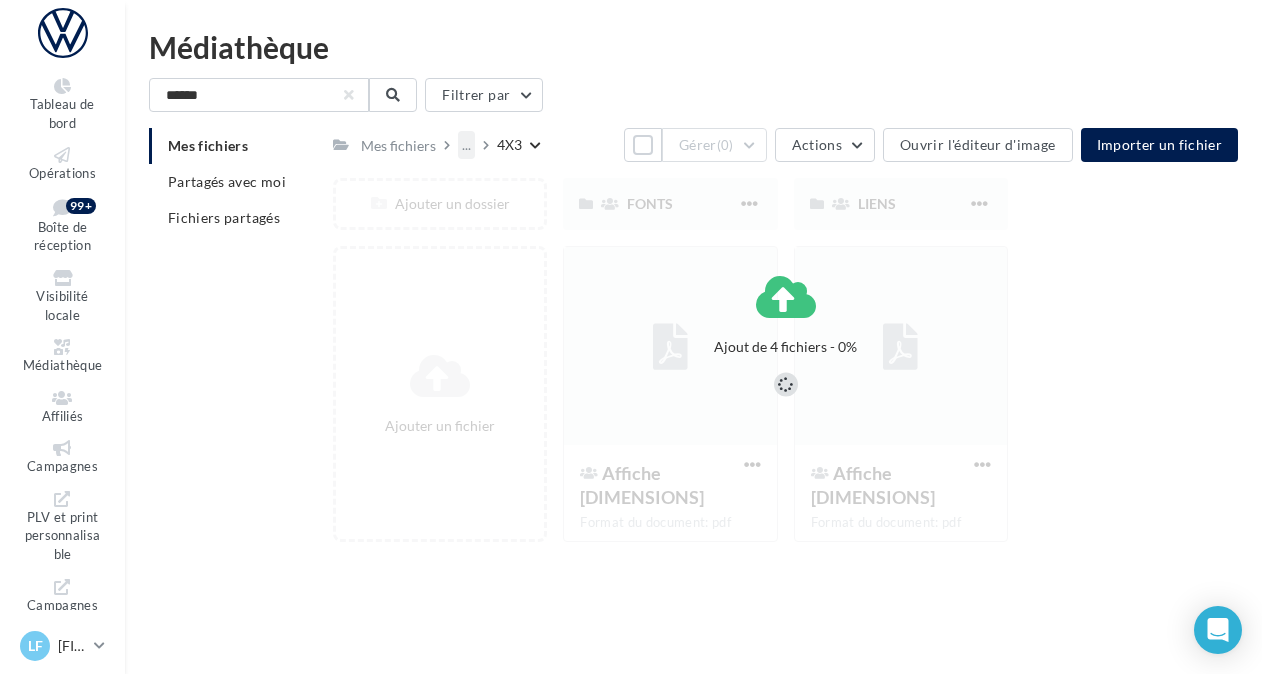 click on "..." at bounding box center (466, 145) 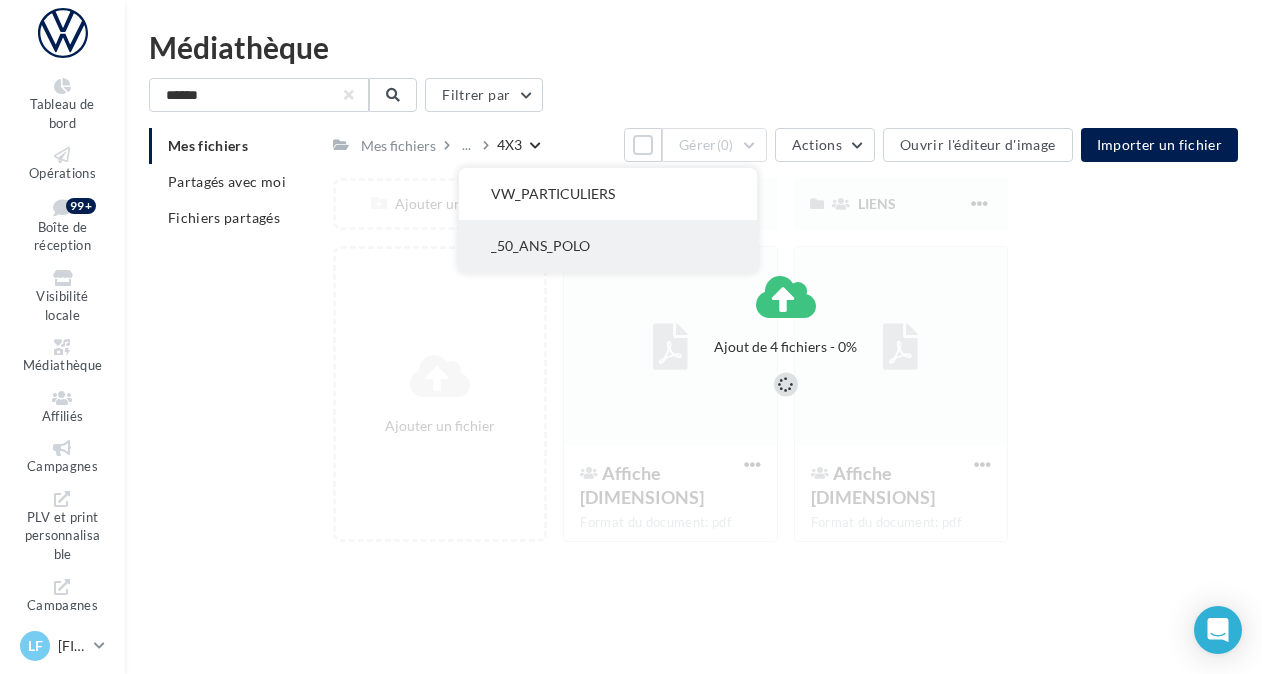 click on "_50_ANS_POLO" at bounding box center (608, 246) 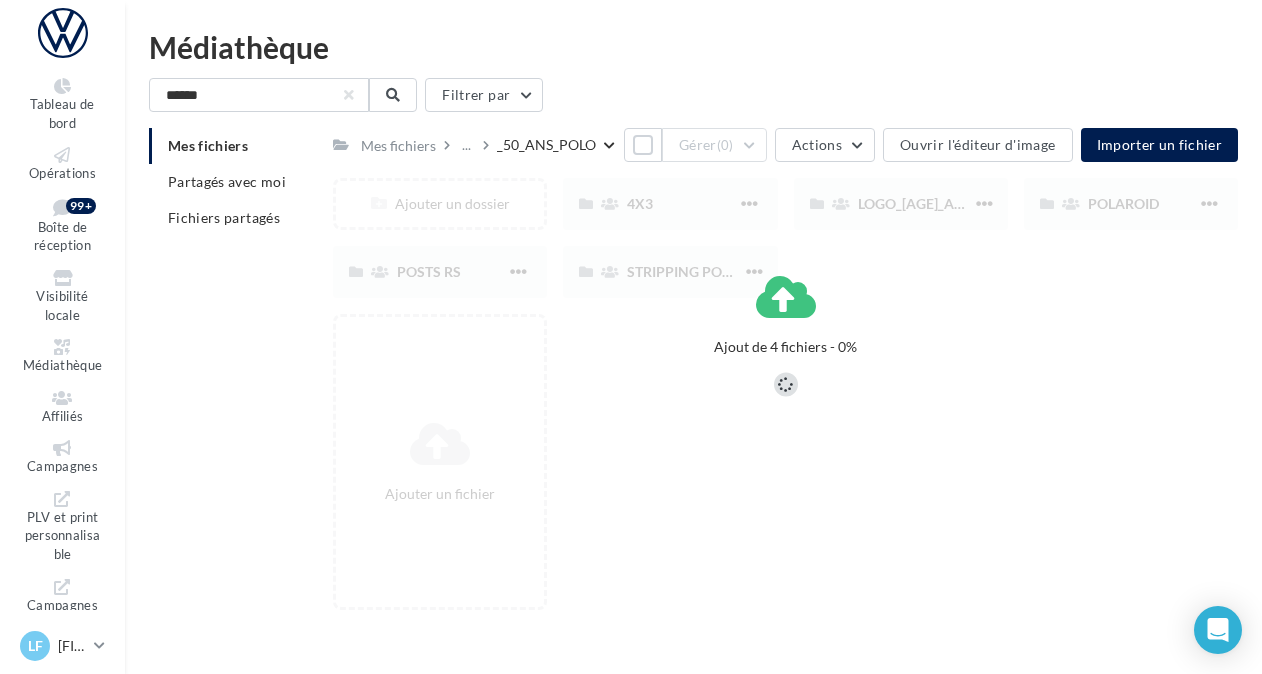 click at bounding box center (701, 377) 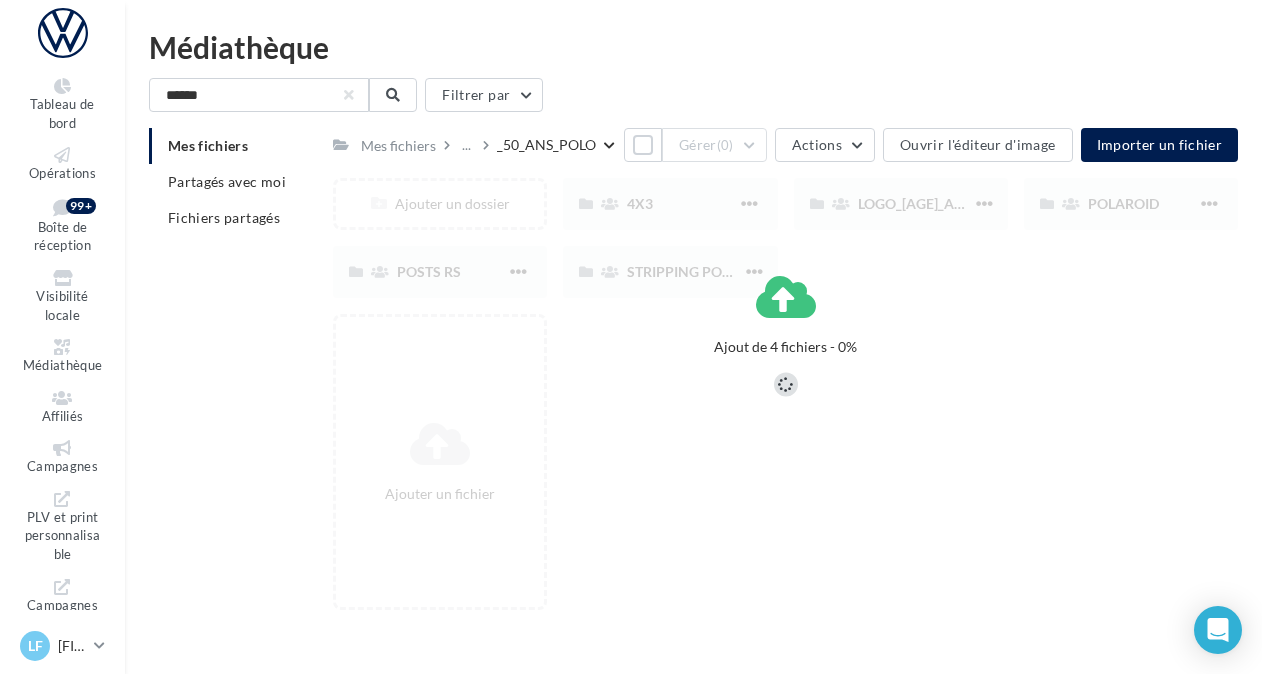 click on "_50_ANS_POLO" at bounding box center [546, 145] 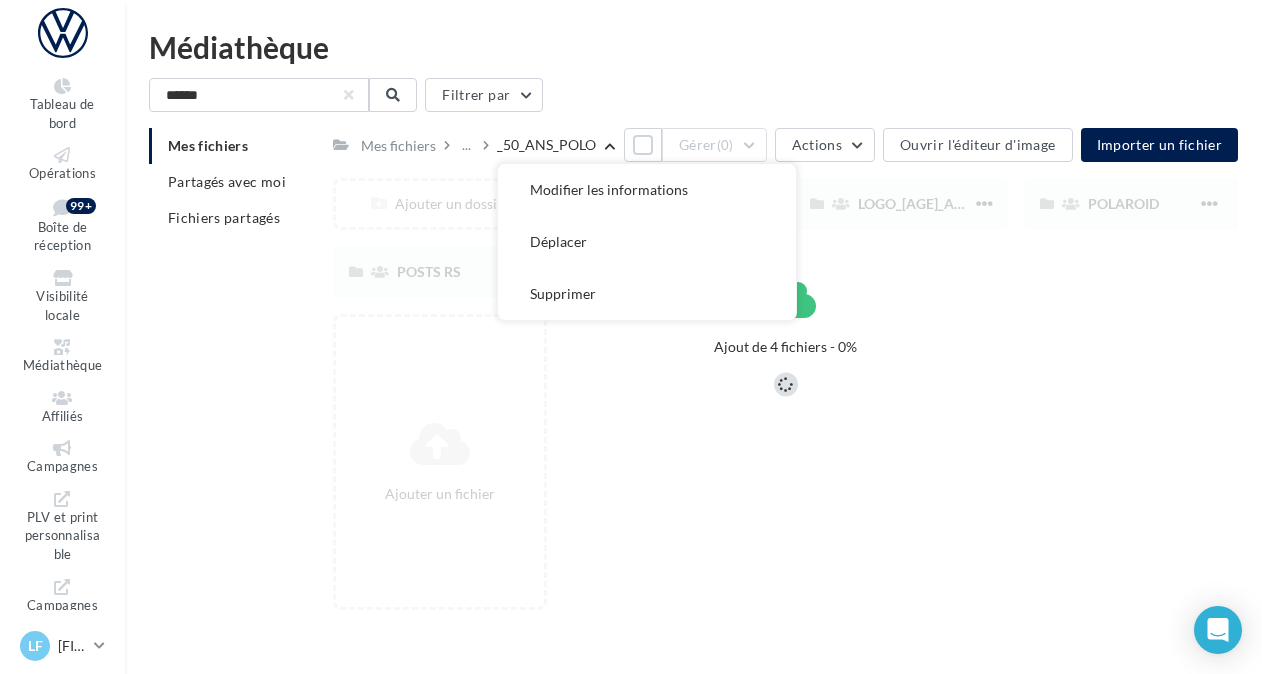 click on "_50_ANS_POLO" at bounding box center [546, 145] 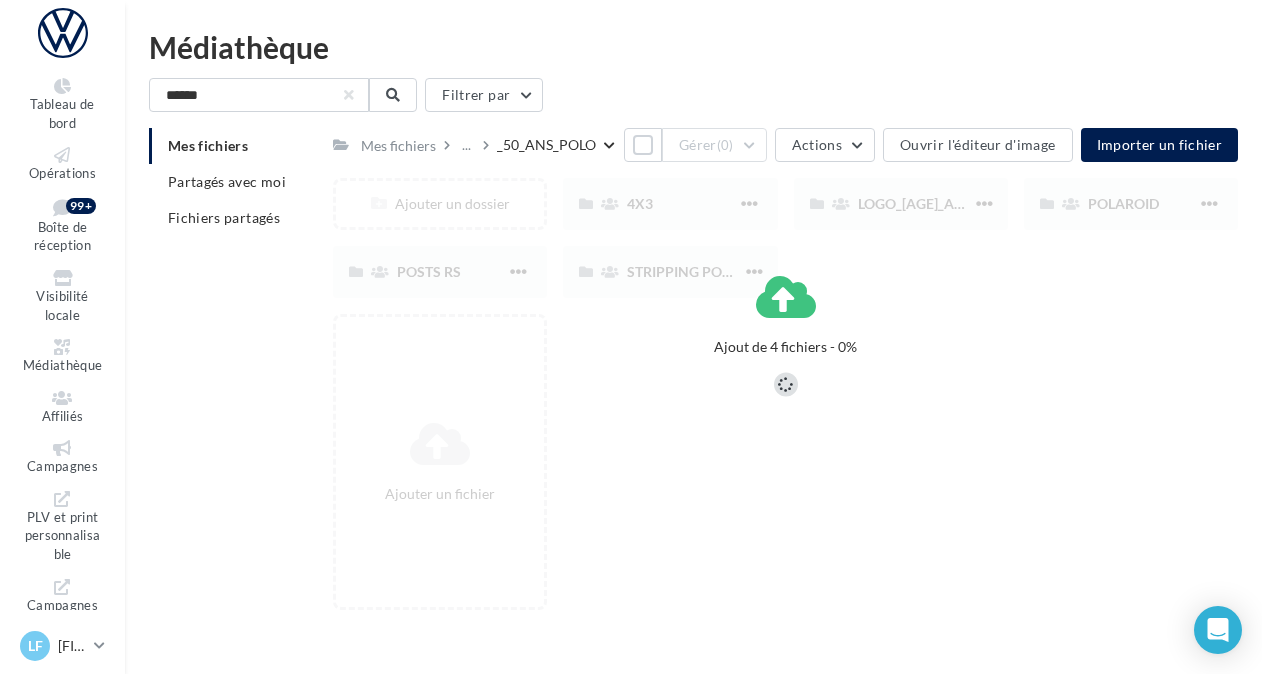 click on "_50_ANS_POLO" at bounding box center [546, 145] 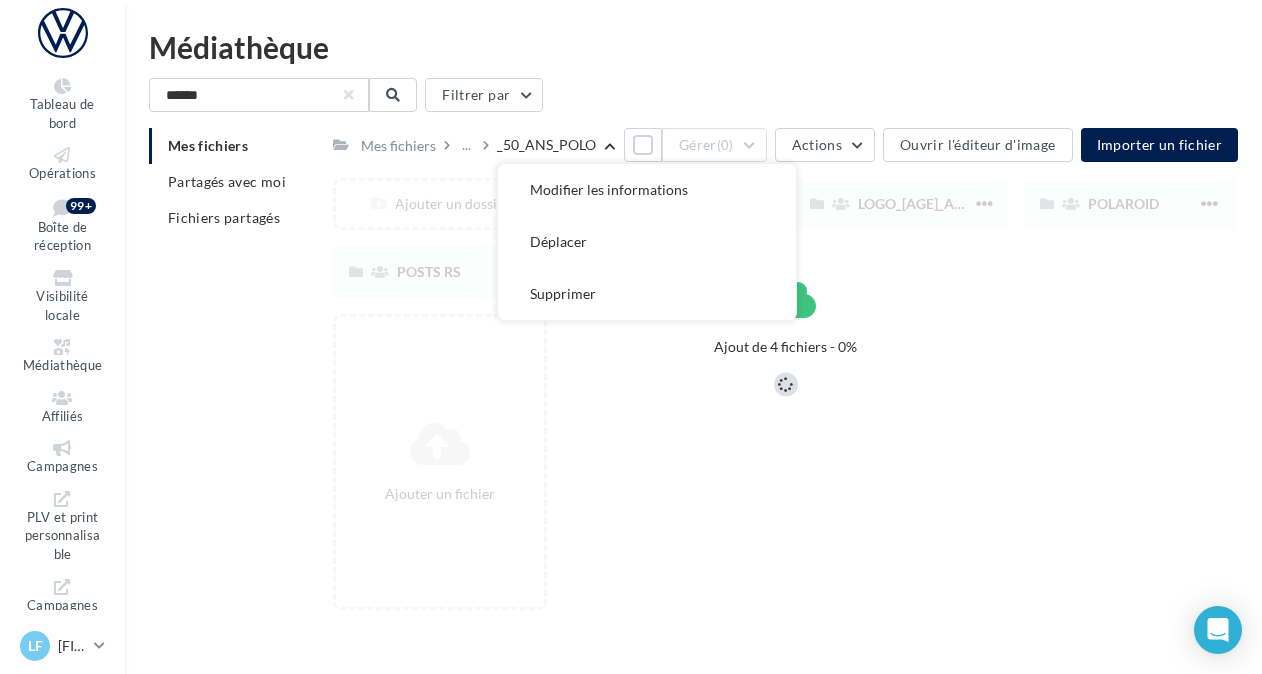 click on "_50_ANS_POLO" at bounding box center (546, 145) 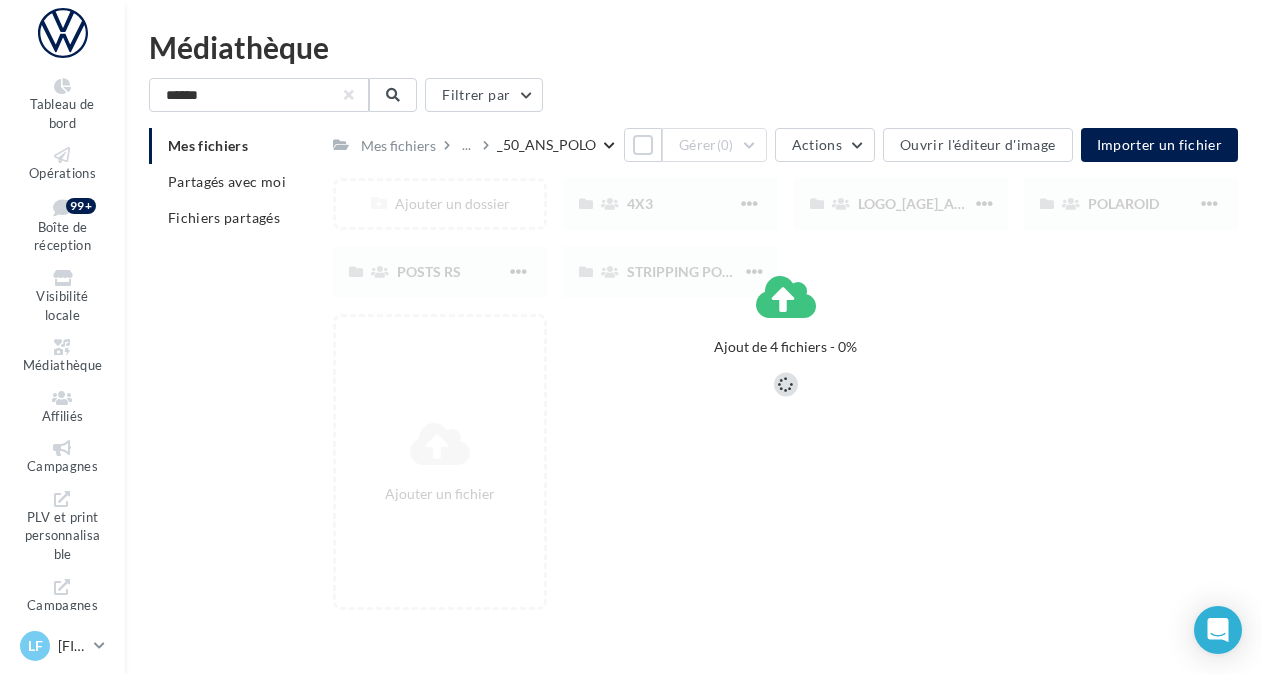click on "_50_ANS_POLO" at bounding box center [546, 145] 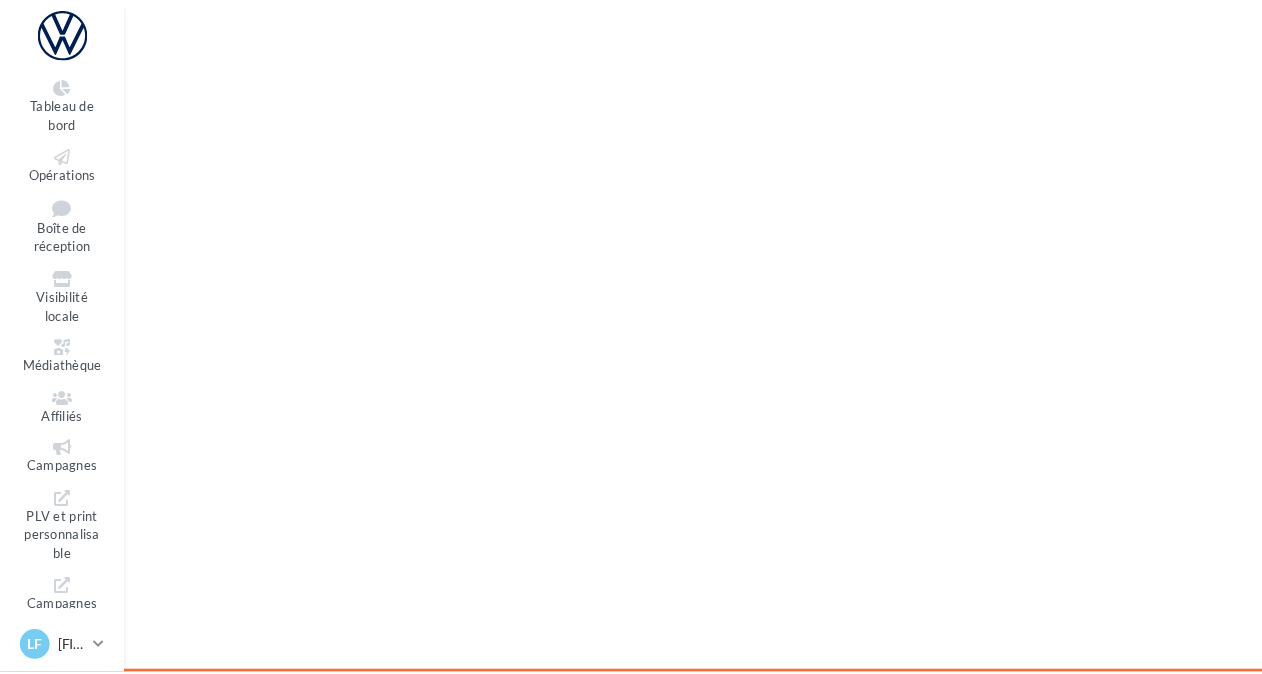 scroll, scrollTop: 0, scrollLeft: 0, axis: both 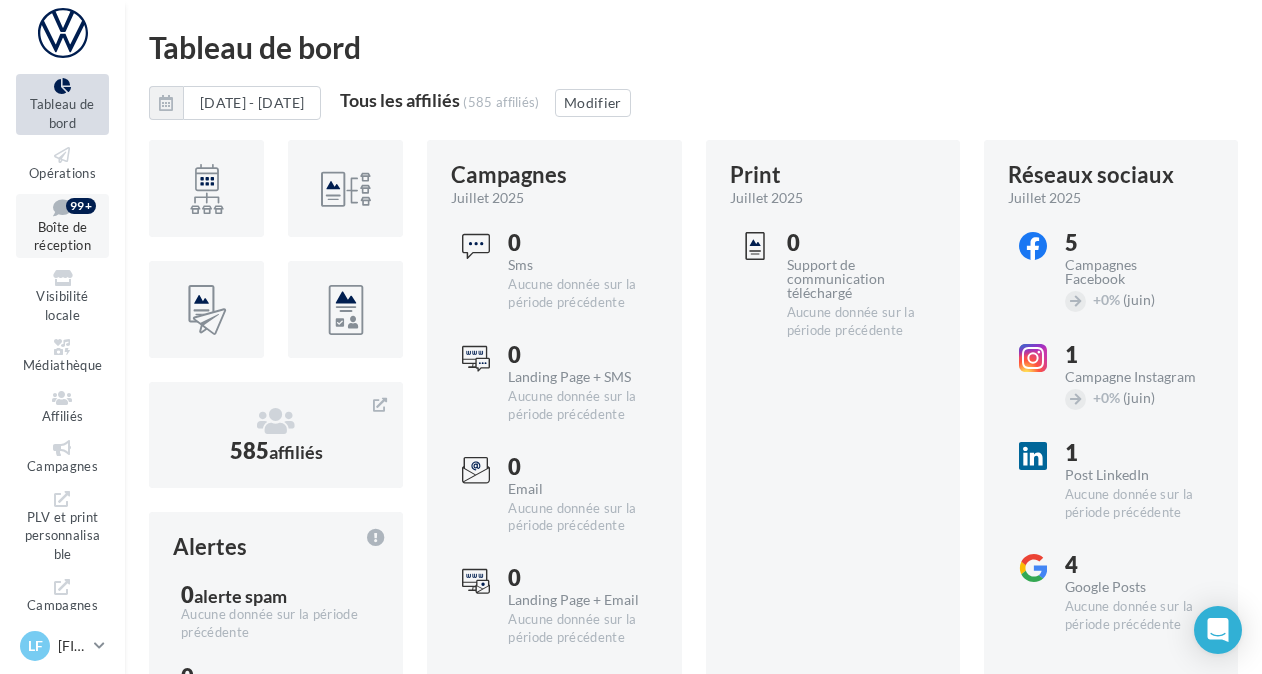 click on "99+" at bounding box center (81, 206) 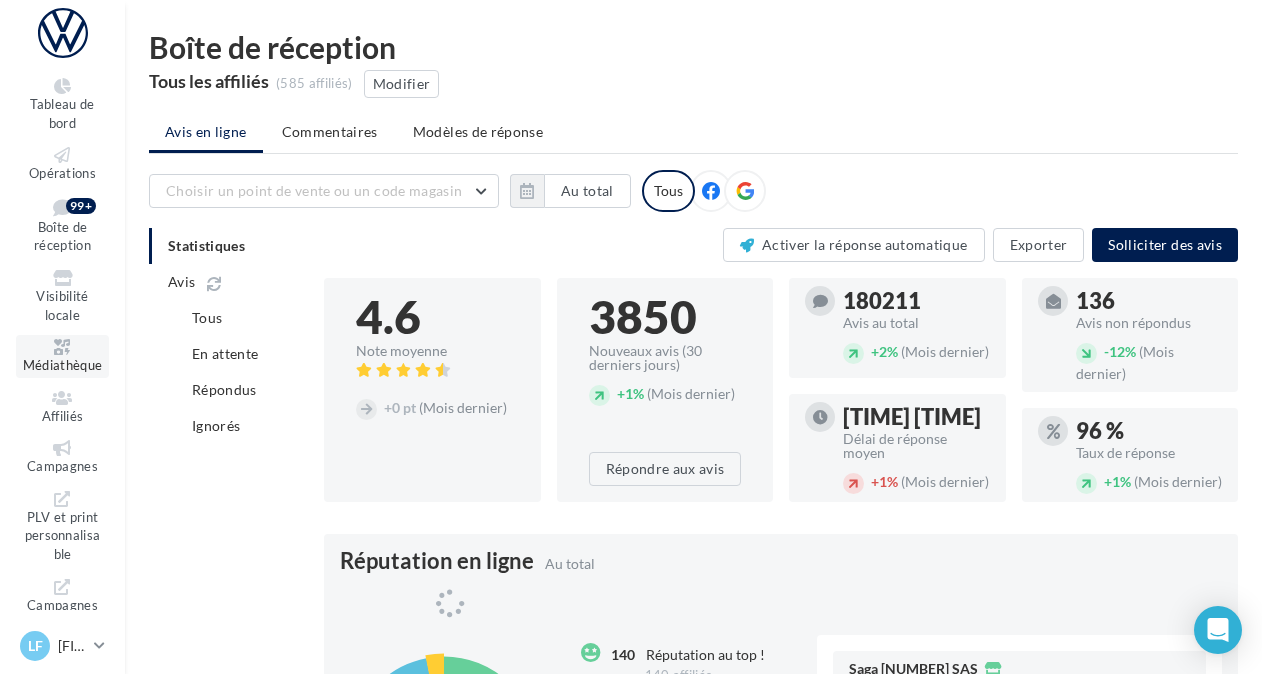 click at bounding box center (62, 347) 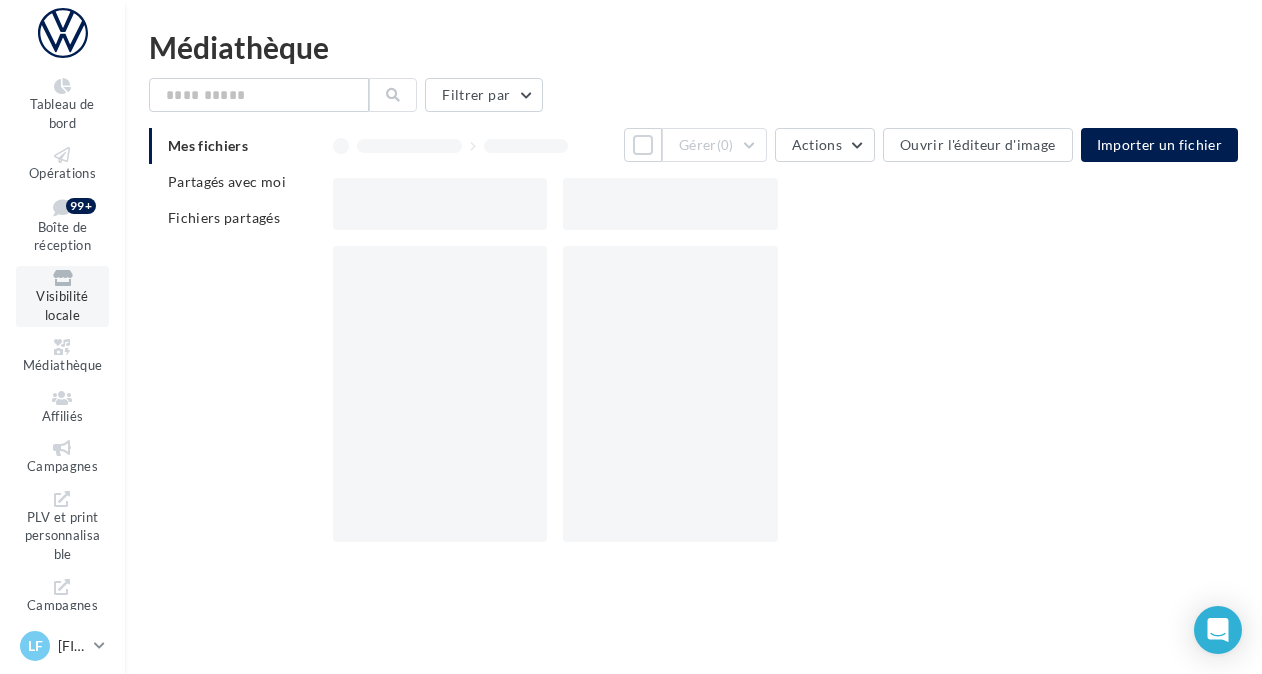 click on "Visibilité locale" at bounding box center [62, 305] 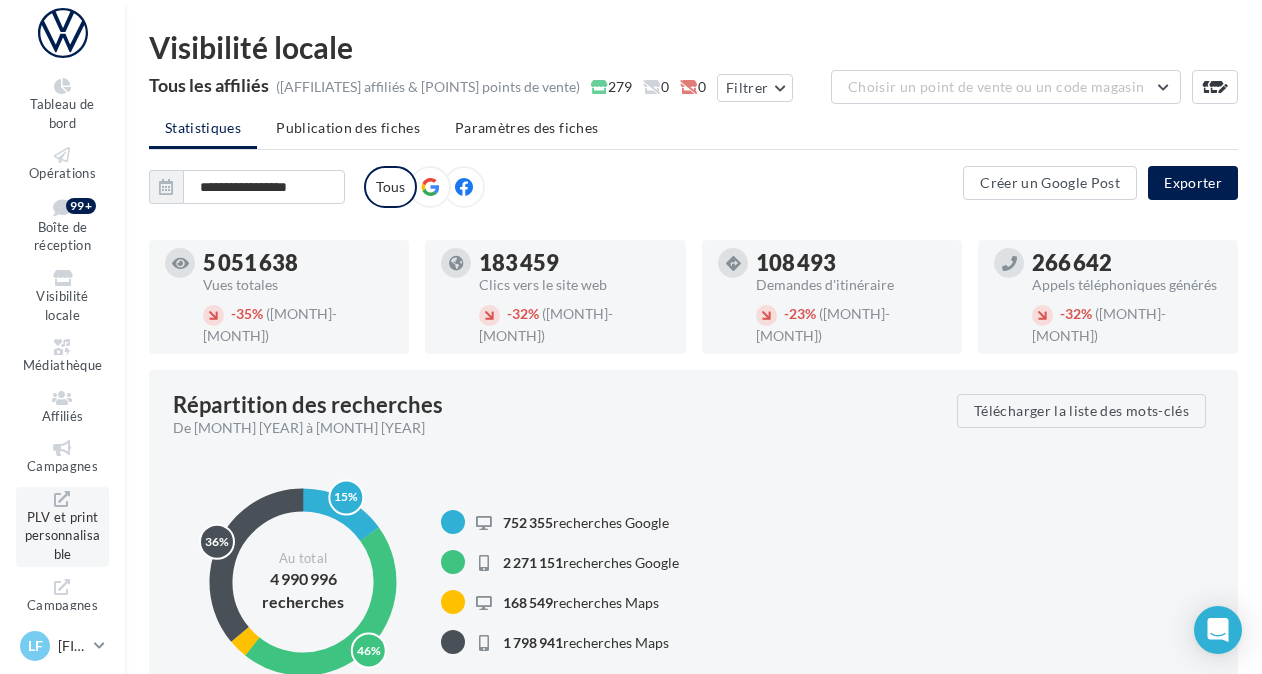 click on "PLV et print personnalisable" at bounding box center (62, 527) 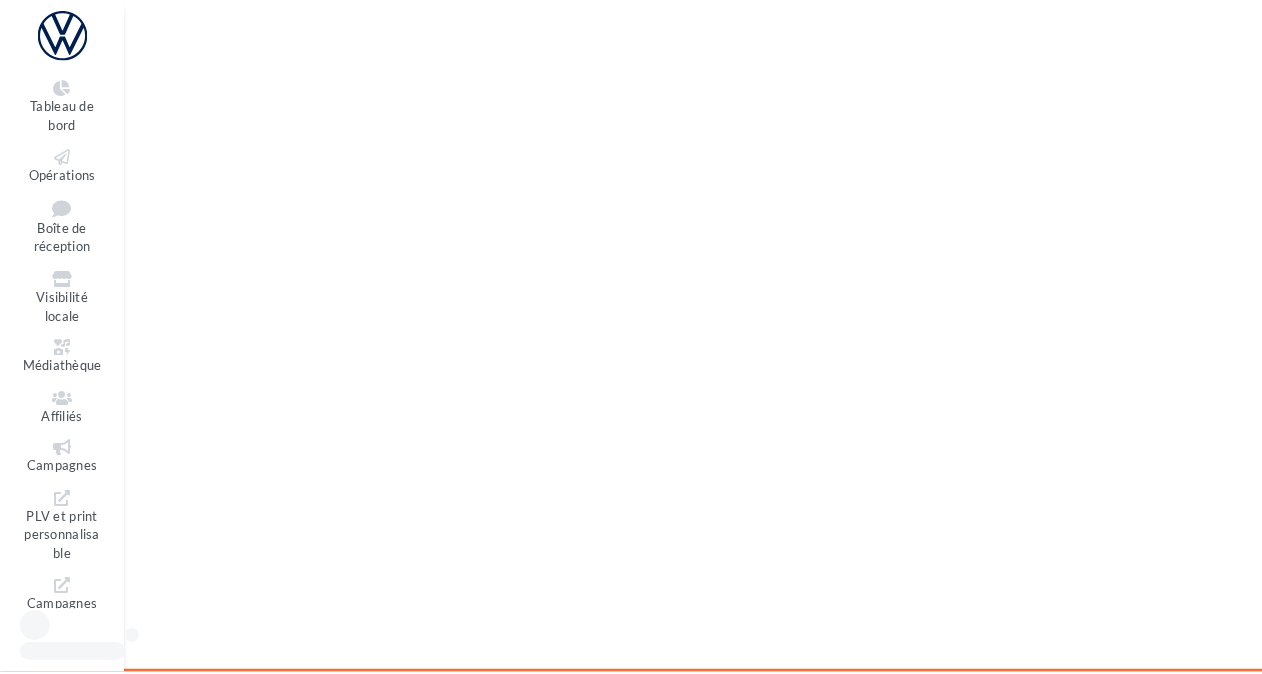 scroll, scrollTop: 0, scrollLeft: 0, axis: both 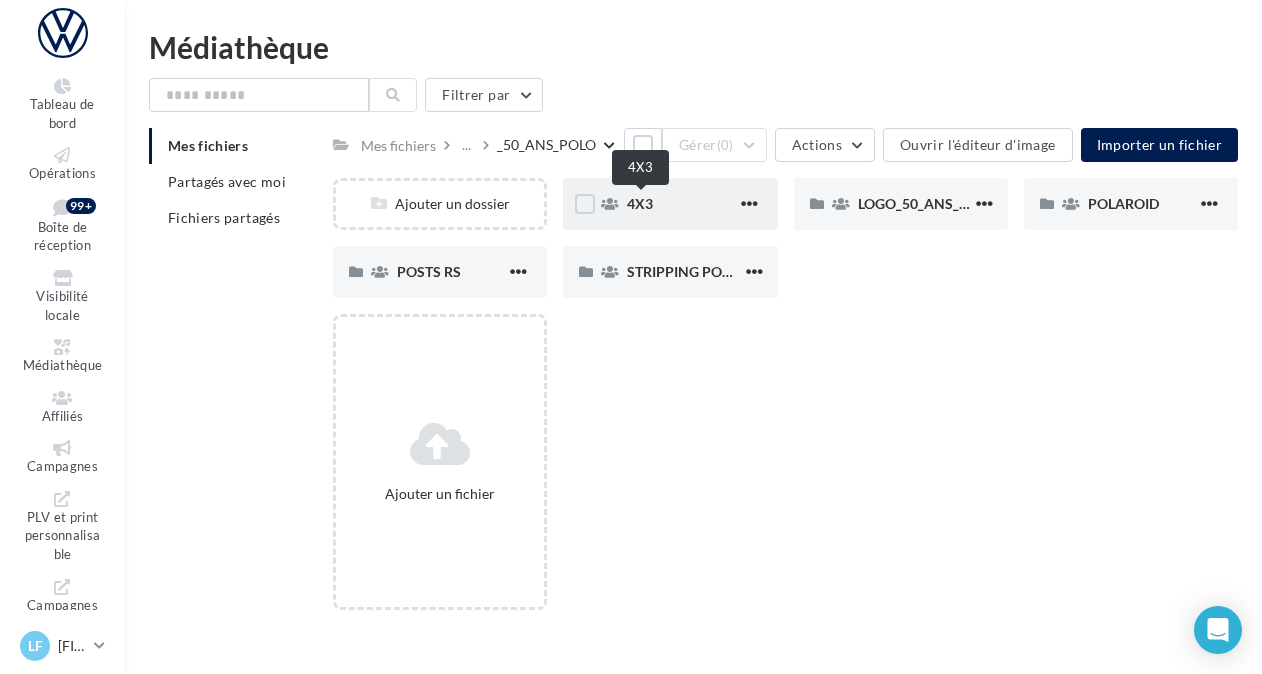 click on "4X3" at bounding box center [640, 203] 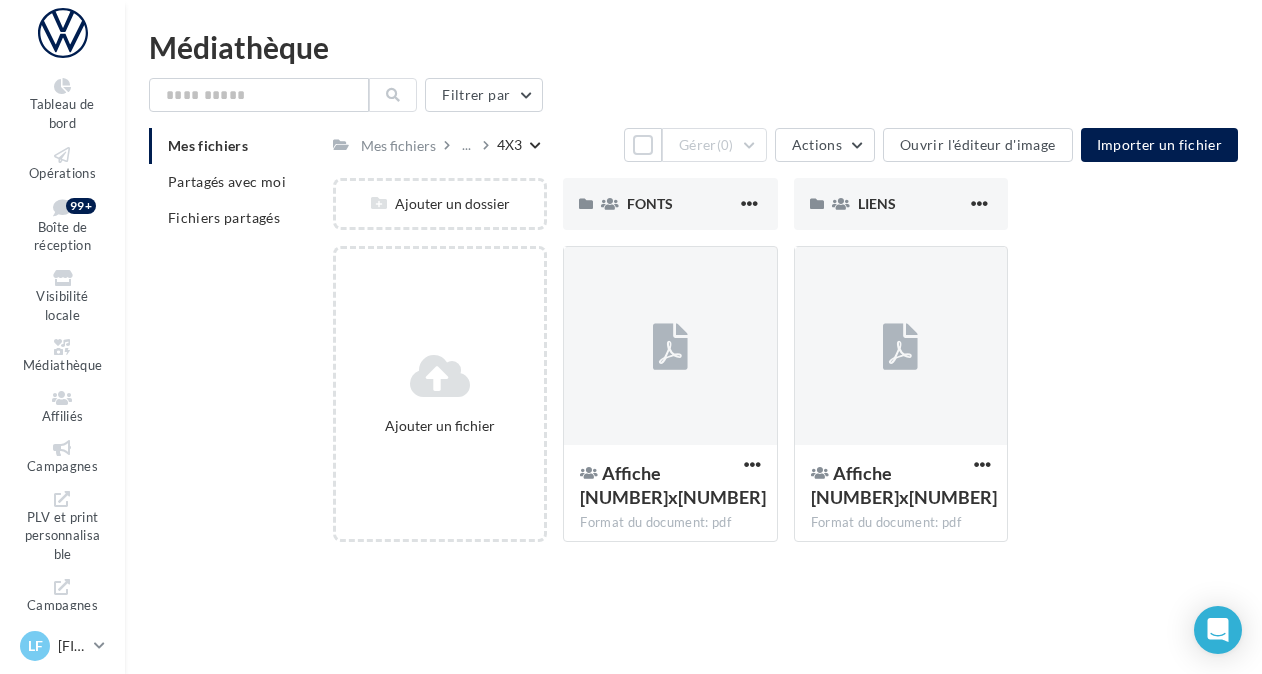 click on "Ajouter un fichier
Affiche 400x300  Format du document: pdf                   Affiche 400x300
Affiche 400x300  Format du document: pdf                   Affiche 400x300" at bounding box center [793, 402] 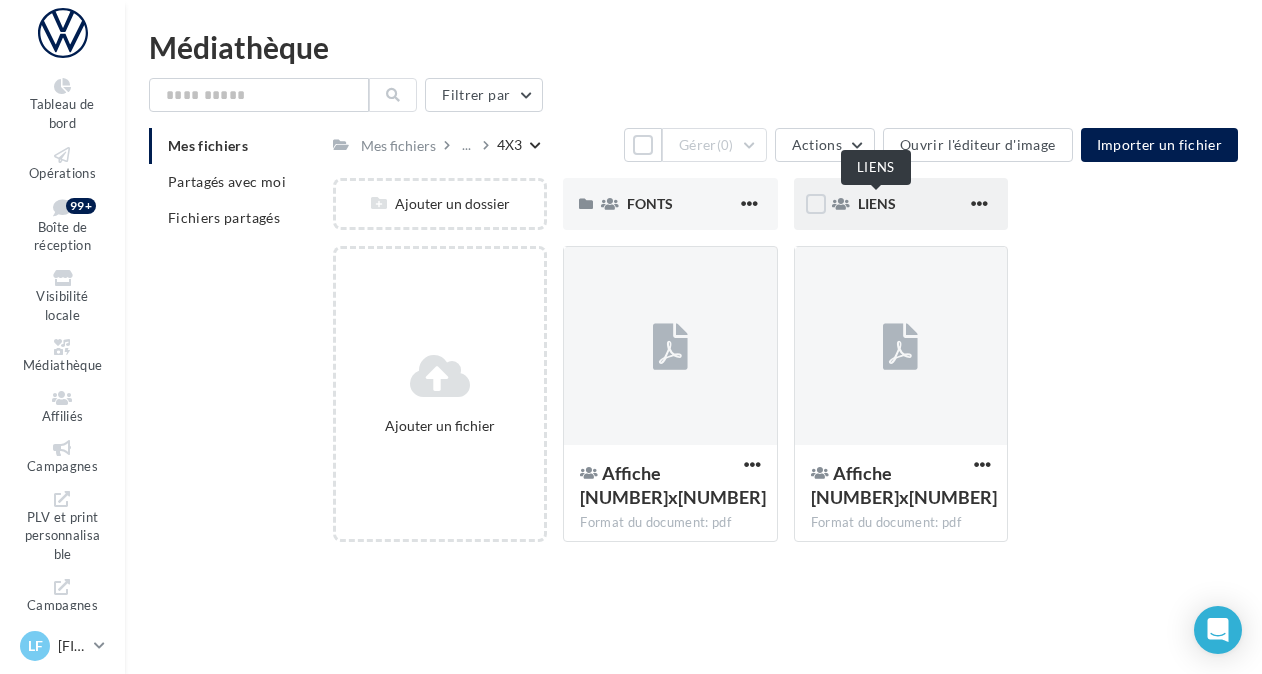 click on "LIENS" at bounding box center (877, 203) 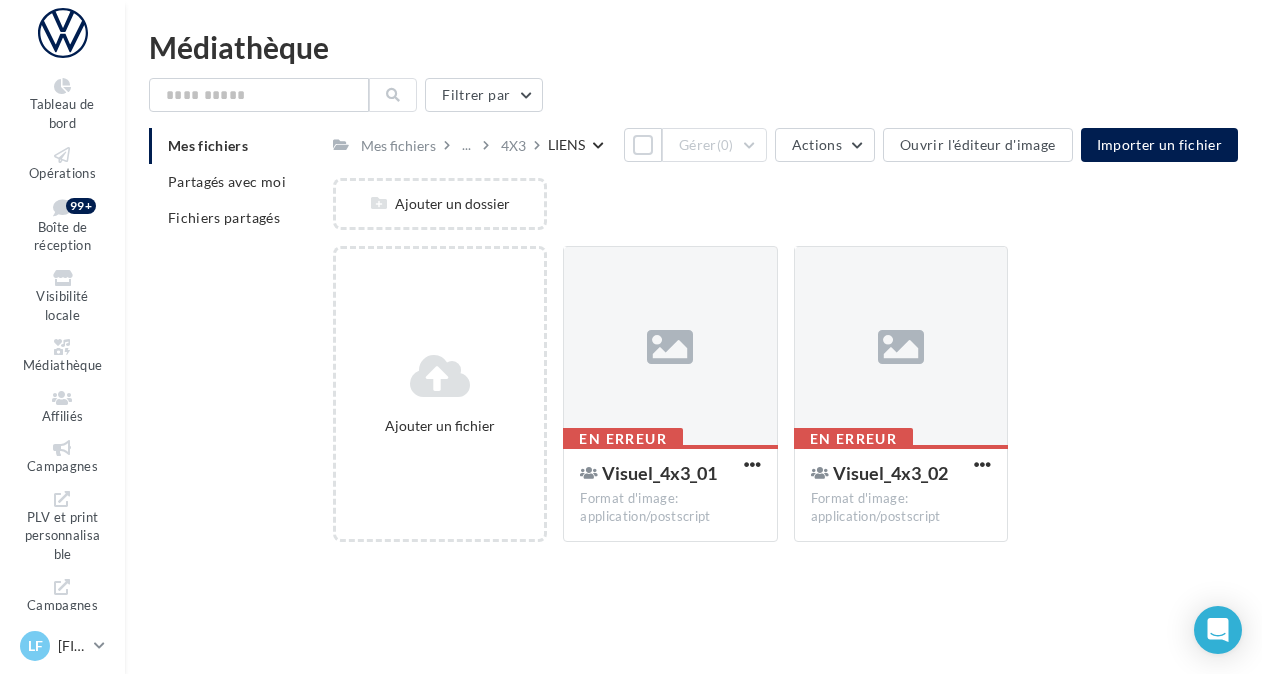 click on "LIENS" at bounding box center [566, 145] 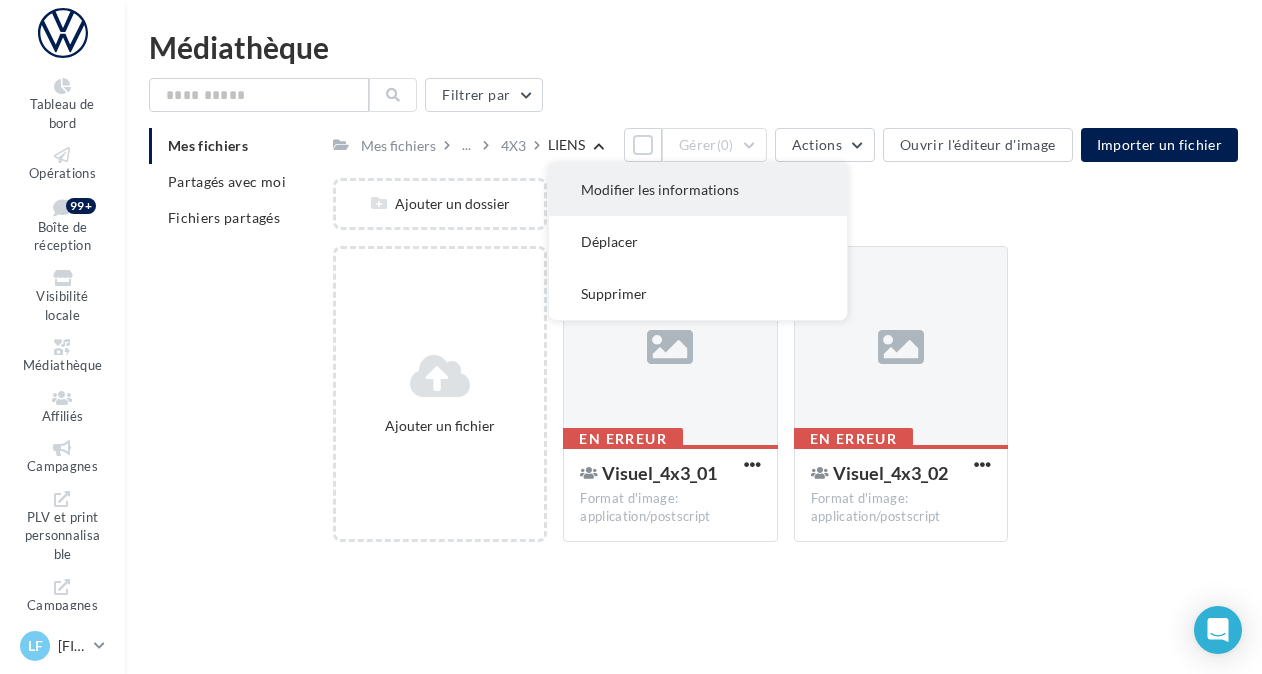 click on "Modifier les informations" at bounding box center [698, 190] 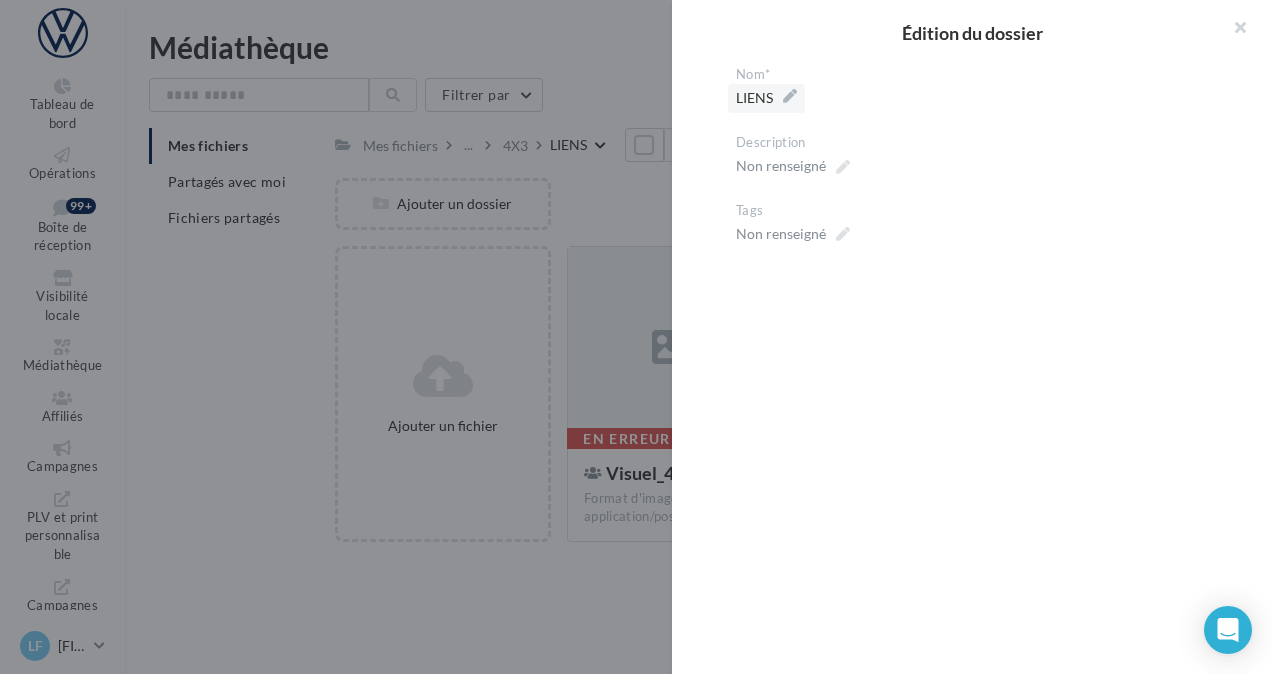 click on "LIENS" at bounding box center (766, 98) 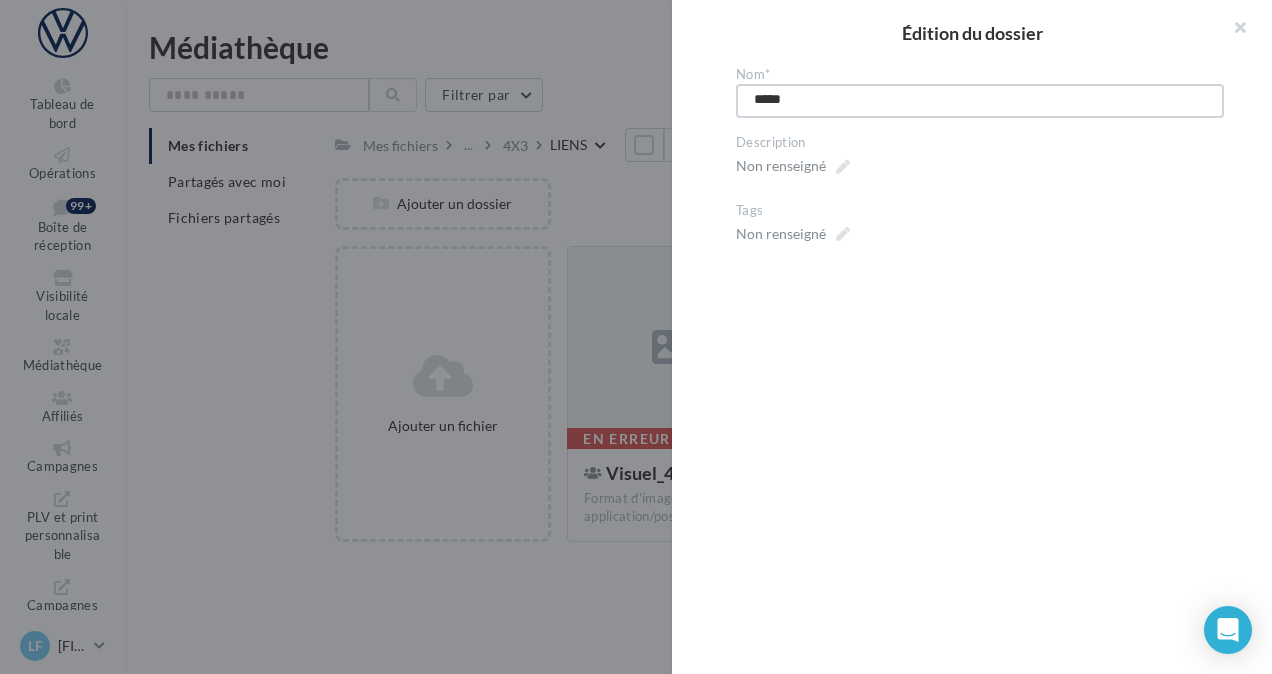 type on "****" 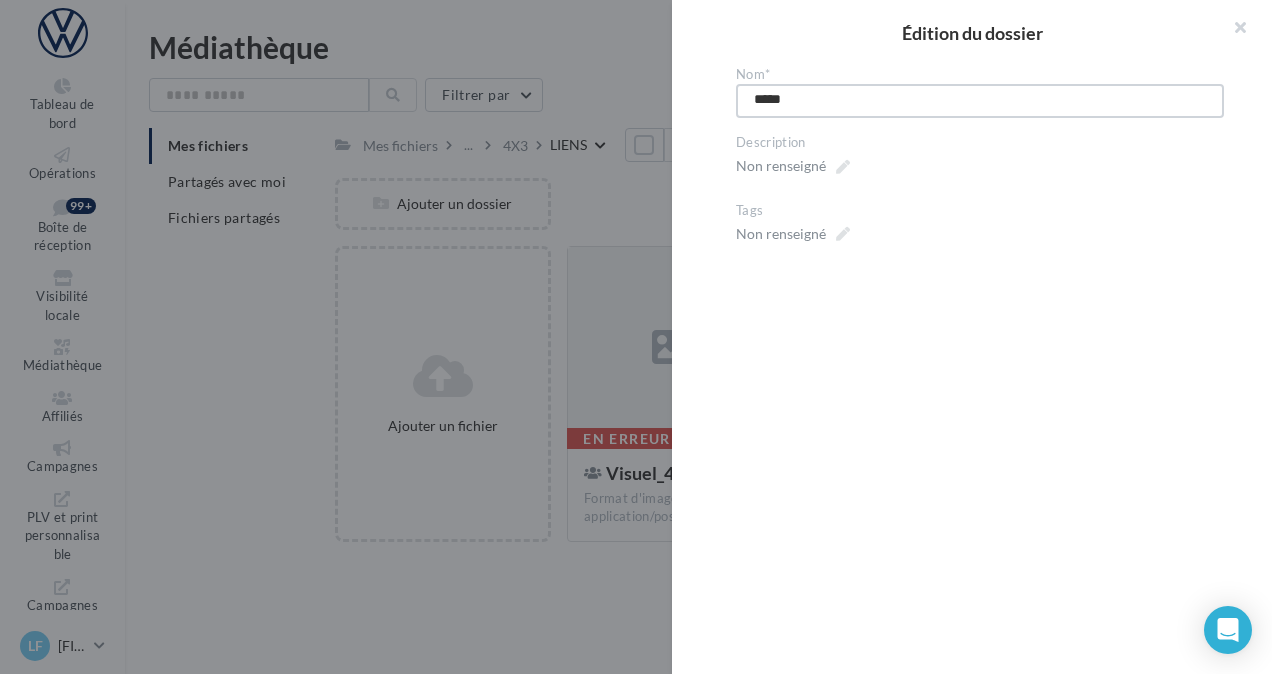 type on "****" 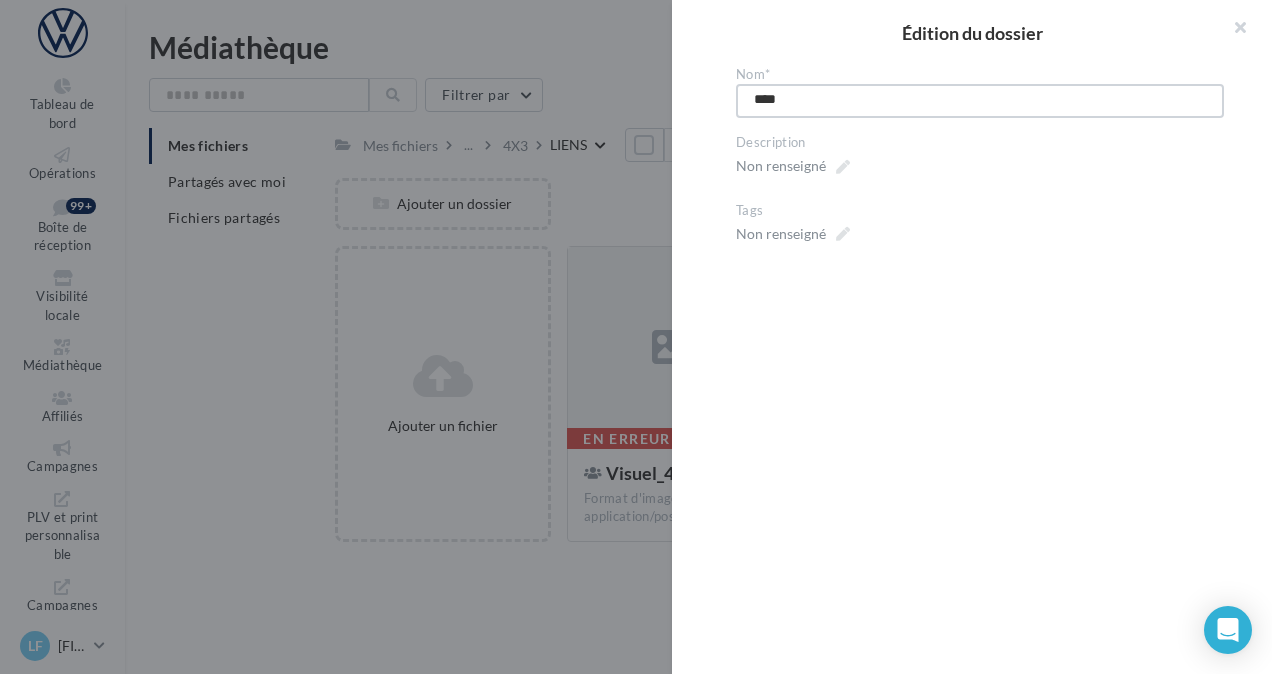 type on "***" 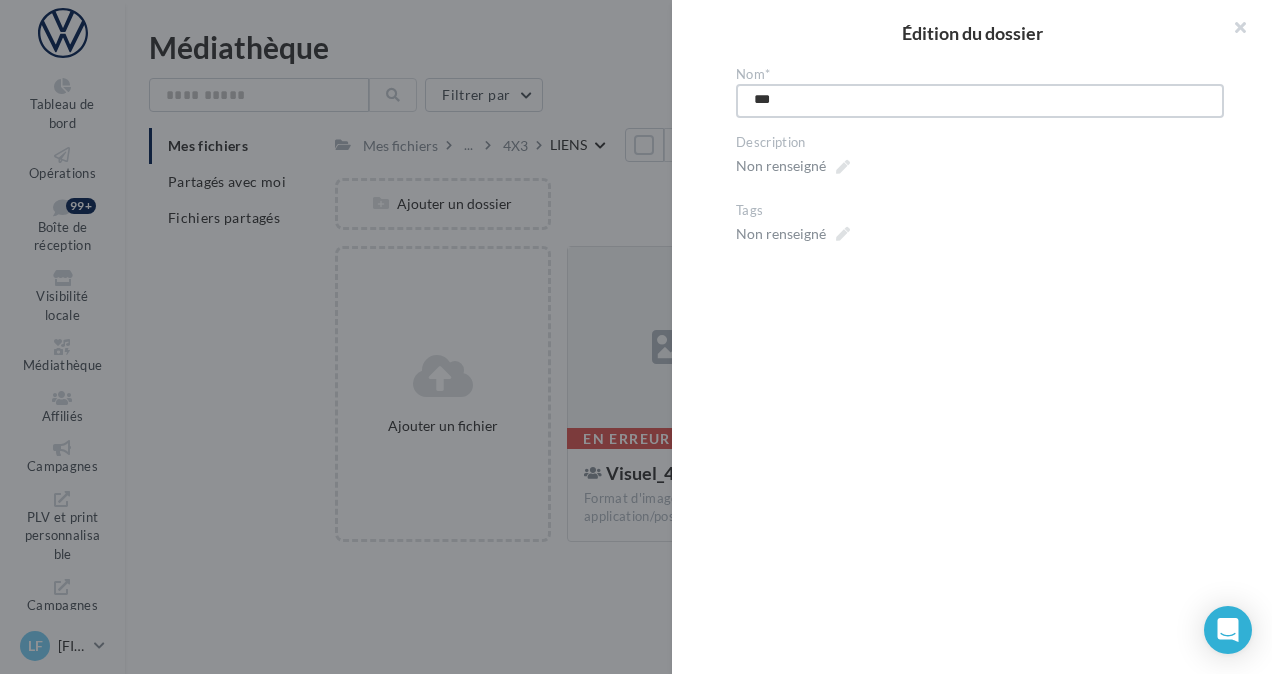 type on "**" 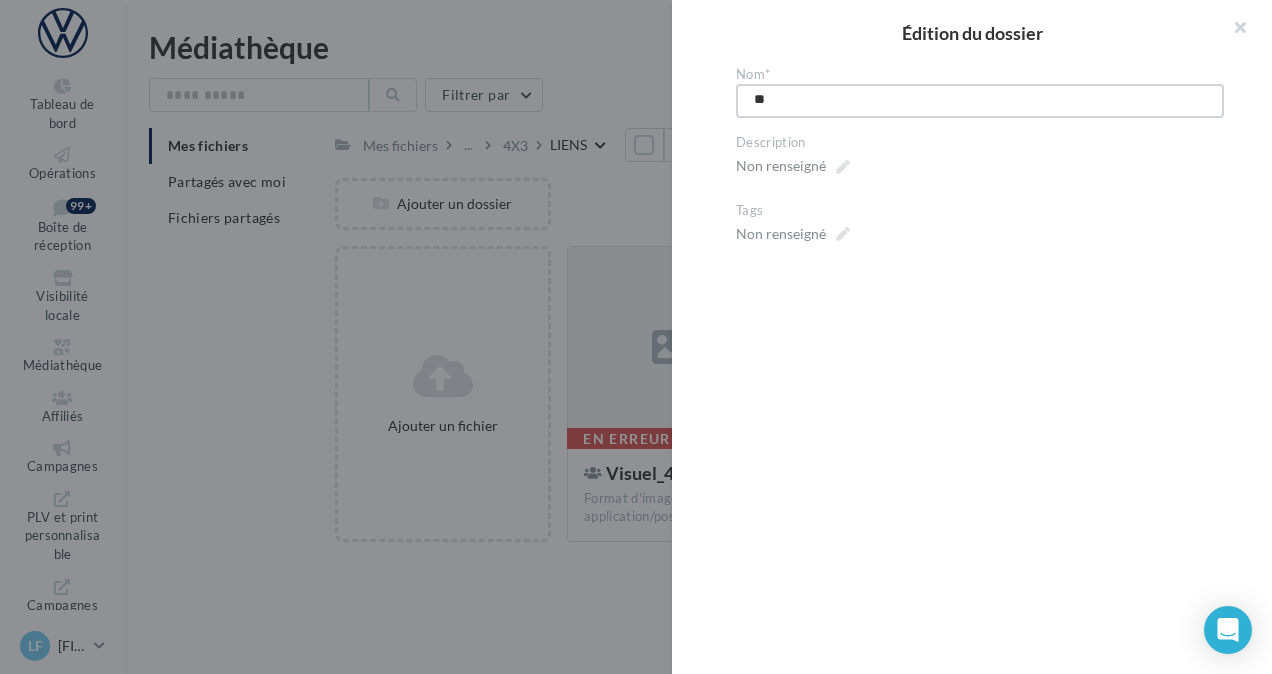 type on "*" 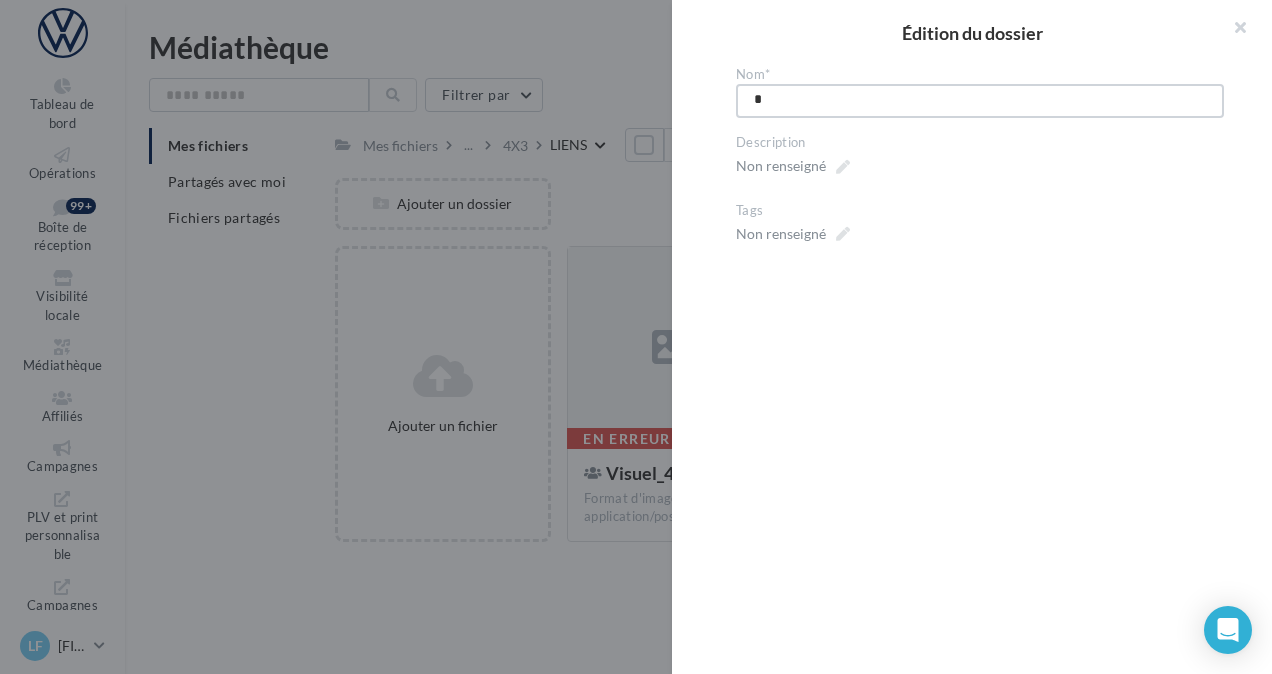 type on "**" 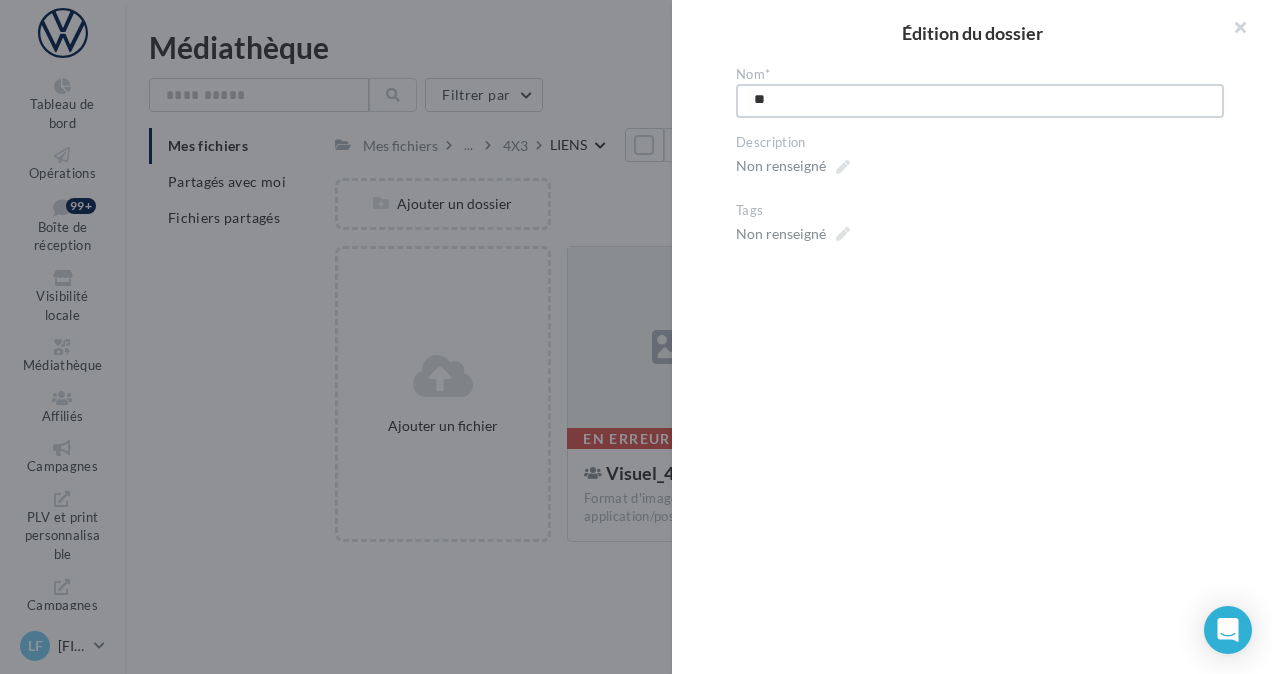 type on "***" 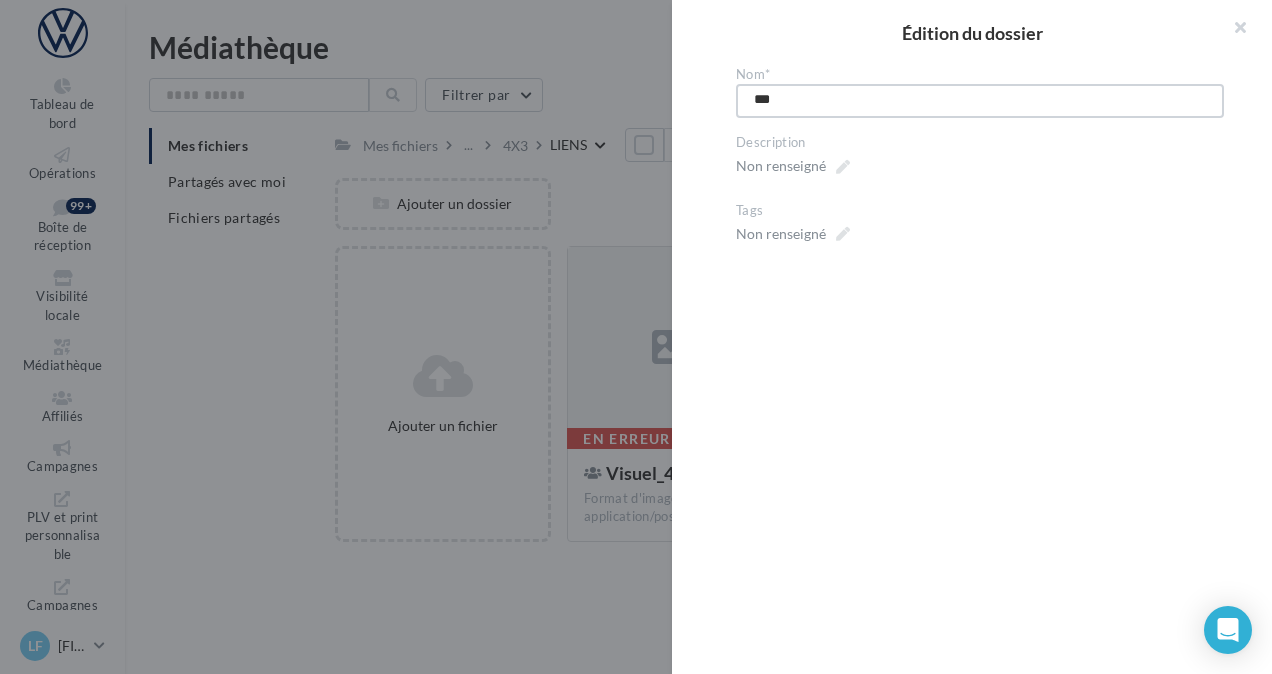 type on "****" 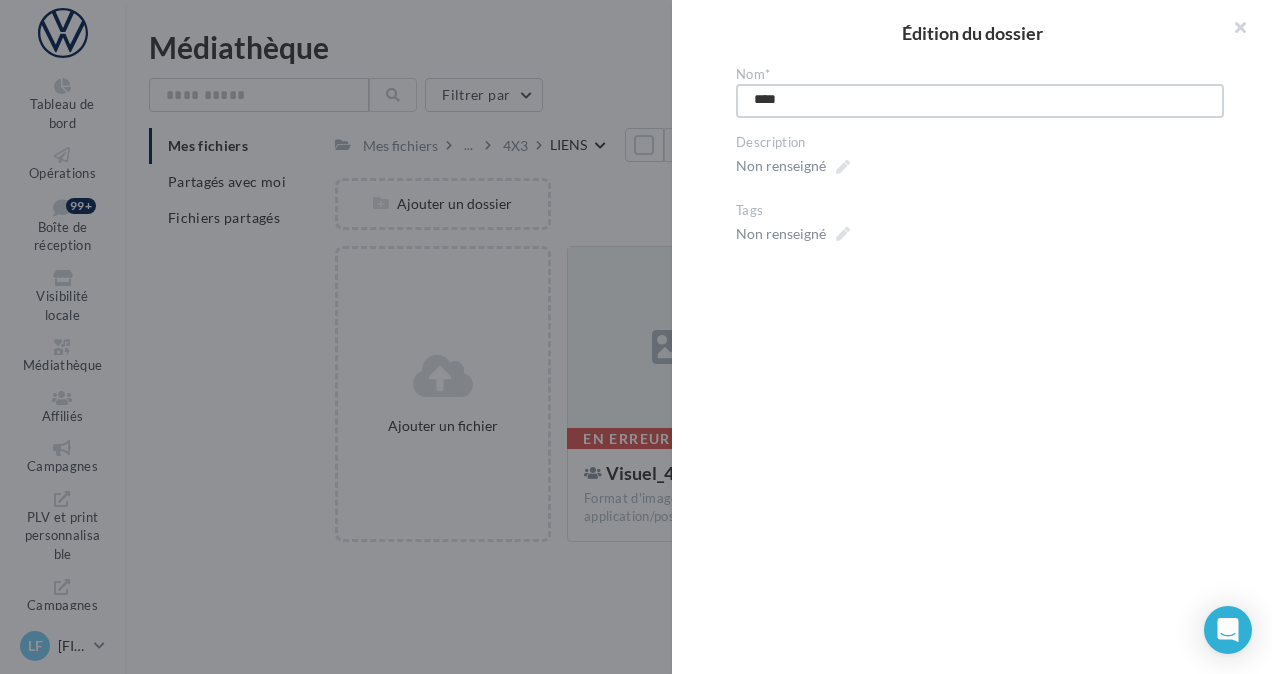 type on "*****" 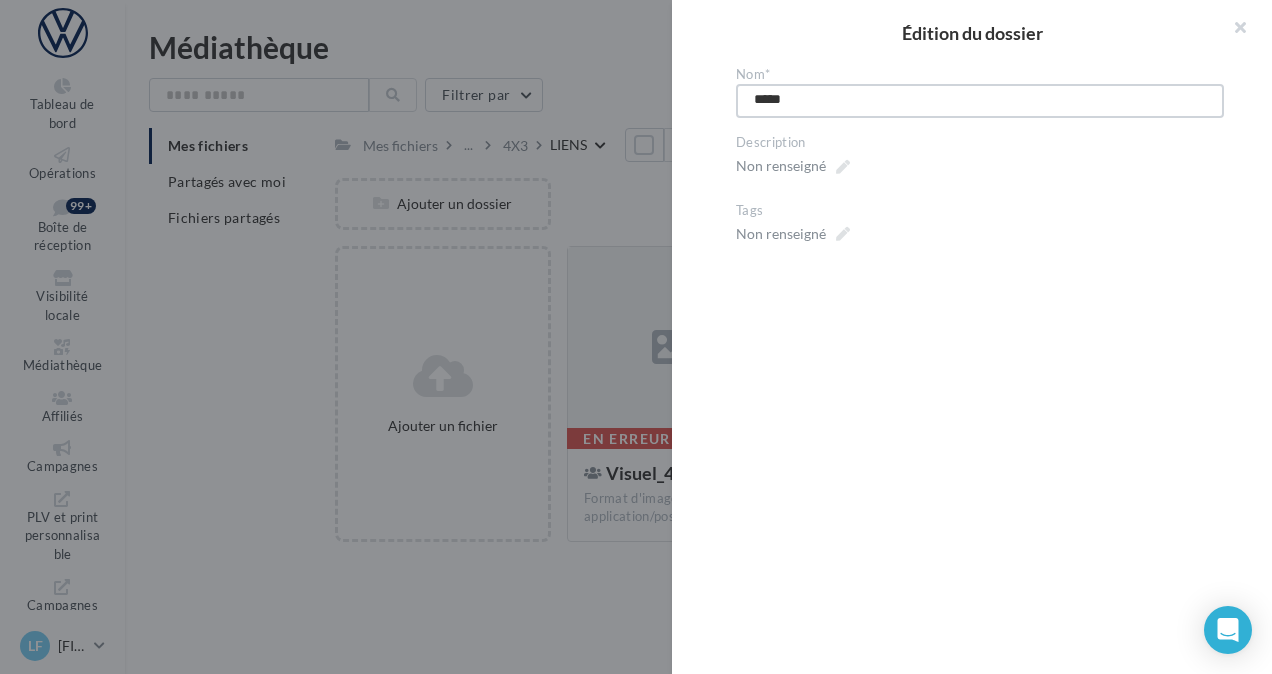 type on "*****" 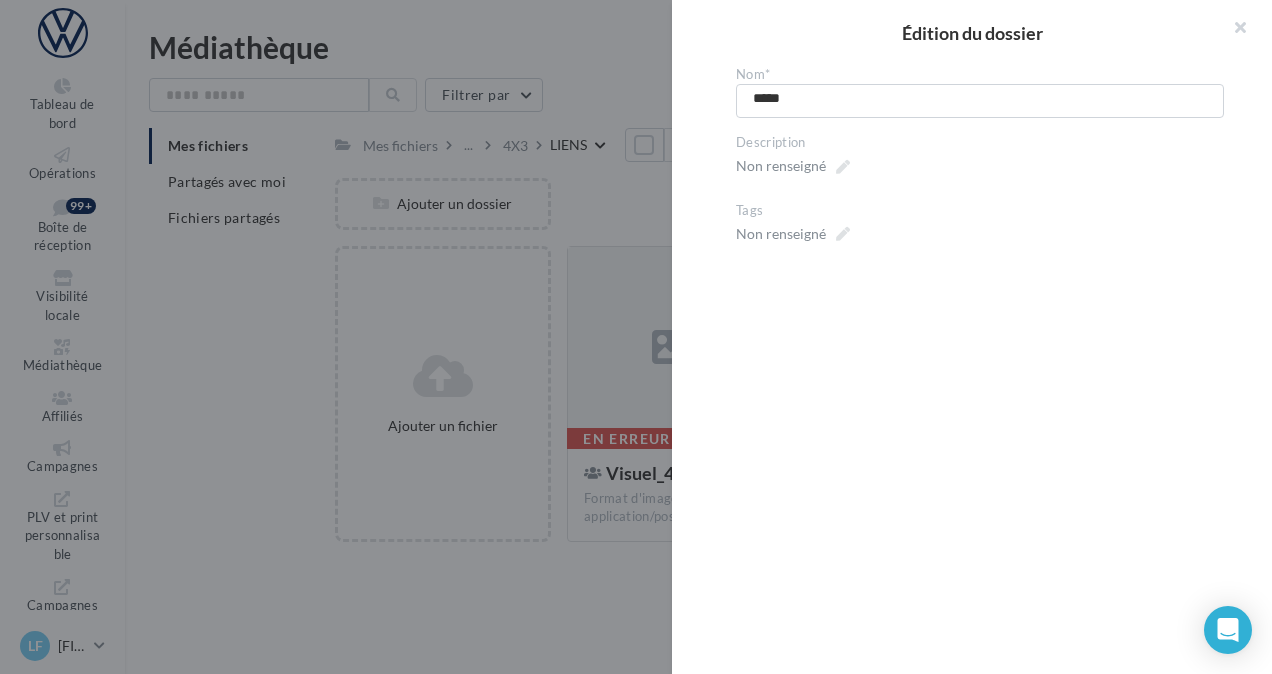click on "Édition du dossier" at bounding box center [972, 33] 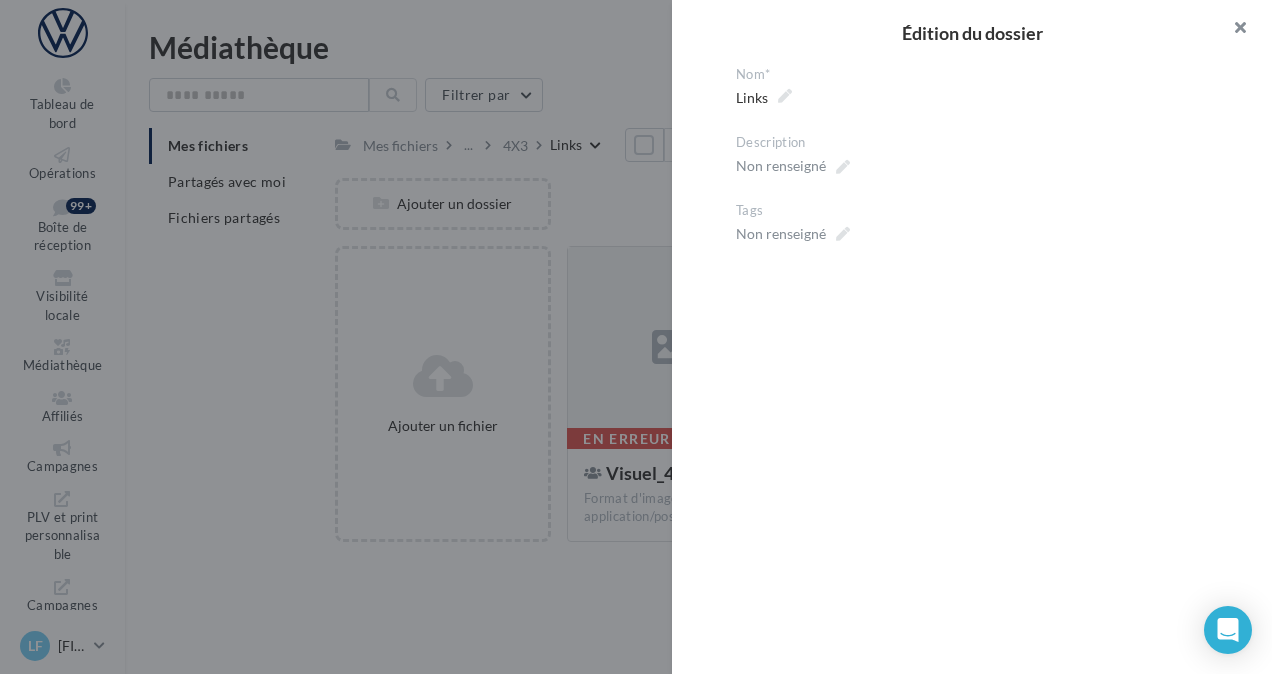 click at bounding box center (1232, 30) 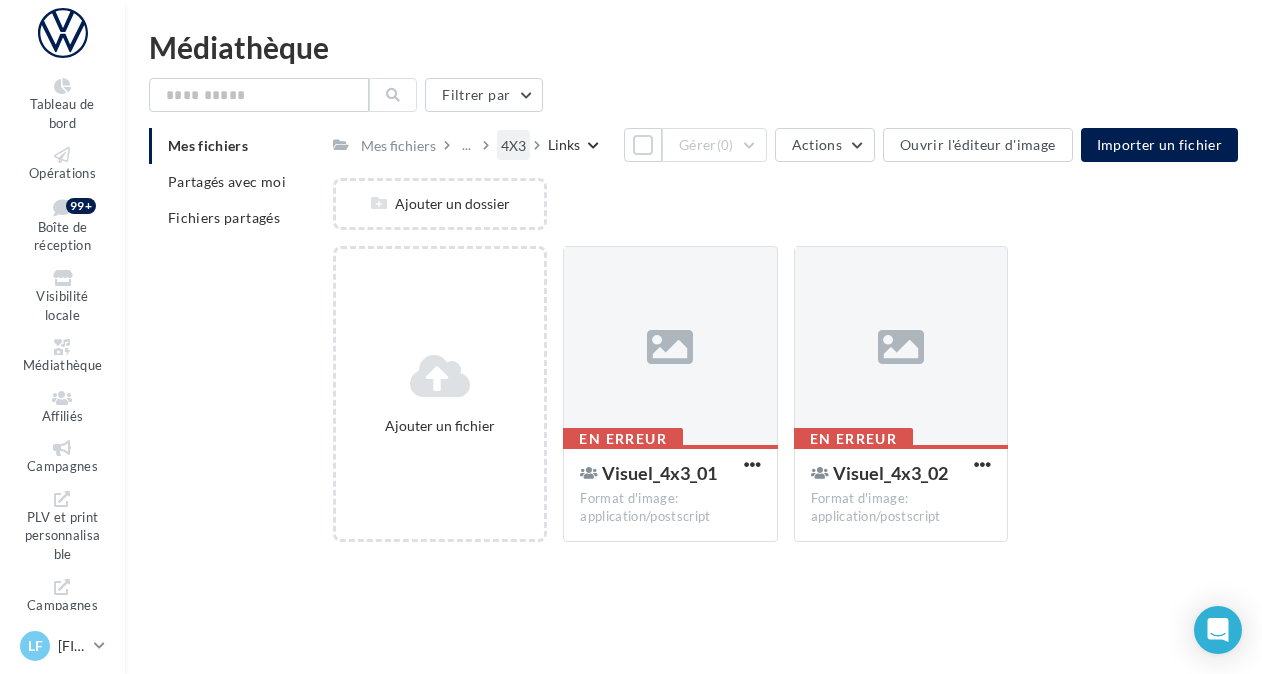 click on "4X3" at bounding box center [513, 146] 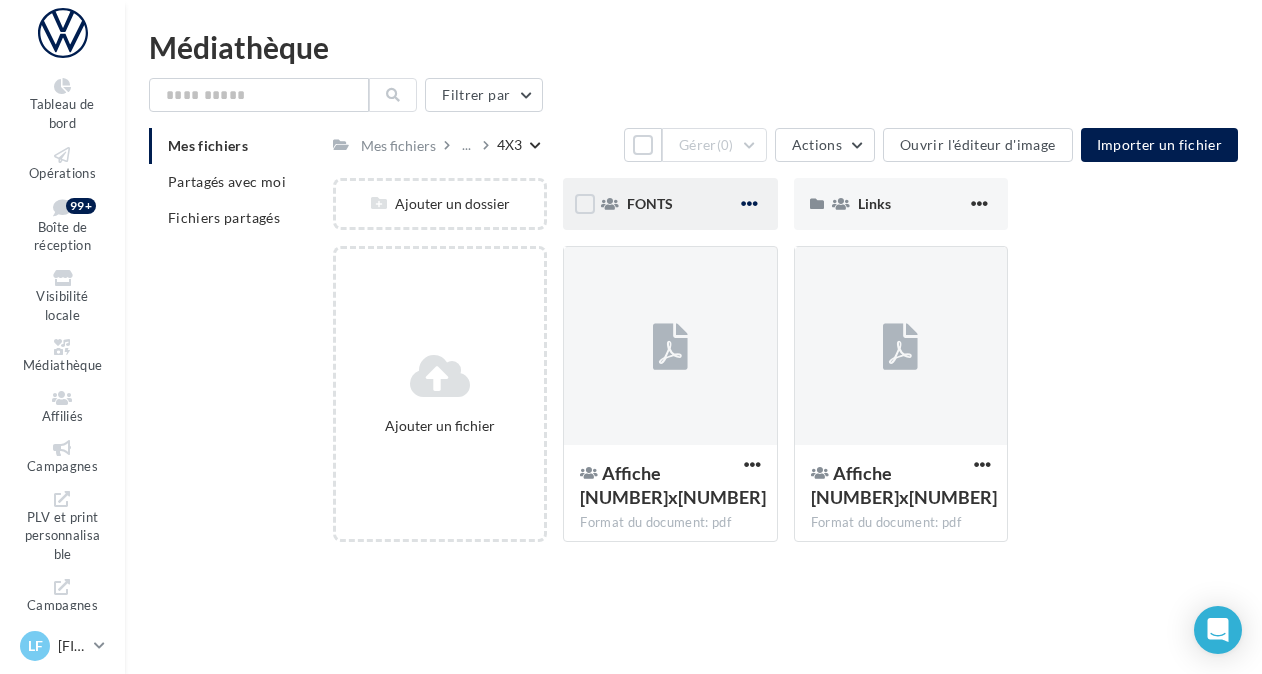 click at bounding box center [749, 203] 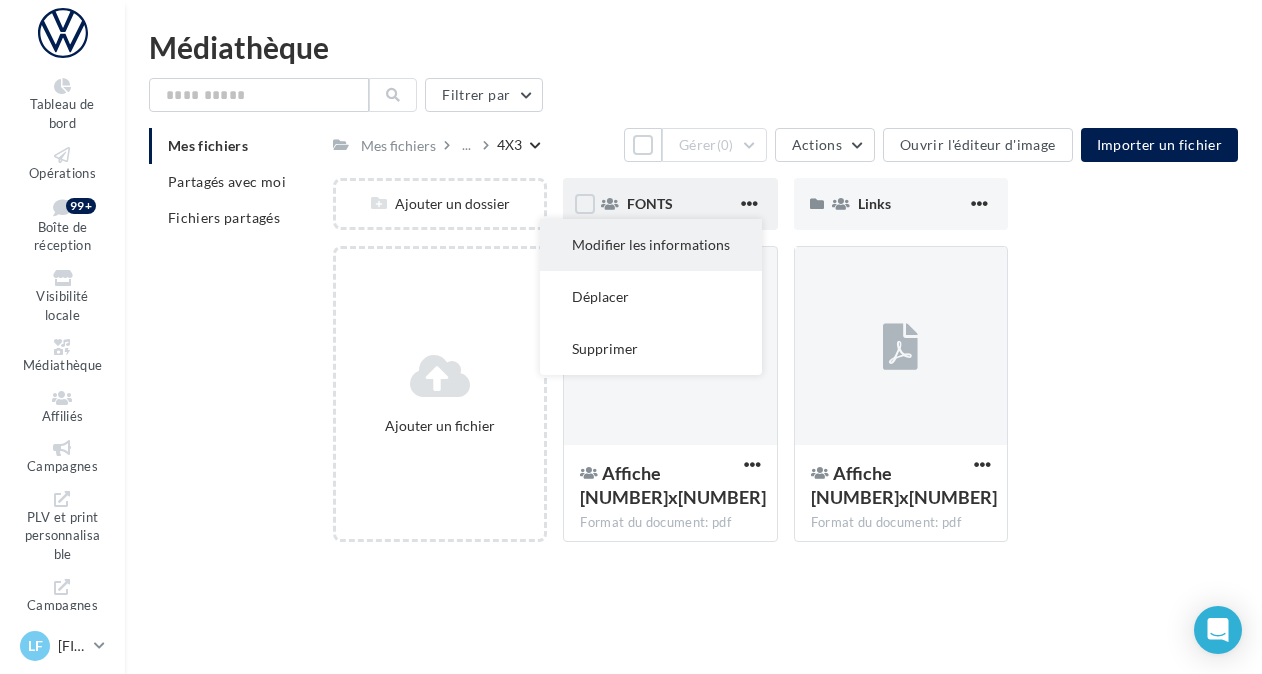 click on "Modifier les informations" at bounding box center [651, 245] 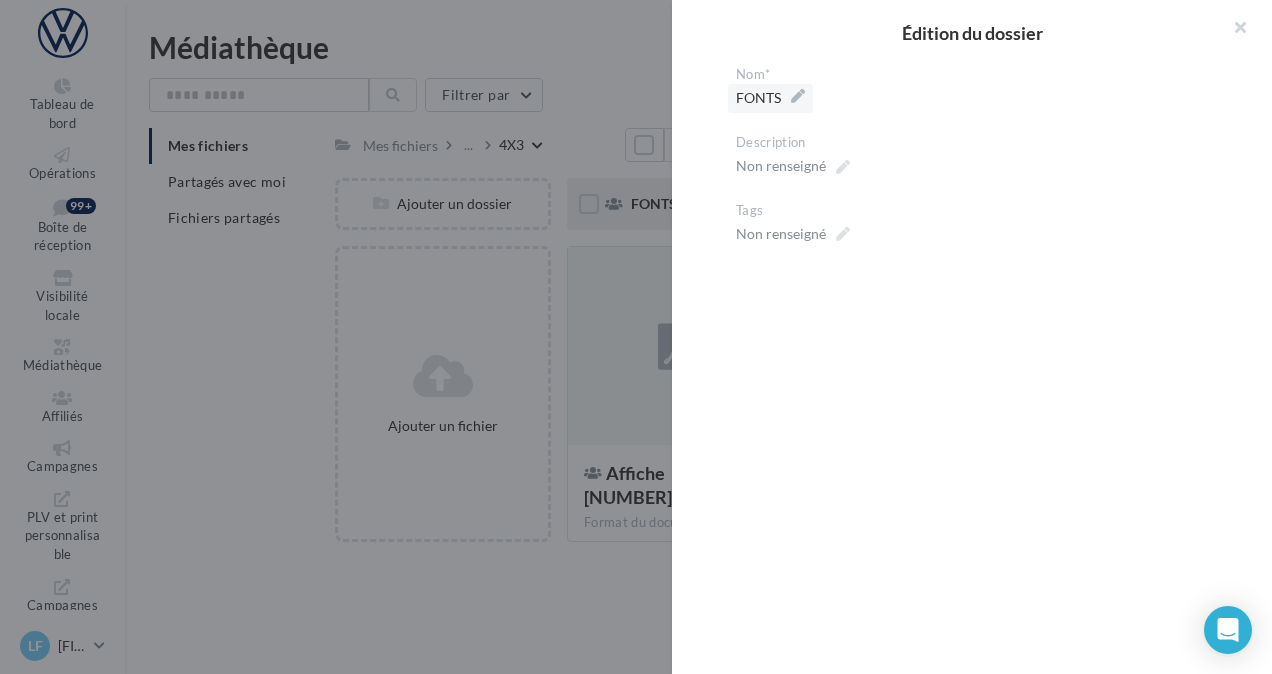 click on "FONTS" at bounding box center [770, 98] 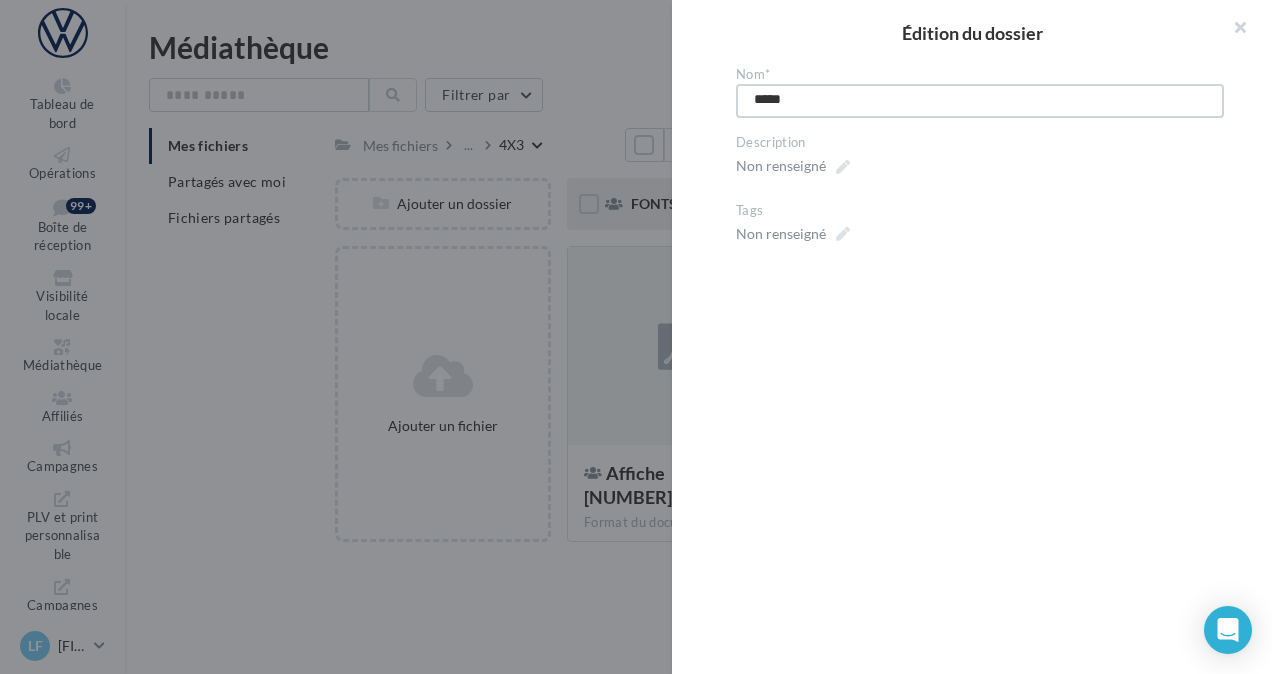 click on "*****" at bounding box center [980, 101] 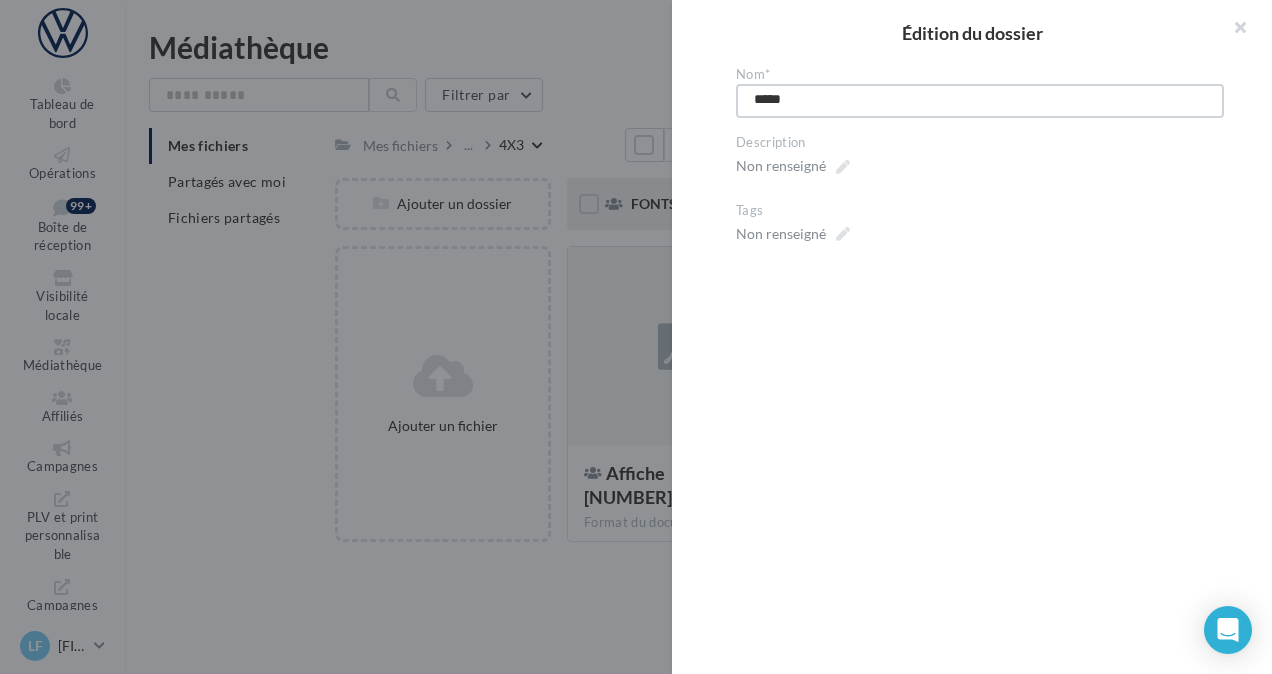 type on "****" 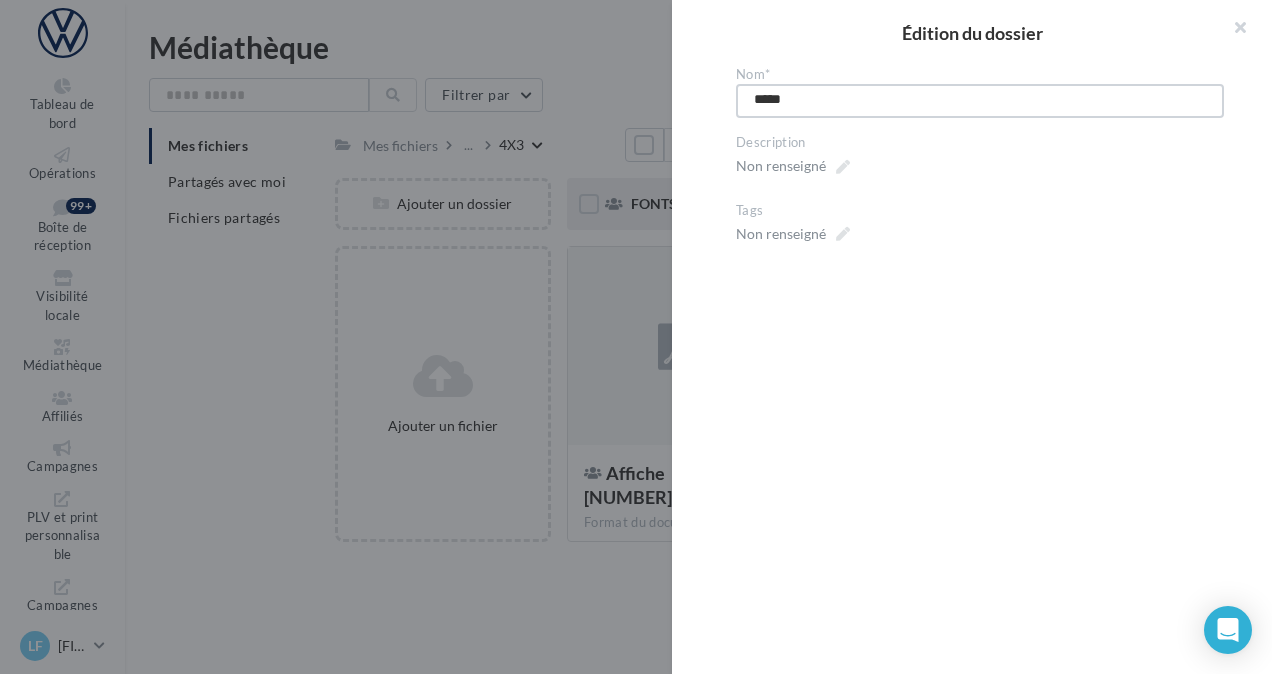 type on "****" 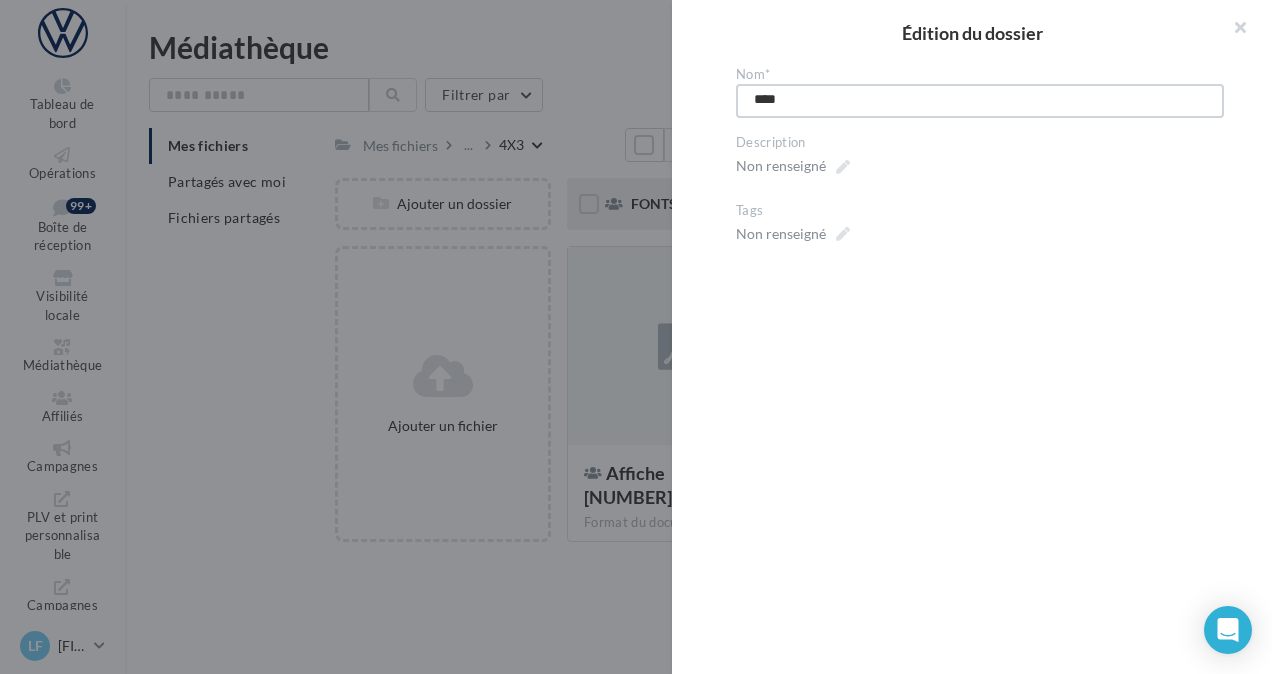 type on "***" 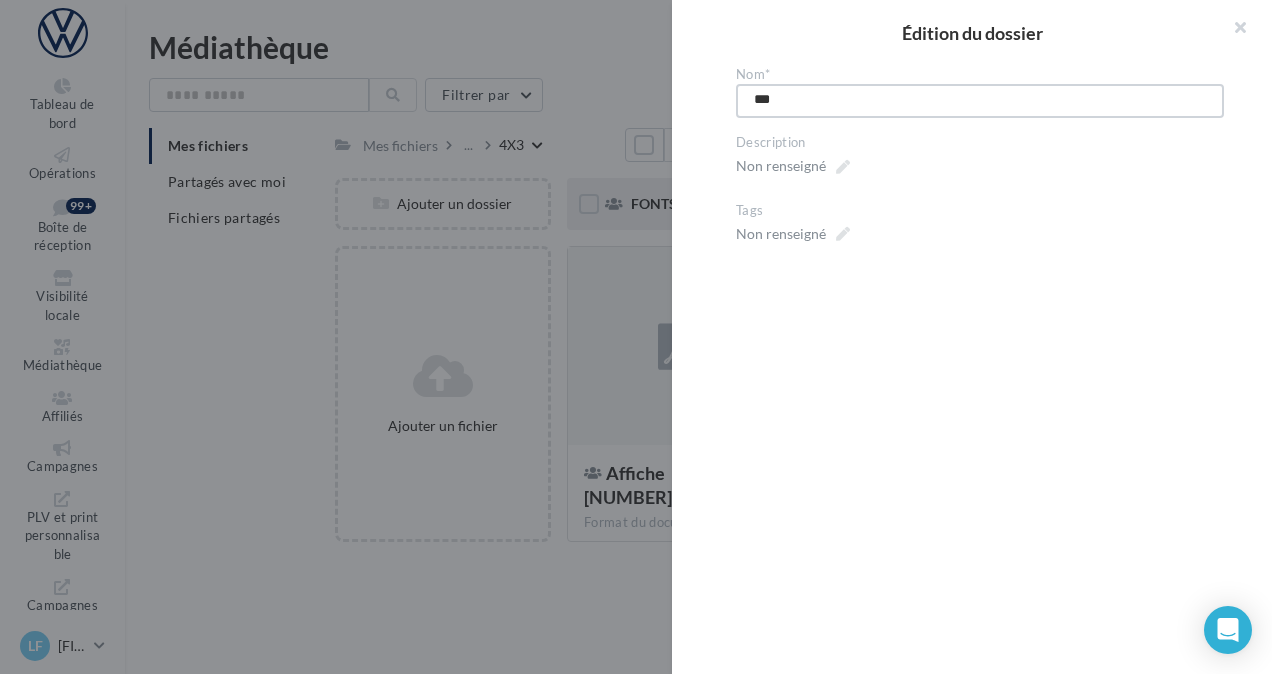 type on "**" 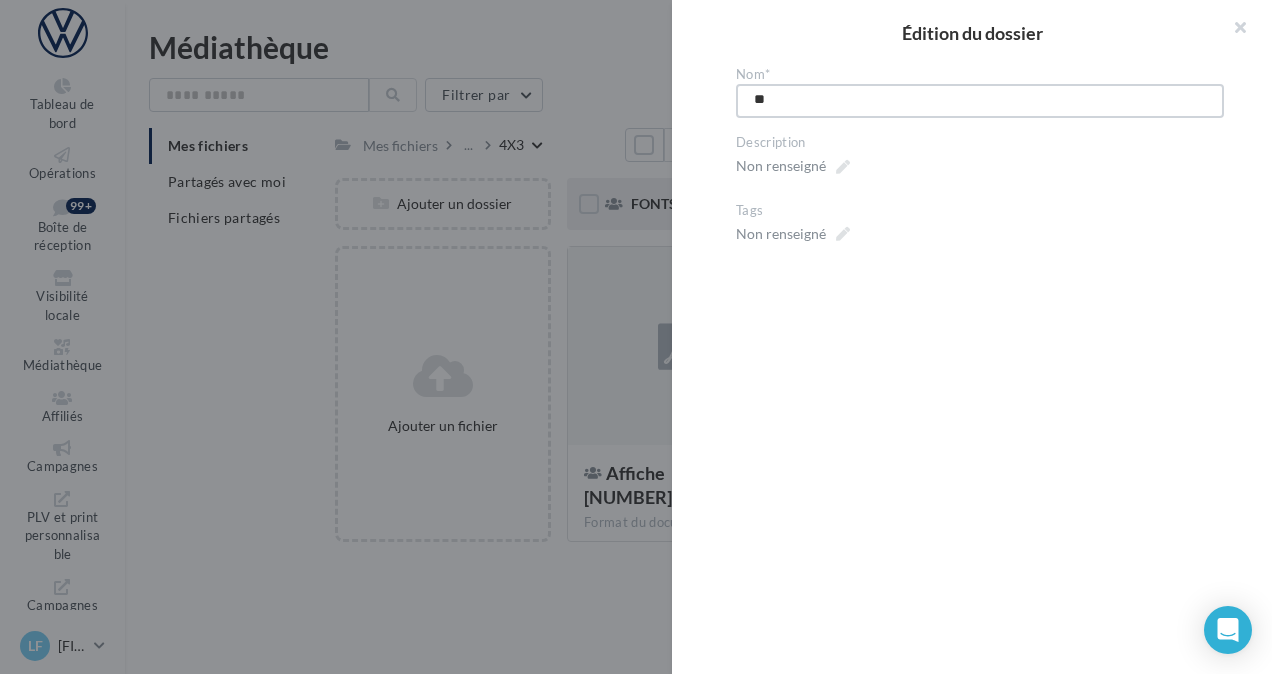type on "*" 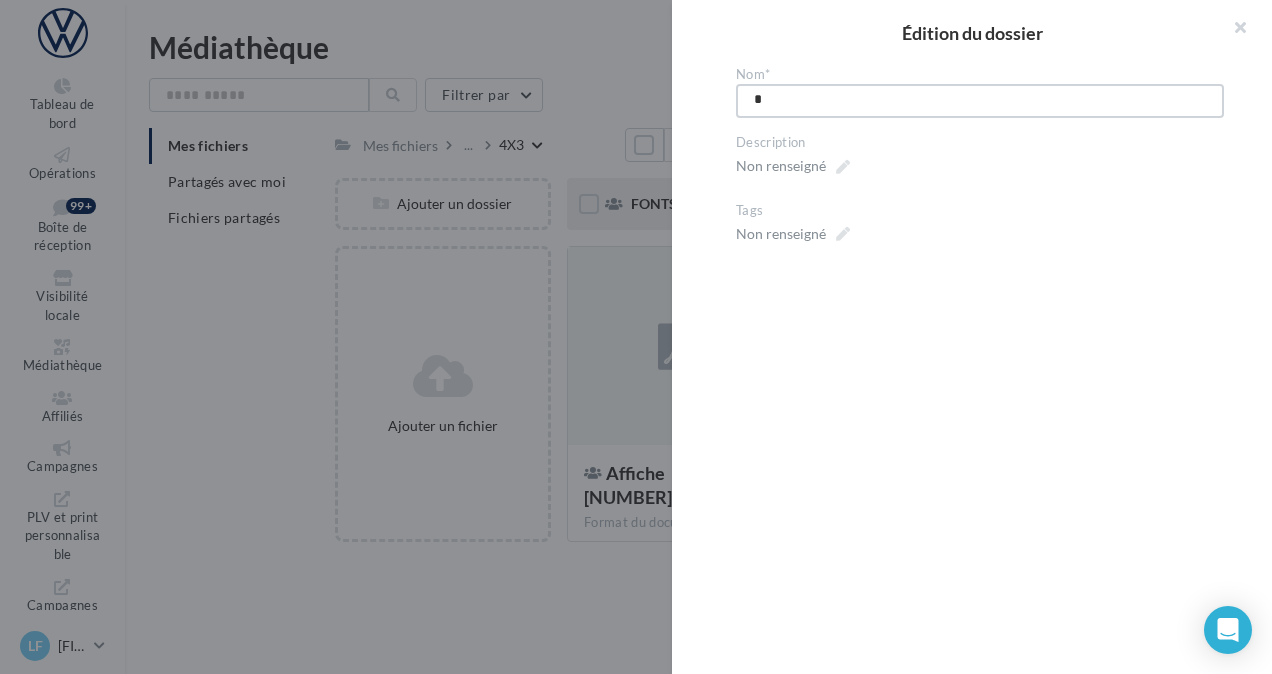 type on "**" 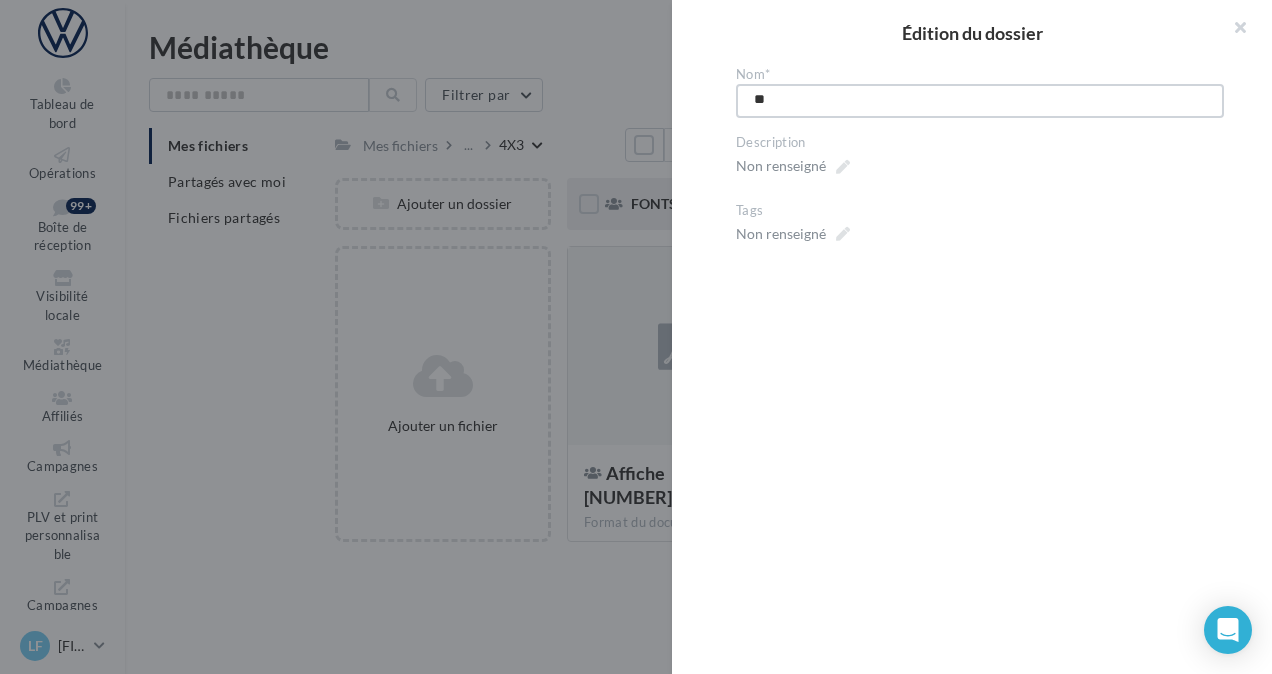 type on "***" 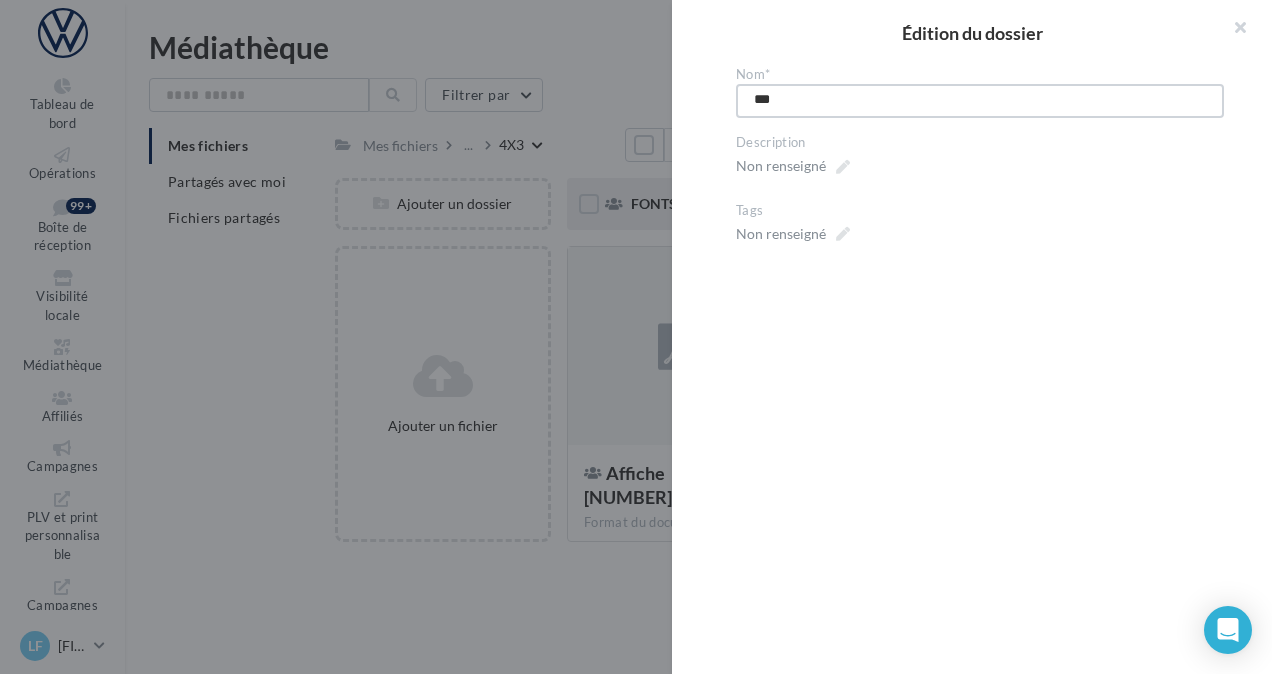 type on "****" 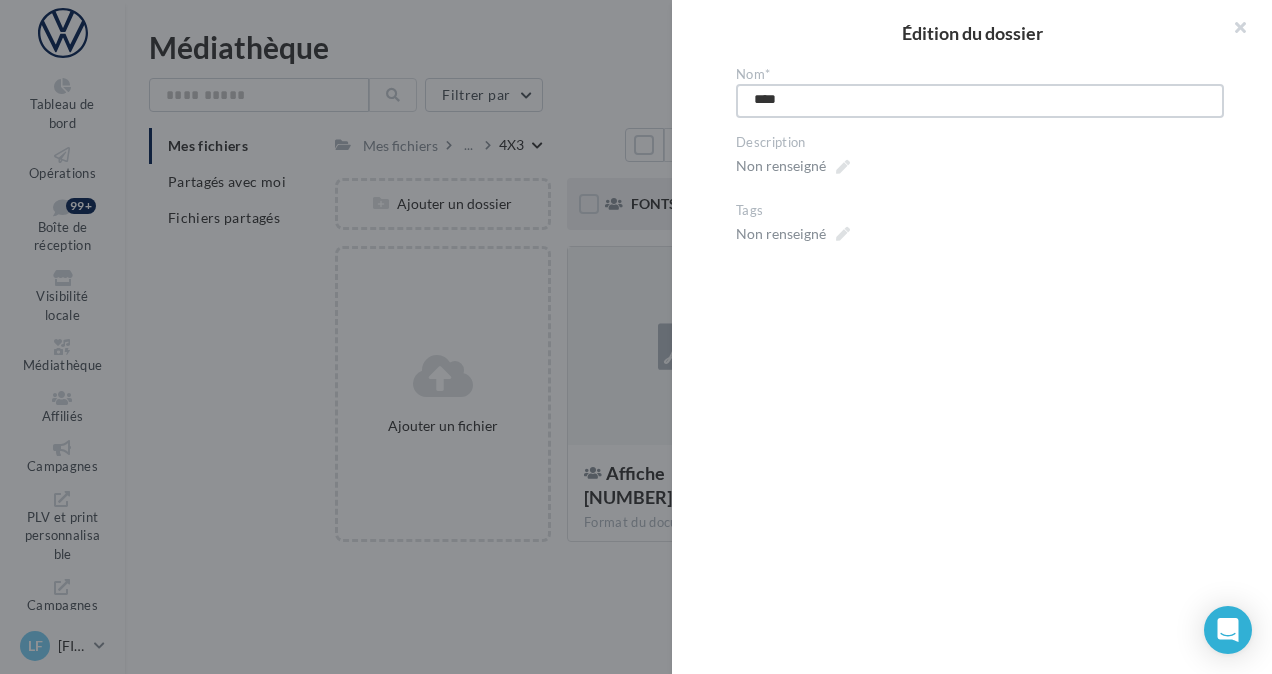 type on "*****" 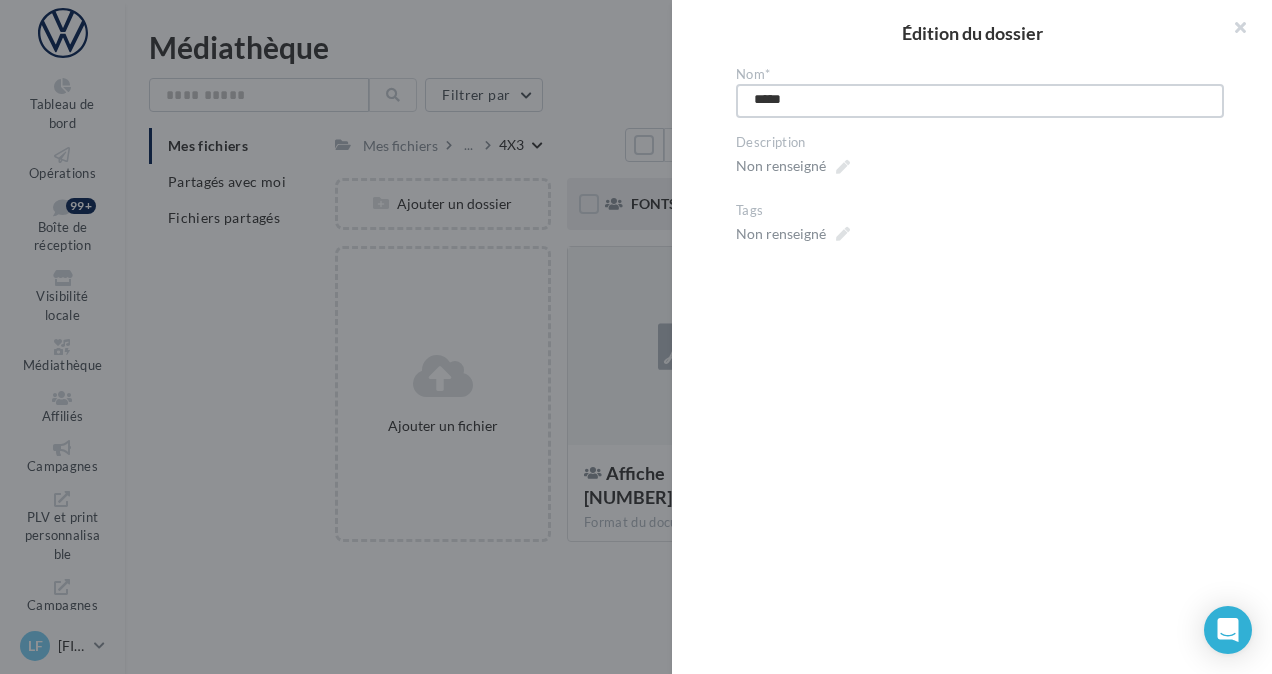 type on "*****" 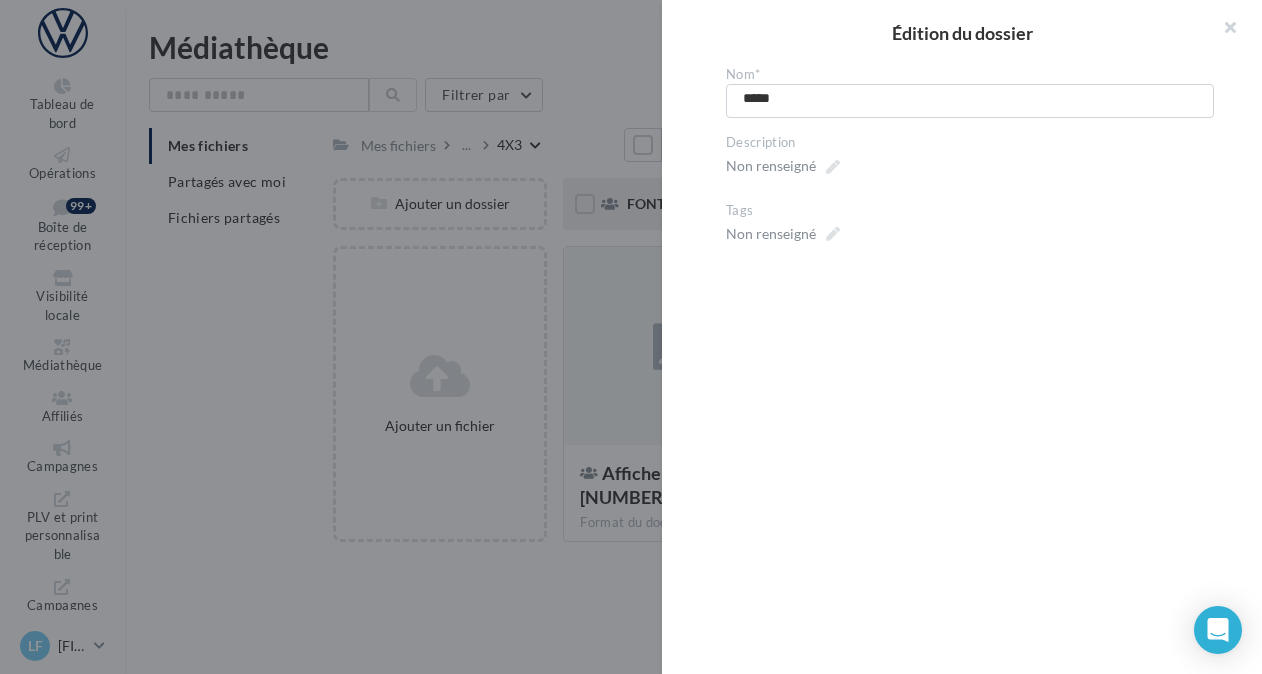 click at bounding box center (631, 337) 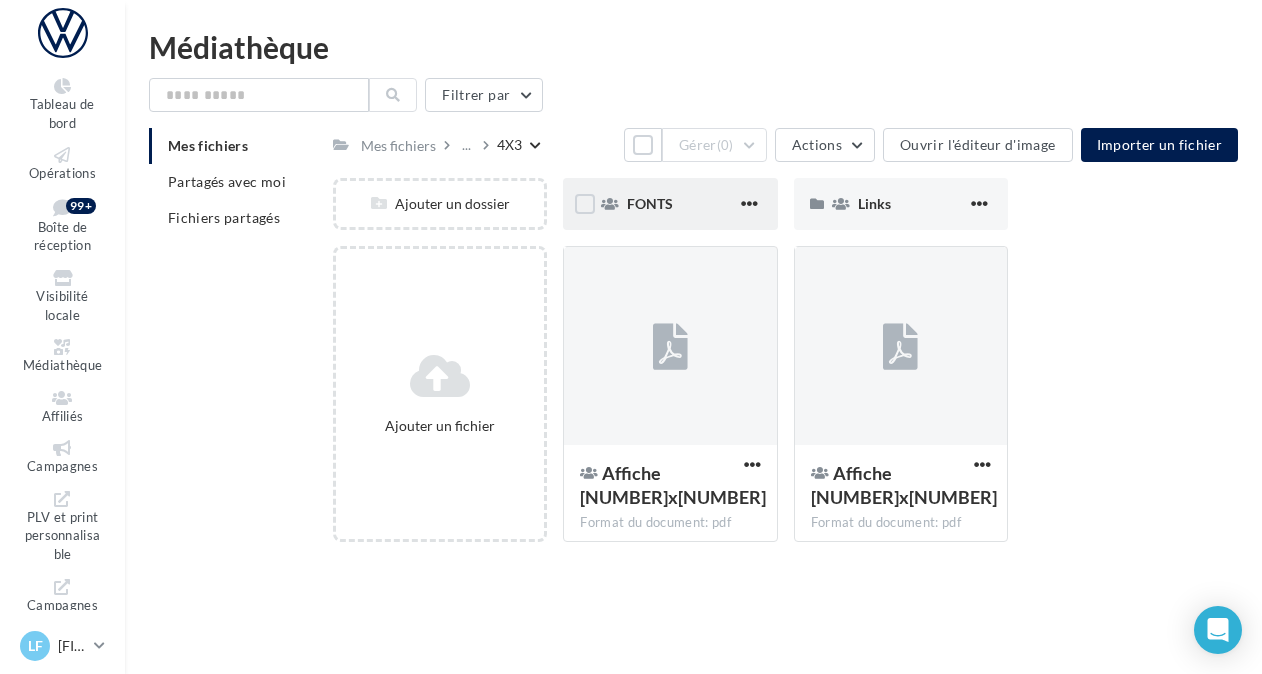 click on "4X3" at bounding box center (509, 145) 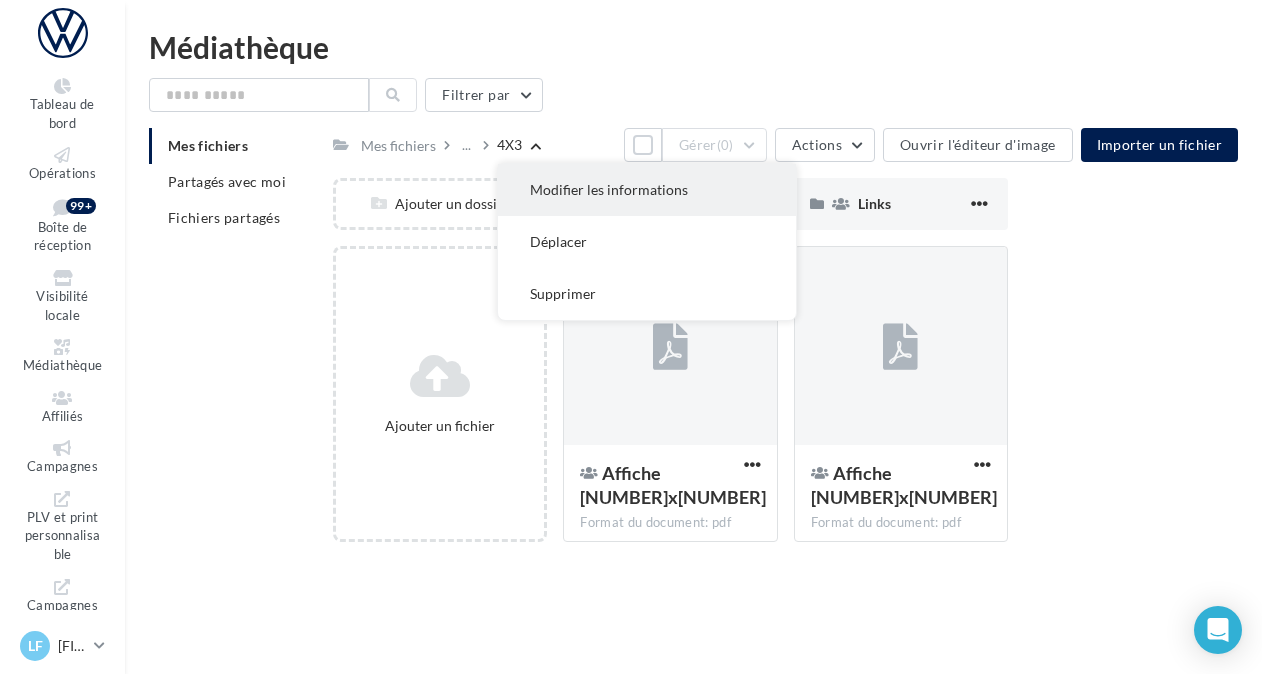 click on "Modifier les informations" at bounding box center [647, 190] 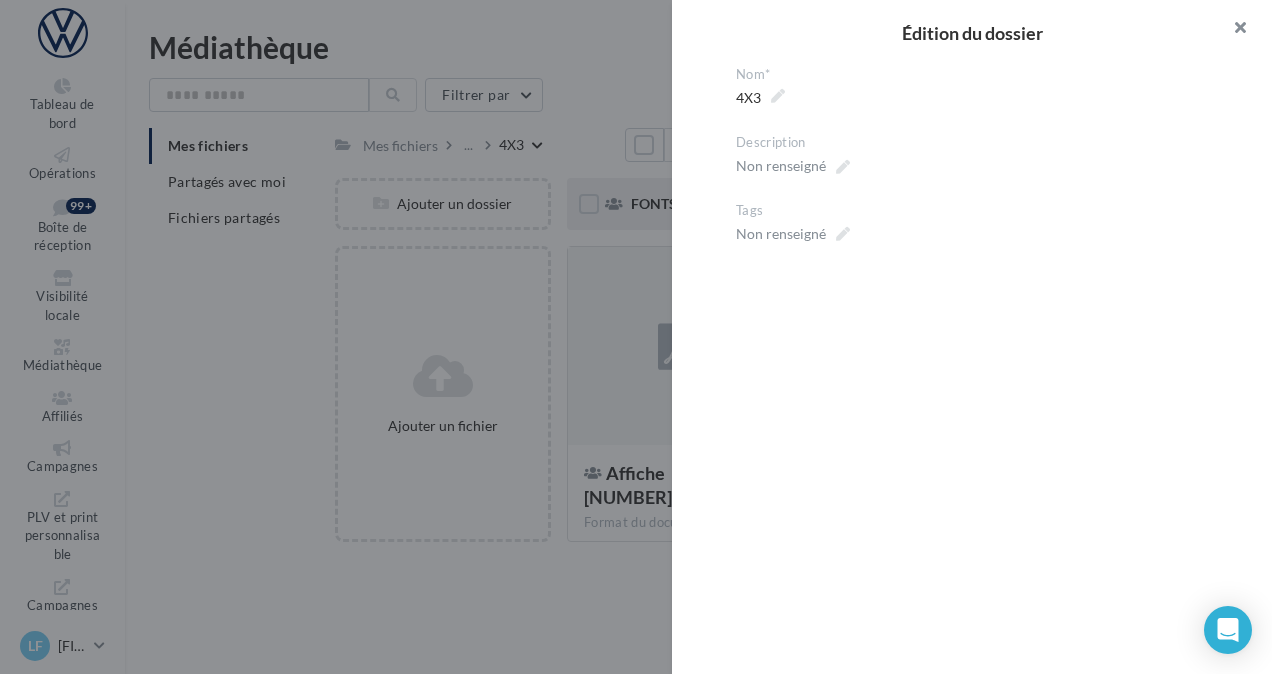 click at bounding box center [1232, 30] 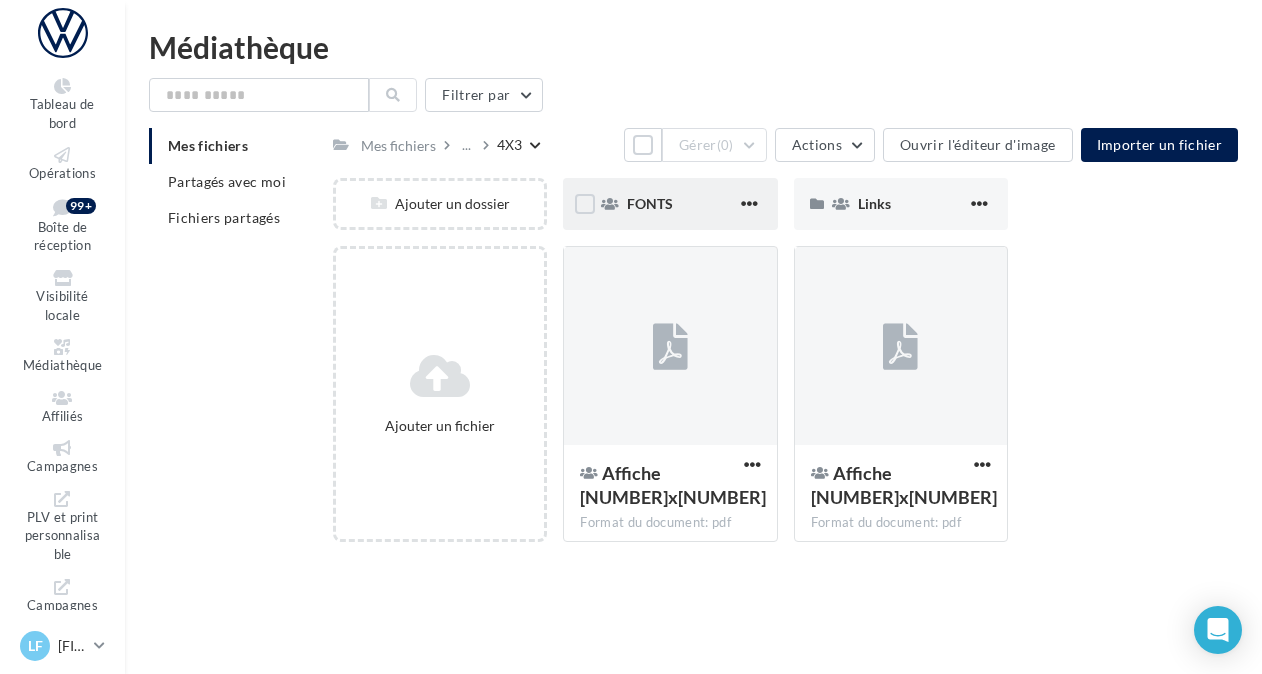 click at bounding box center [749, 205] 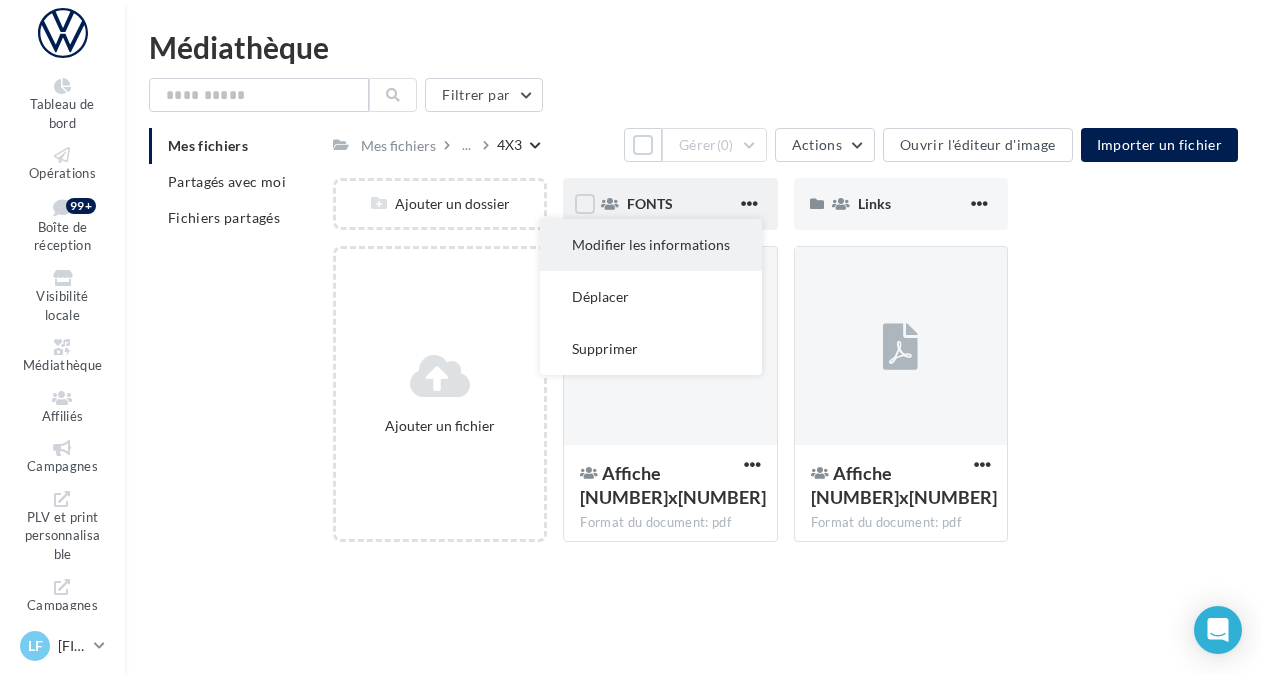 click on "Modifier les informations" at bounding box center (651, 245) 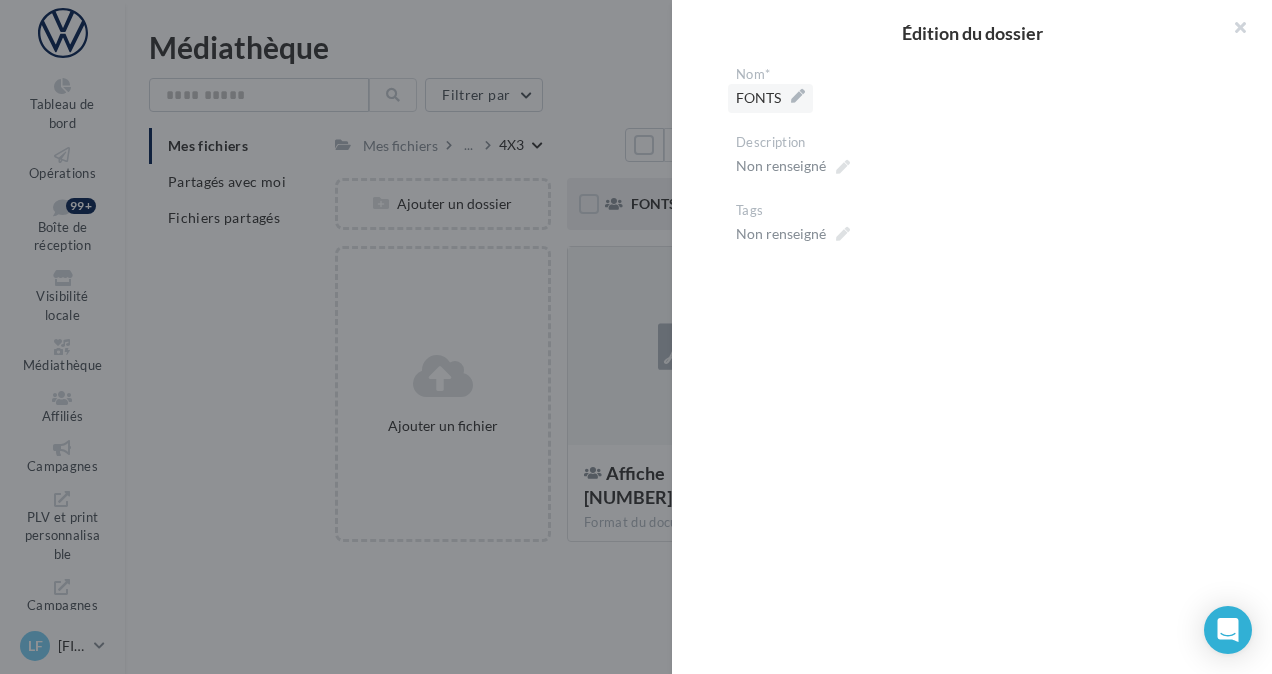 click on "FONTS" at bounding box center (770, 98) 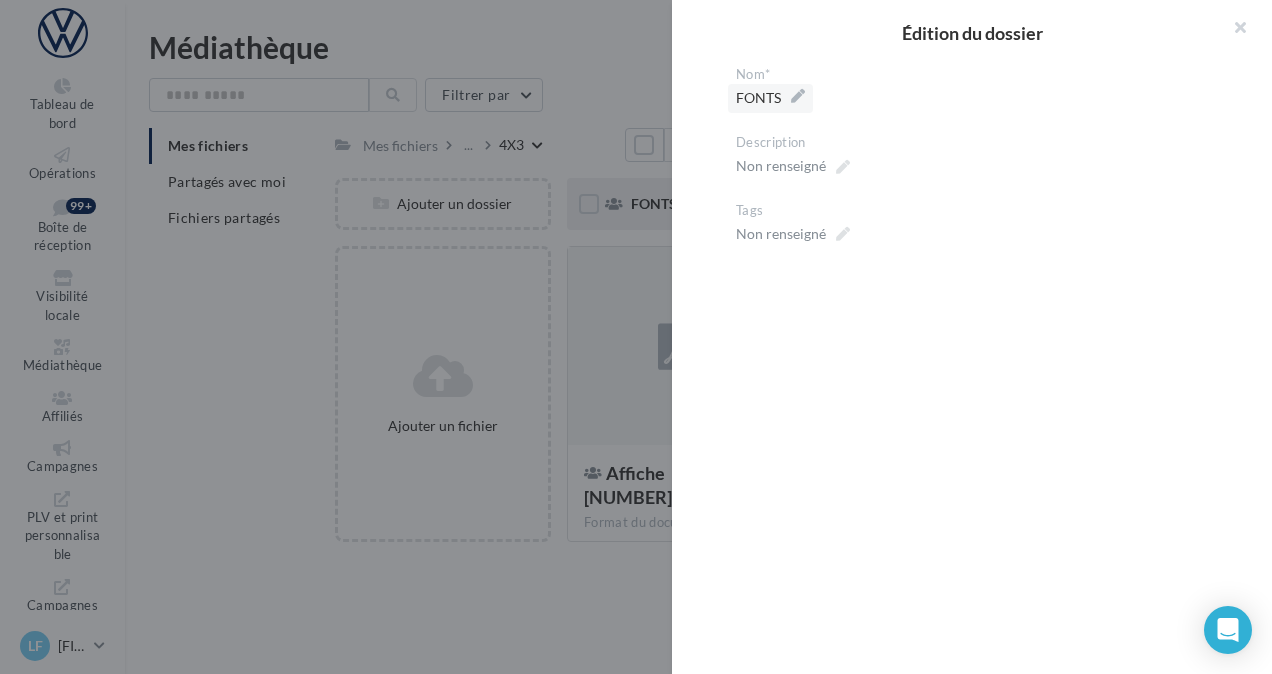 click on "*****" at bounding box center [0, 0] 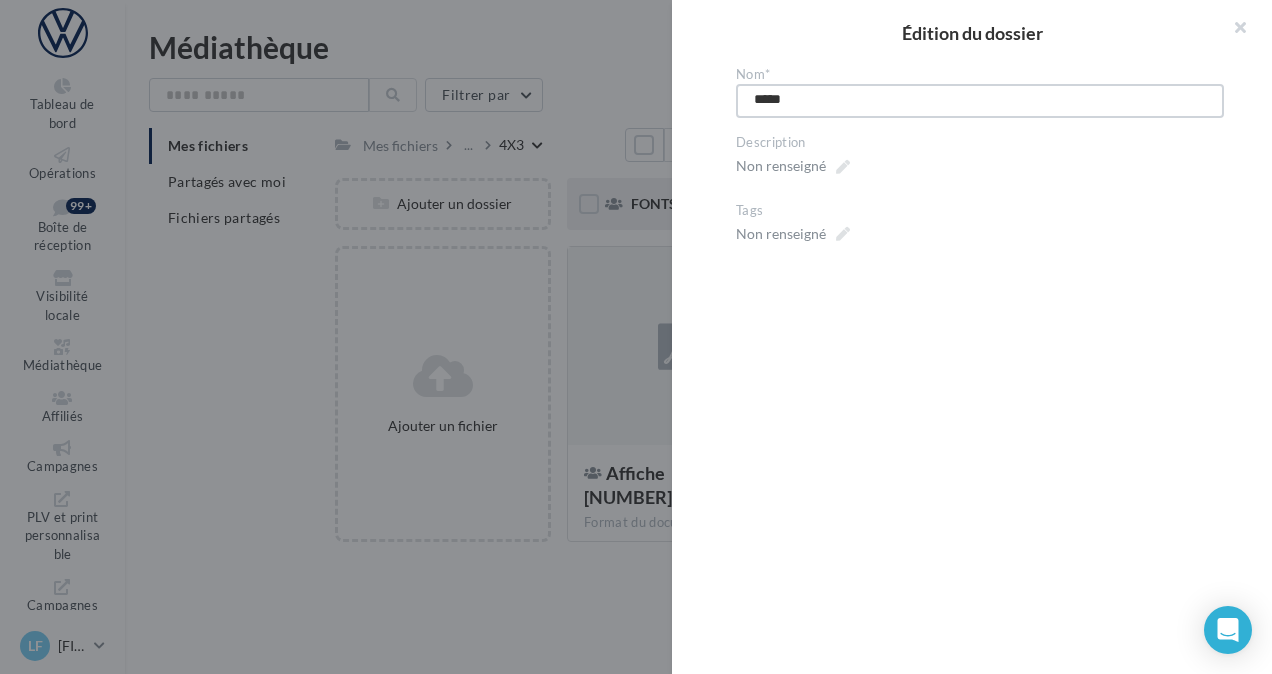type on "****" 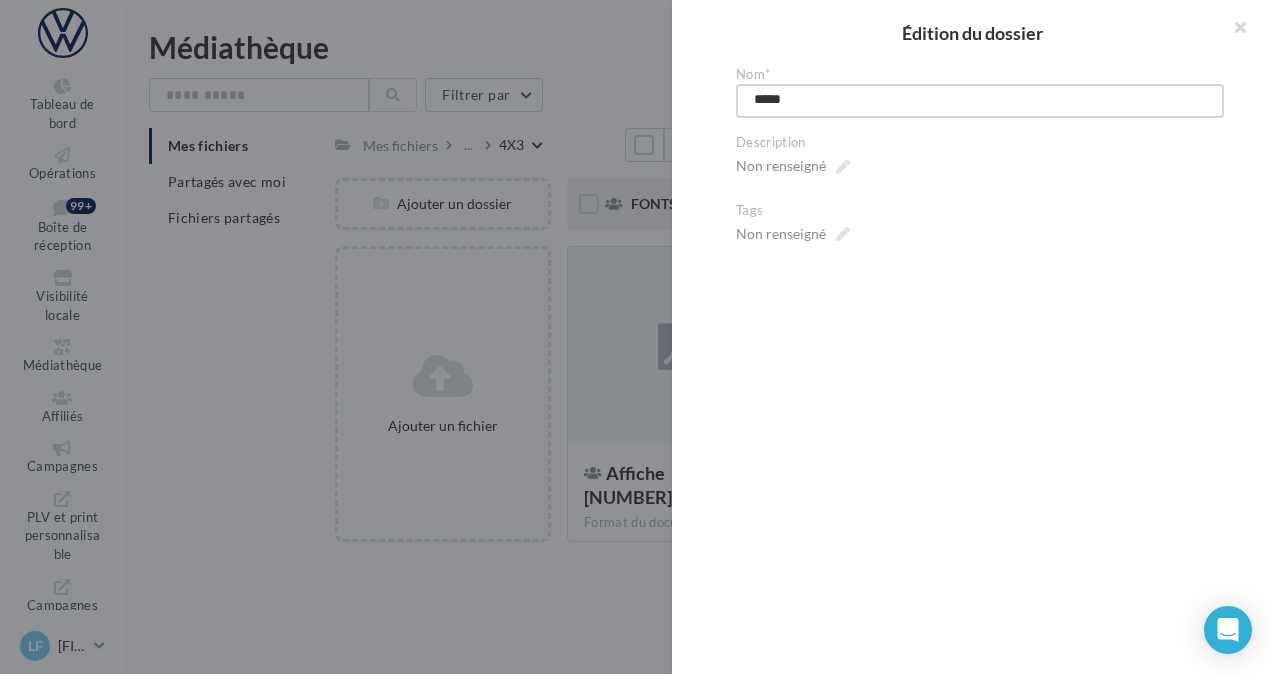 type on "****" 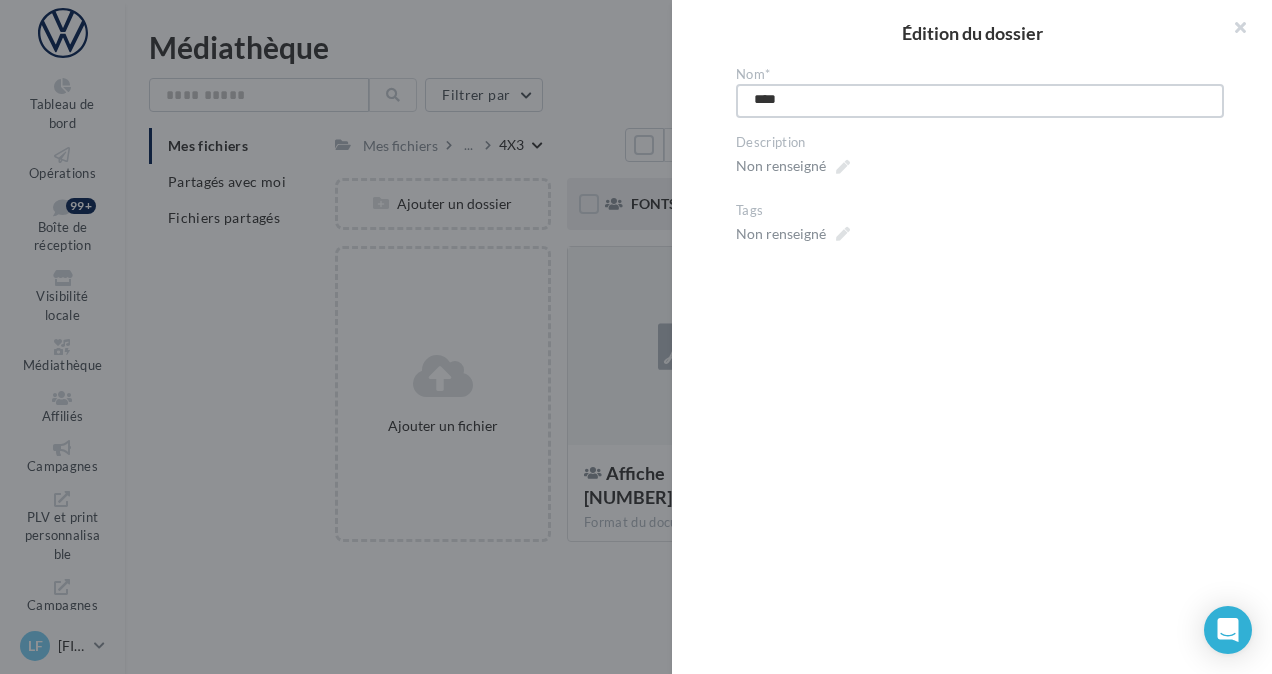 type on "***" 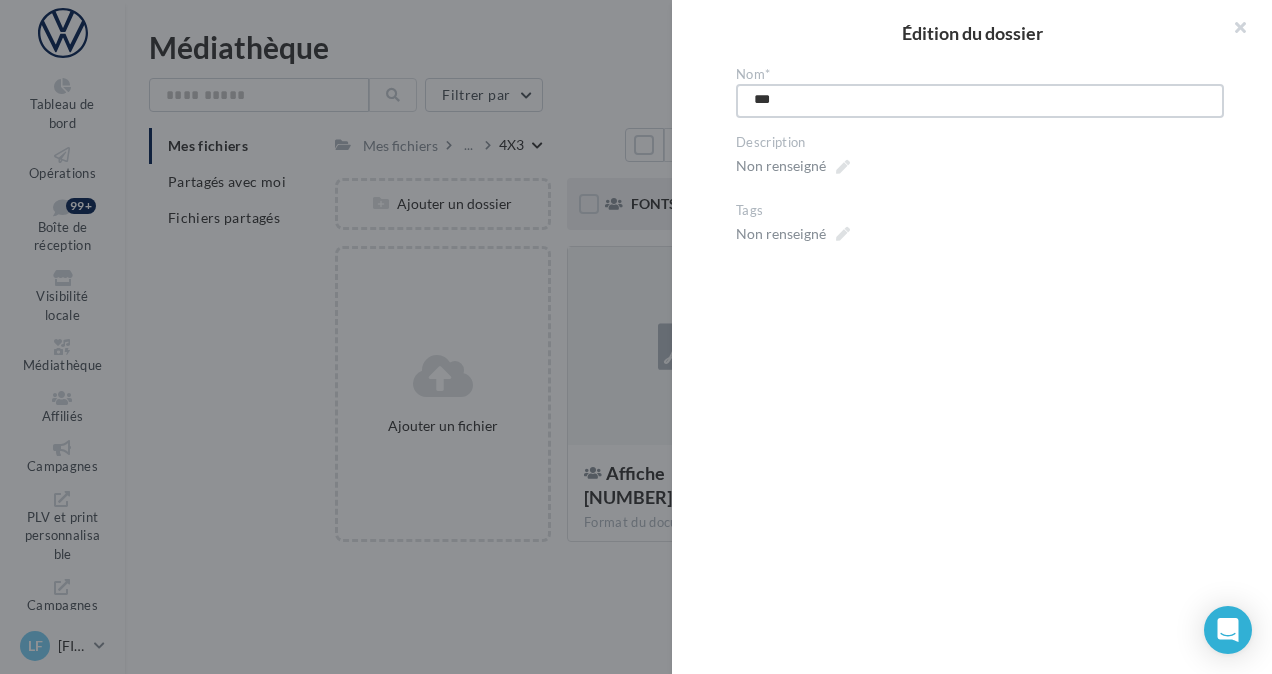 type on "**" 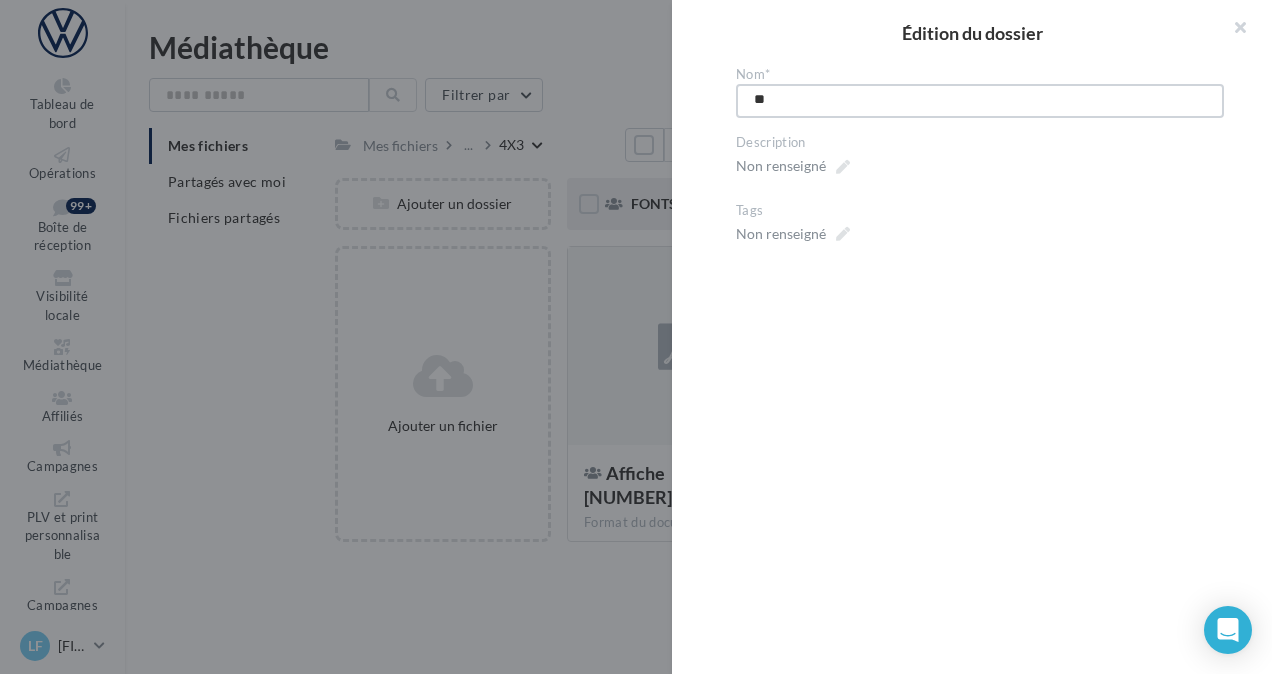 type on "*" 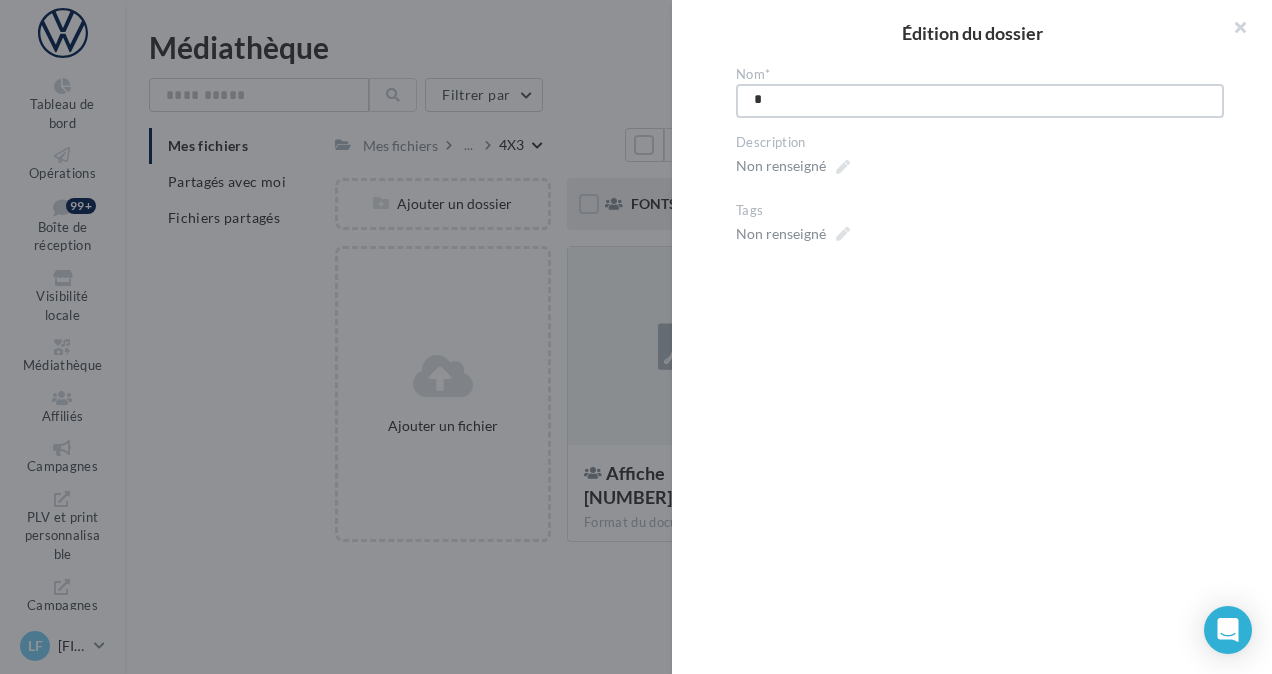 type on "**" 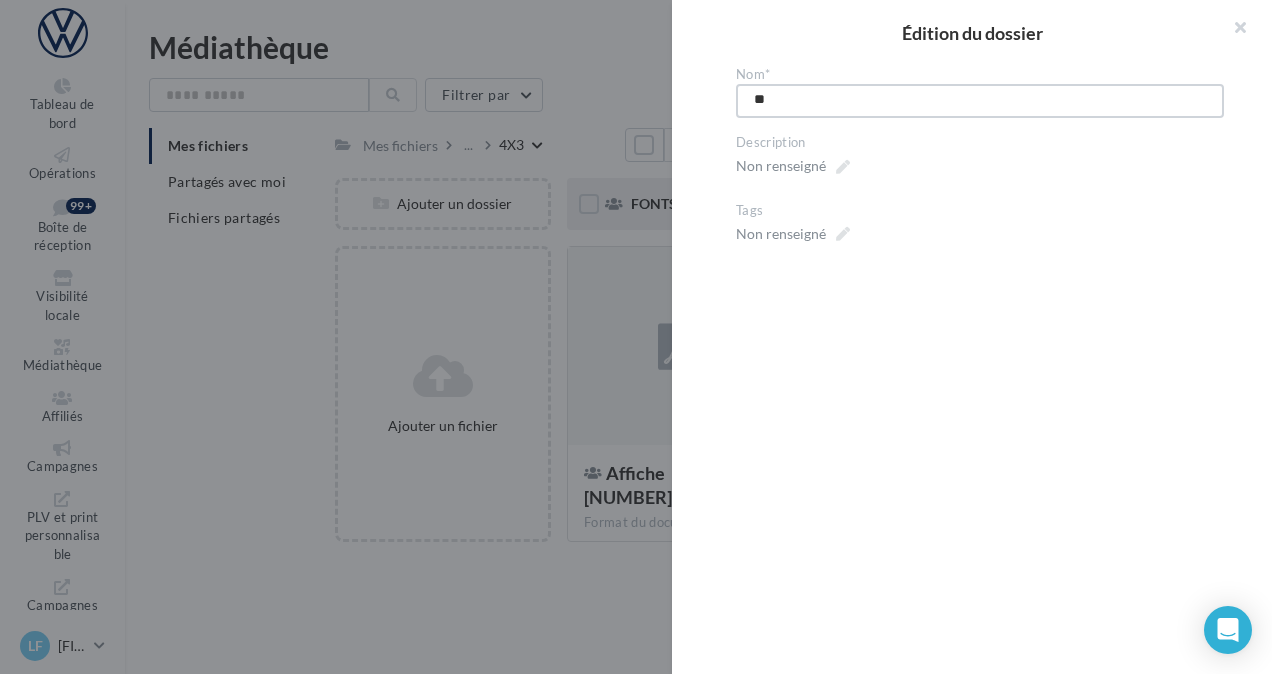 type on "***" 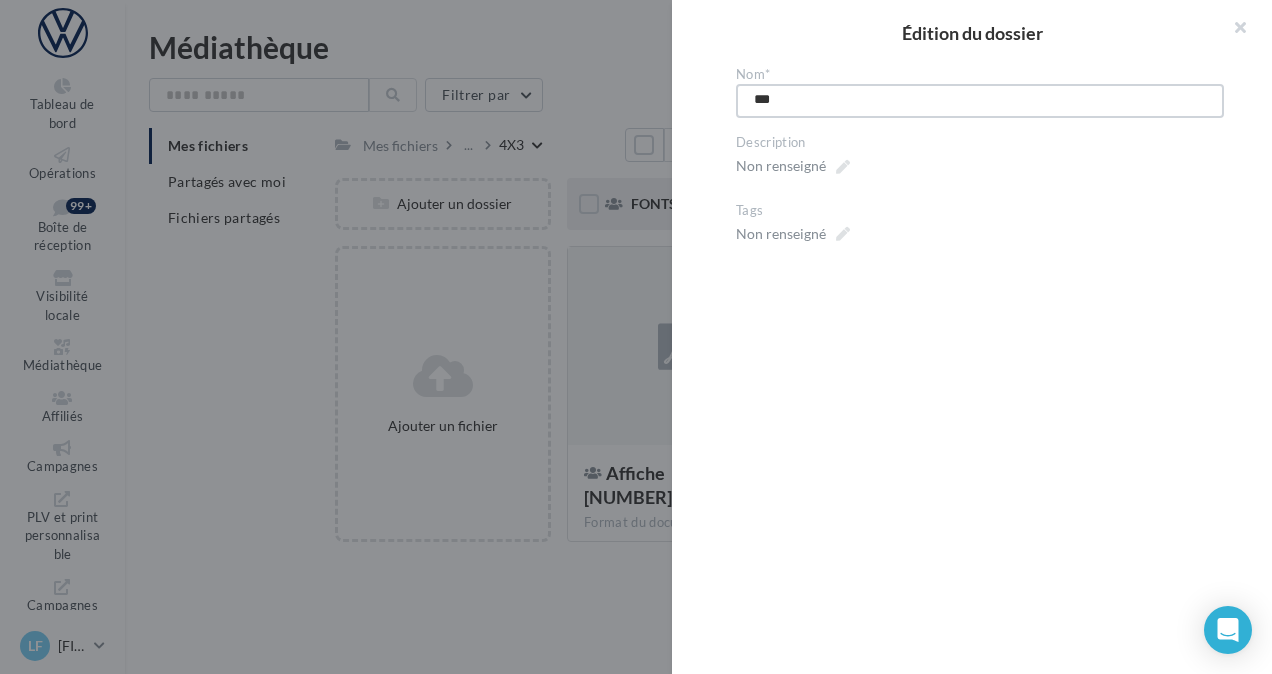 type on "****" 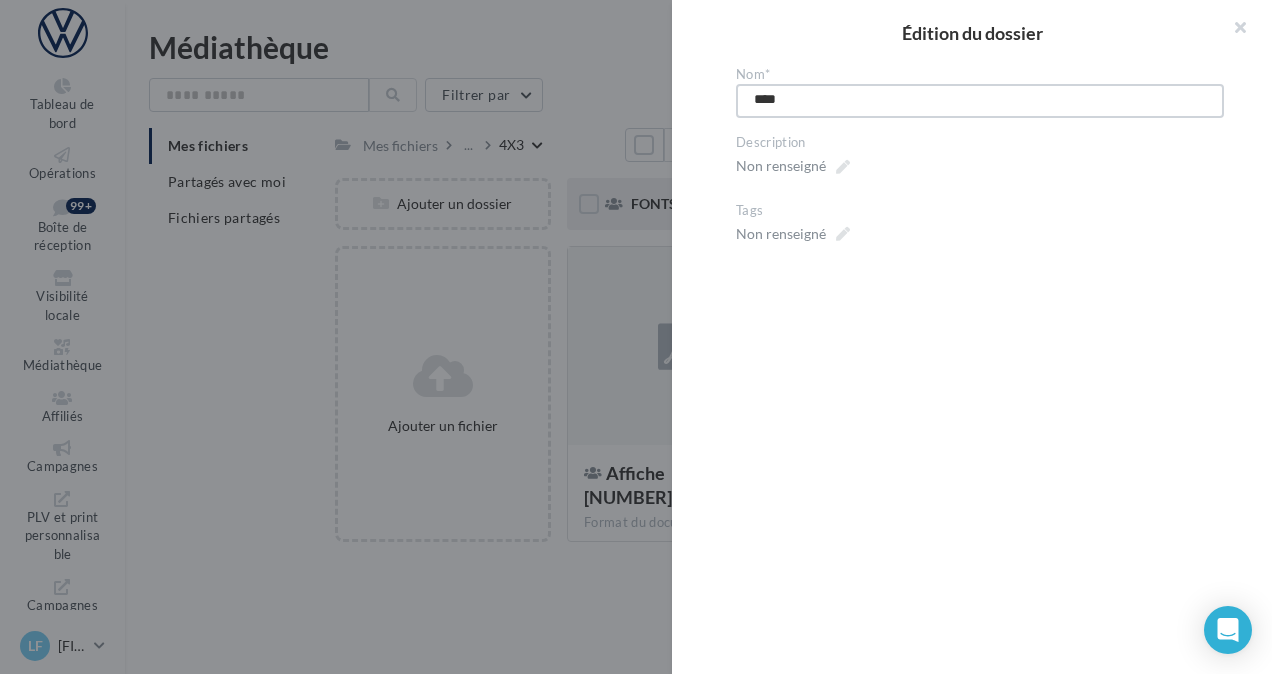 type on "*****" 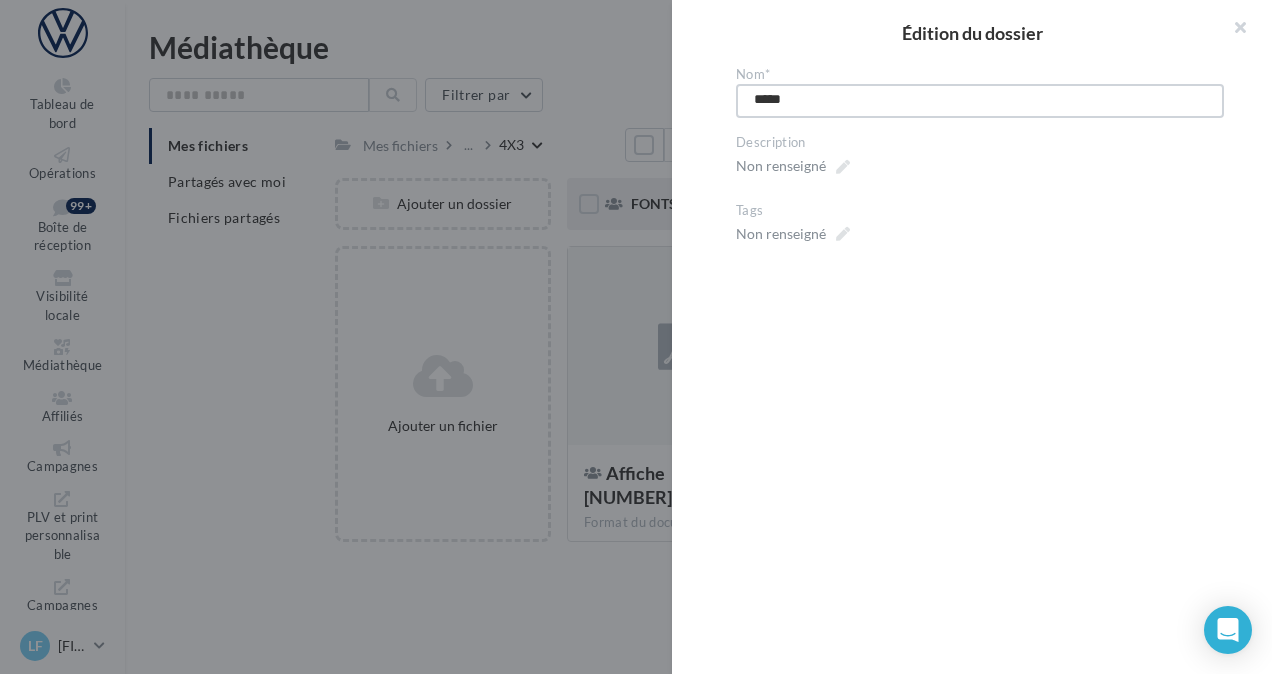 type on "*****" 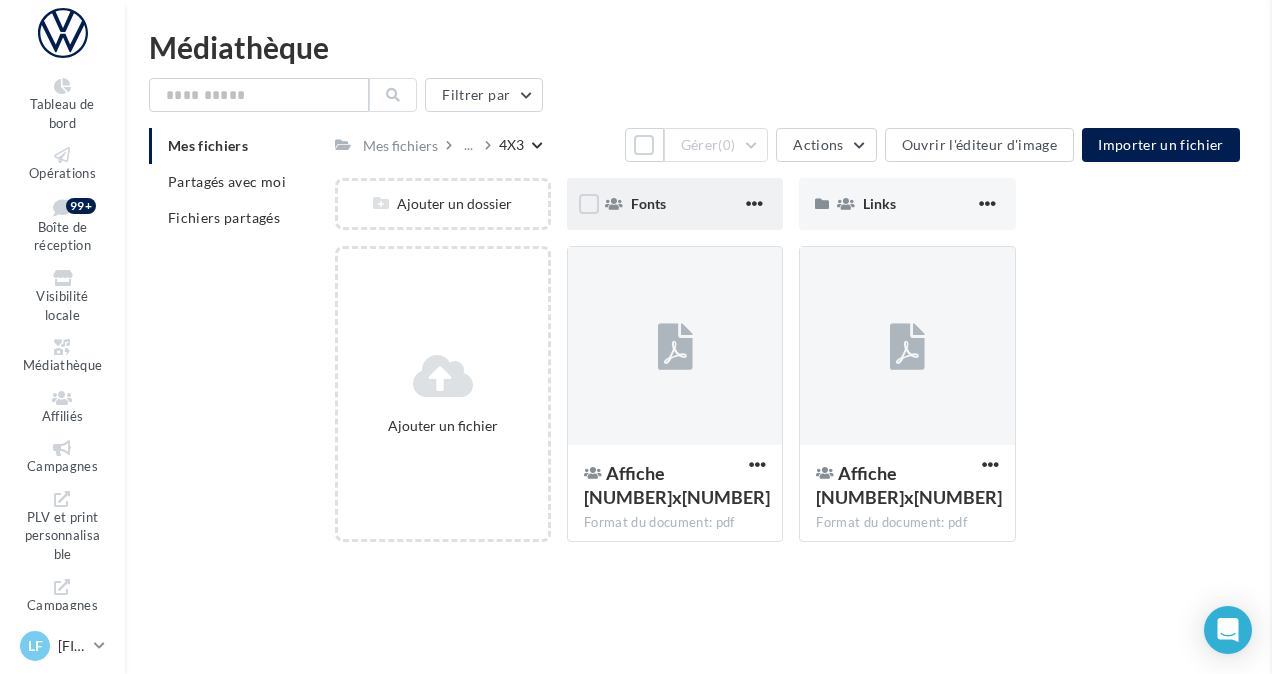 click at bounding box center [1908, 337] 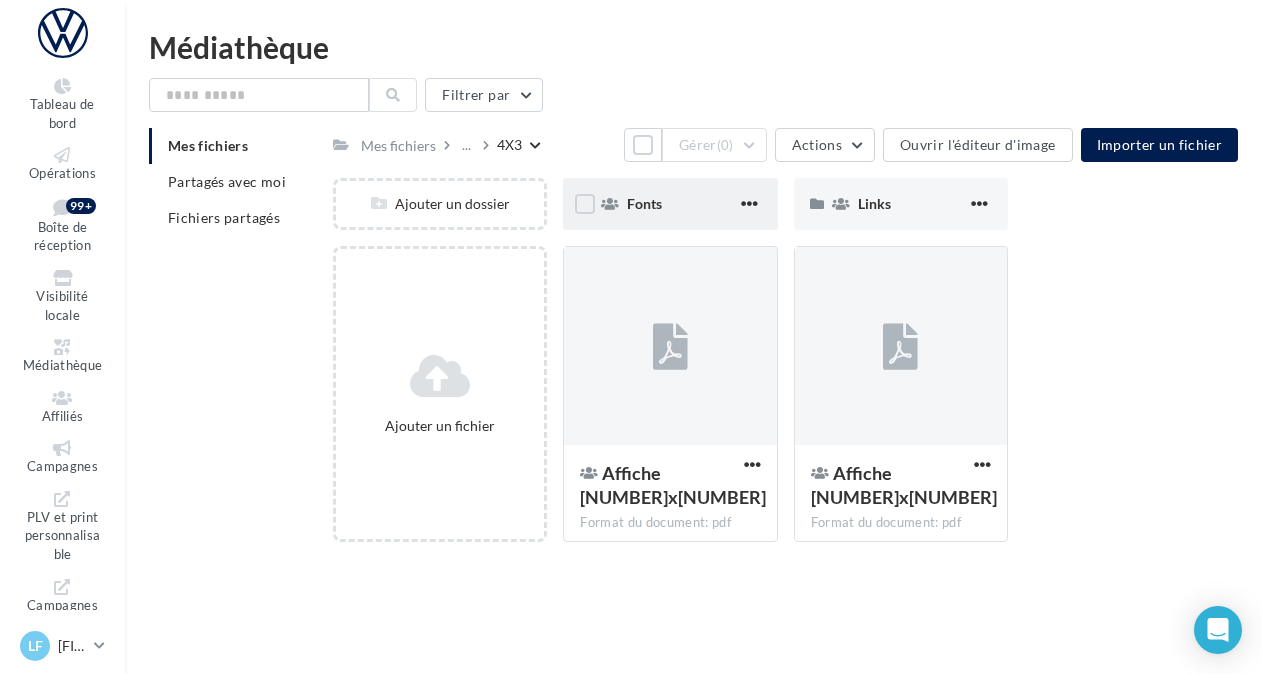 click on "4X3" at bounding box center [509, 145] 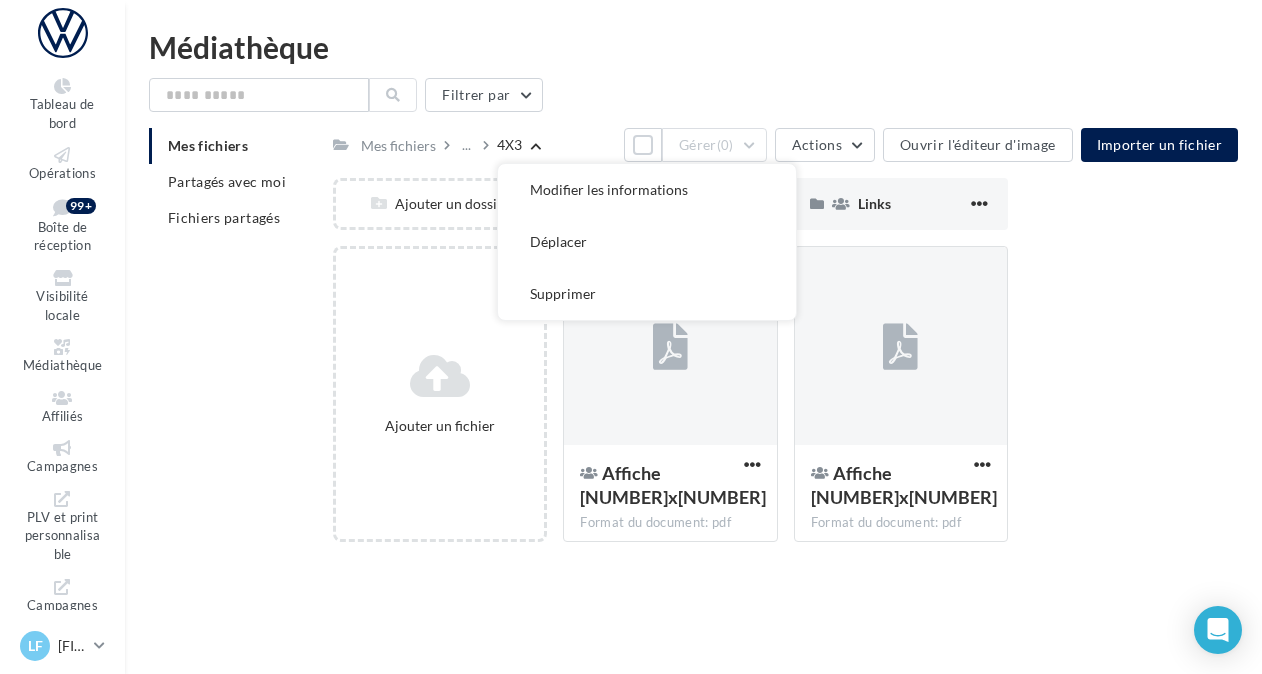 click on "4X3" at bounding box center [509, 145] 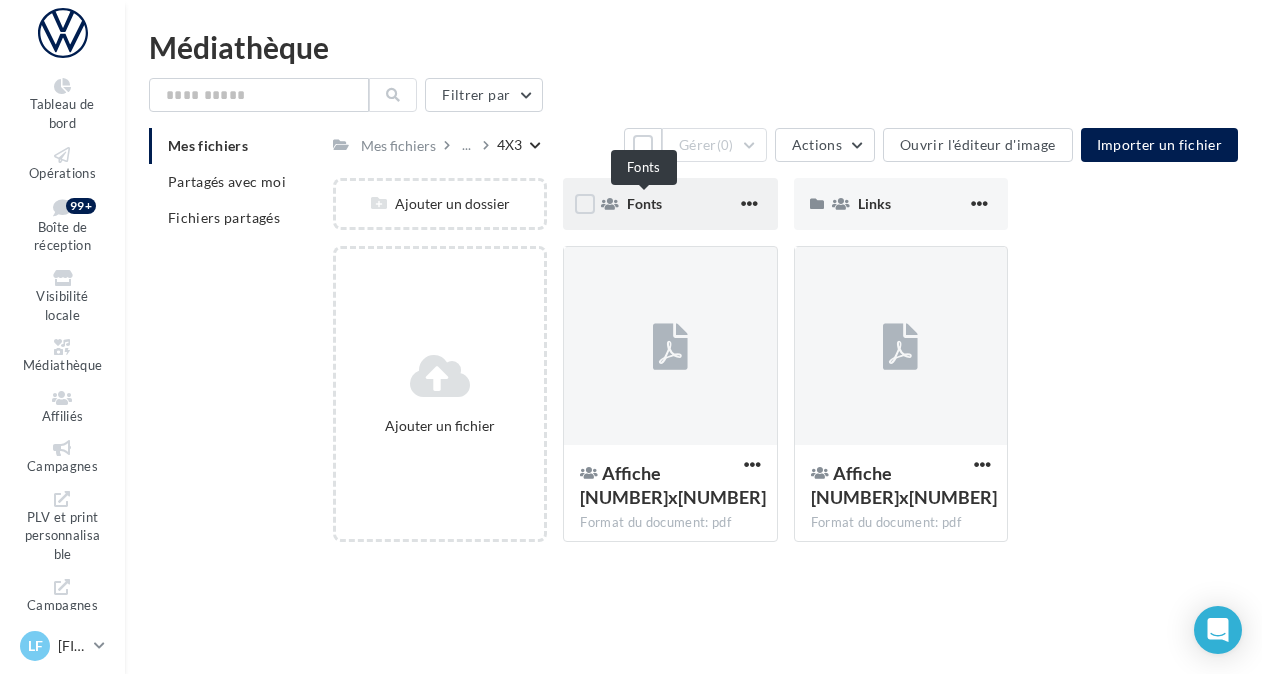 click on "Fonts" at bounding box center [644, 203] 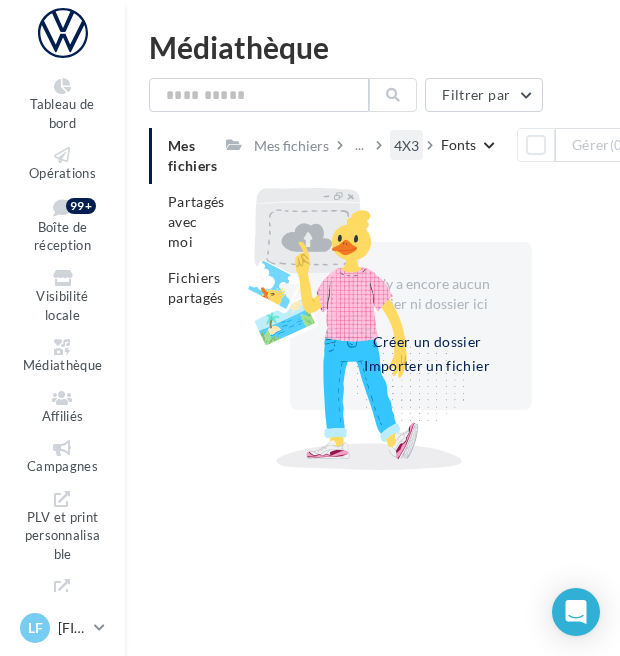click on "4X3" at bounding box center [406, 146] 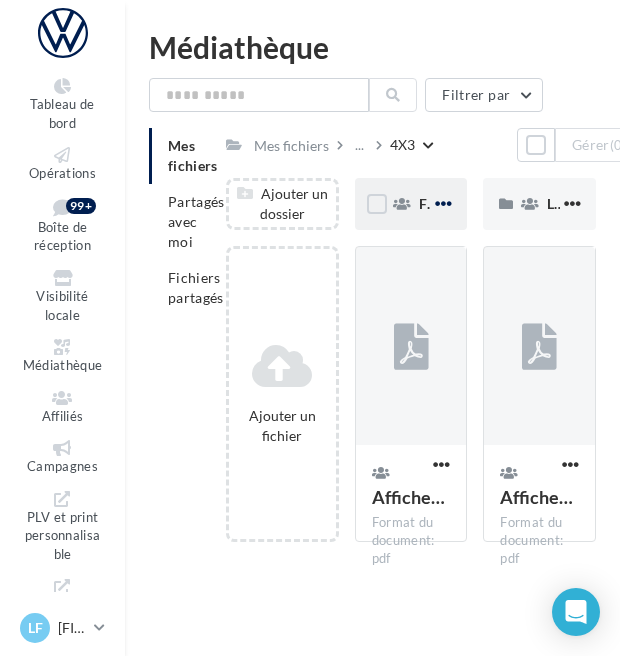 click at bounding box center [443, 203] 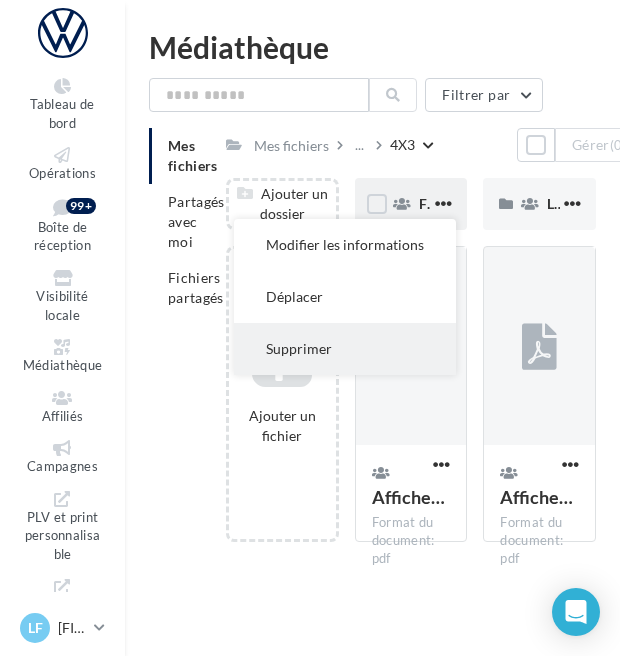 click on "Supprimer" at bounding box center [345, 349] 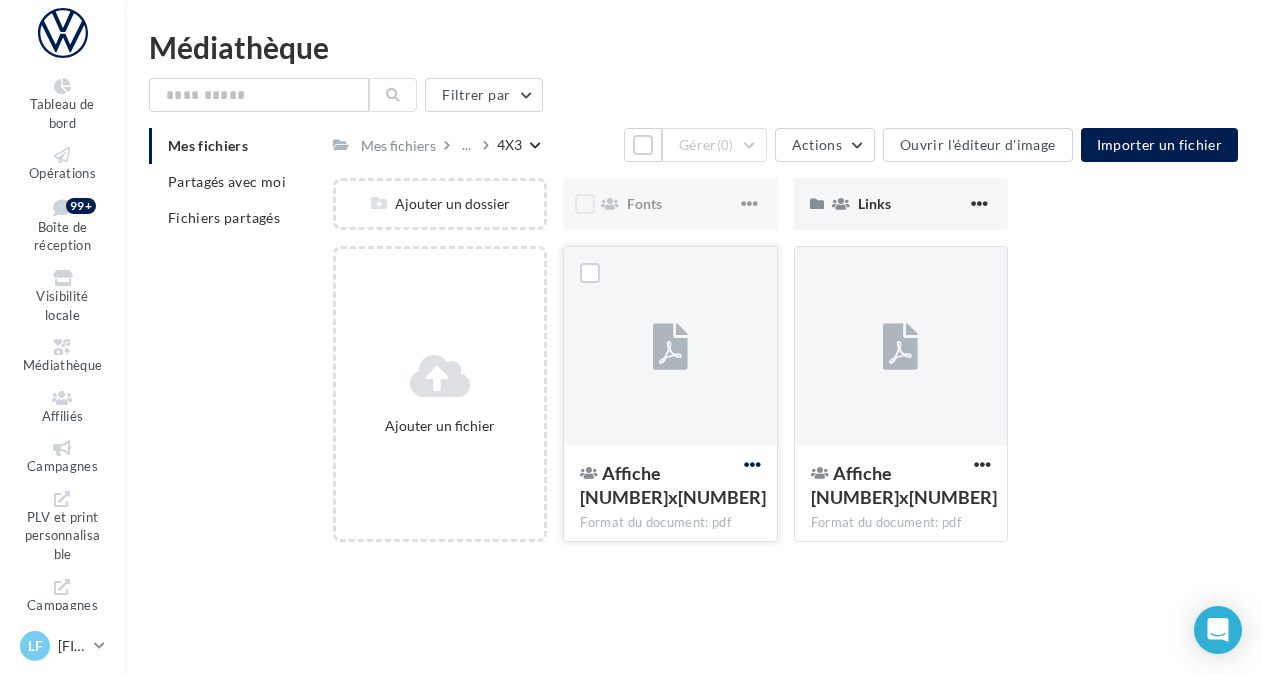 click at bounding box center (752, 464) 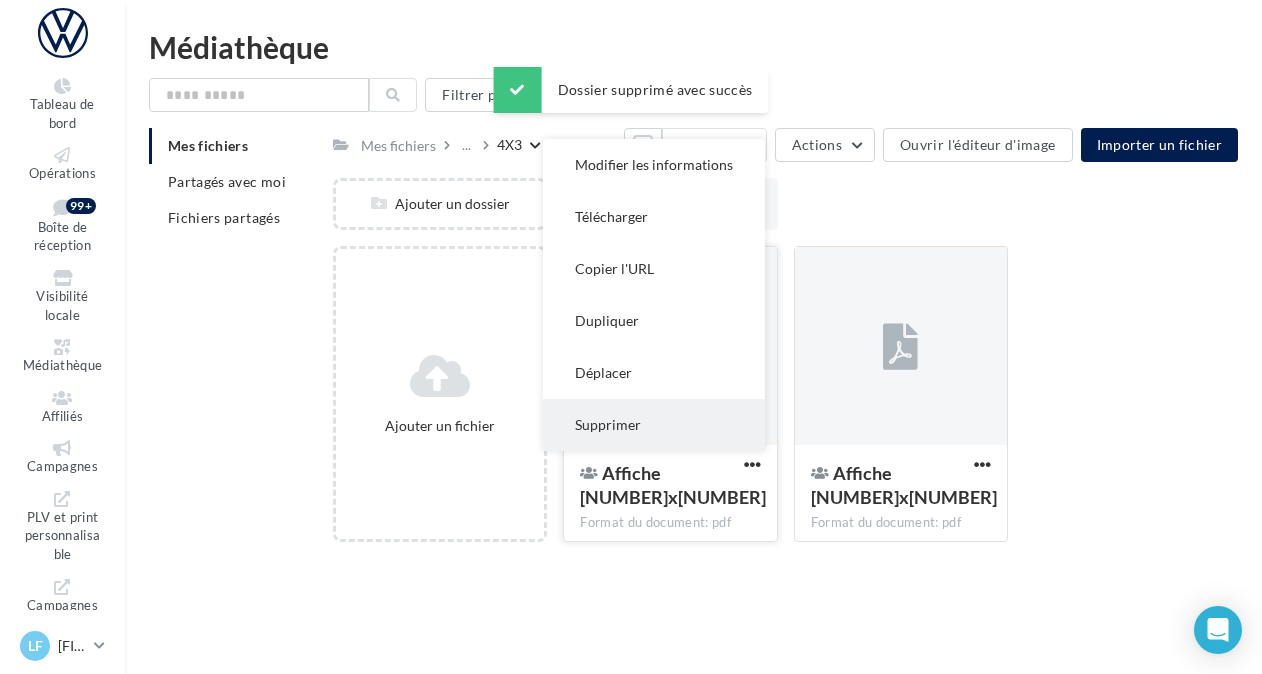 click on "Supprimer" at bounding box center (654, 425) 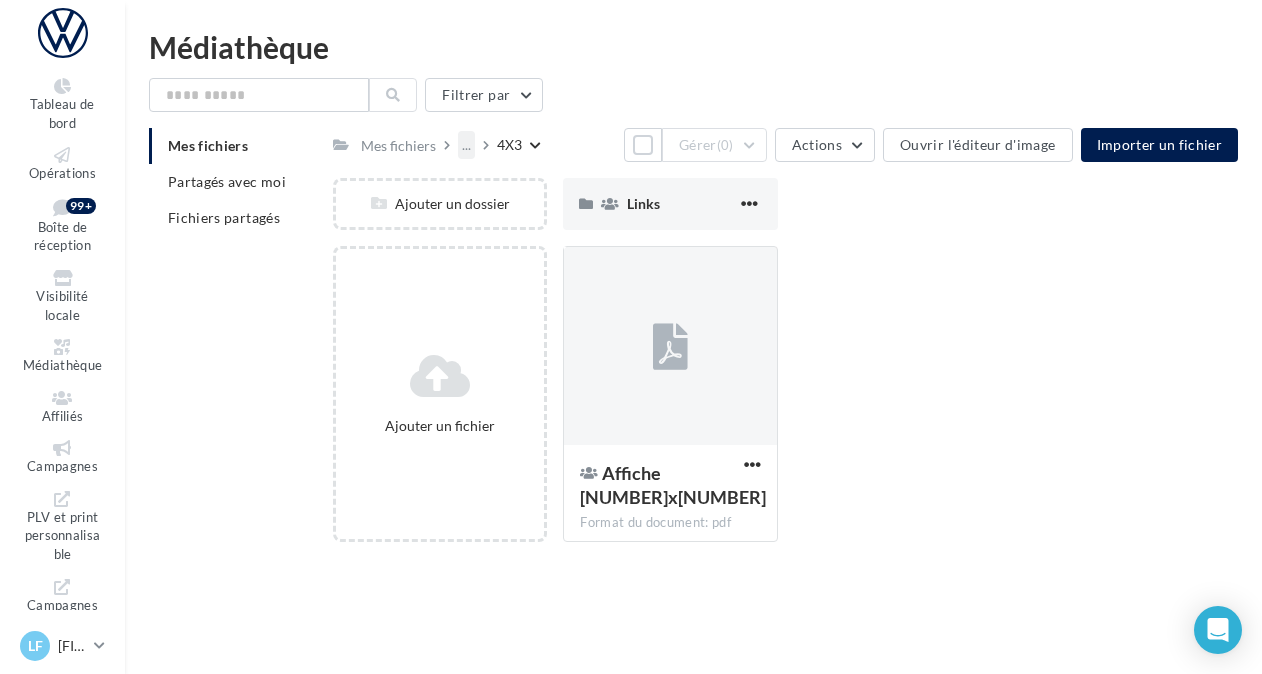 click on "..." at bounding box center (466, 145) 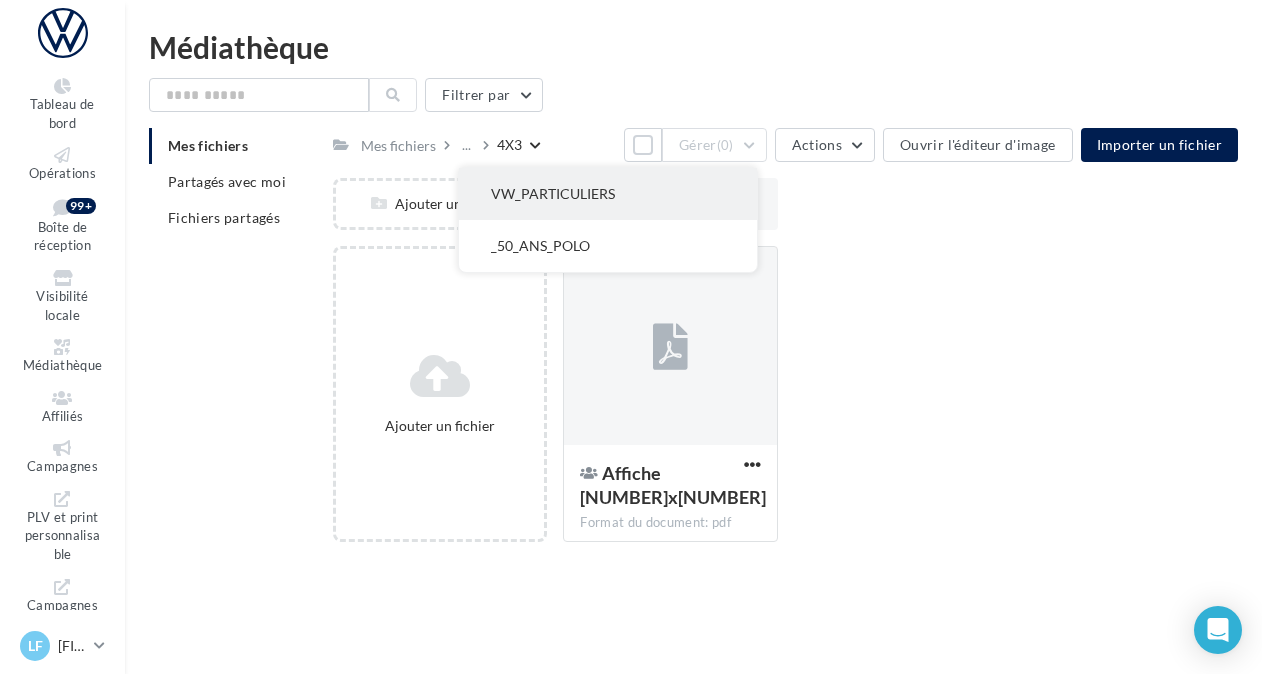 click on "VW_PARTICULIERS" at bounding box center [608, 194] 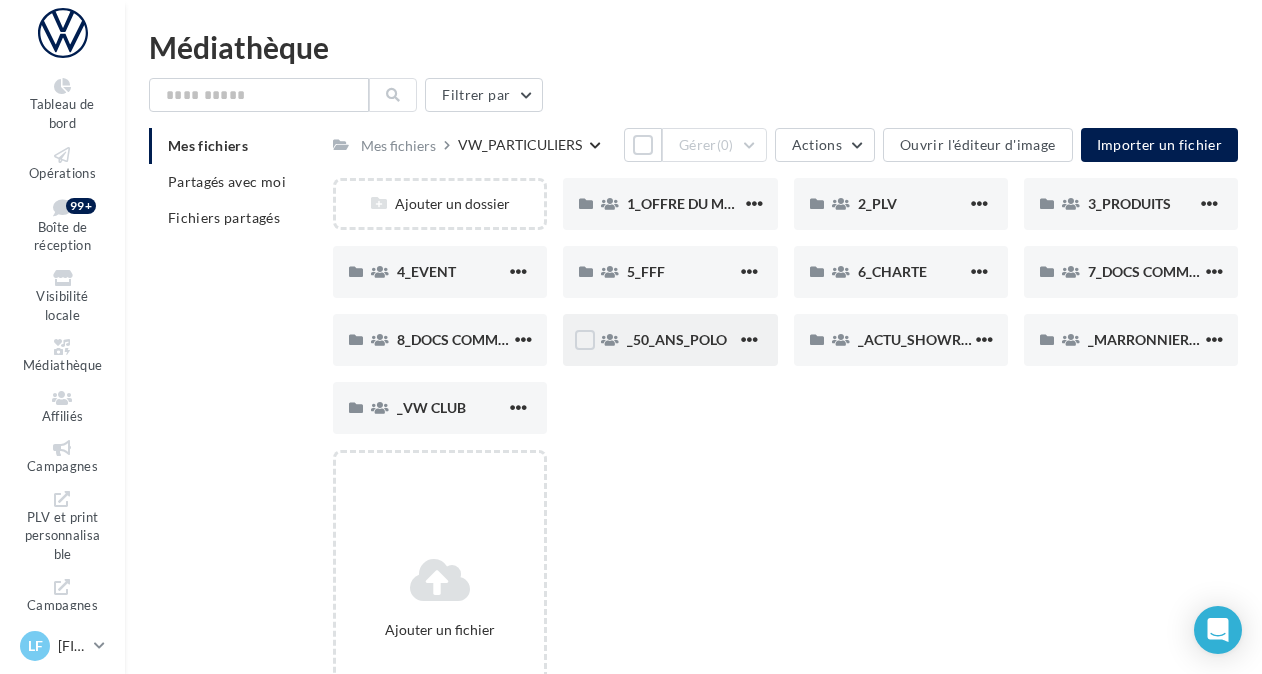 click on "_50_ANS_POLO" at bounding box center [670, 340] 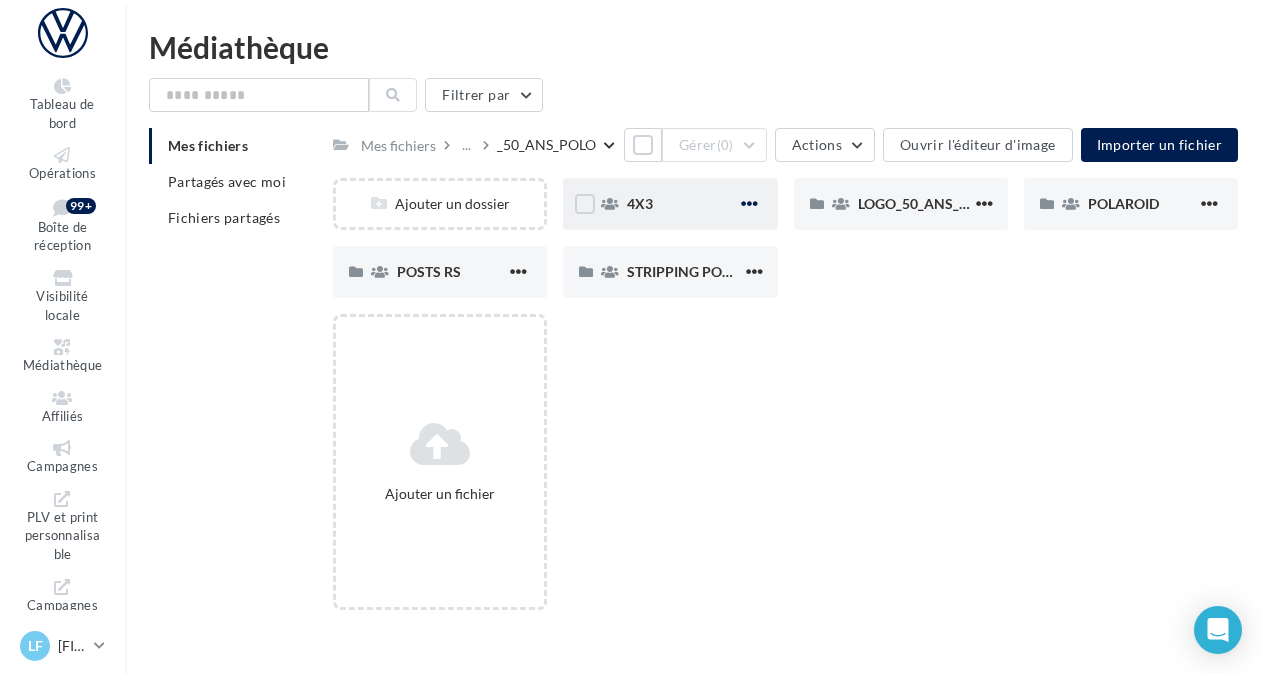 click at bounding box center (749, 203) 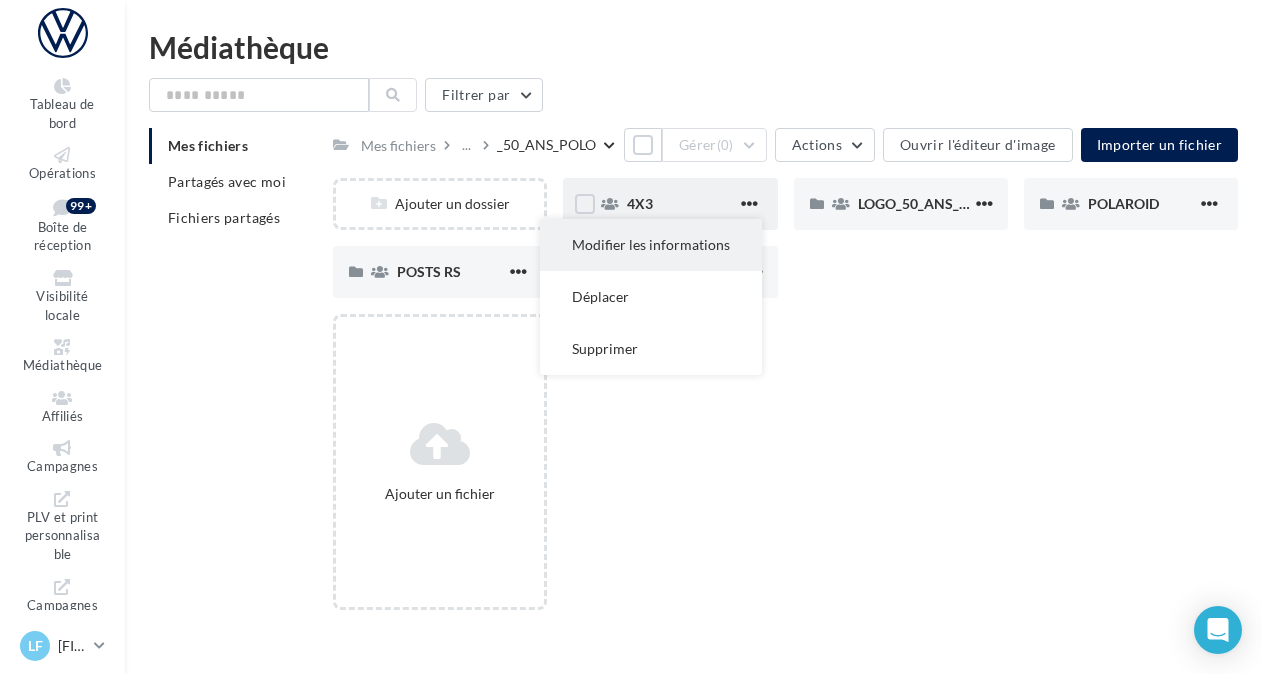 click on "Modifier les informations" at bounding box center [651, 245] 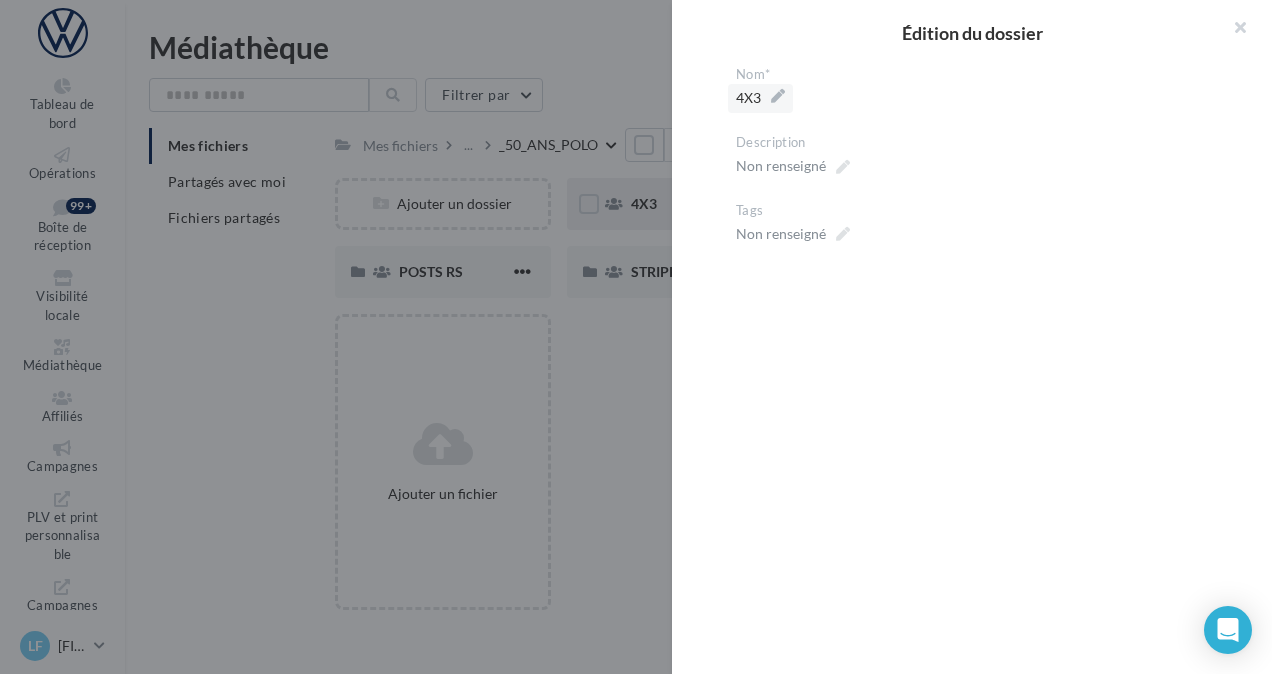 click on "4X3" at bounding box center [760, 98] 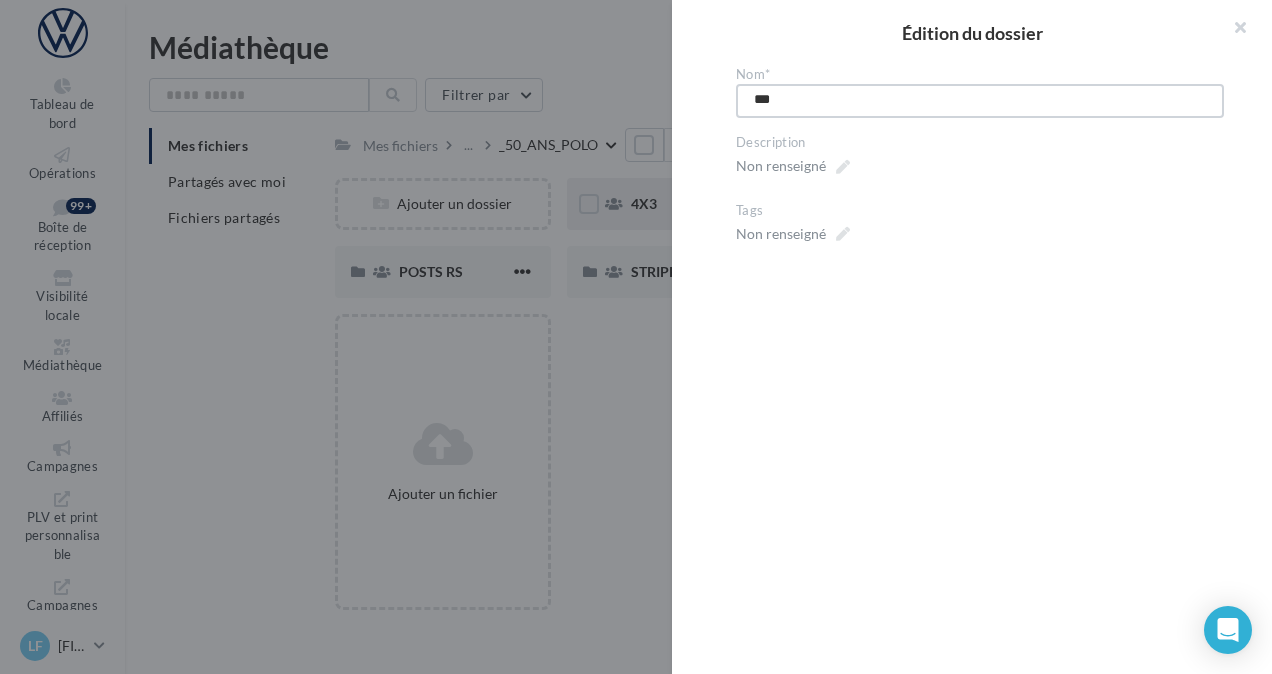 type on "****" 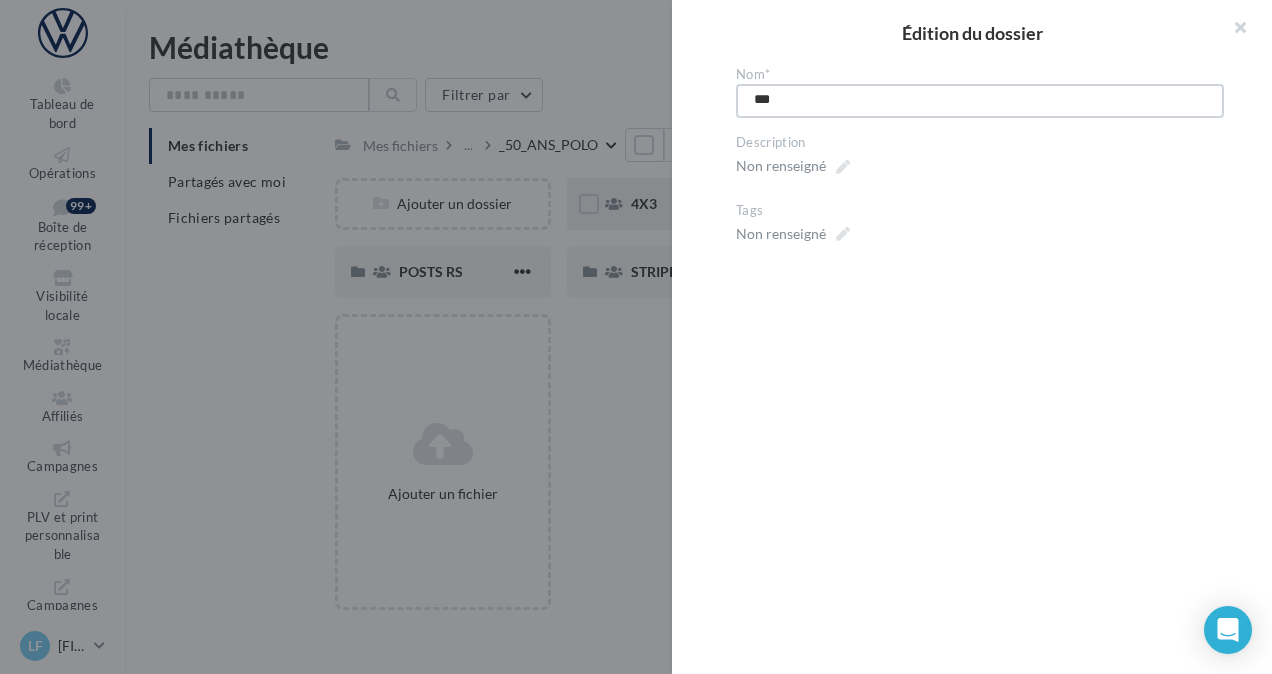 type on "****" 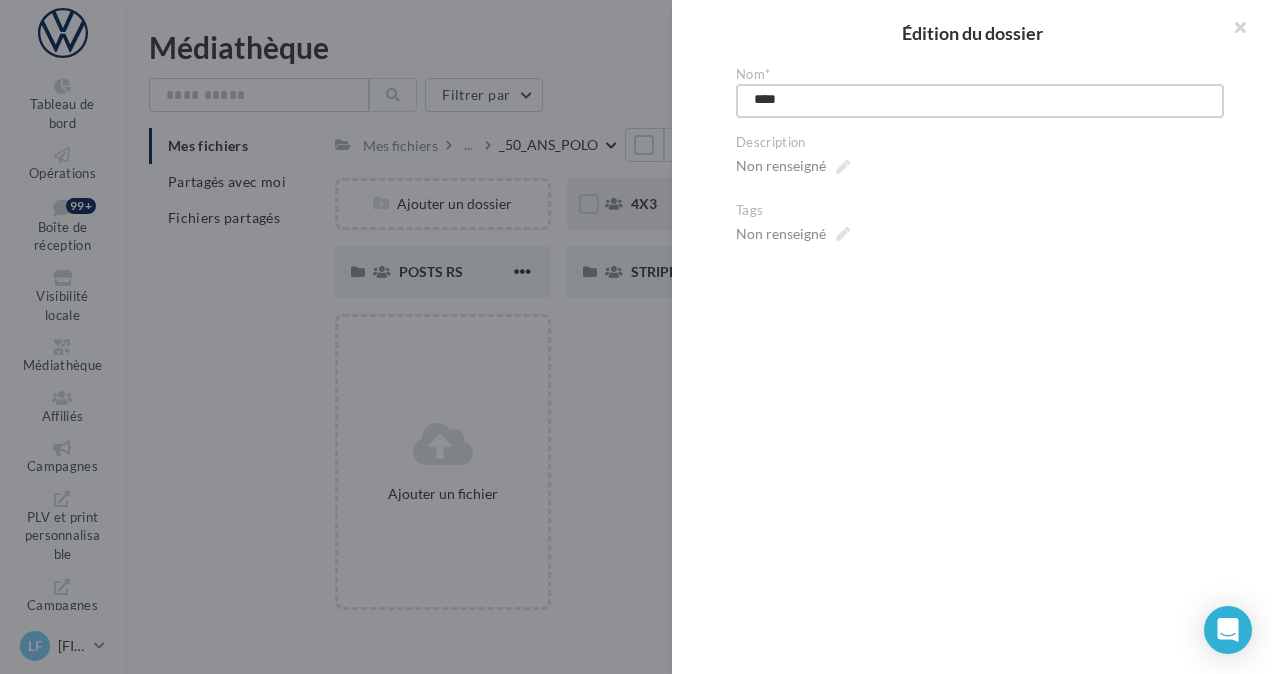 type on "*****" 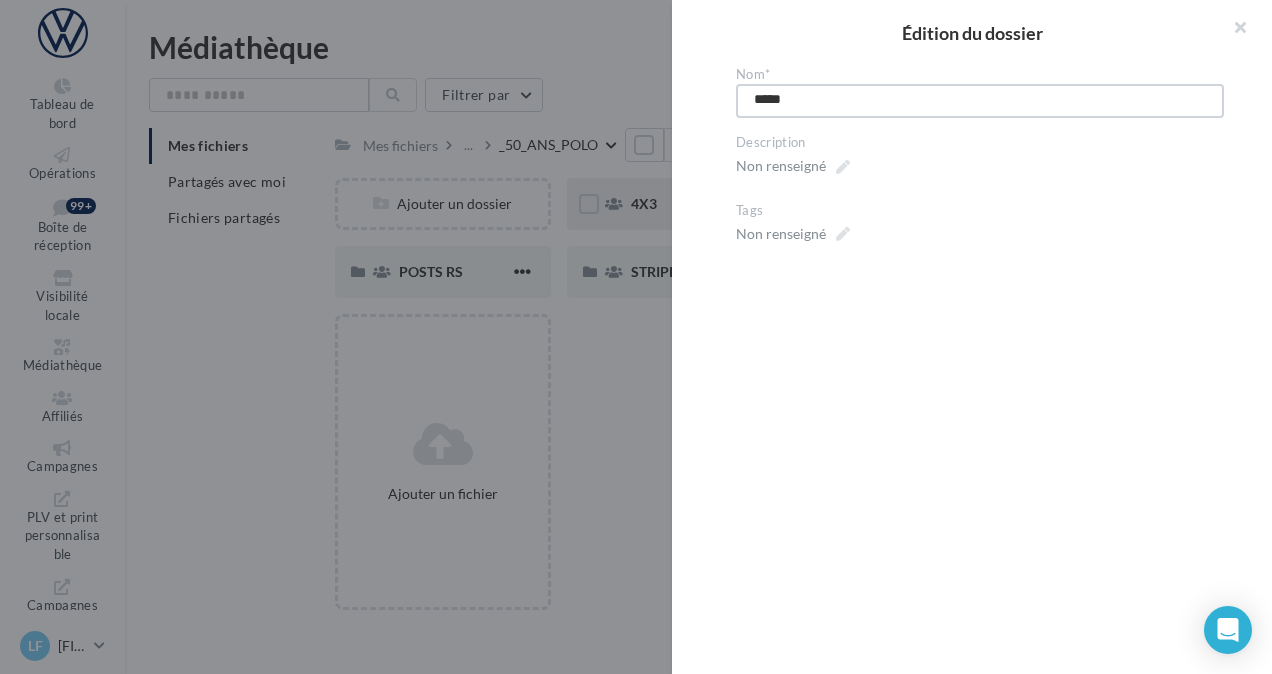 type on "******" 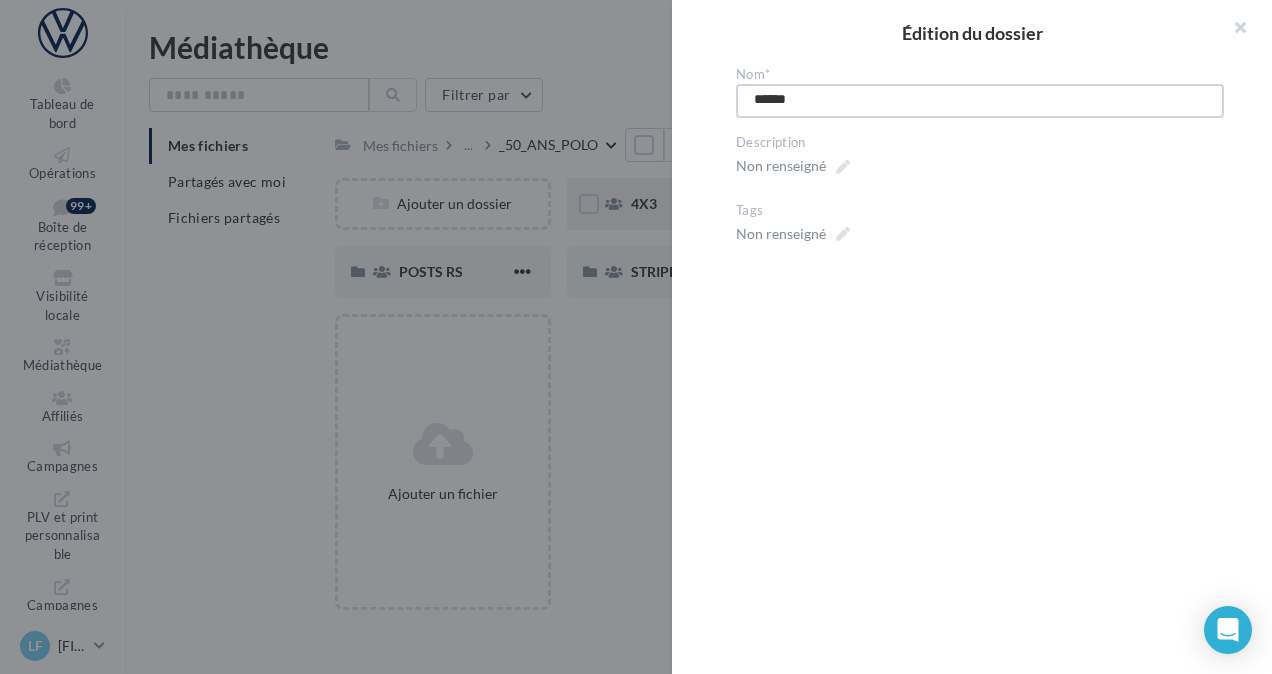 type on "******" 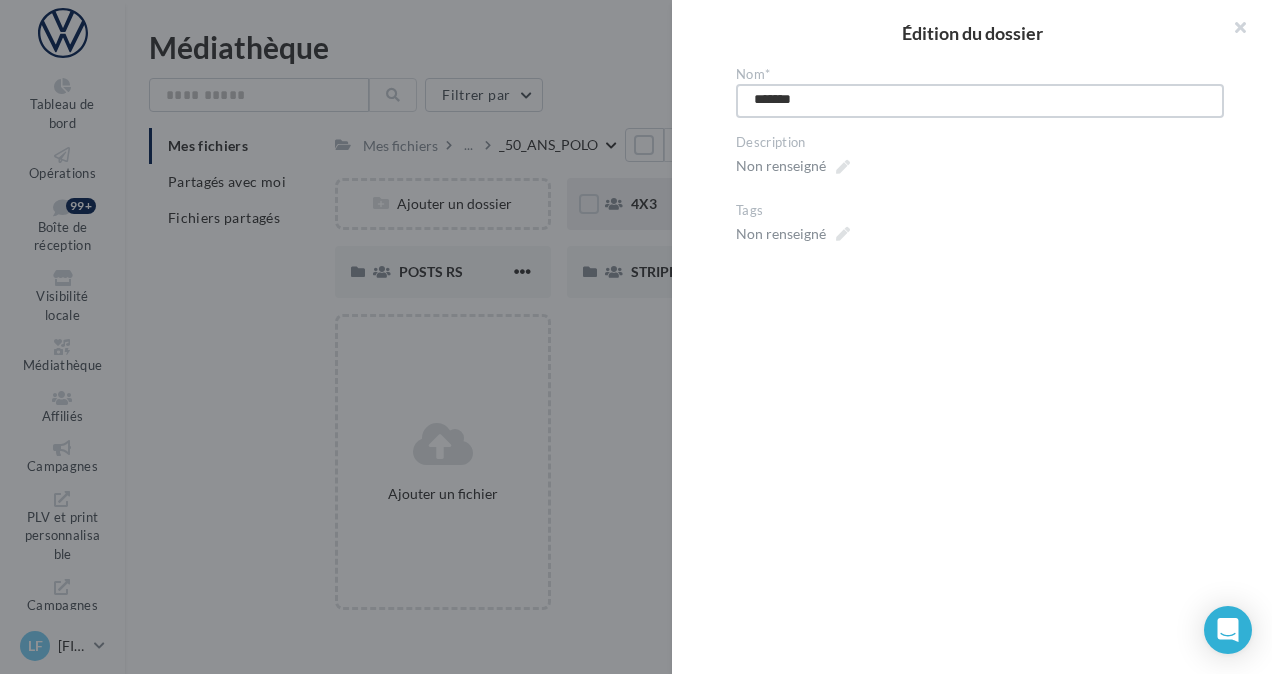 type on "********" 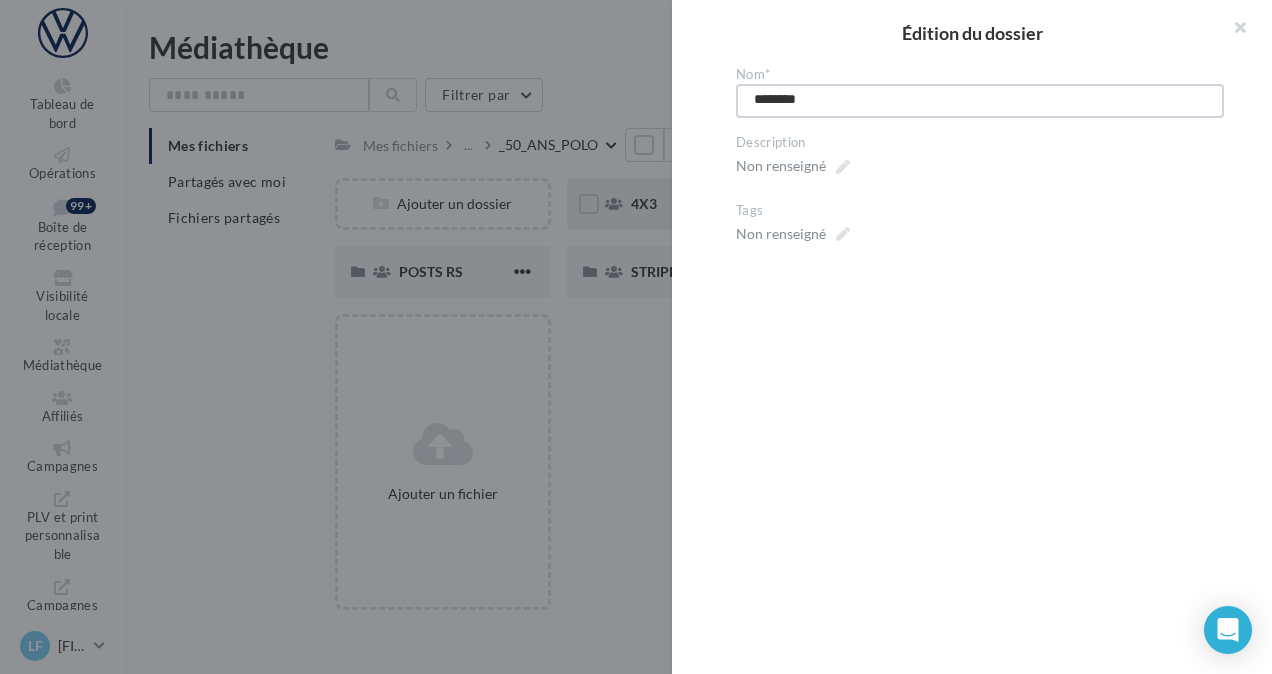 type on "*********" 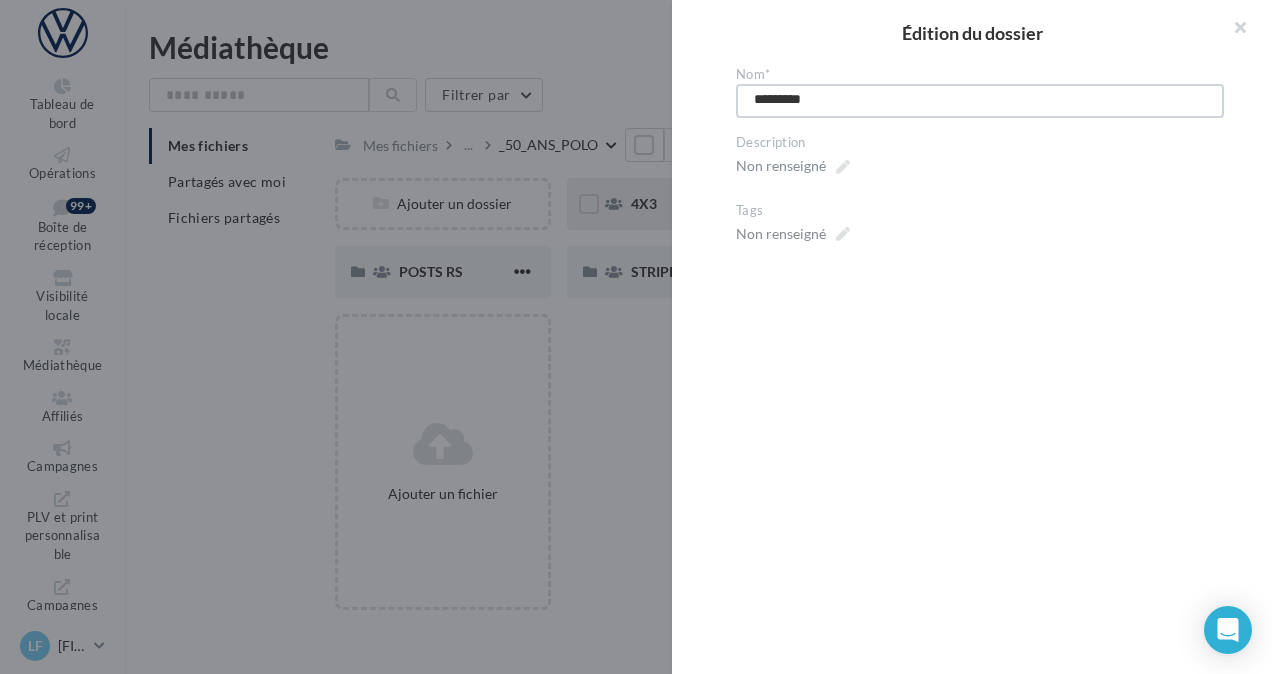 type on "*********" 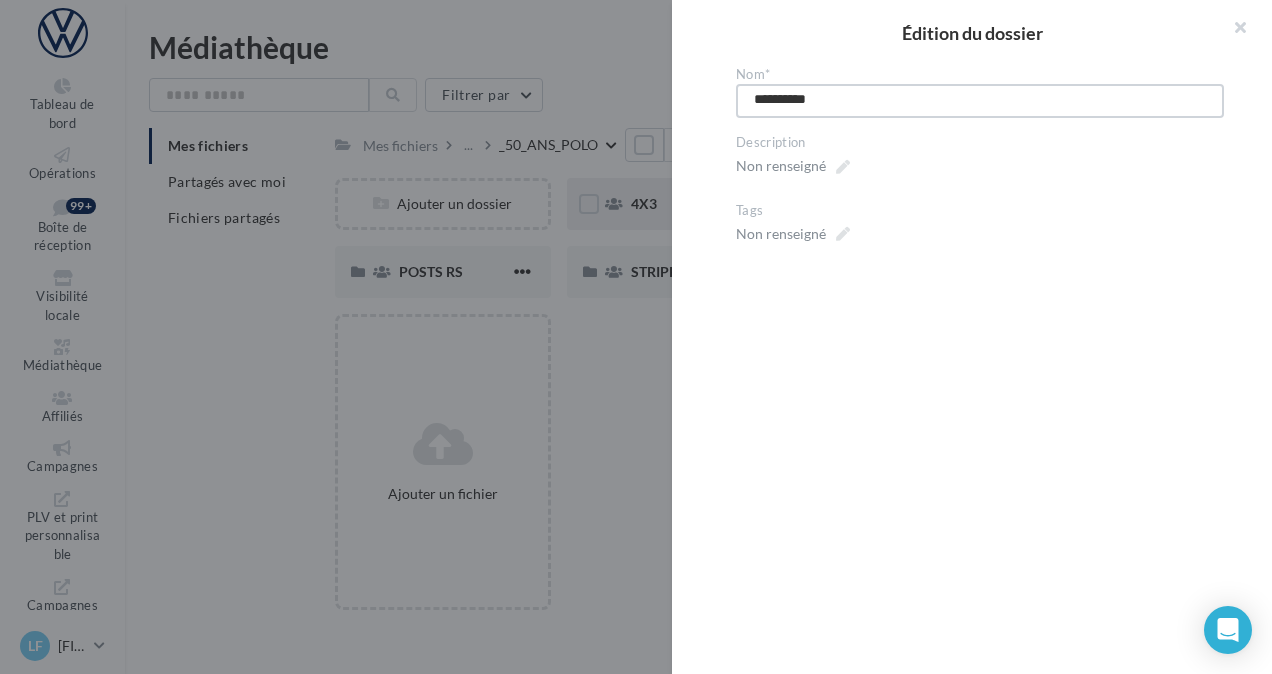 type on "**********" 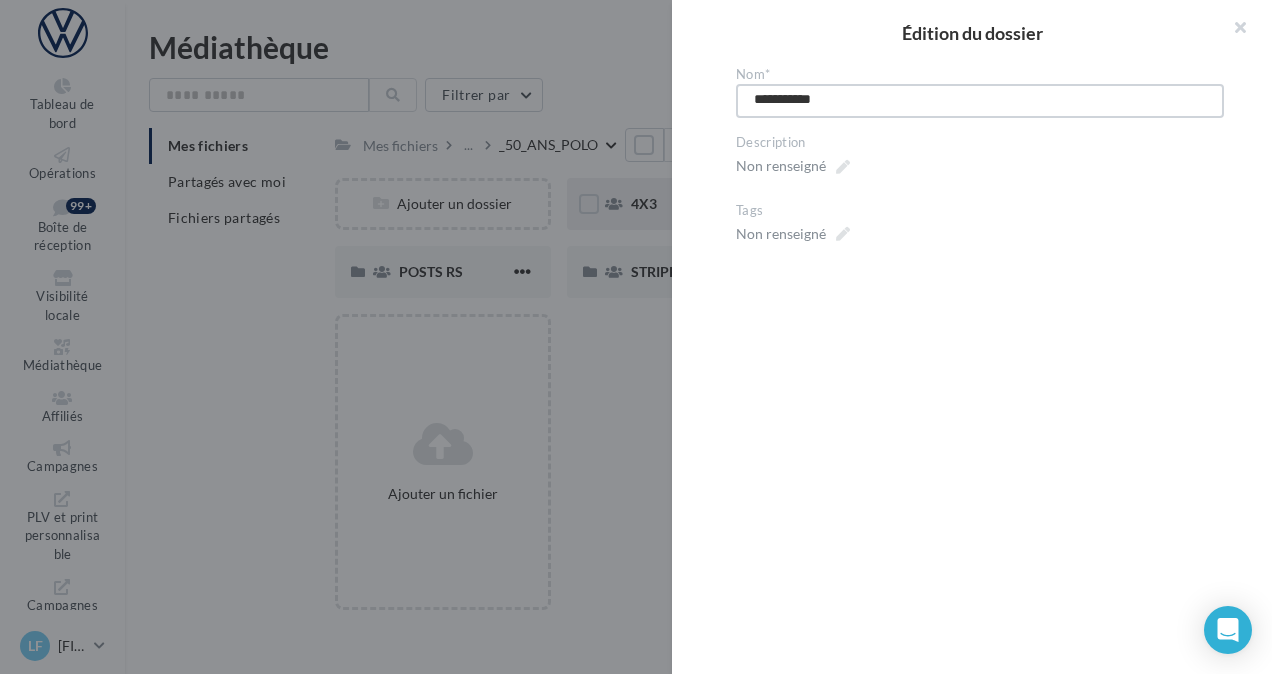 type on "**********" 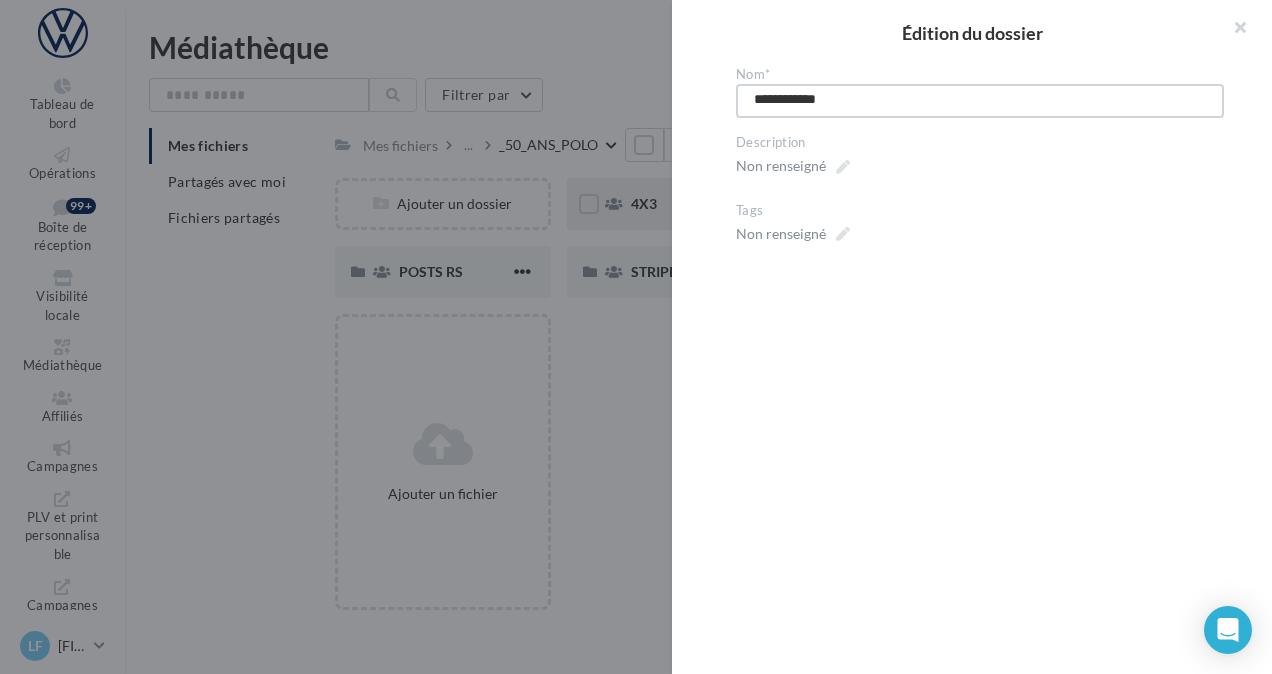 type on "**********" 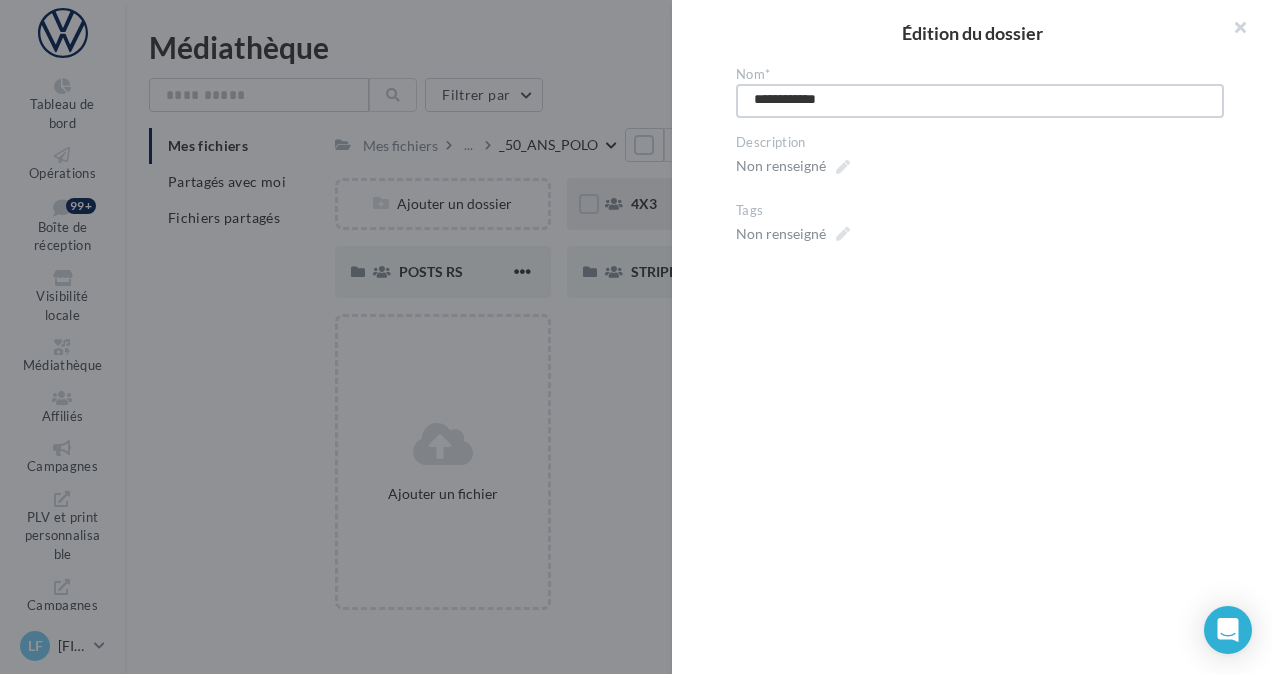 type on "**********" 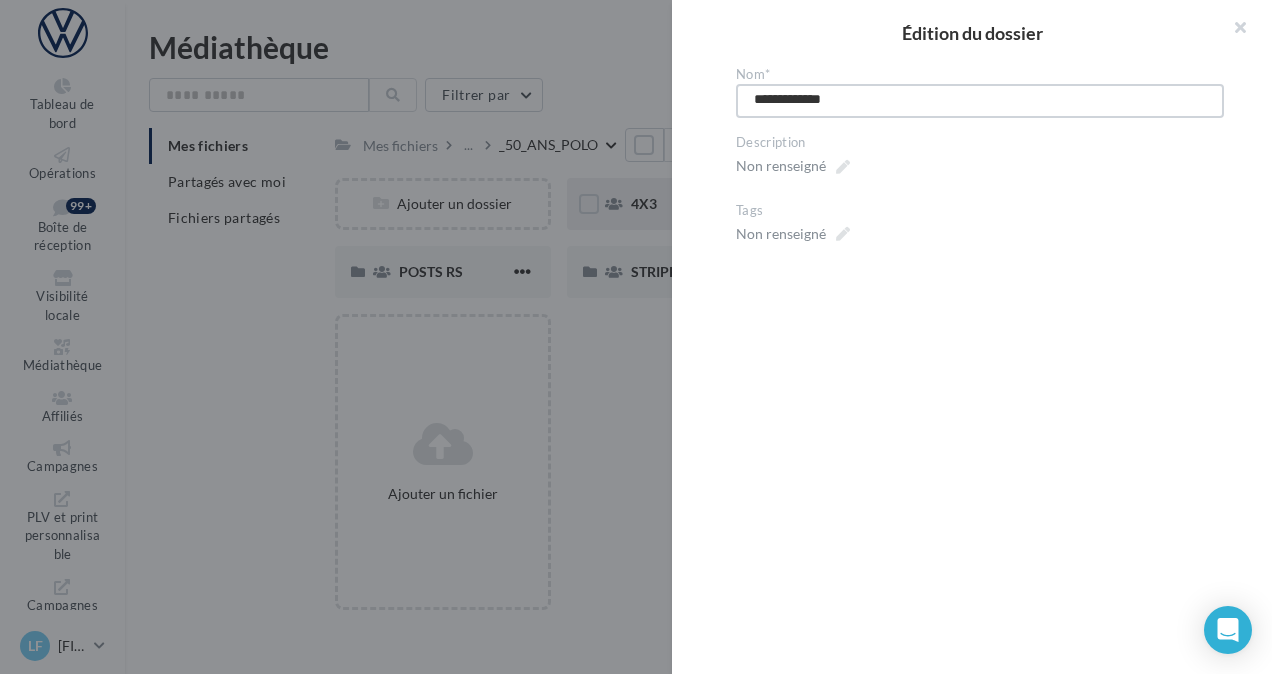 type on "**********" 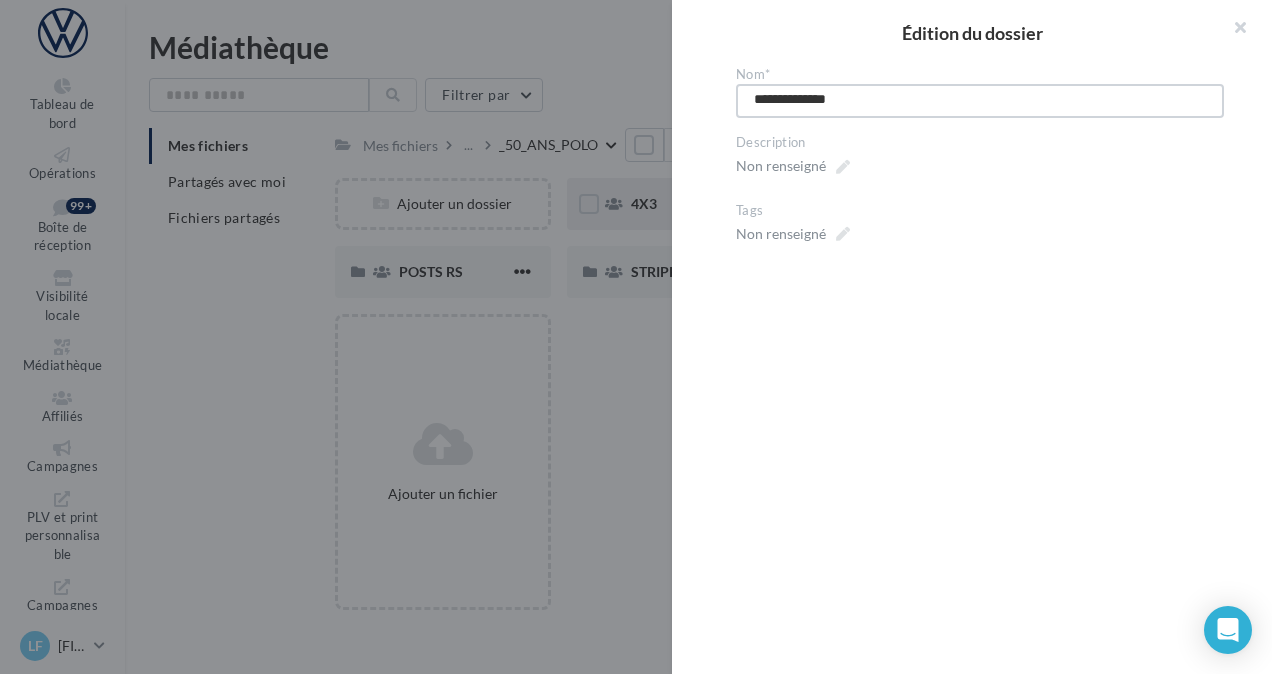 type on "**********" 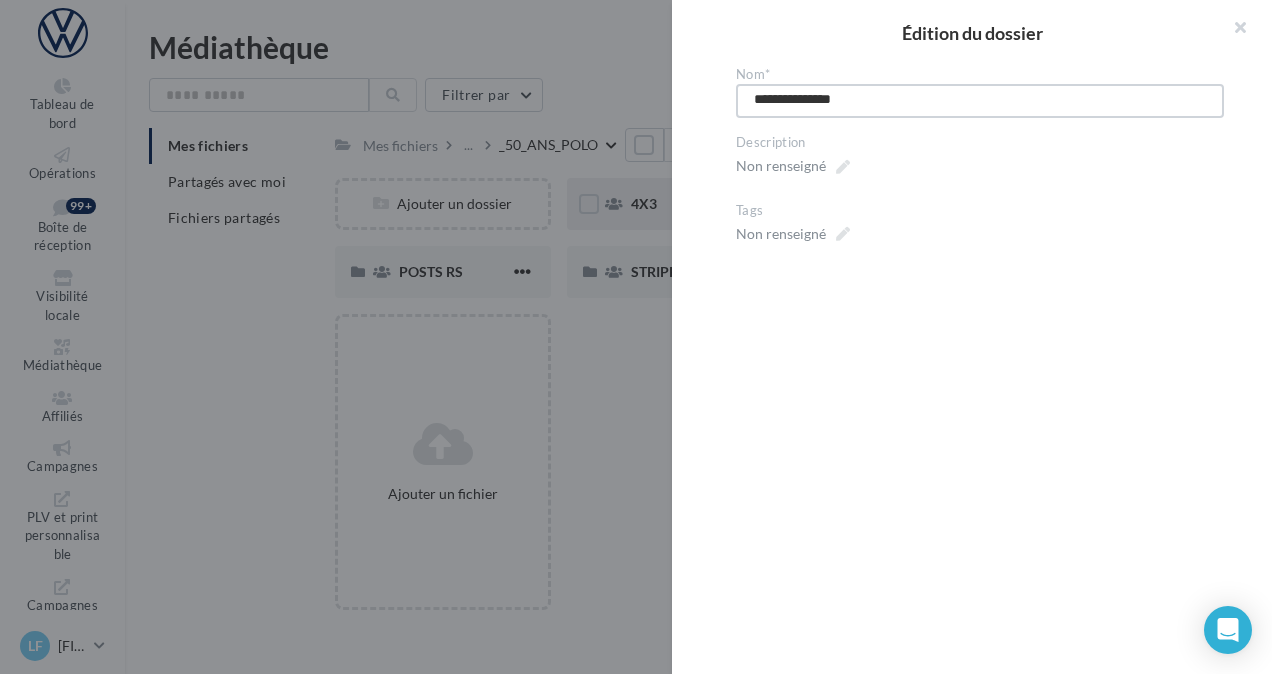 type on "**********" 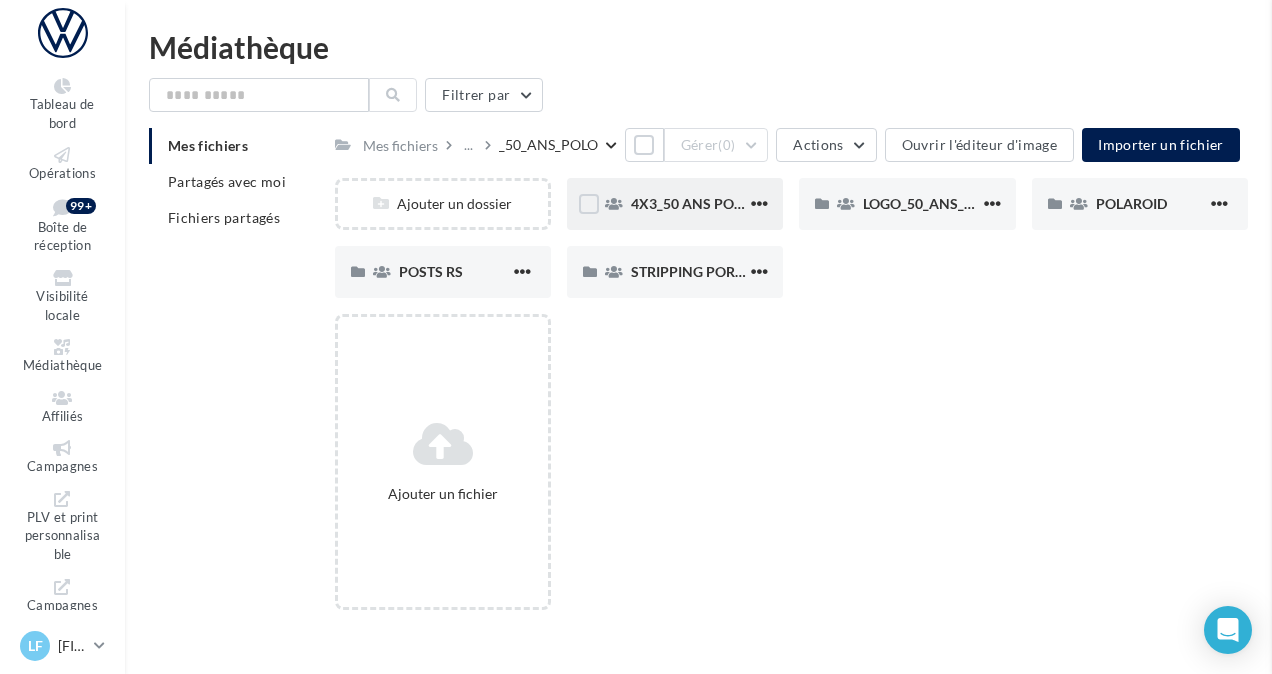 click at bounding box center (1908, 337) 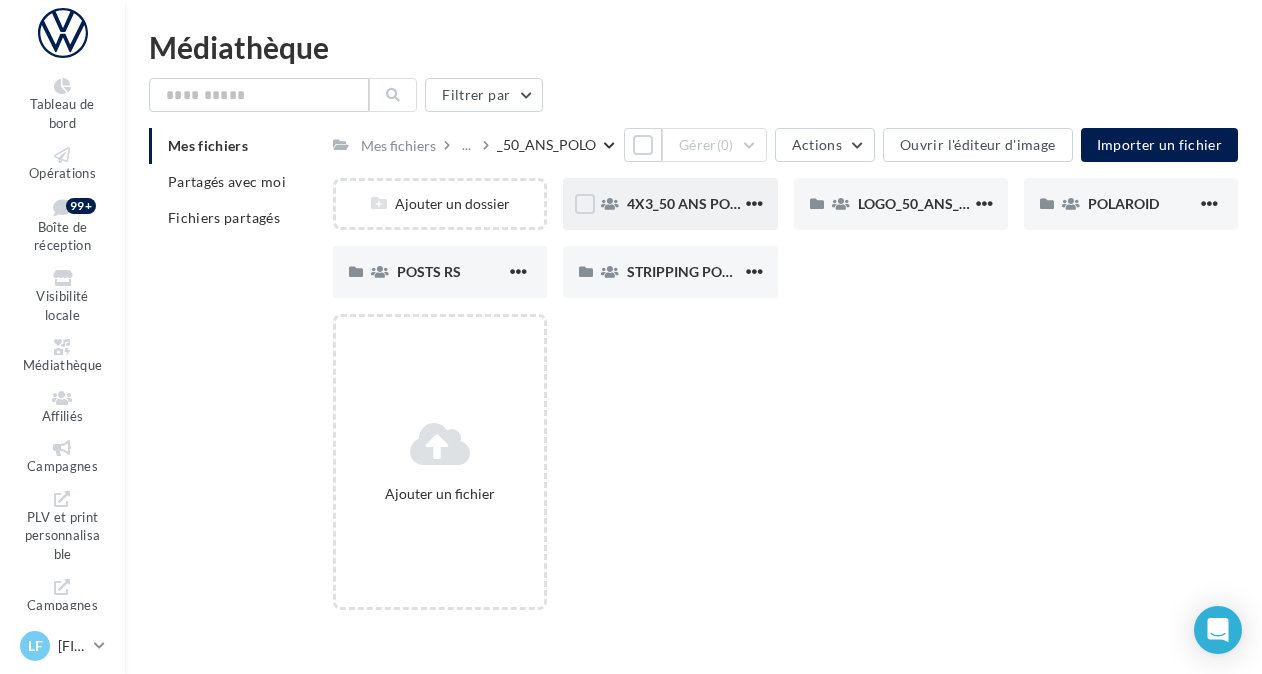 click on "Médiathèque" at bounding box center [693, 47] 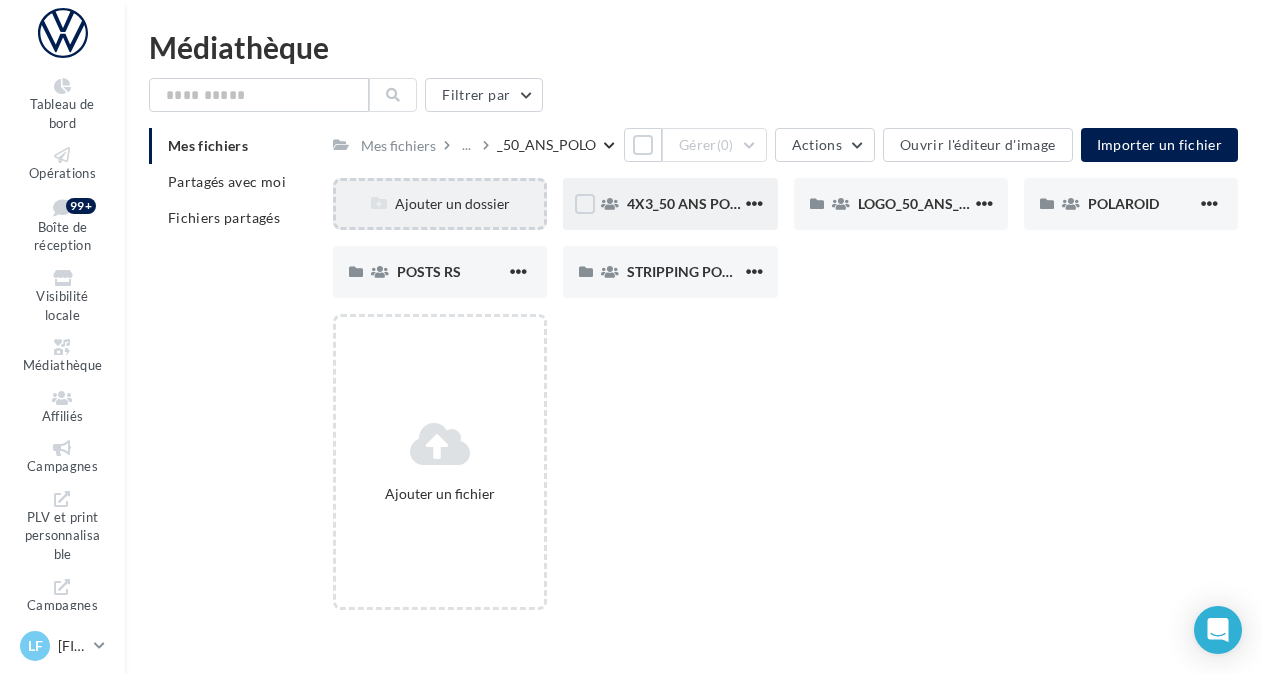click on "Ajouter un dossier" at bounding box center (440, 204) 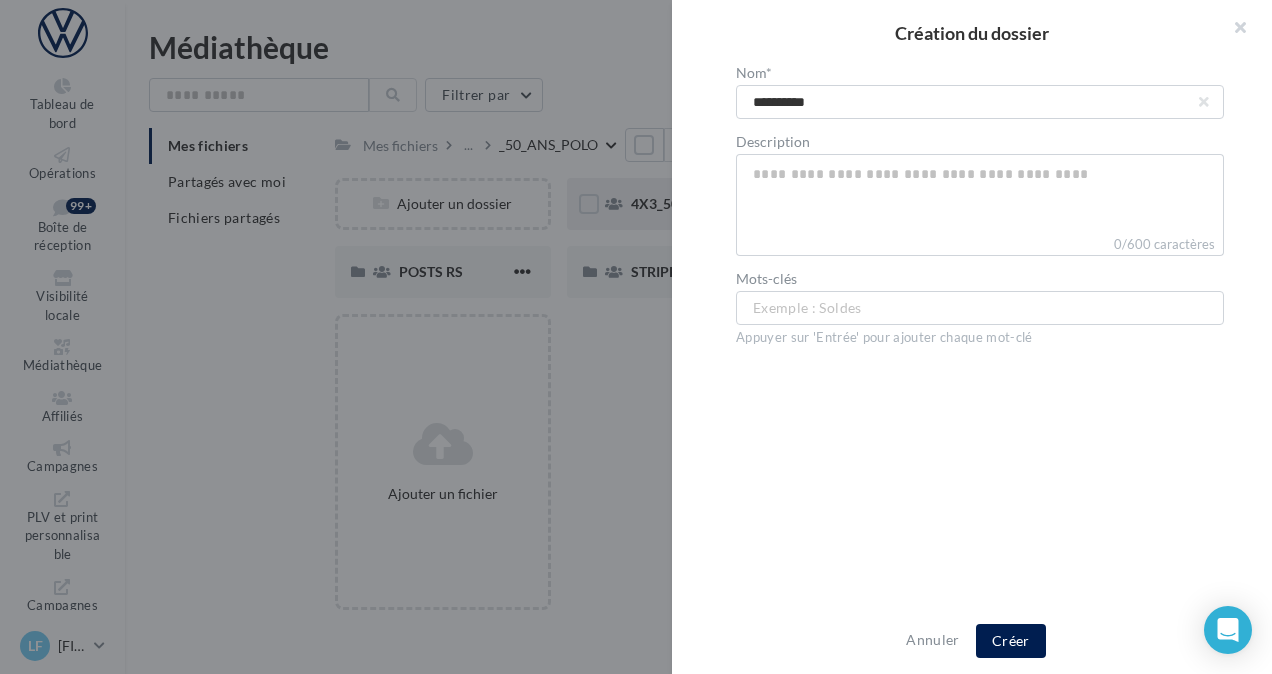type on "**********" 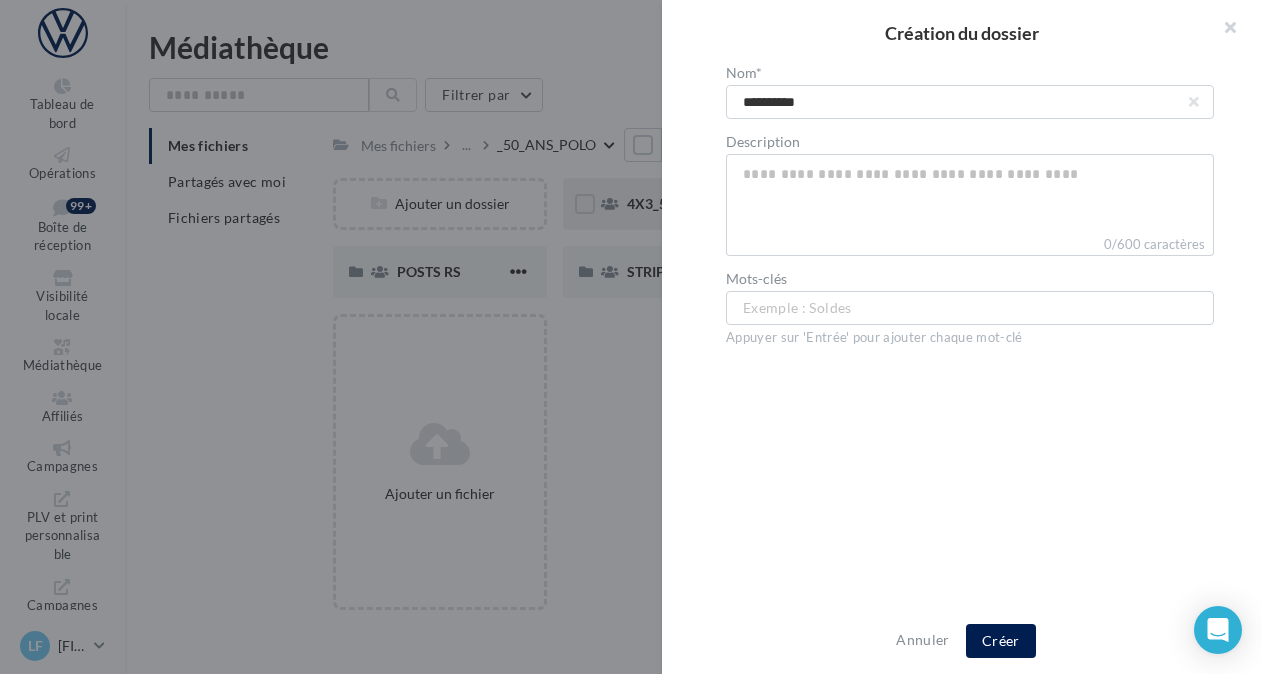 click at bounding box center (631, 337) 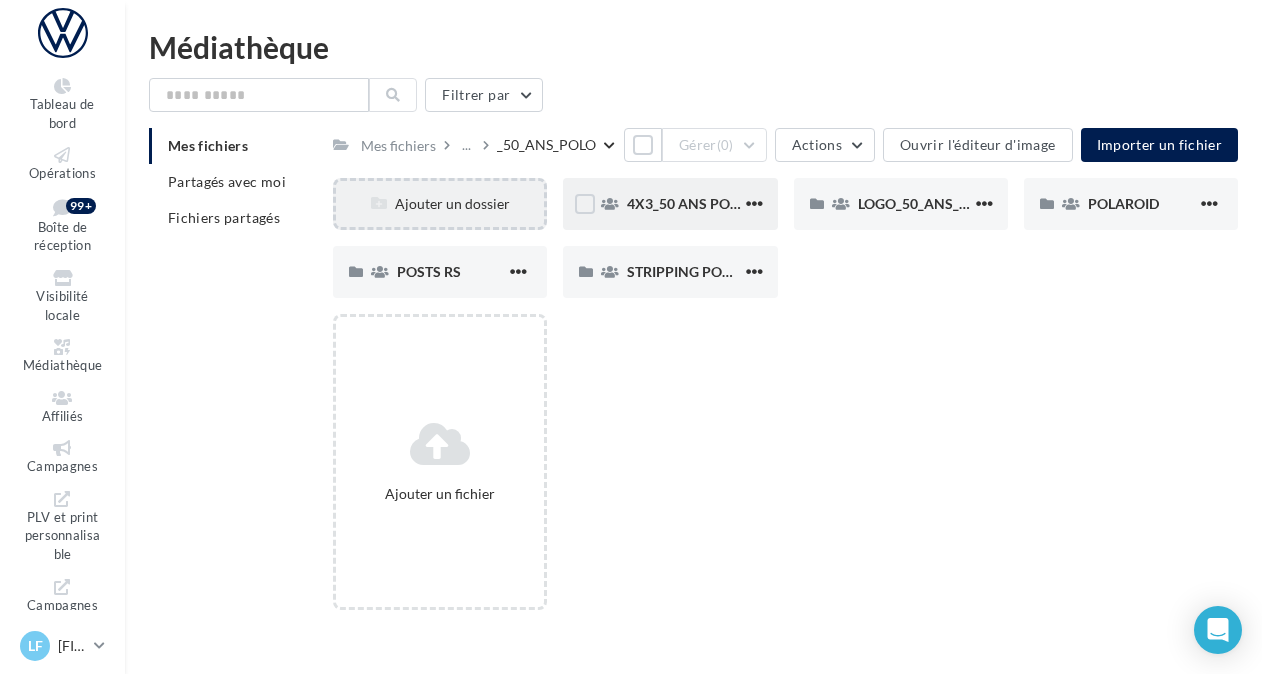 click on "Ajouter un dossier" at bounding box center [440, 204] 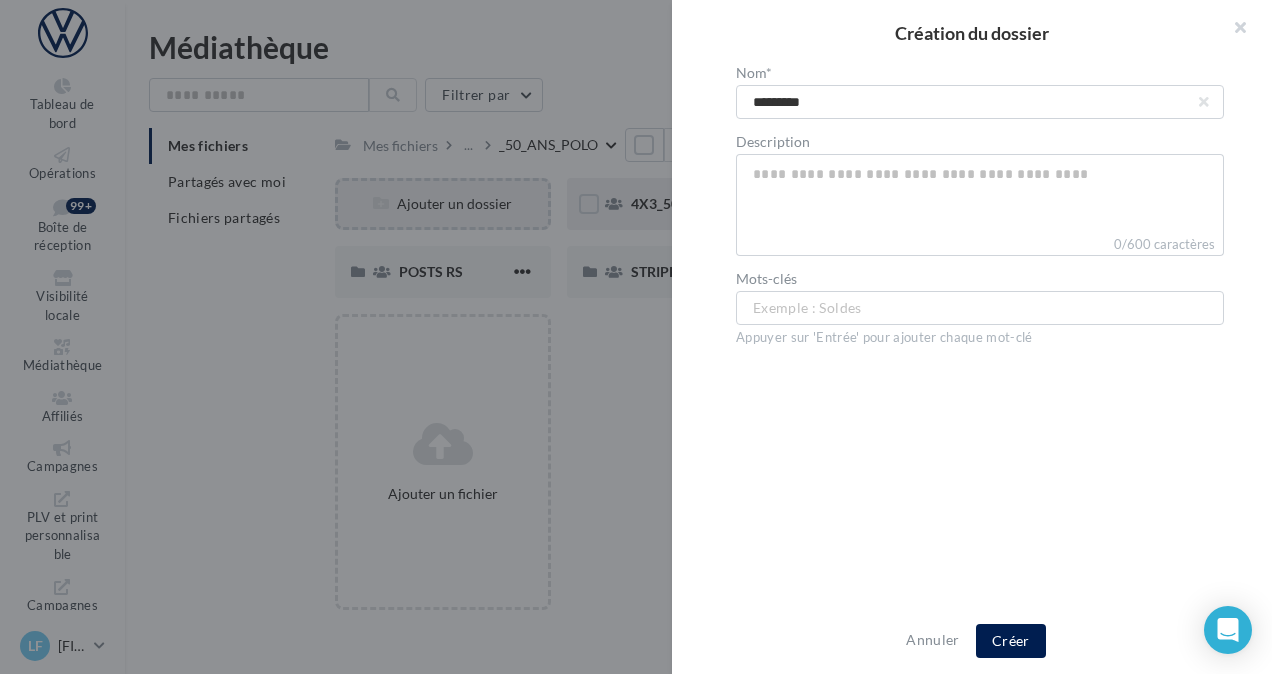 type on "**********" 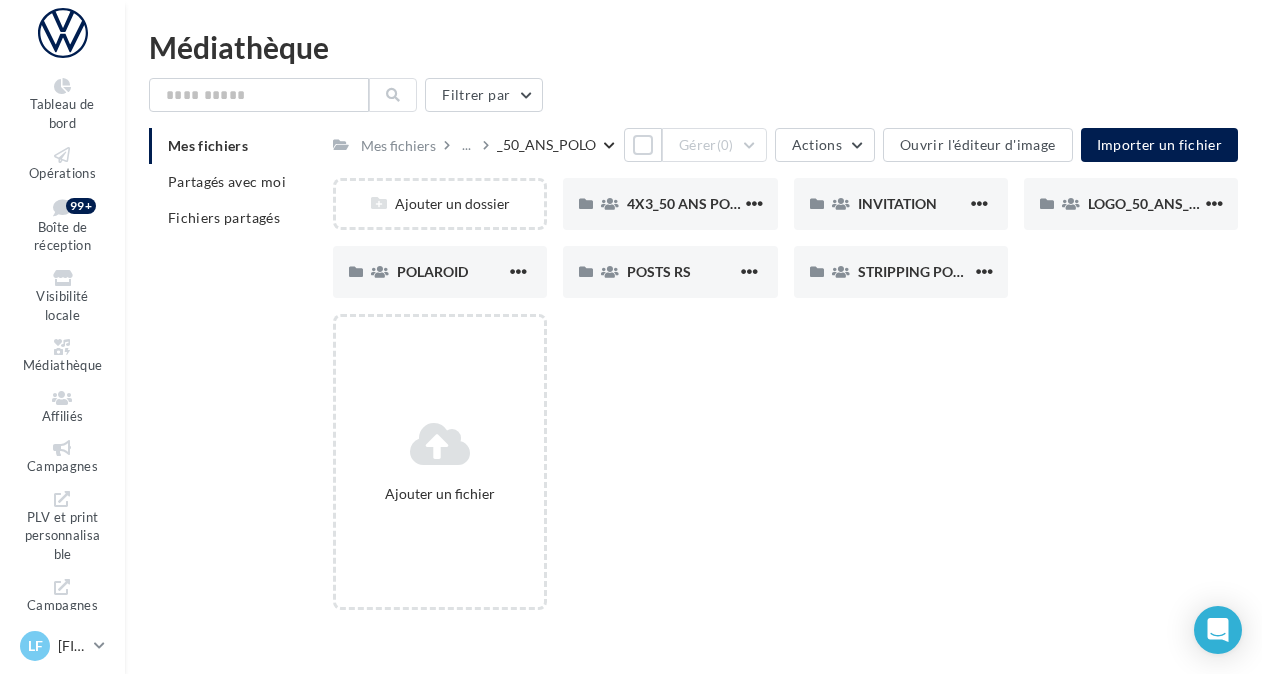 click on "Ajouter un fichier" at bounding box center [793, 470] 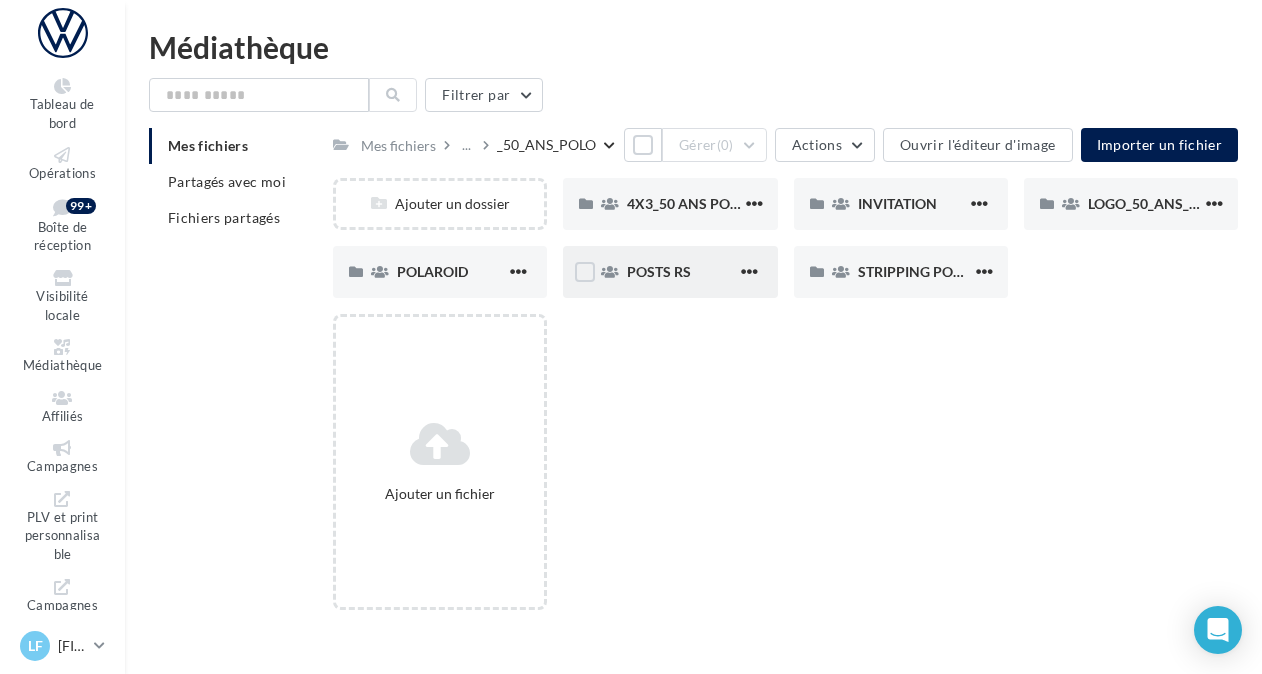 click on "POSTS RS" at bounding box center (670, 272) 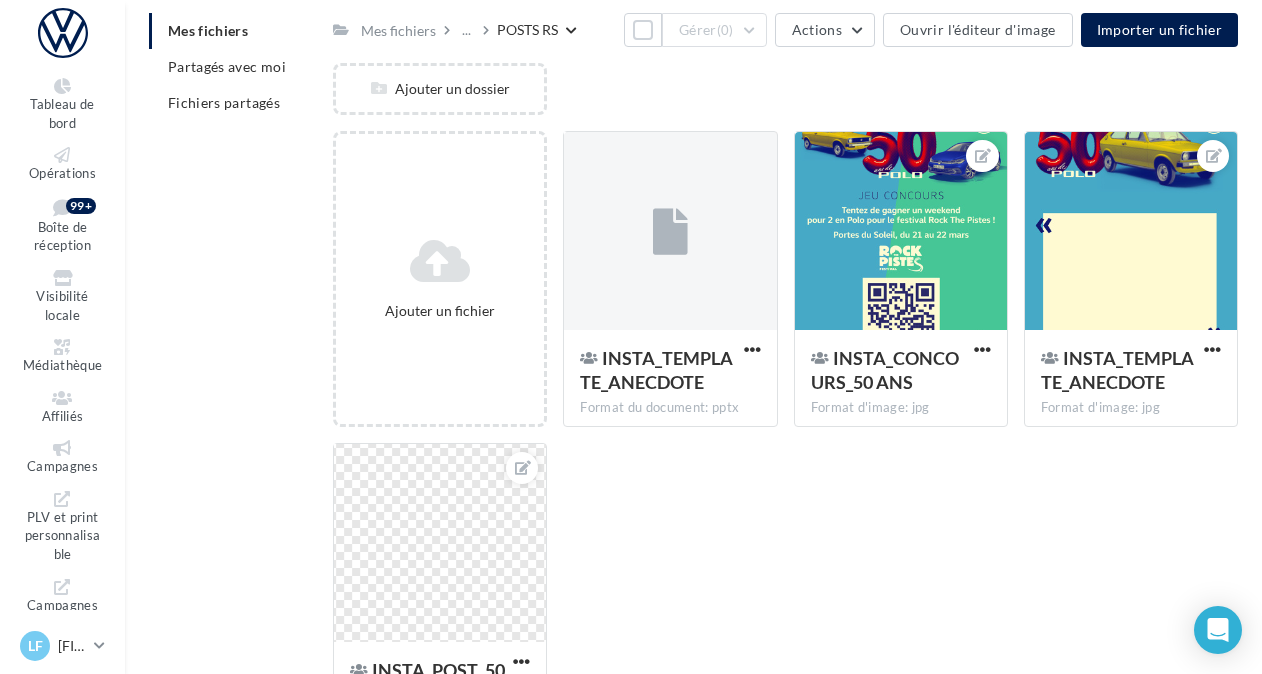 scroll, scrollTop: 117, scrollLeft: 0, axis: vertical 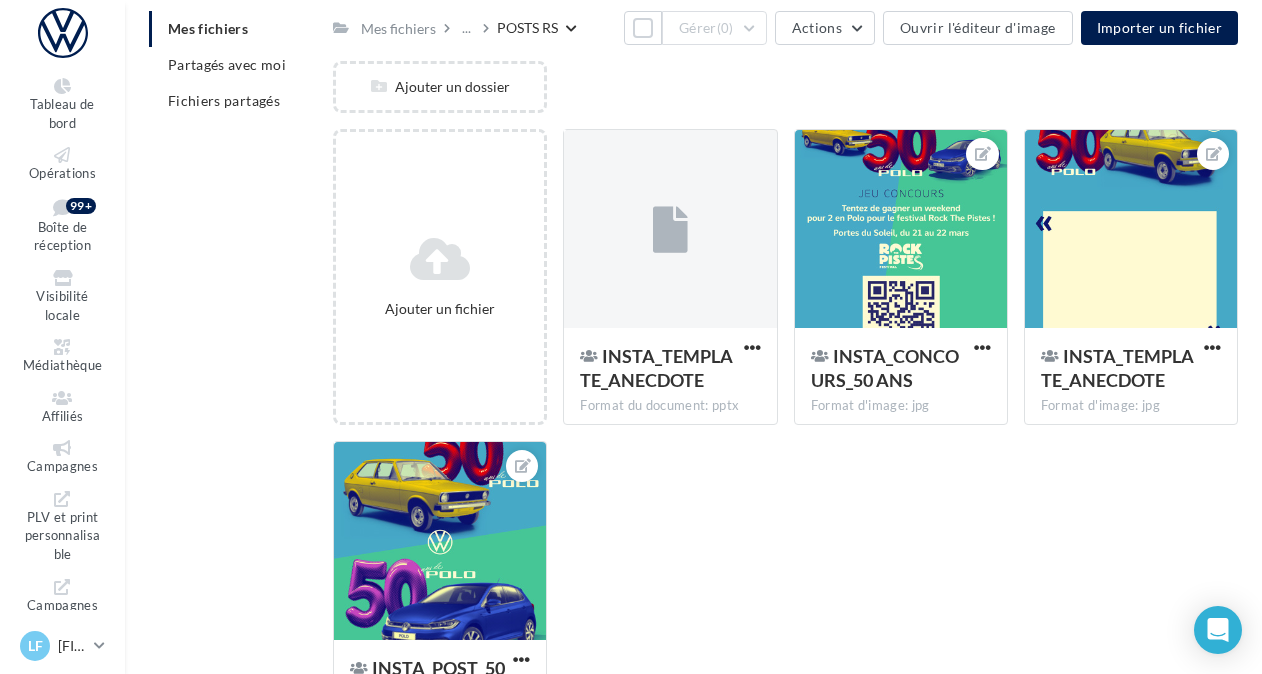 click on "POSTS RS" at bounding box center [527, 28] 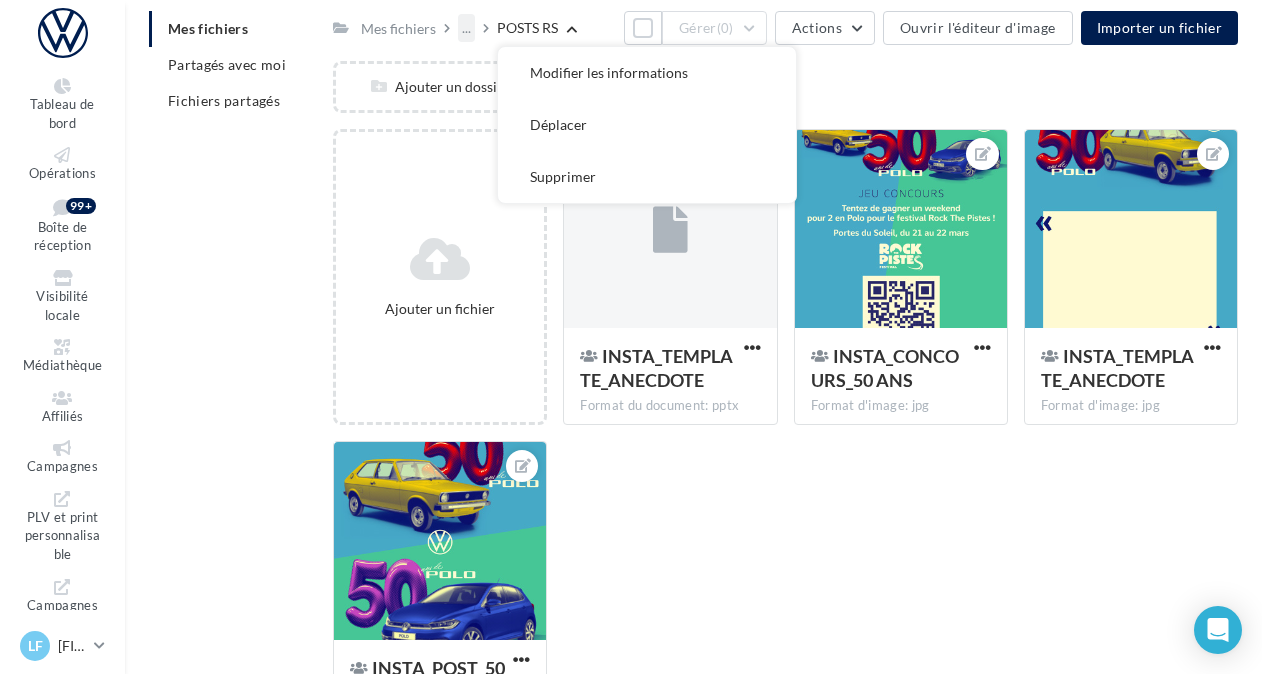 click on "..." at bounding box center (466, 28) 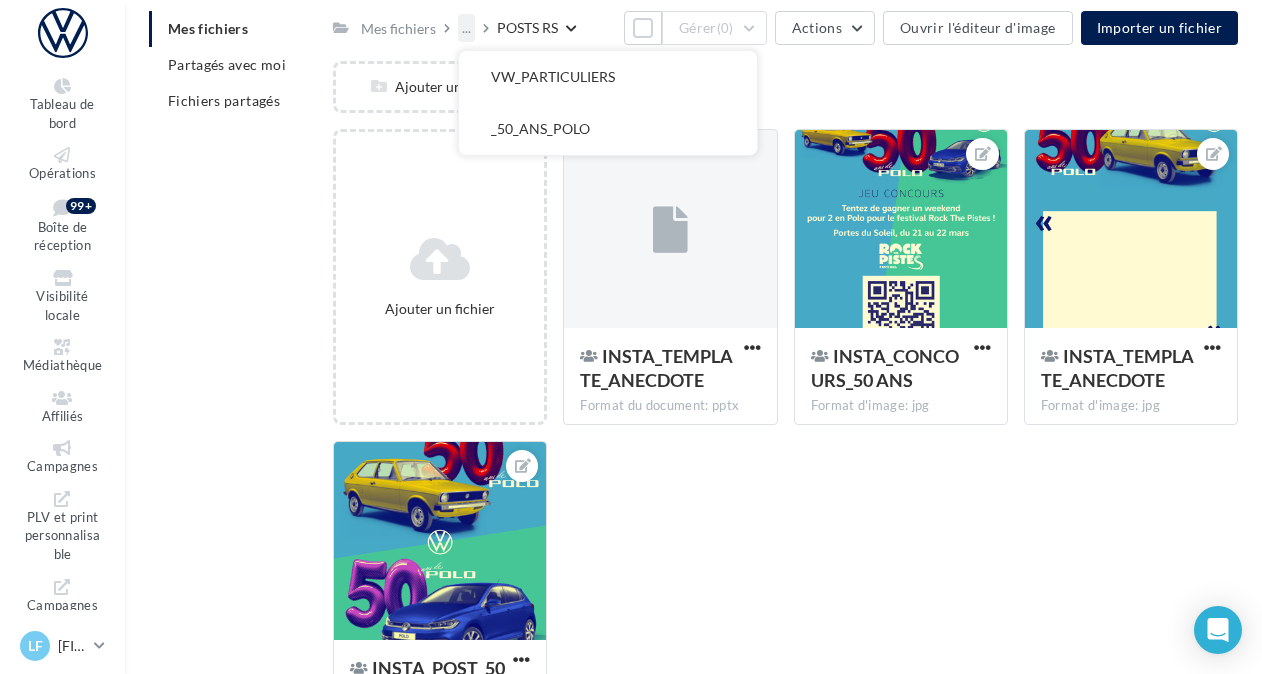 click on "..." at bounding box center [466, 28] 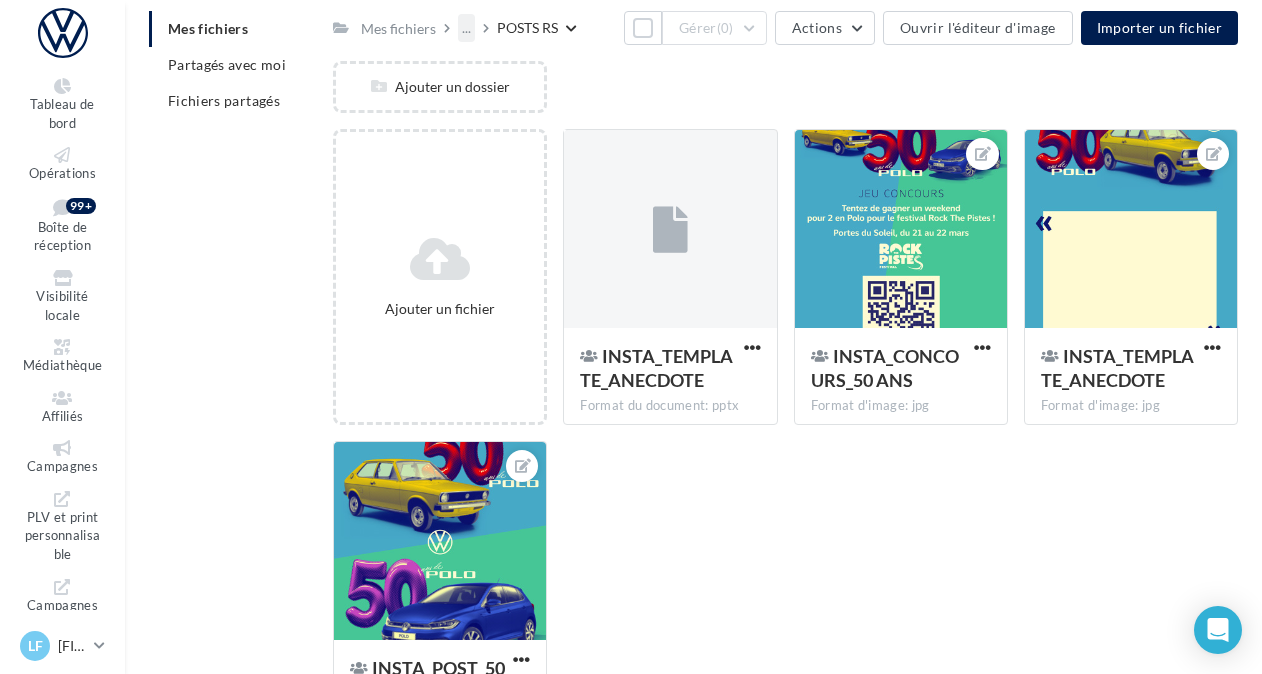 click on "..." at bounding box center (466, 28) 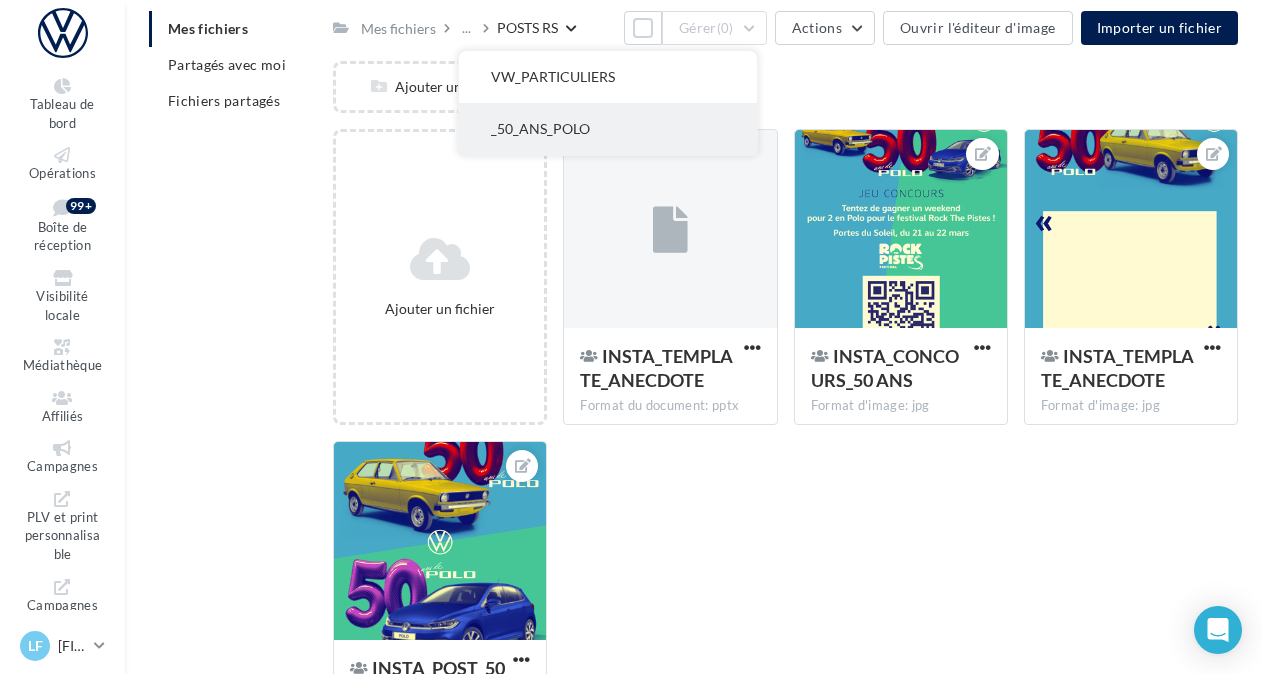 click on "_50_ANS_POLO" at bounding box center [608, 129] 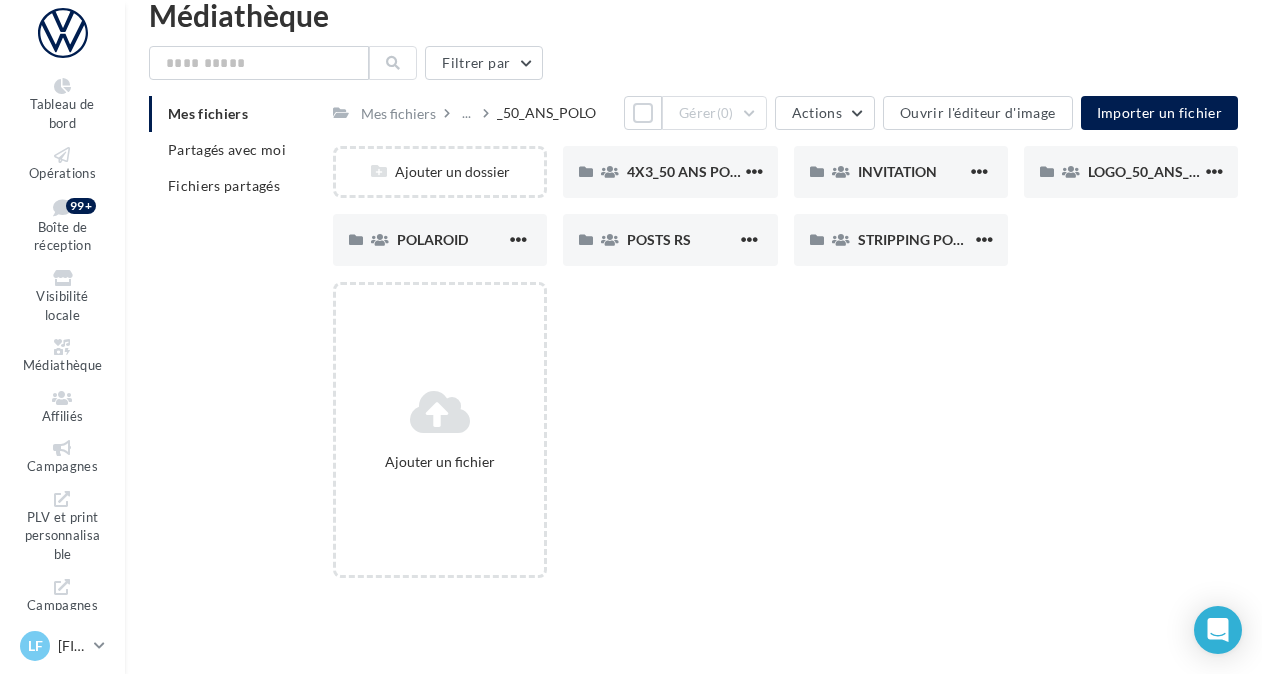 scroll, scrollTop: 39, scrollLeft: 0, axis: vertical 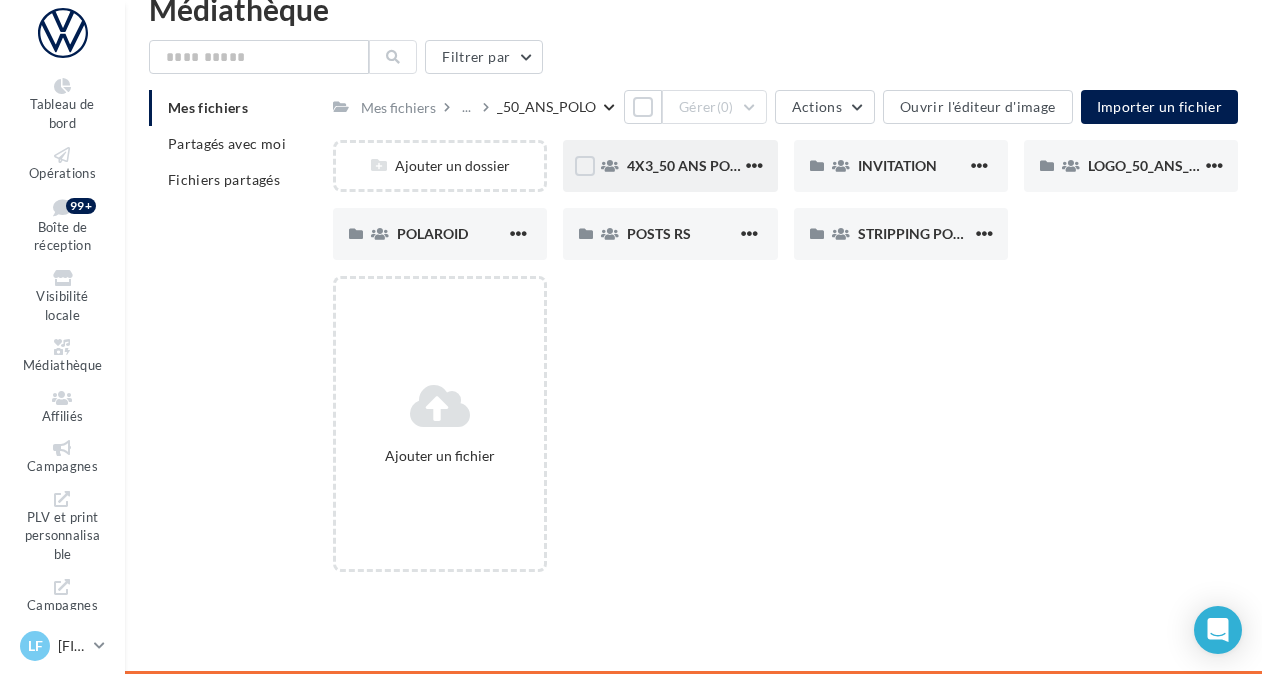 click on "4X3_50 ANS POLO" at bounding box center (687, 165) 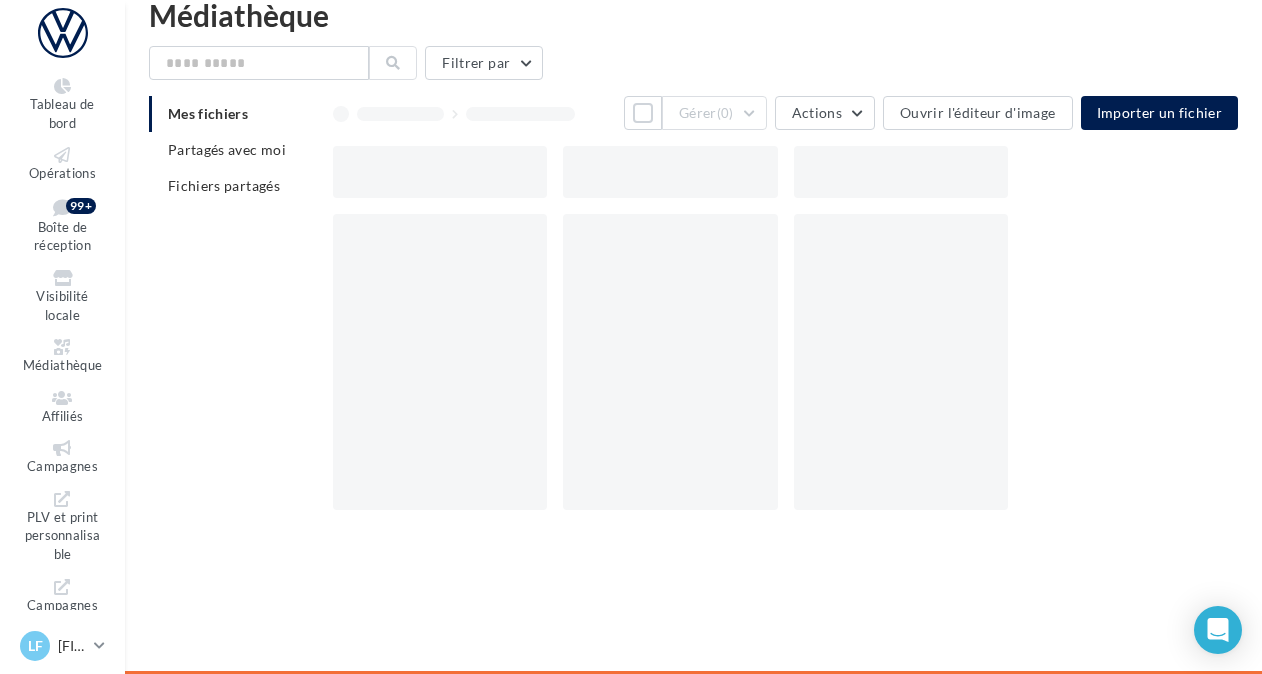 scroll, scrollTop: 32, scrollLeft: 0, axis: vertical 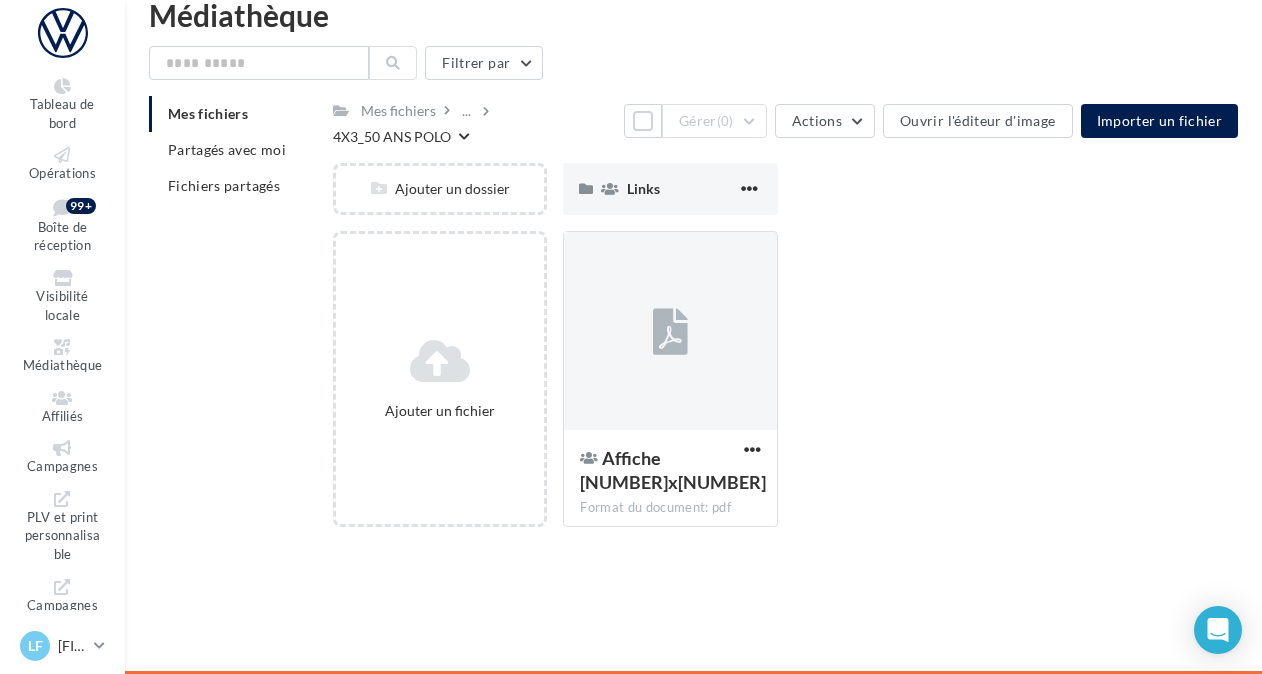 click on "4X3_50 ANS POLO" at bounding box center (392, 137) 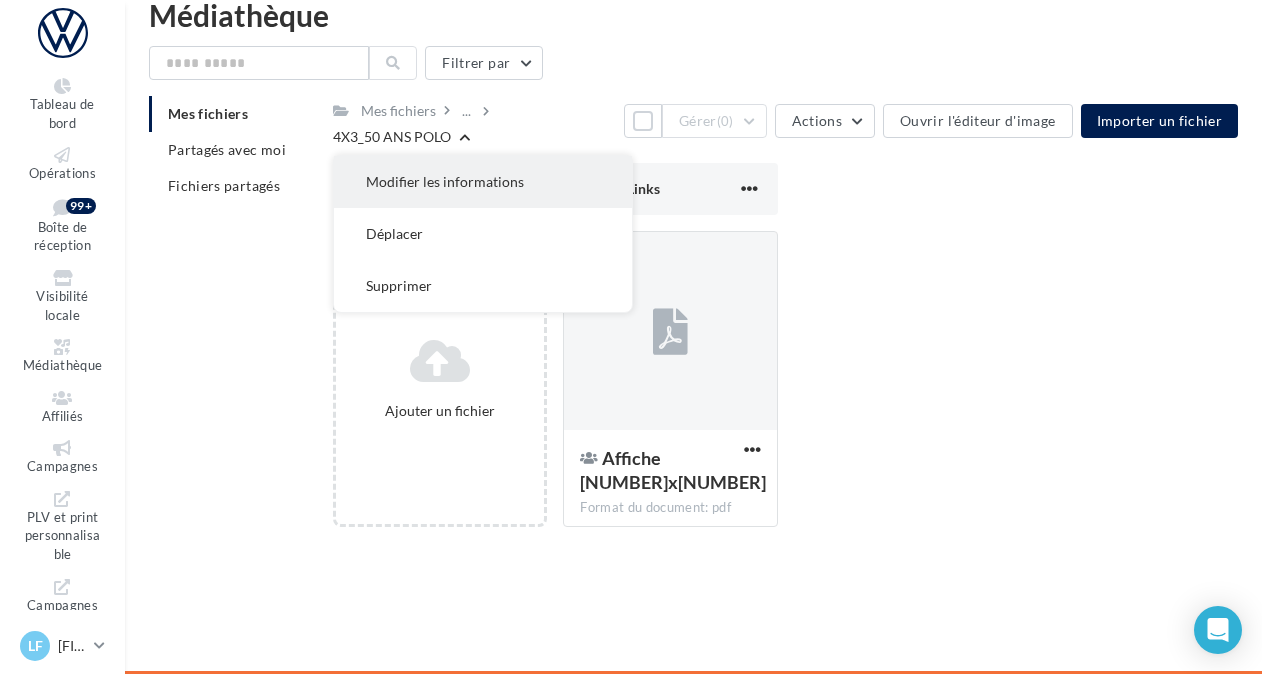 click on "Modifier les informations" at bounding box center [483, 182] 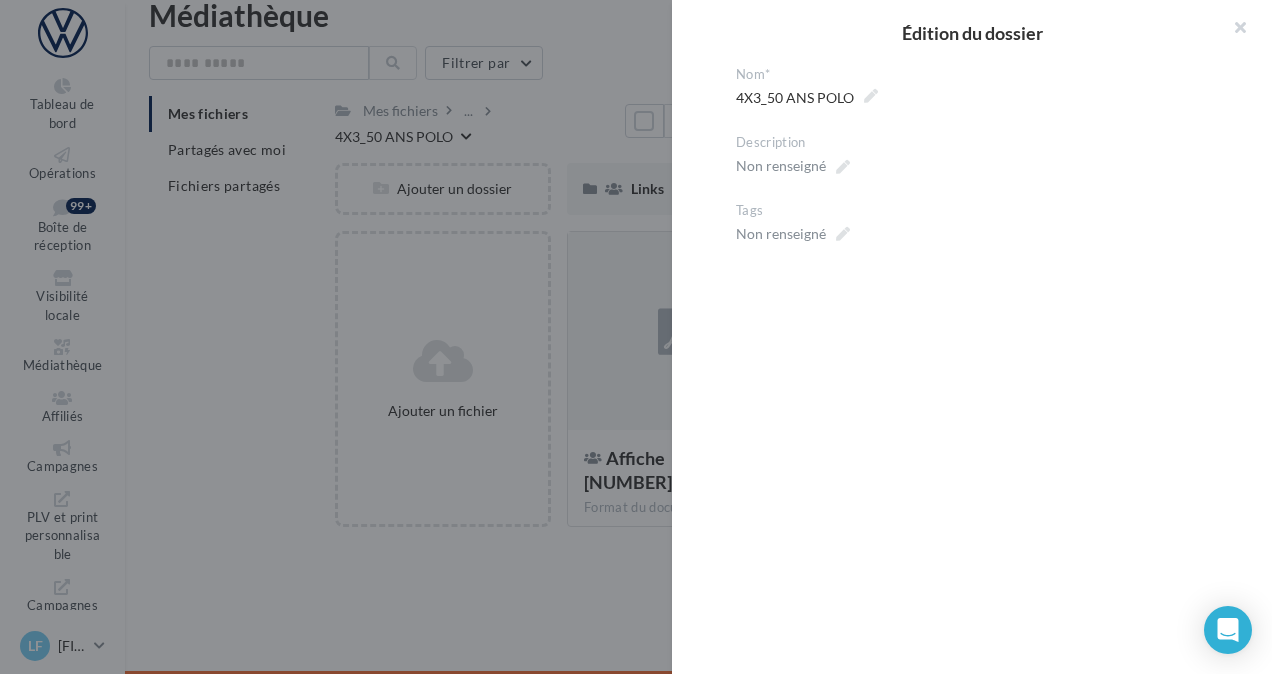click at bounding box center [636, 337] 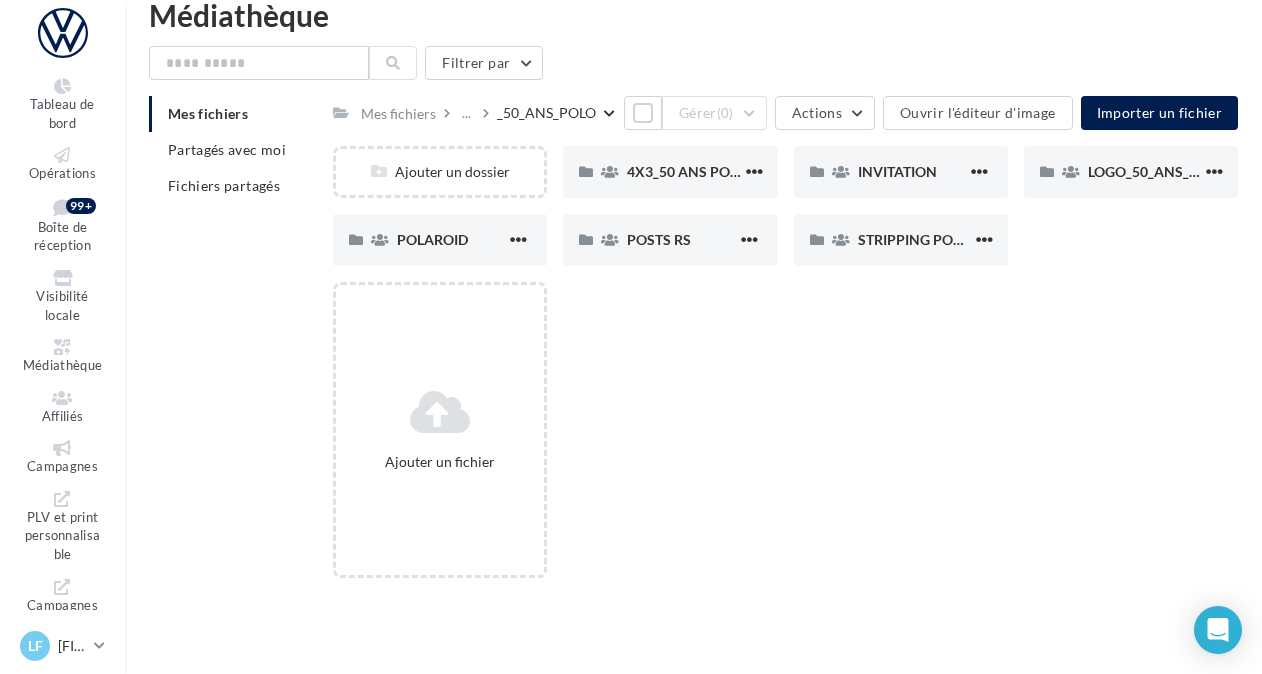 click on "Ajouter un fichier" at bounding box center (793, 438) 